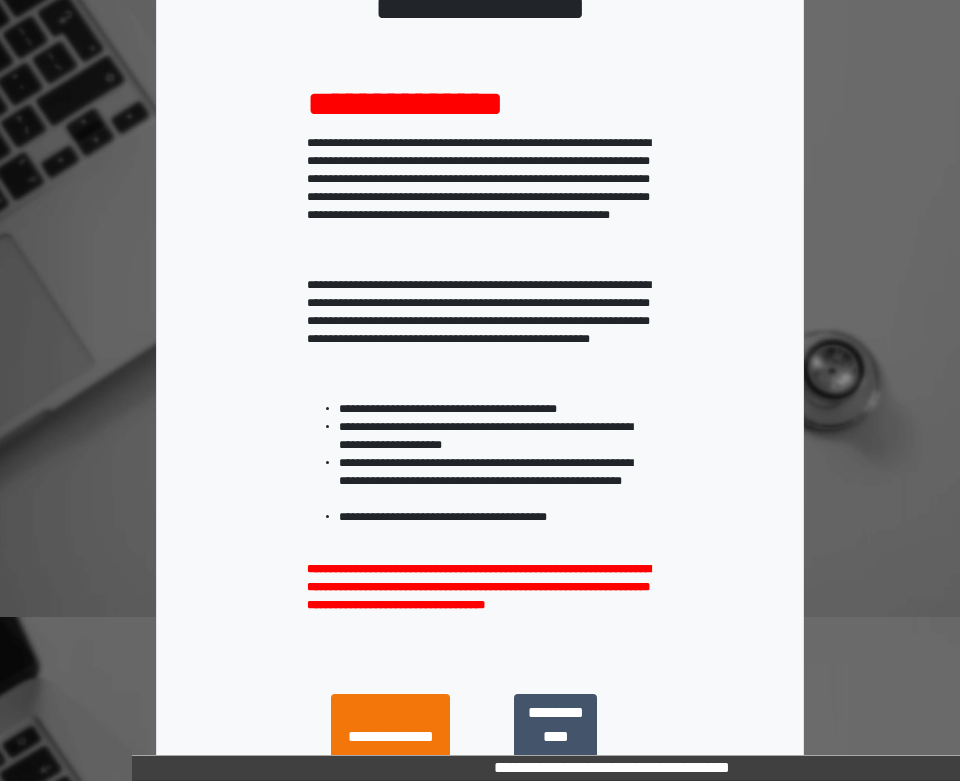 scroll, scrollTop: 387, scrollLeft: 0, axis: vertical 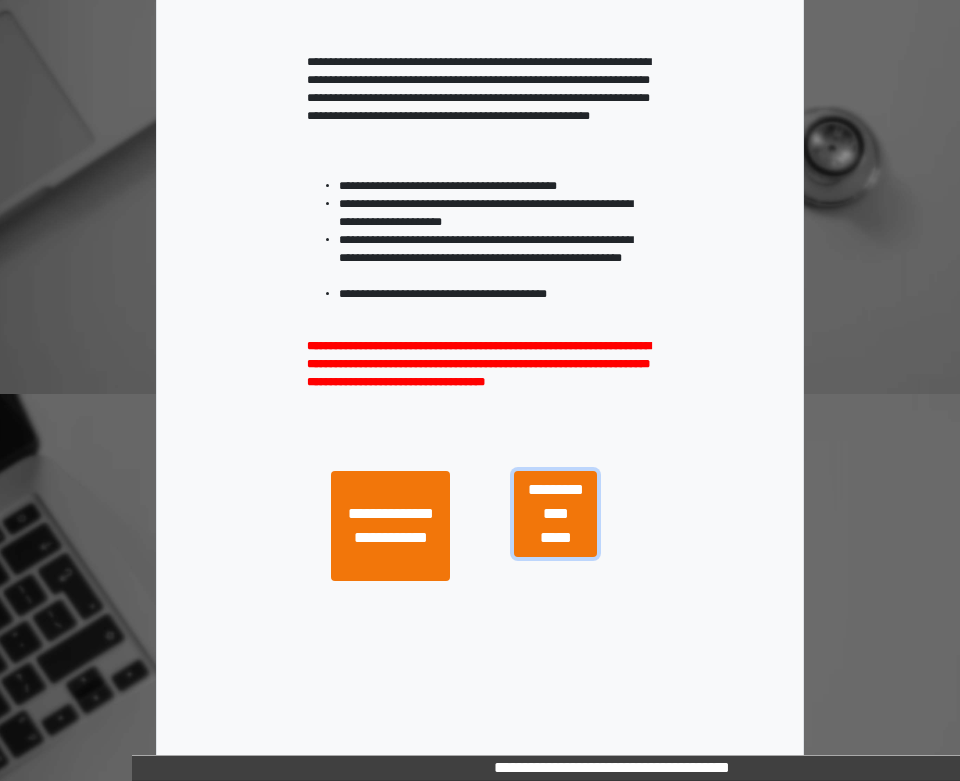 click on "**********" at bounding box center (555, 514) 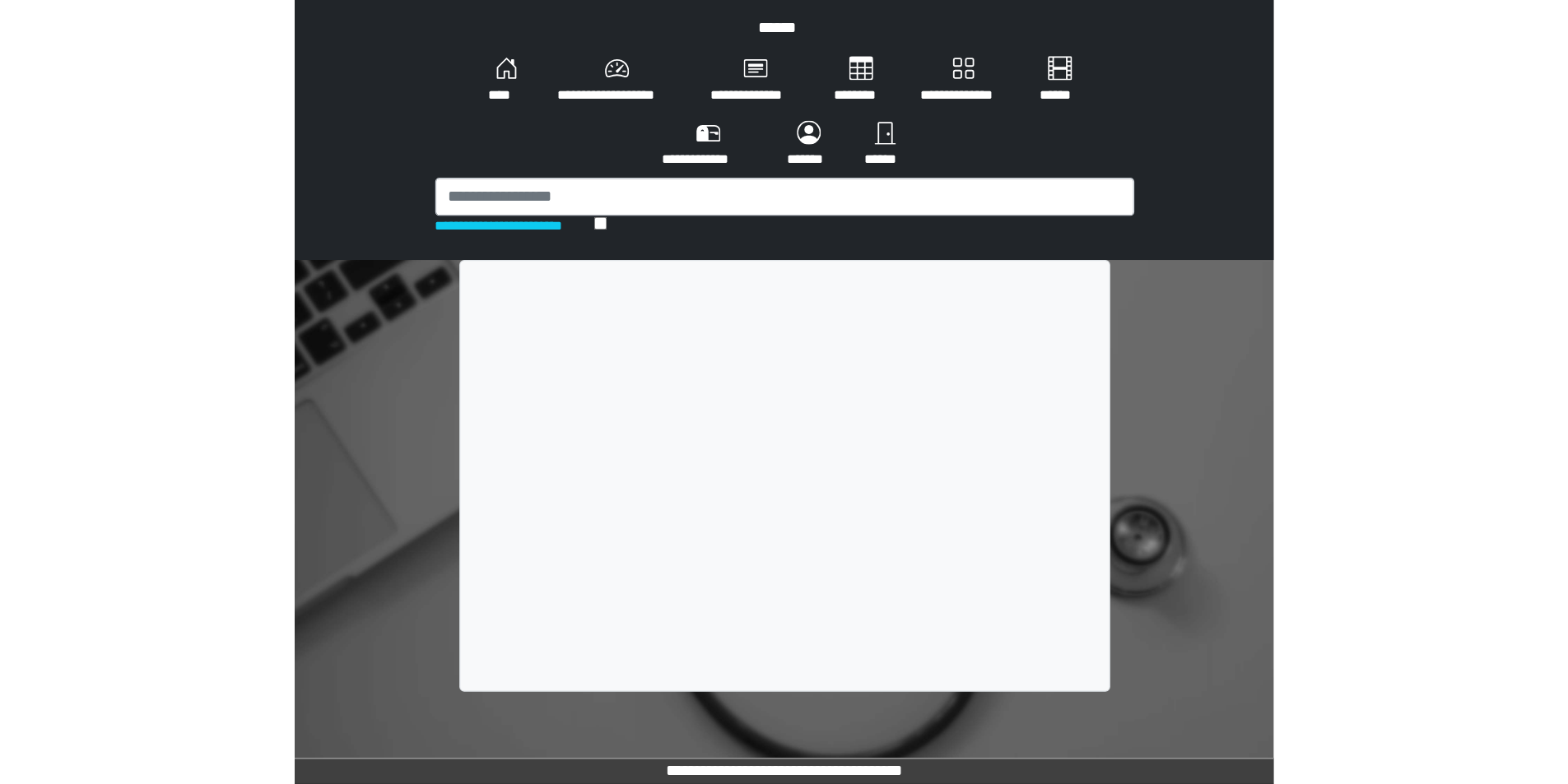 scroll, scrollTop: 0, scrollLeft: 0, axis: both 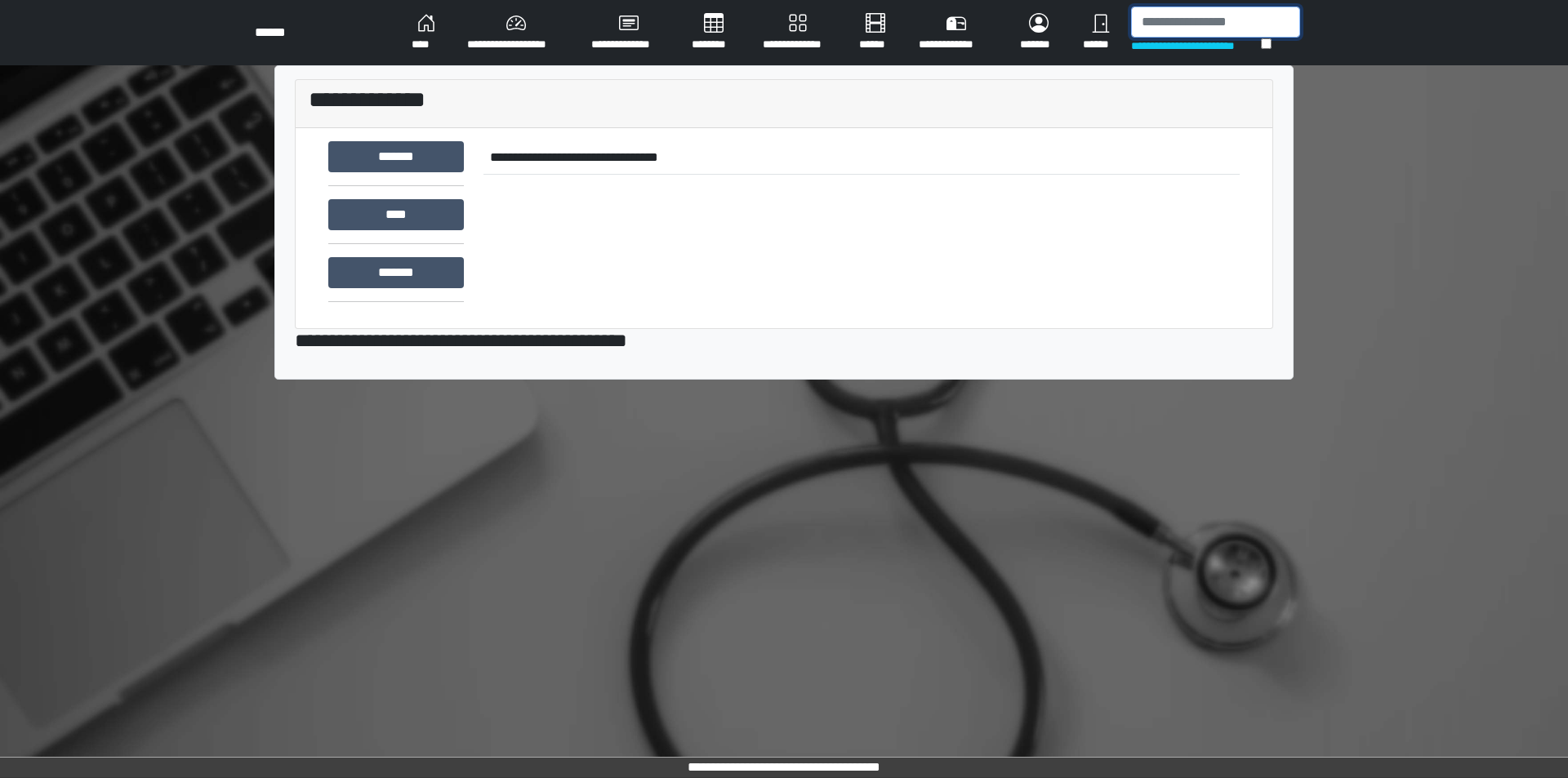 click at bounding box center (1215, 22) 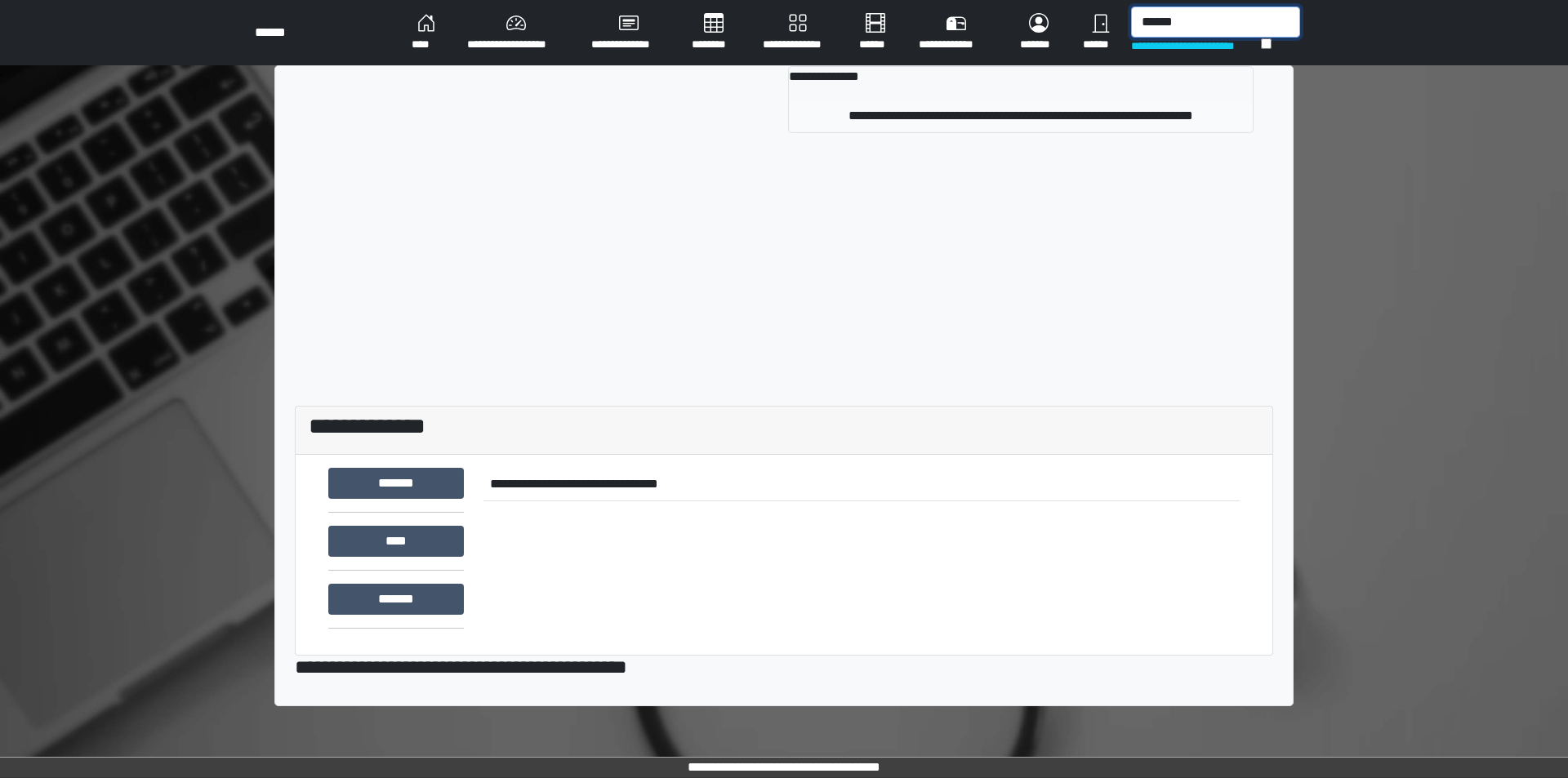 type on "******" 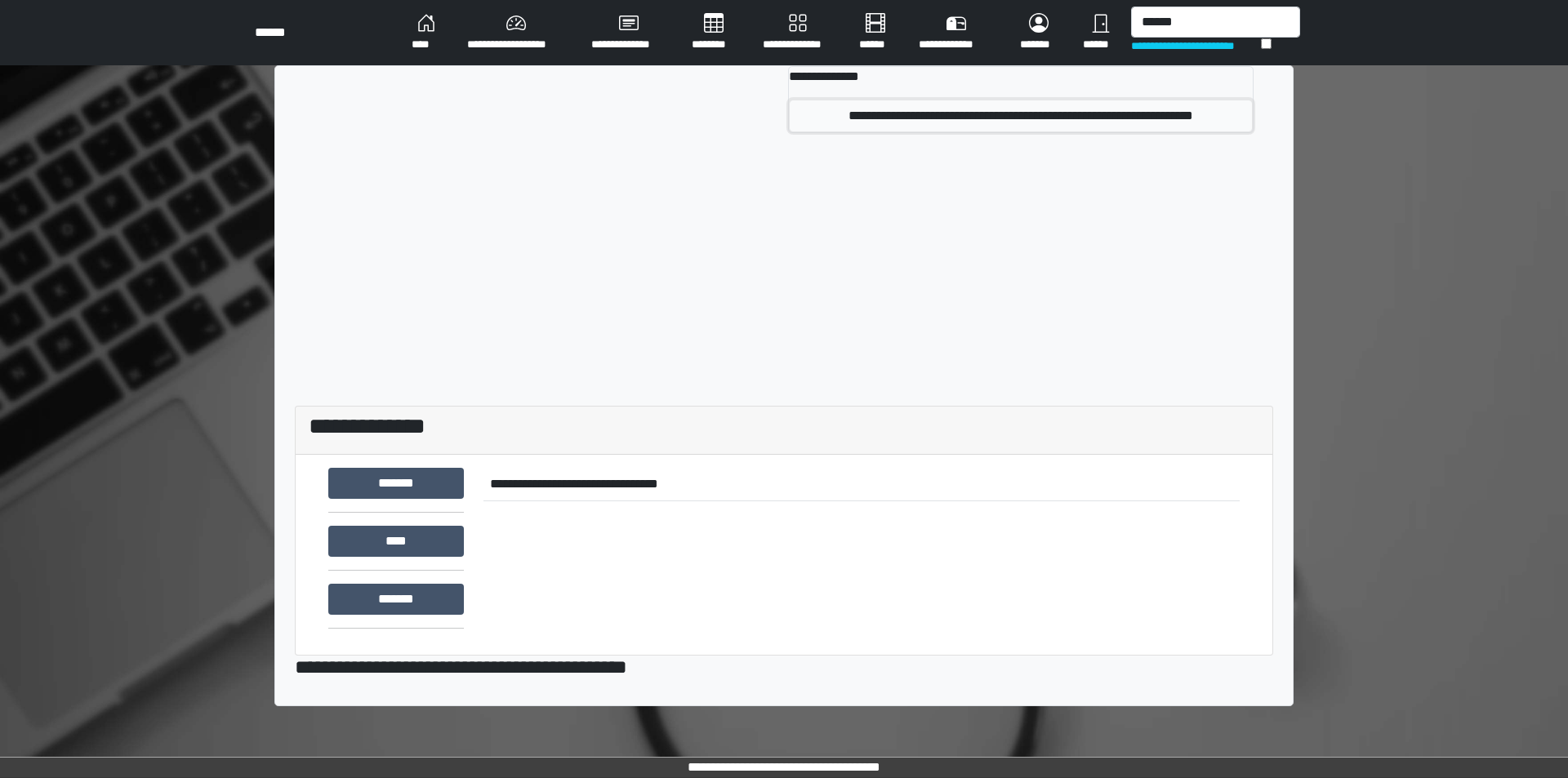 click on "**********" at bounding box center [1021, 116] 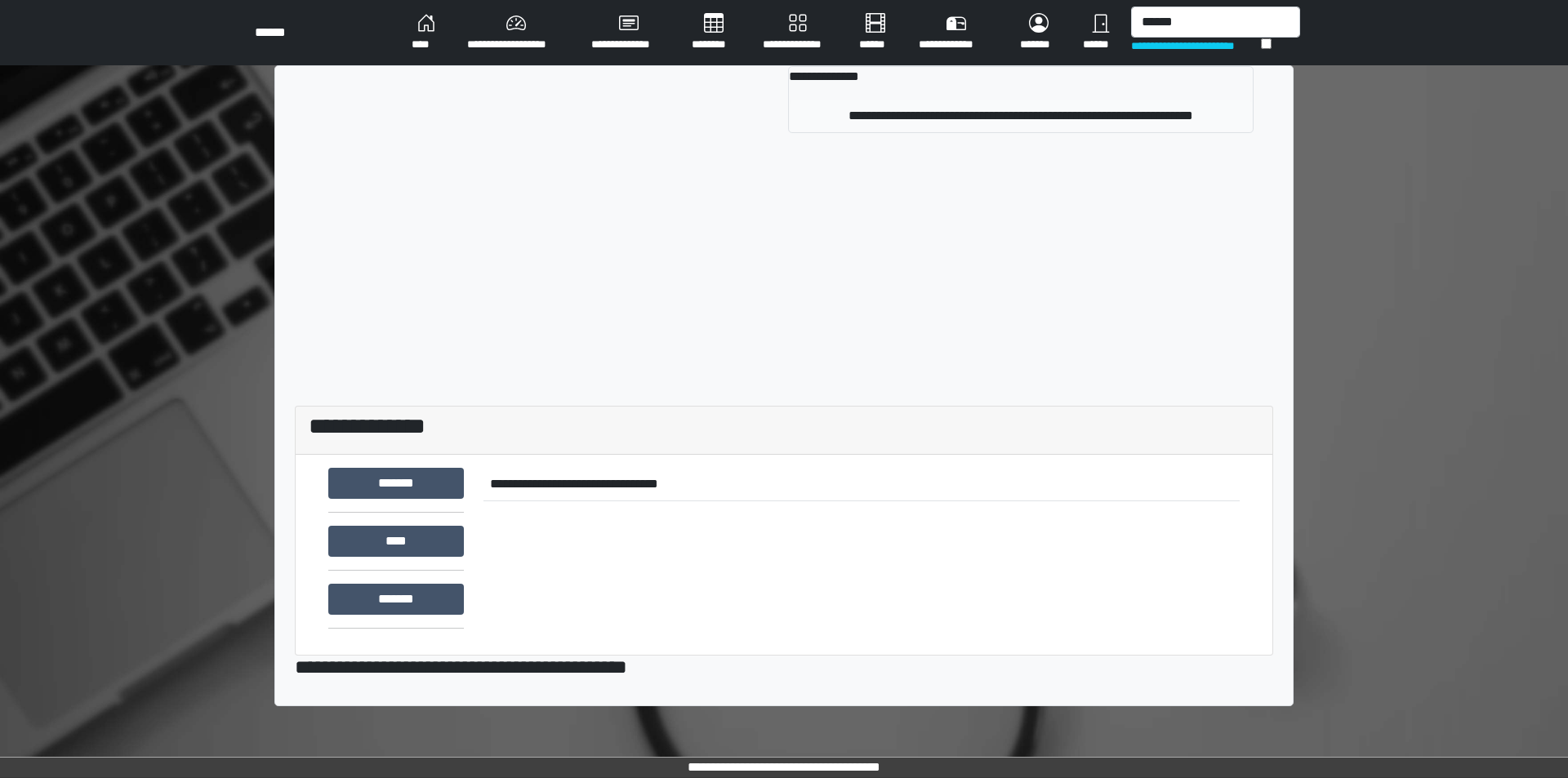 type 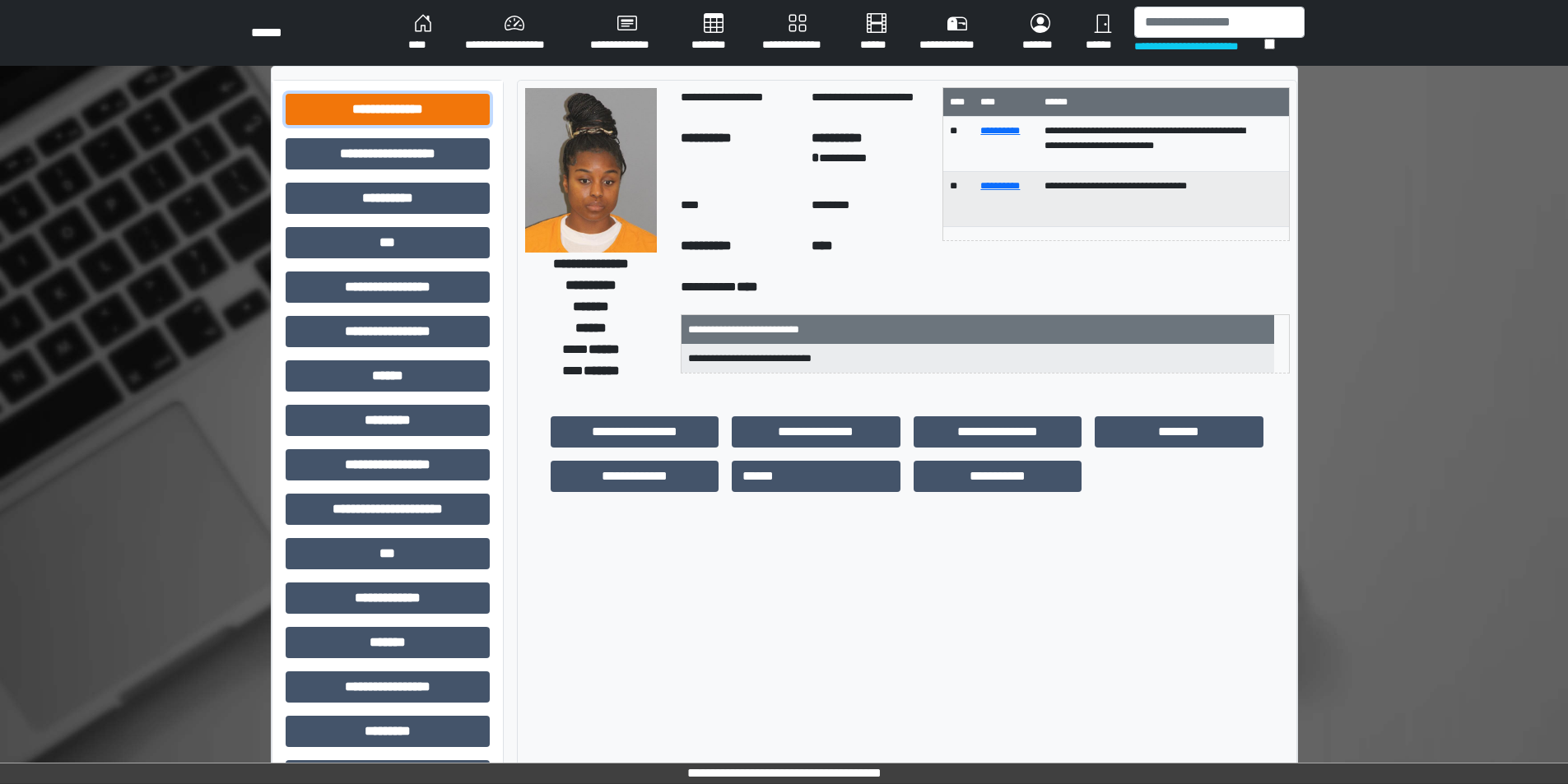 click on "**********" at bounding box center [388, 109] 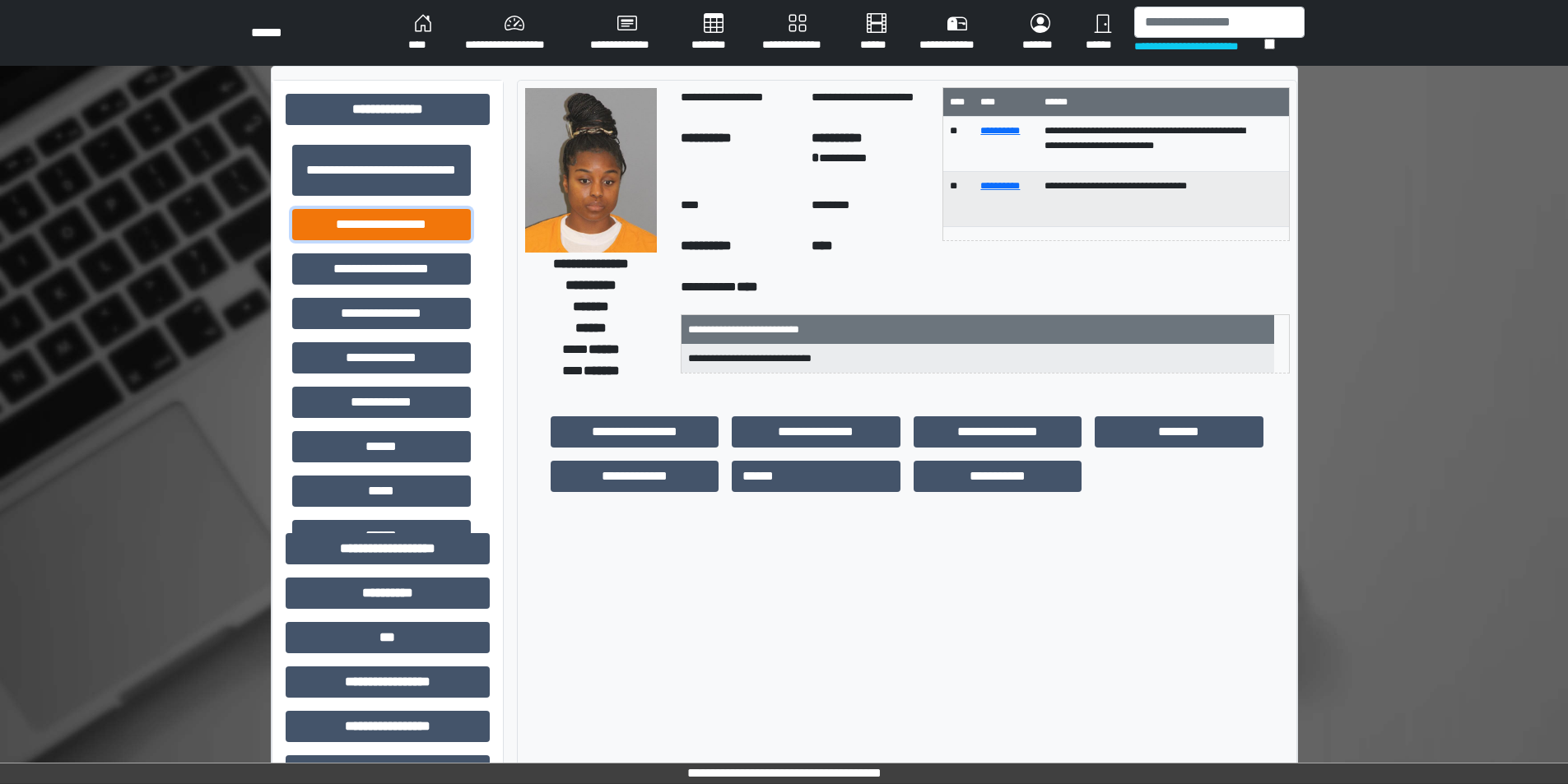 click on "**********" at bounding box center (381, 225) 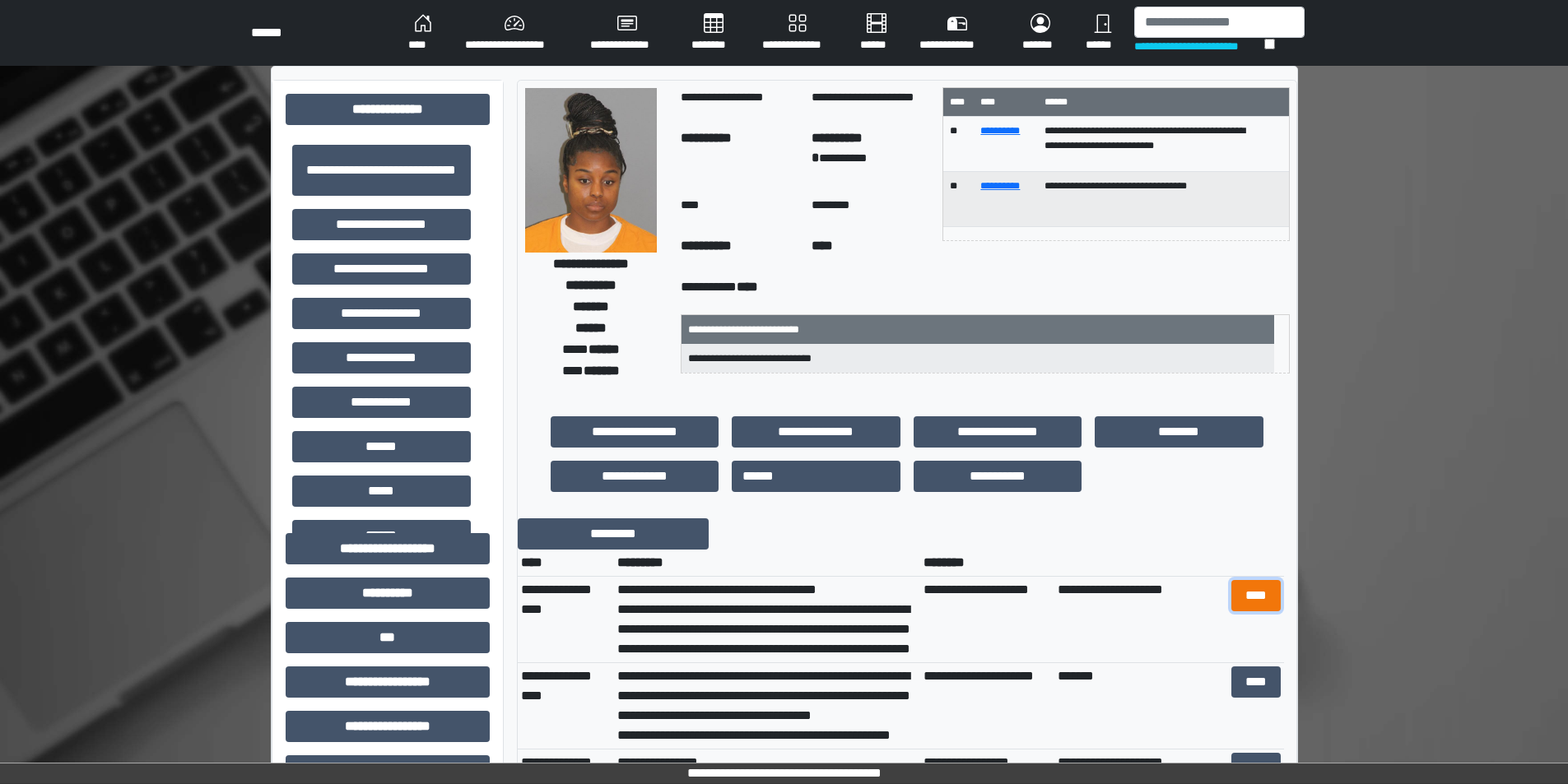 click on "****" at bounding box center (1256, 596) 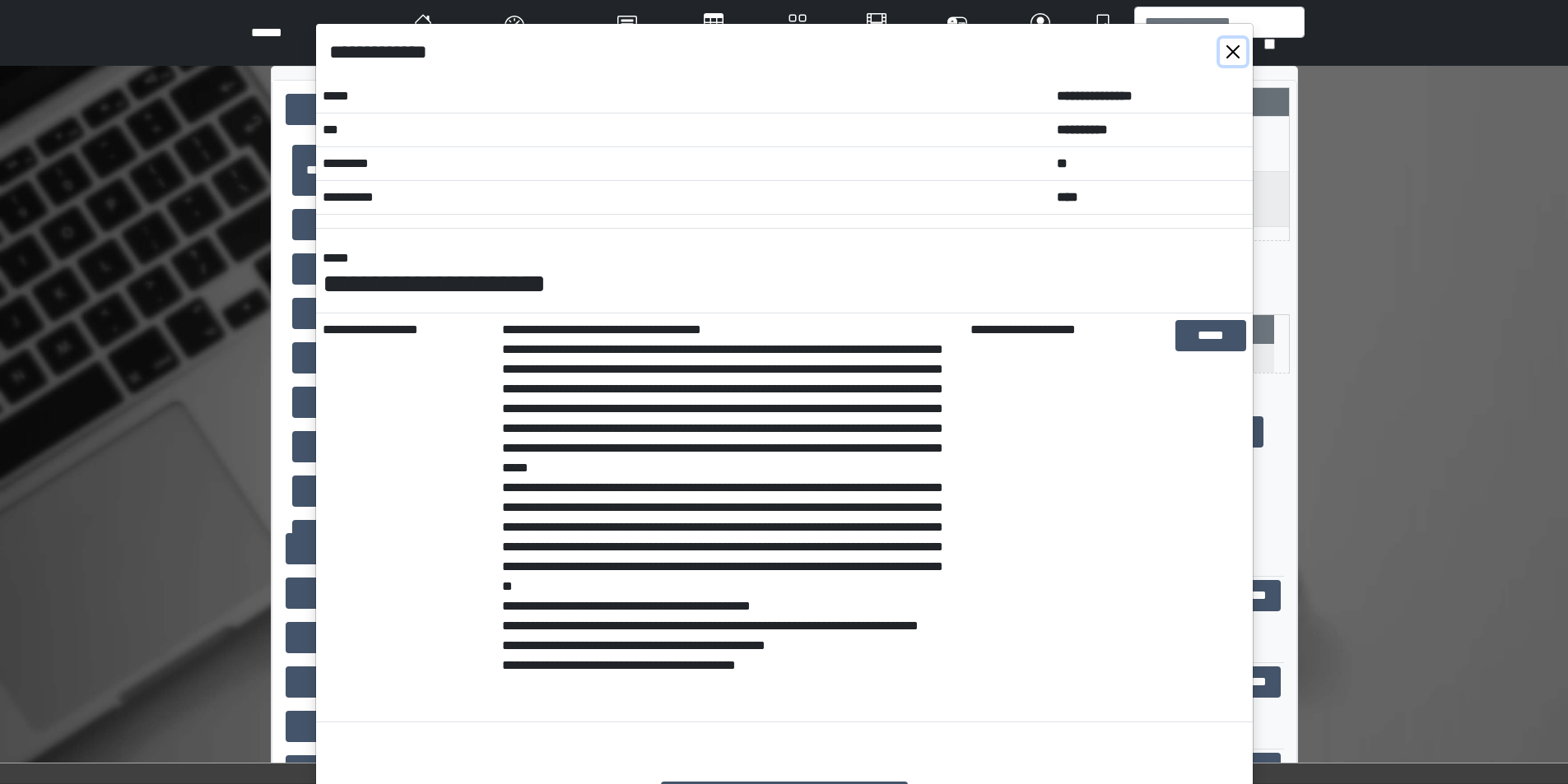 click at bounding box center [1233, 52] 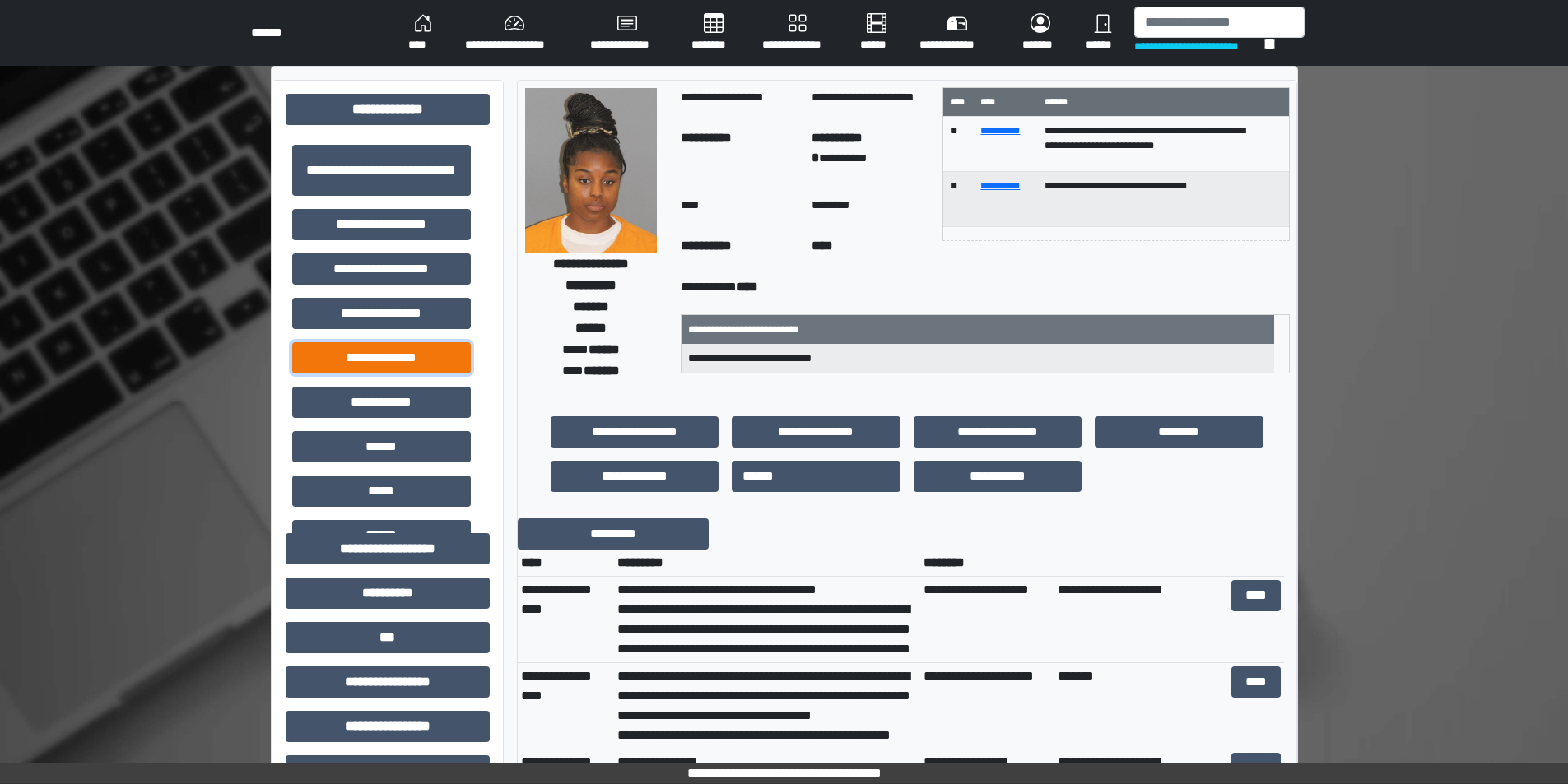 click on "**********" at bounding box center [381, 358] 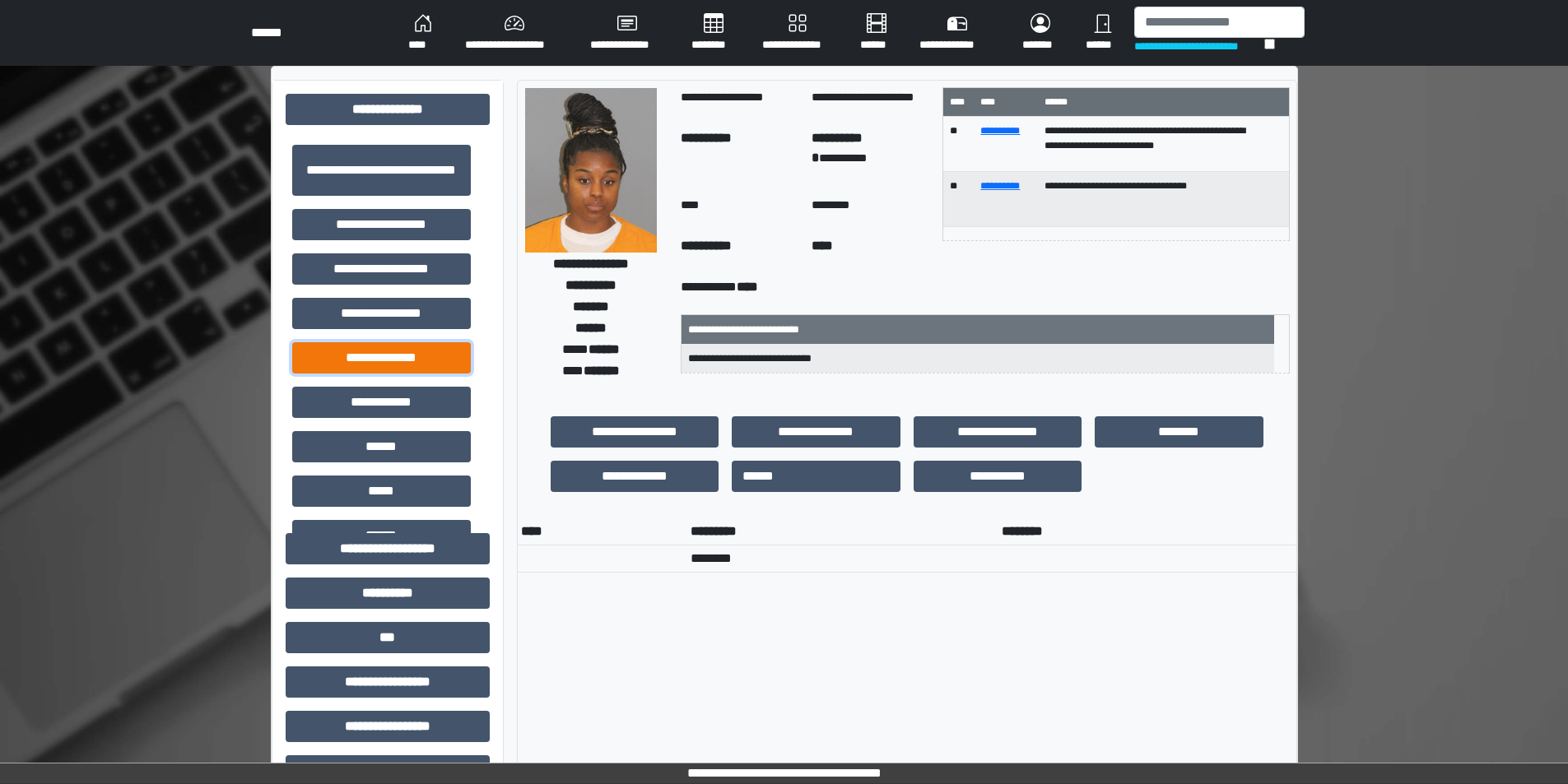click on "**********" at bounding box center (381, 358) 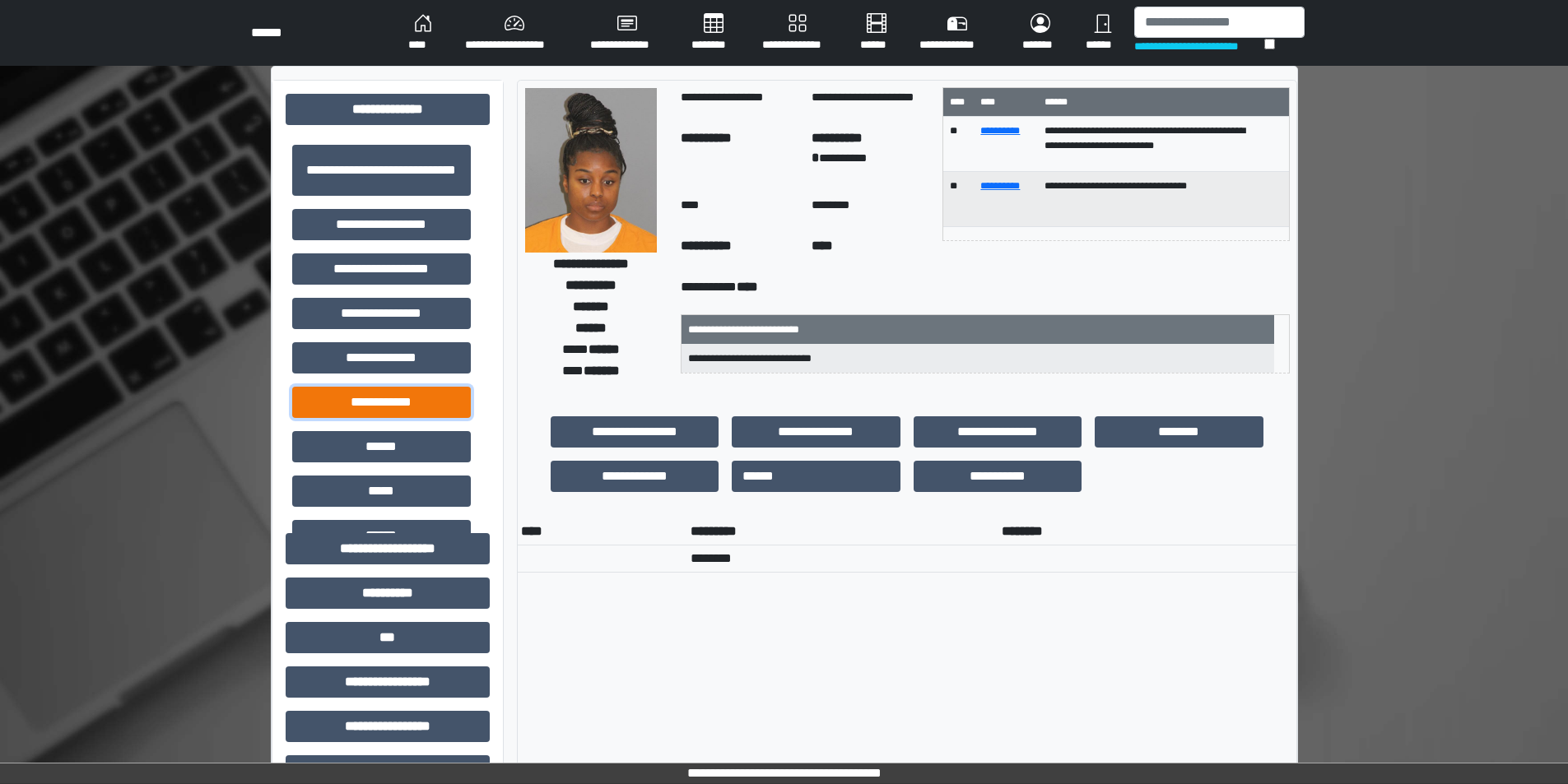 click on "**********" at bounding box center (381, 402) 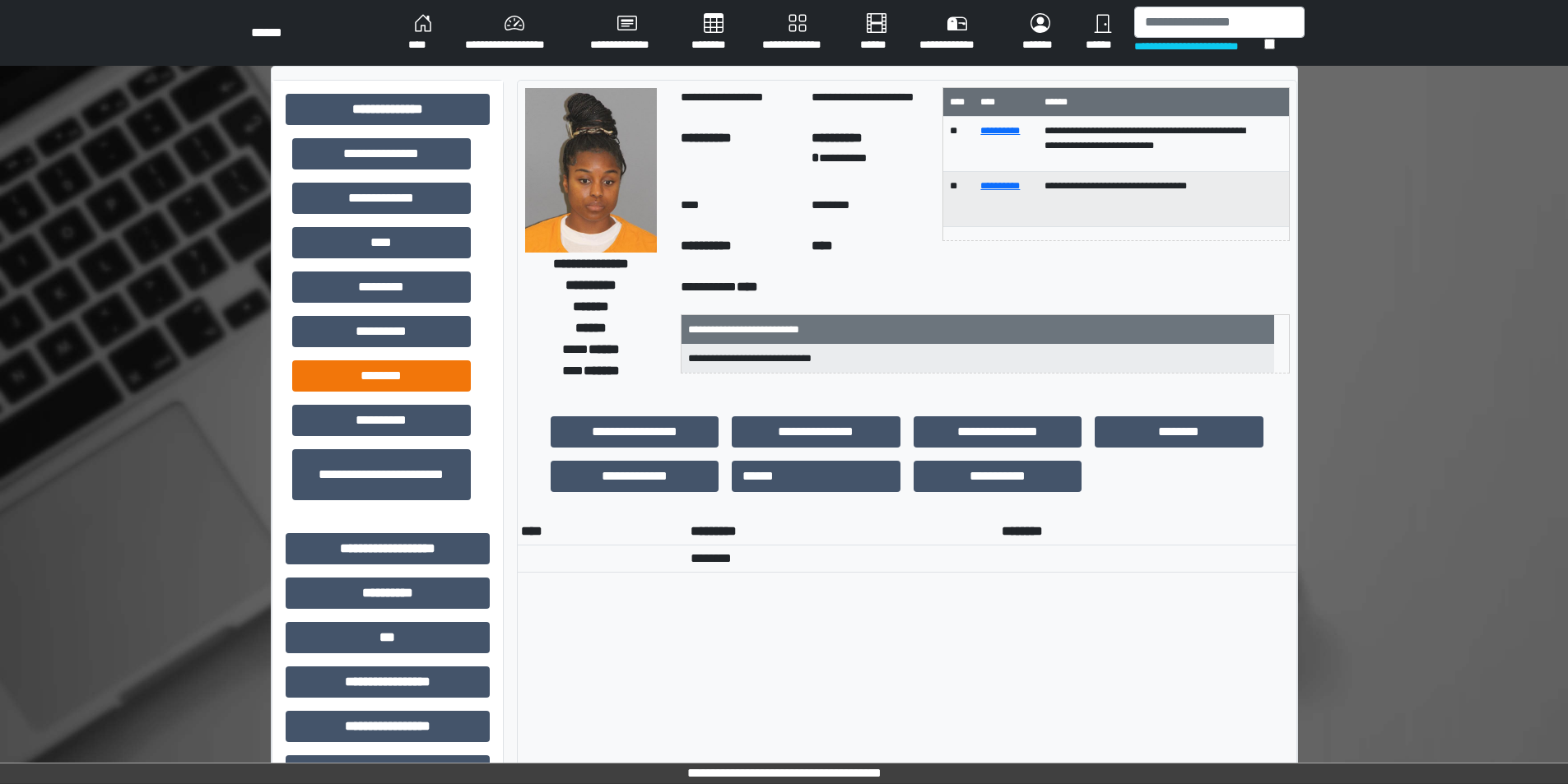 scroll, scrollTop: 477, scrollLeft: 0, axis: vertical 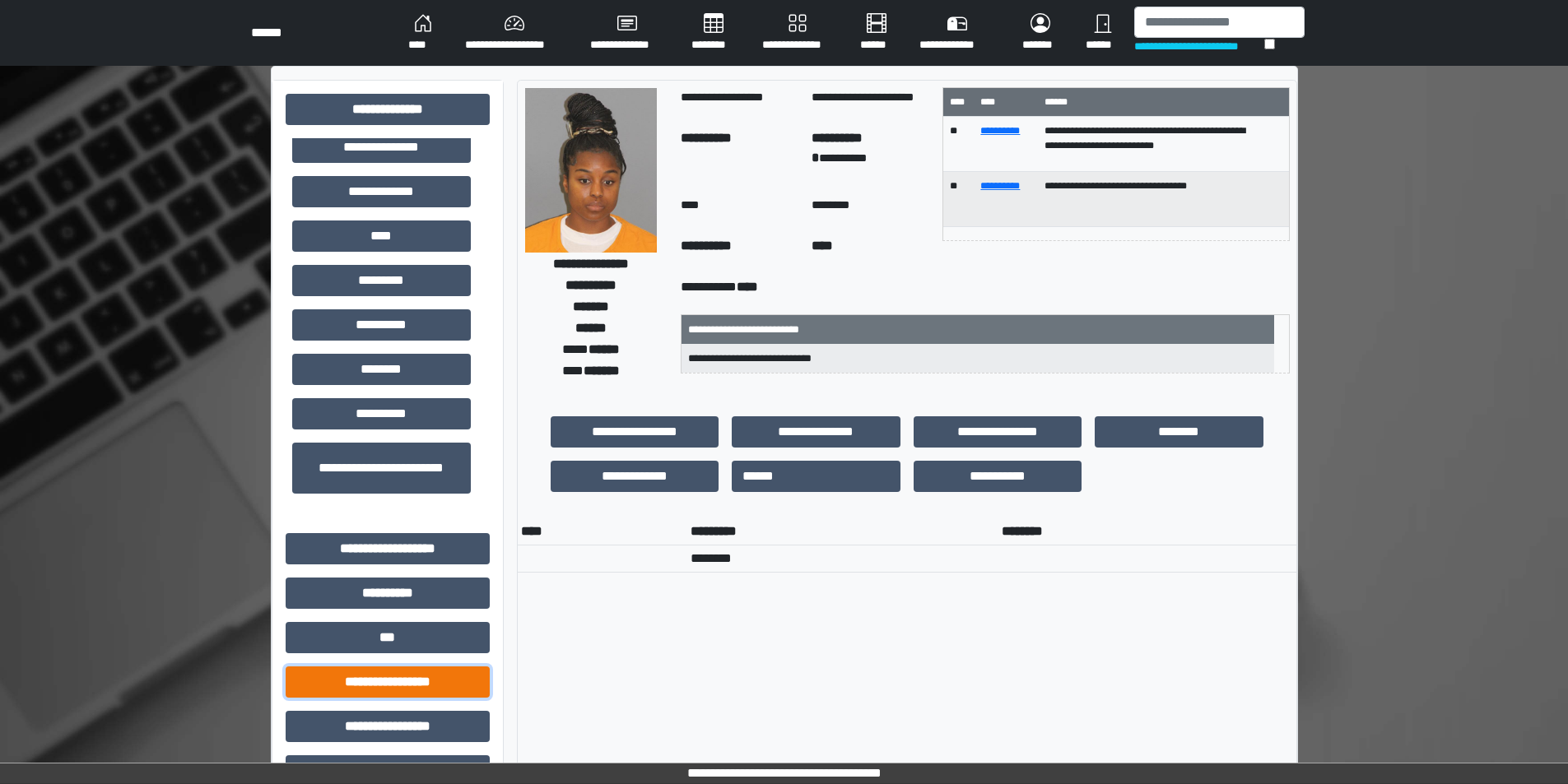 click on "**********" at bounding box center [388, 682] 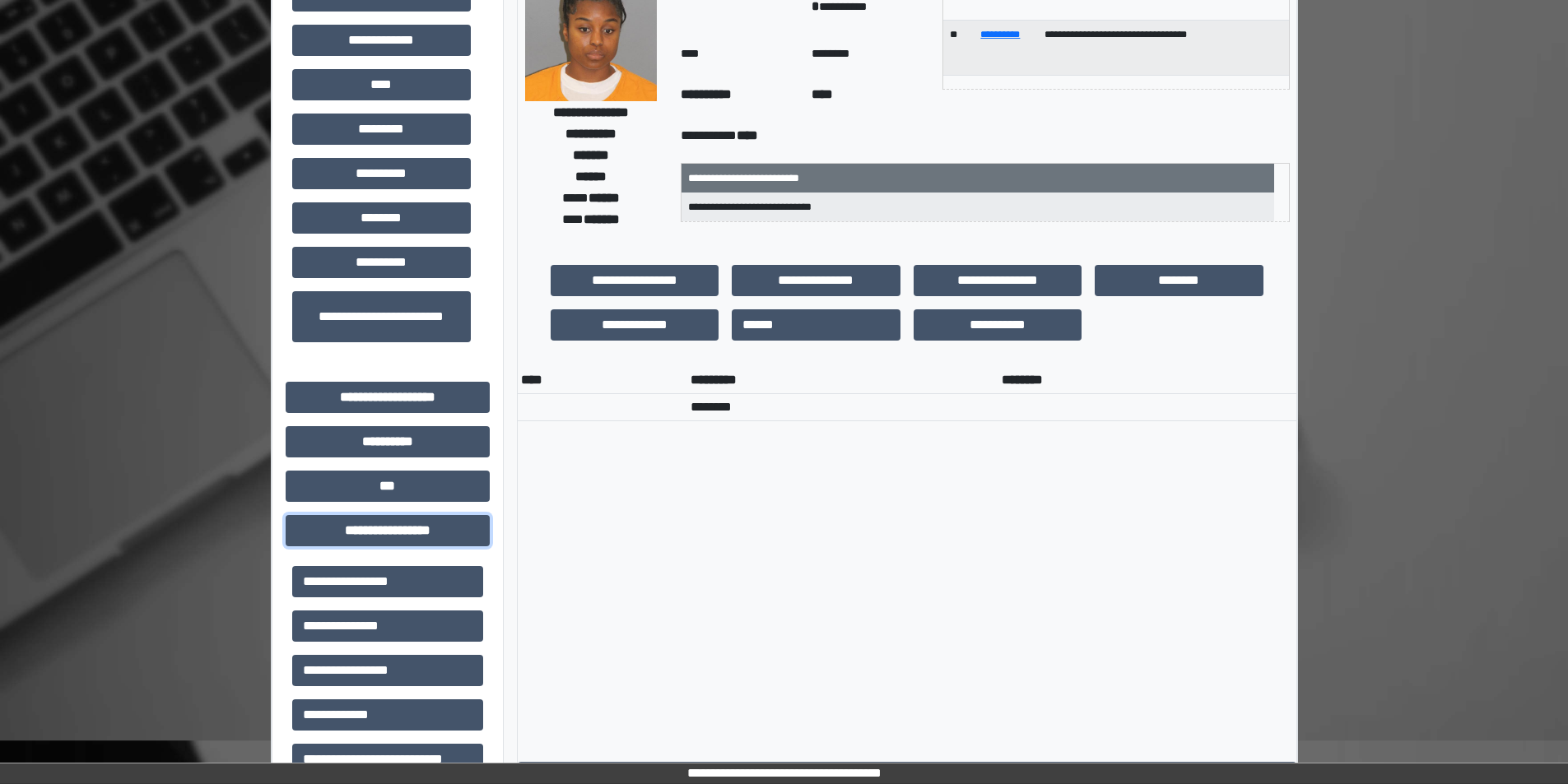 scroll, scrollTop: 165, scrollLeft: 0, axis: vertical 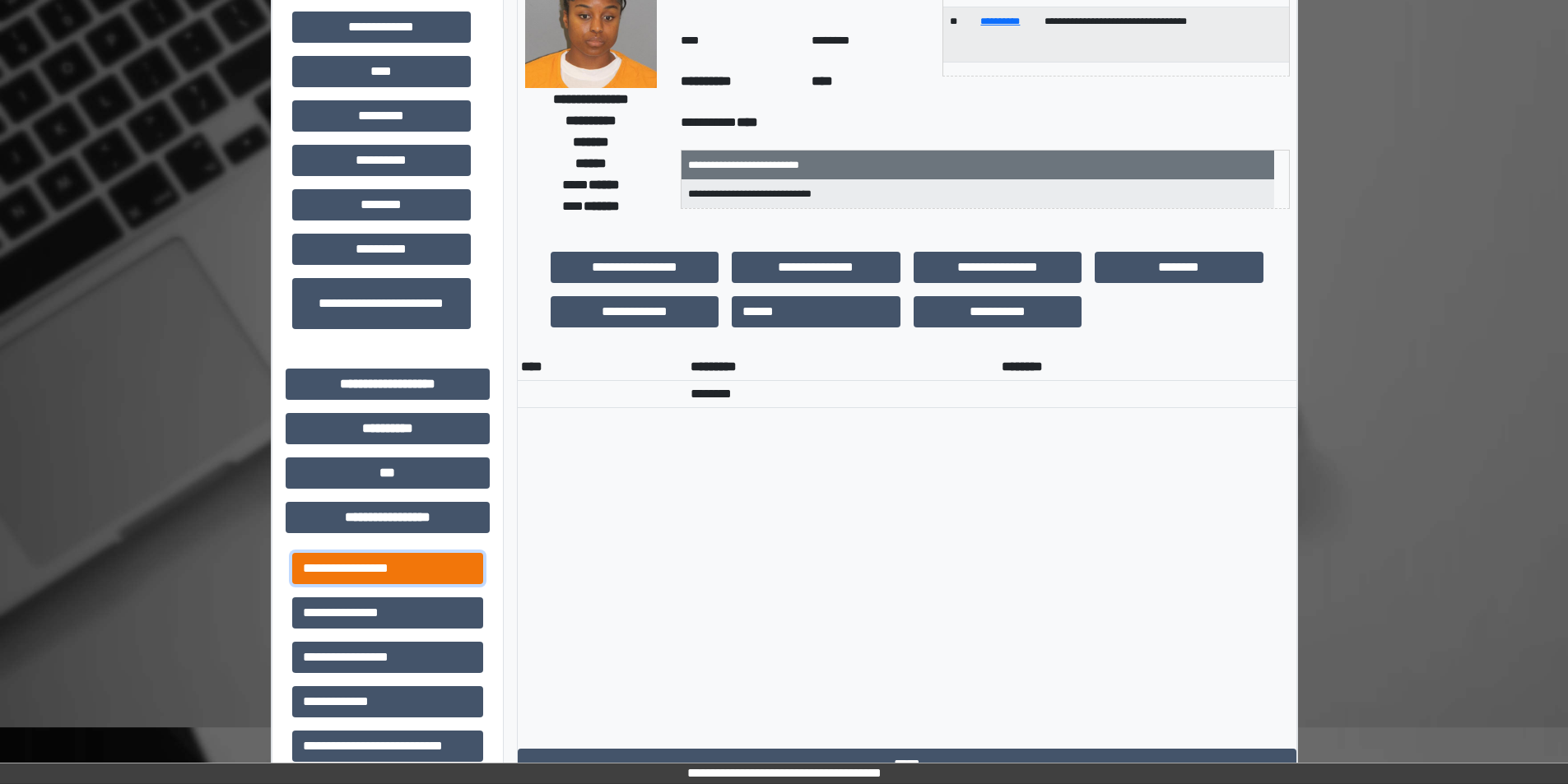 click on "**********" at bounding box center [388, 568] 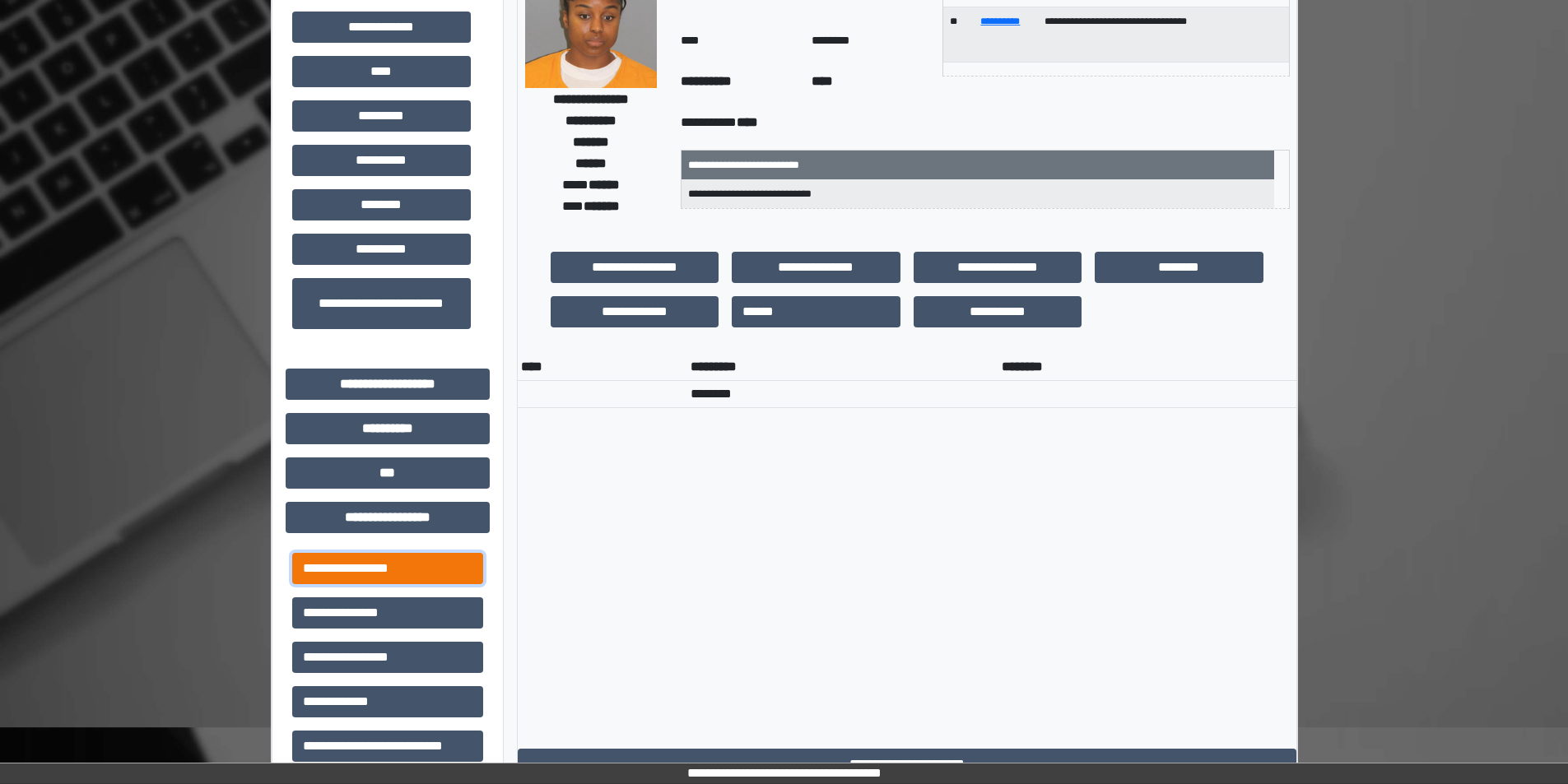 click on "**********" at bounding box center (388, 568) 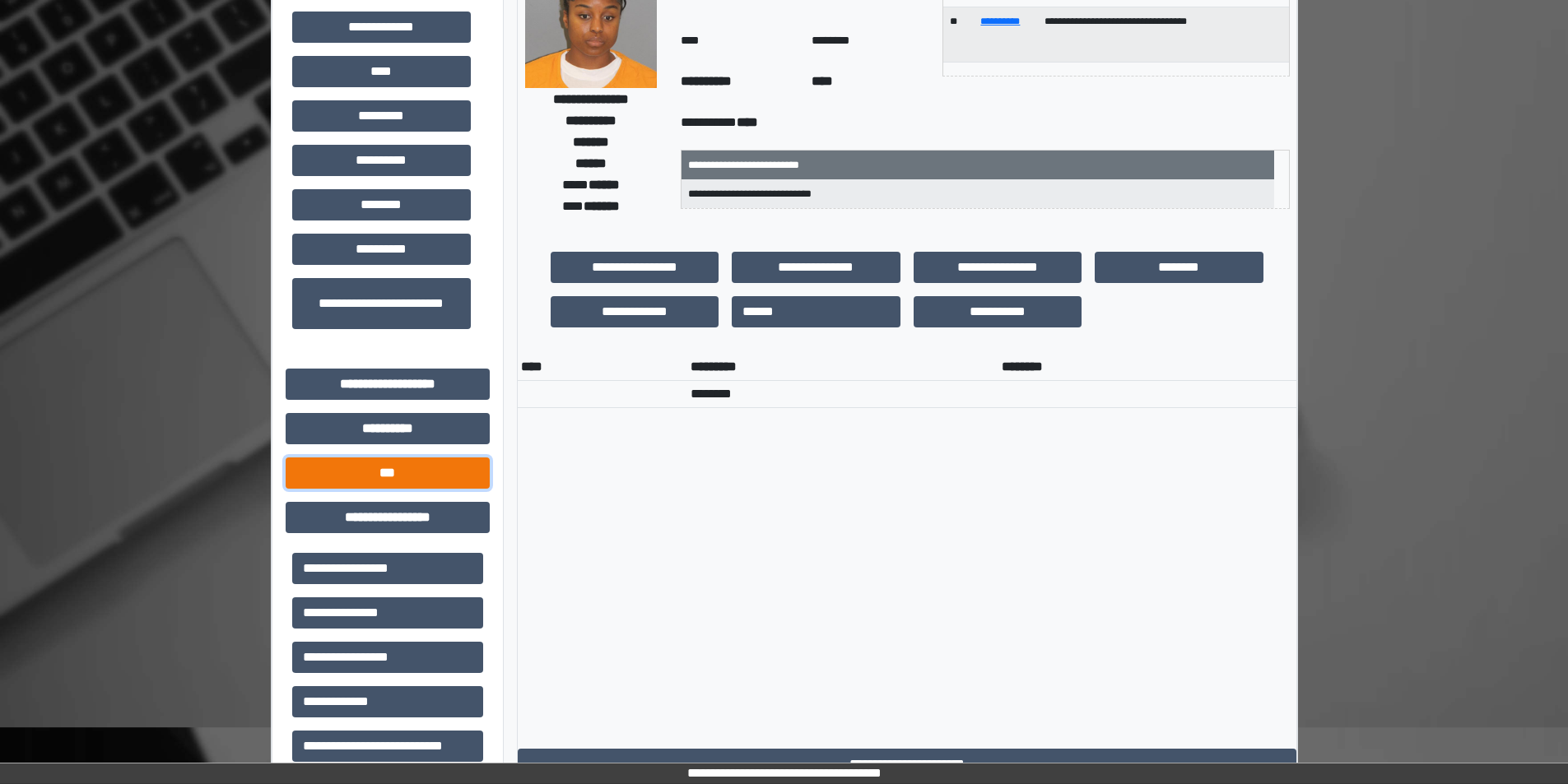 click on "***" at bounding box center [388, 473] 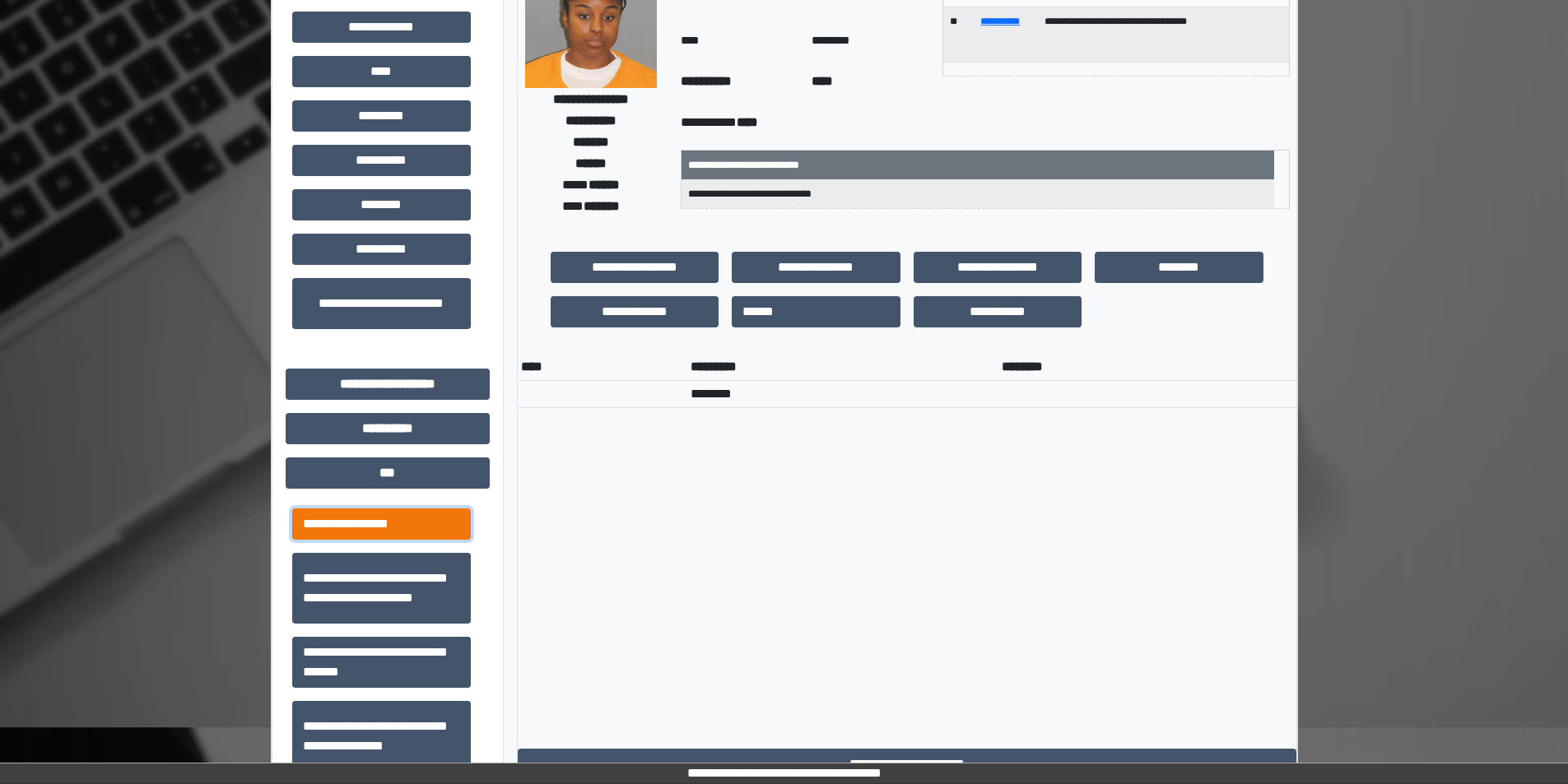 click on "**********" at bounding box center (381, 524) 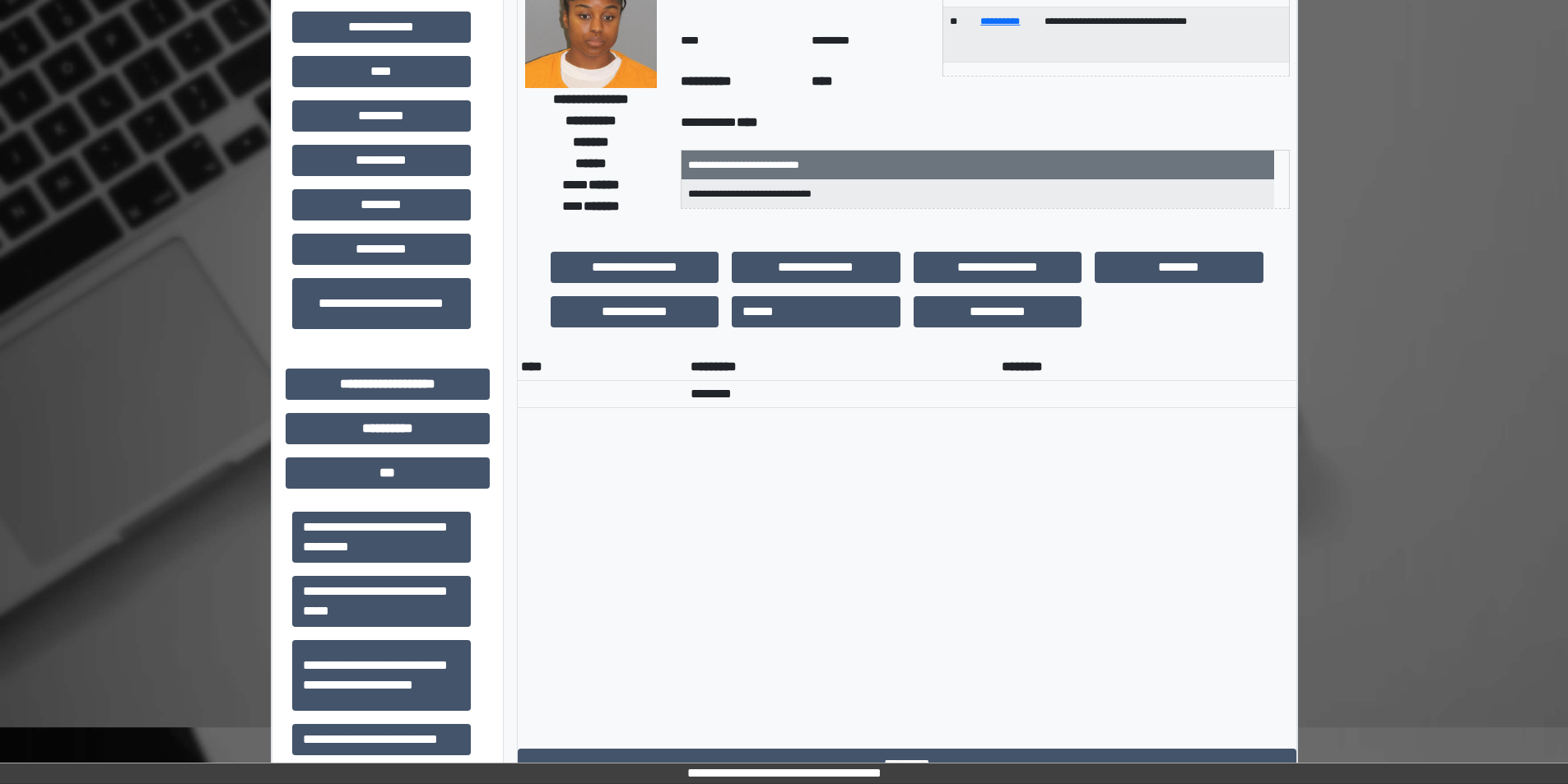 scroll, scrollTop: 546, scrollLeft: 0, axis: vertical 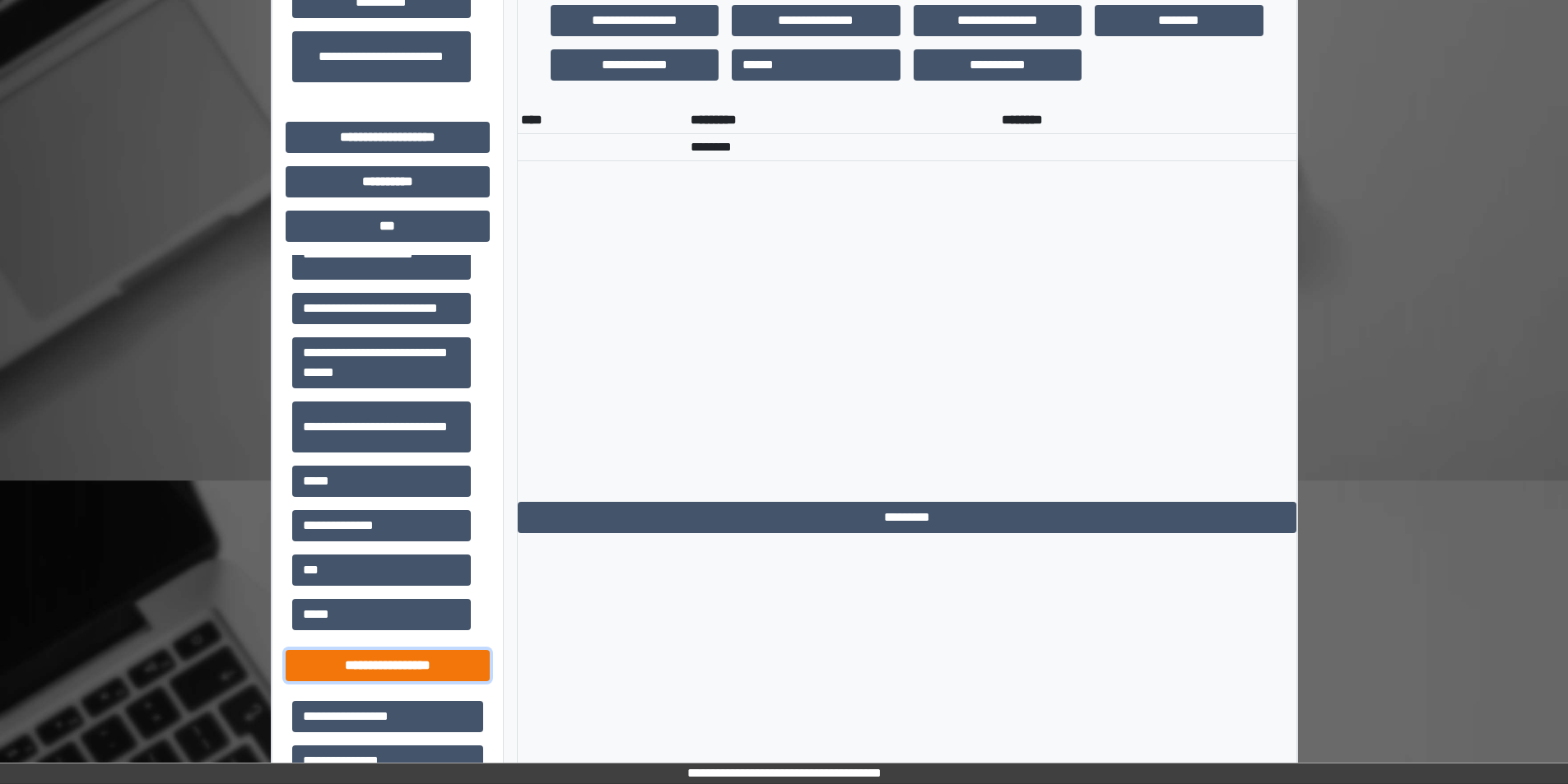 click on "**********" at bounding box center (388, 666) 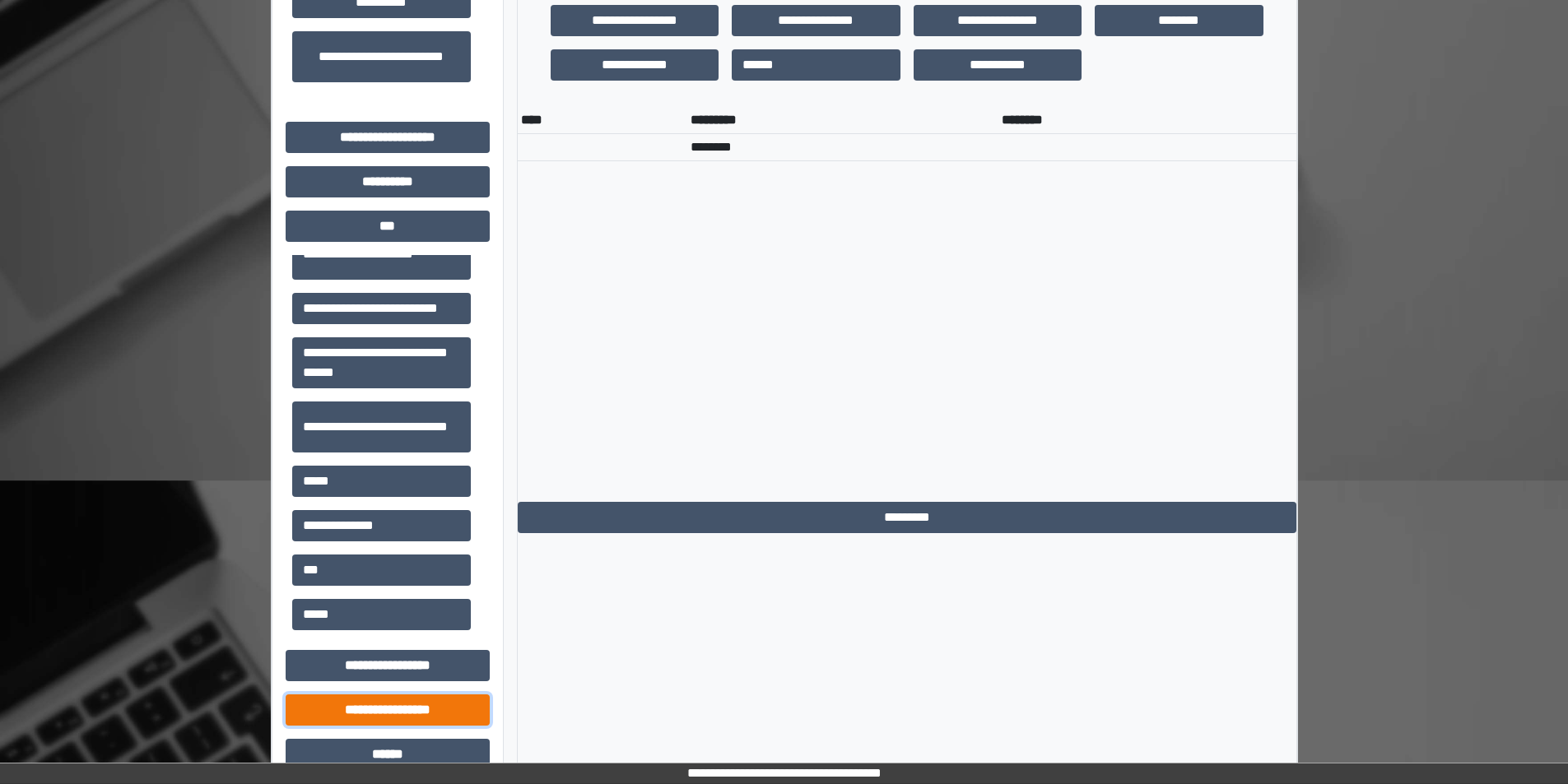 click on "**********" at bounding box center [388, 710] 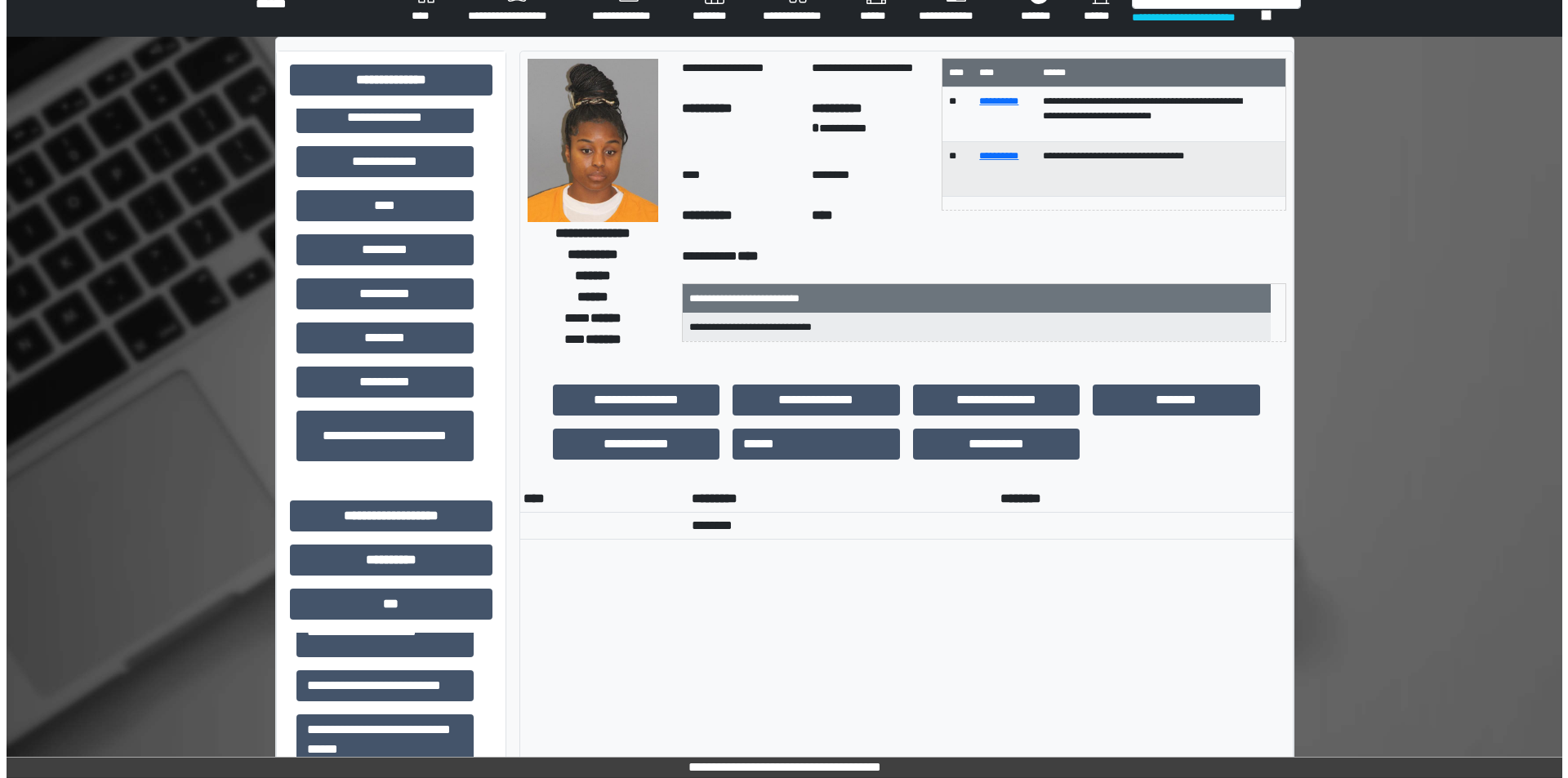 scroll, scrollTop: 0, scrollLeft: 0, axis: both 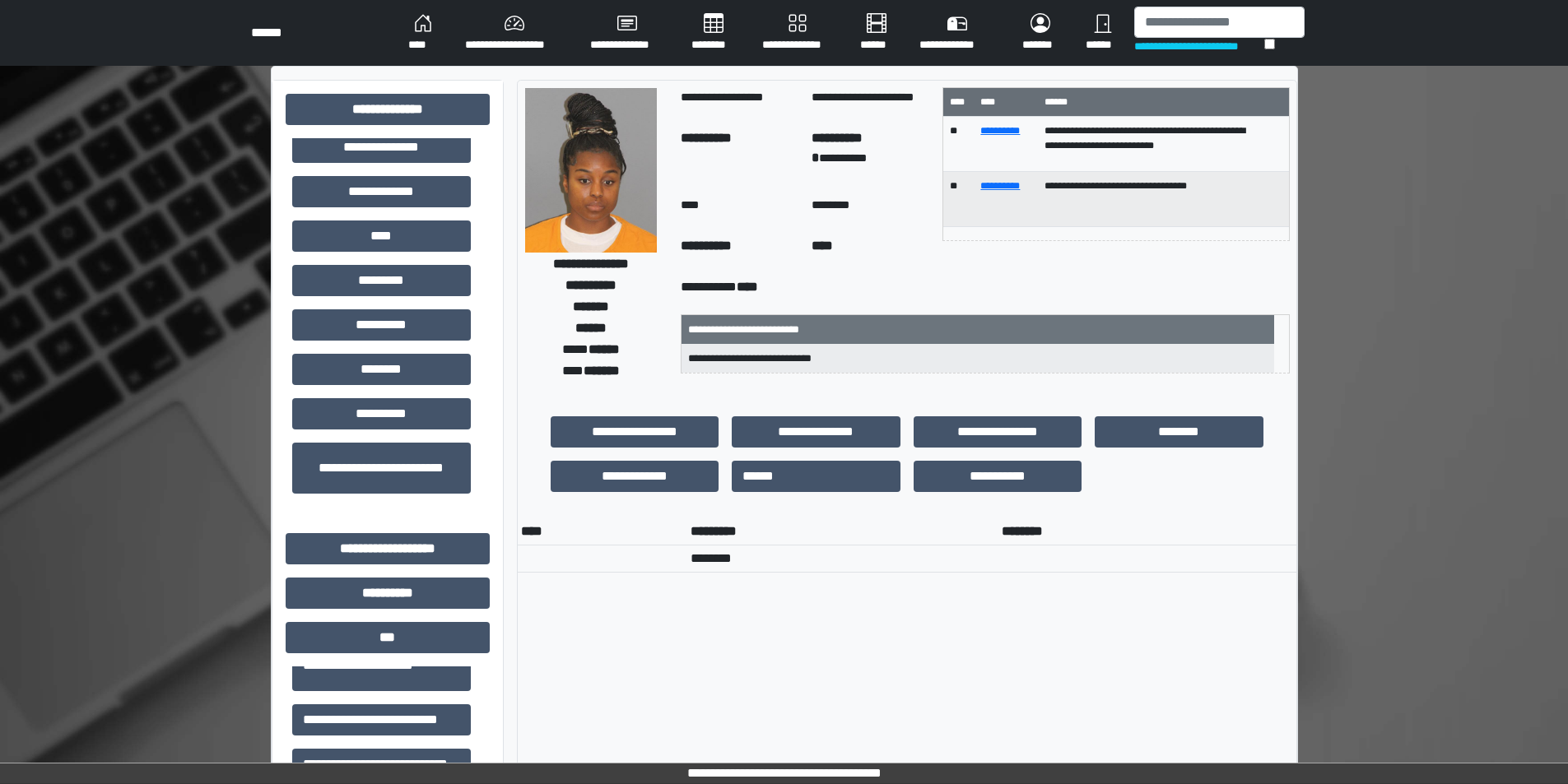 click on "**********" at bounding box center [798, 33] 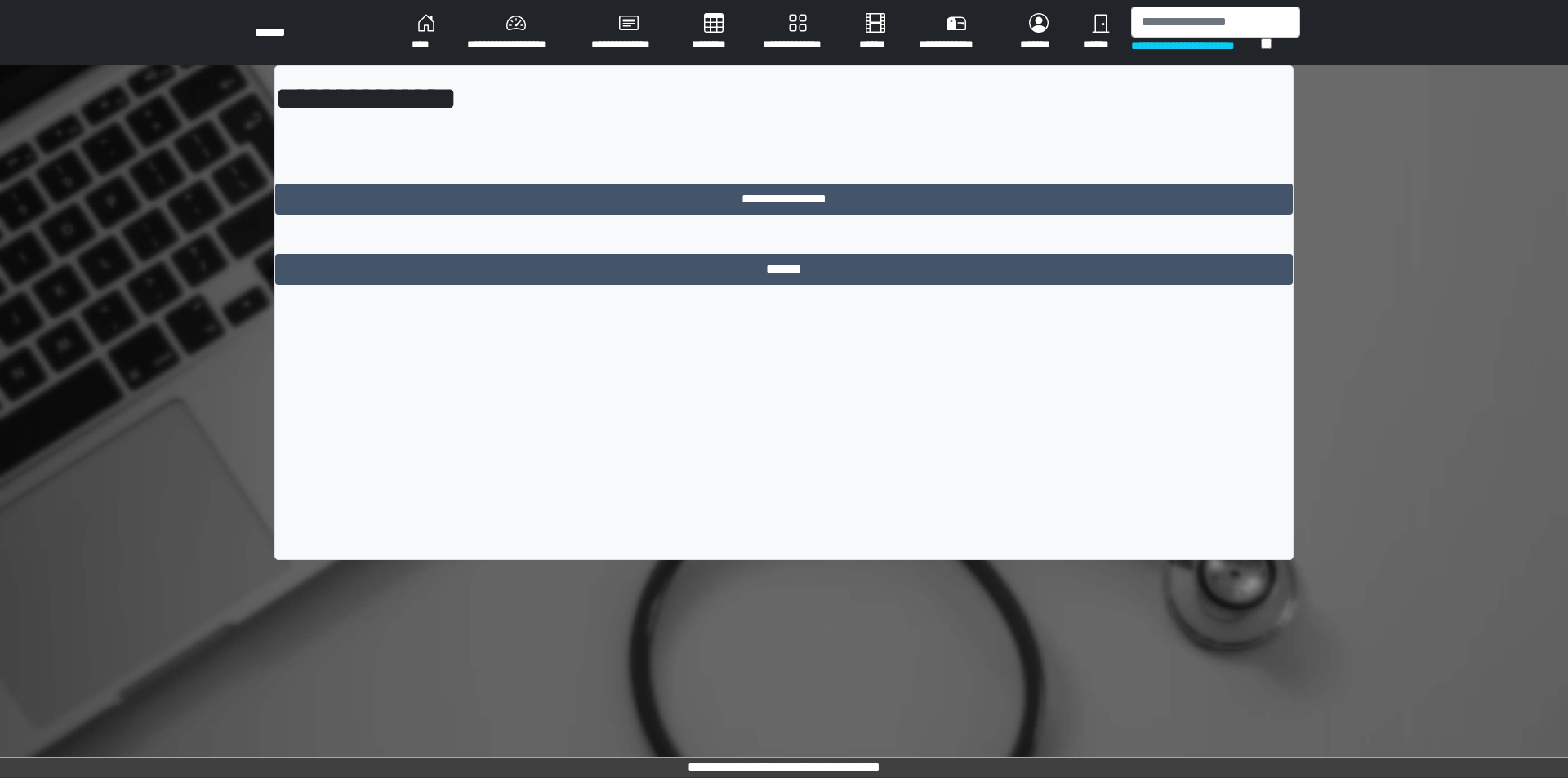 click on "********" at bounding box center [714, 33] 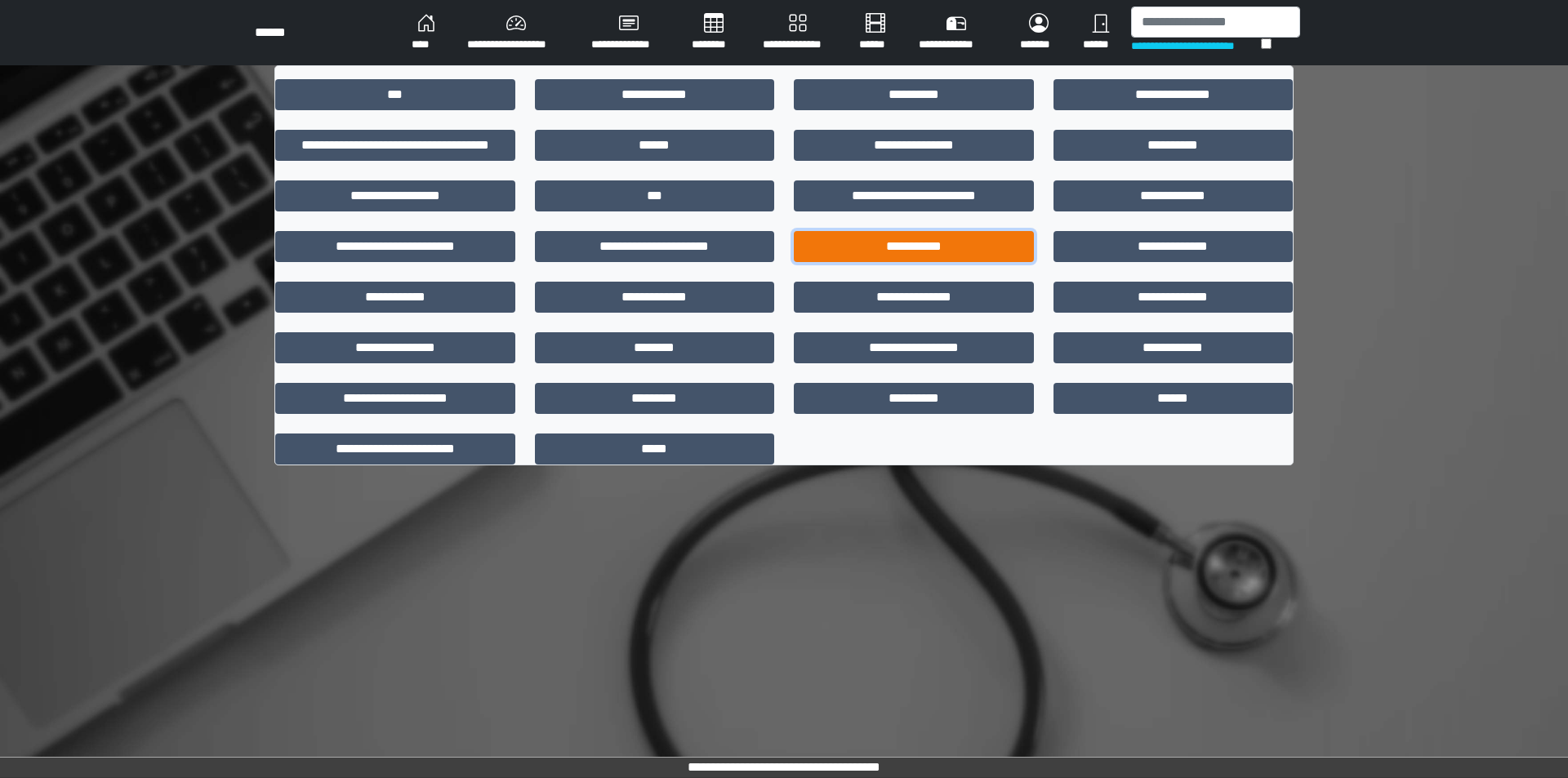 click on "**********" at bounding box center [914, 247] 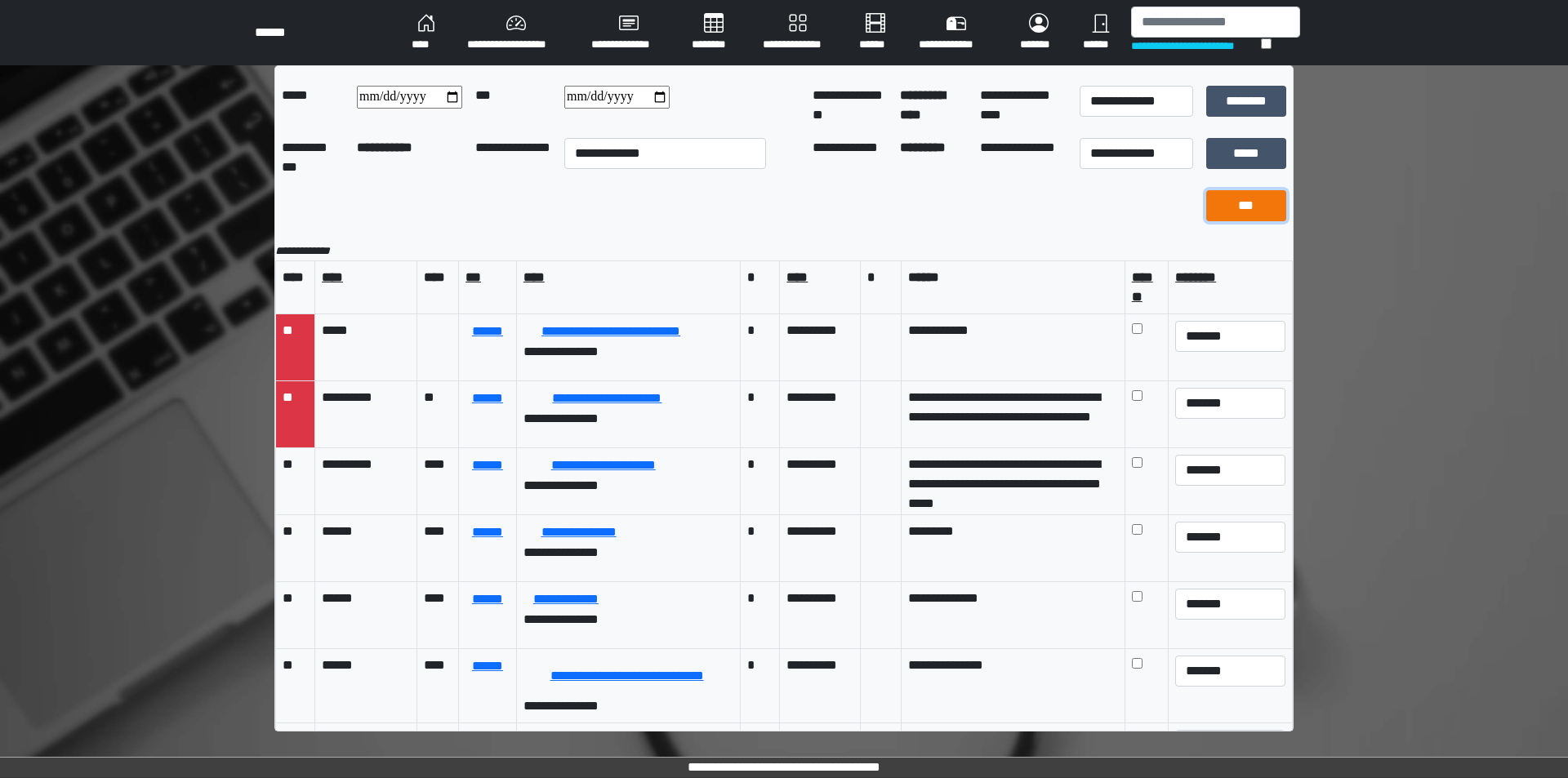 click on "***" at bounding box center (1246, 206) 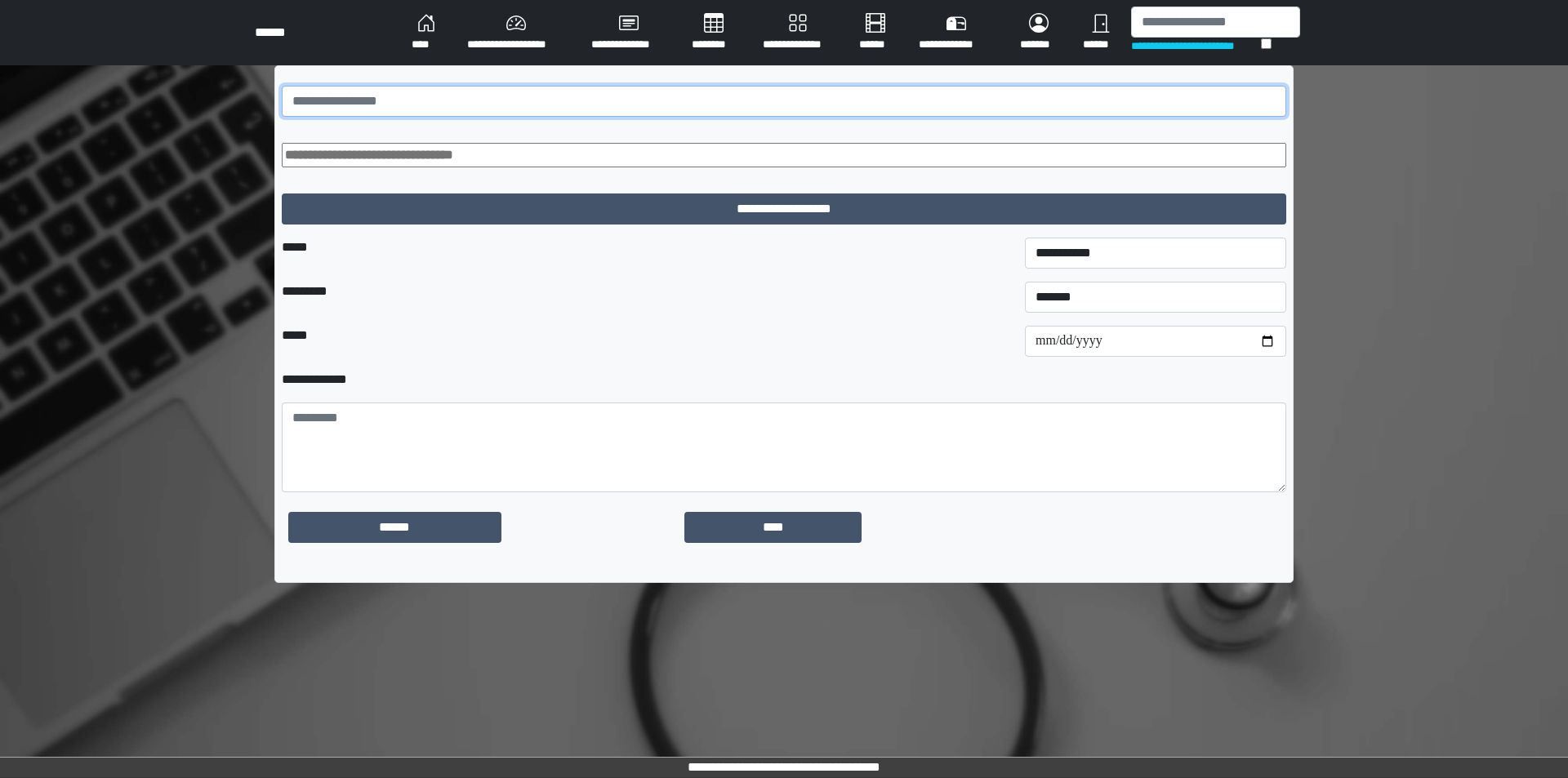 click at bounding box center [784, 101] 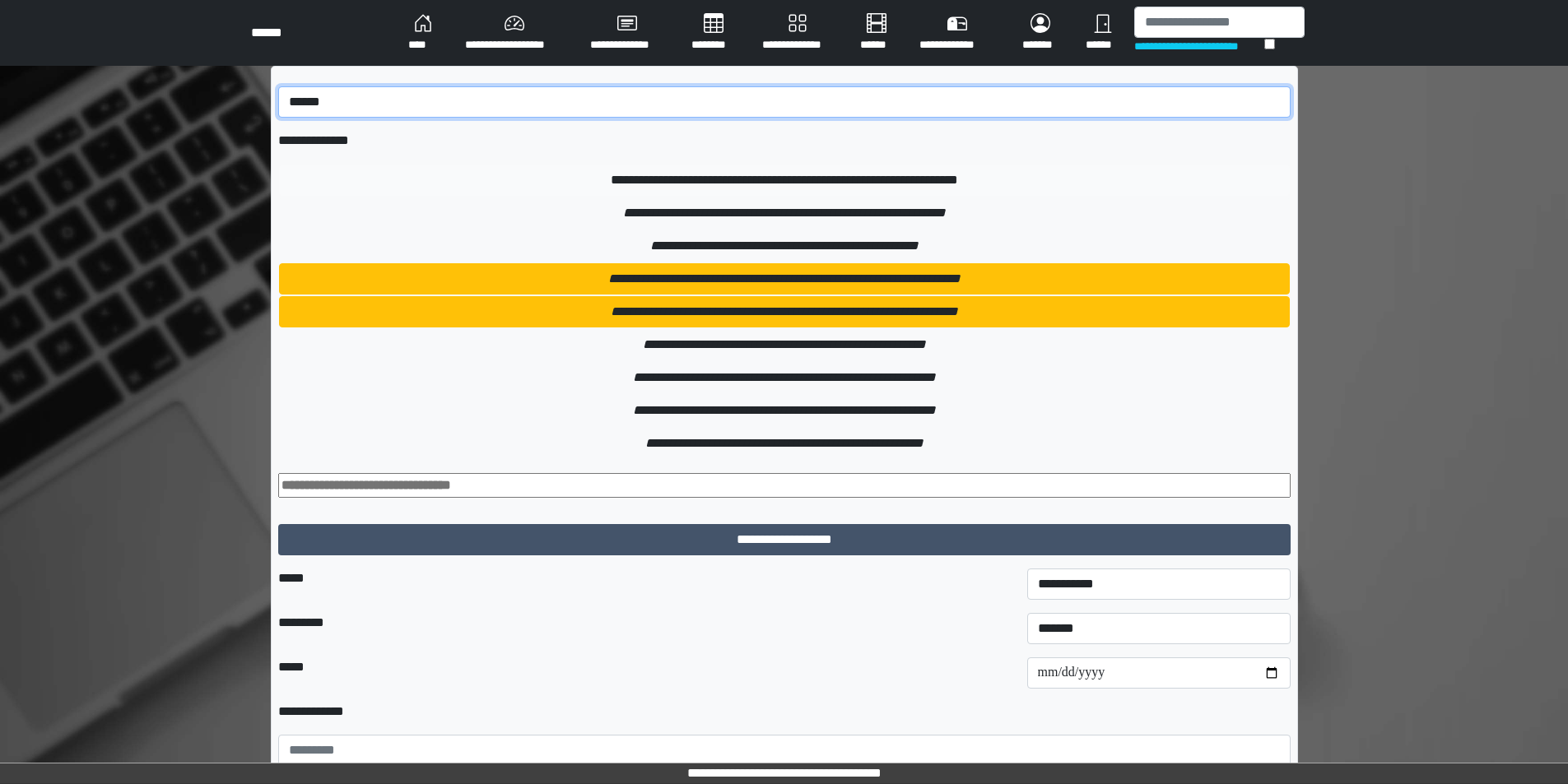 type on "******" 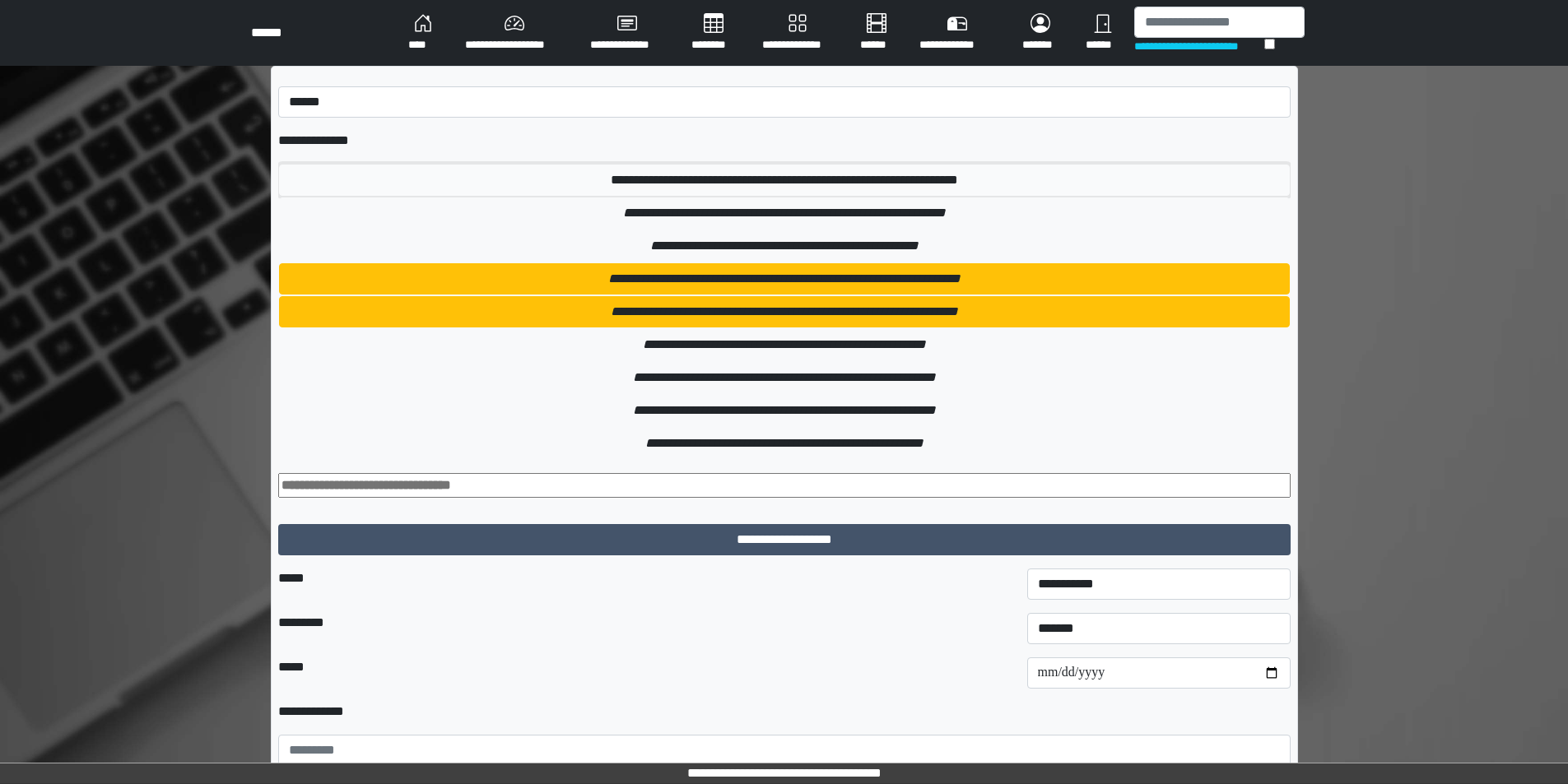 click on "**********" at bounding box center [784, 180] 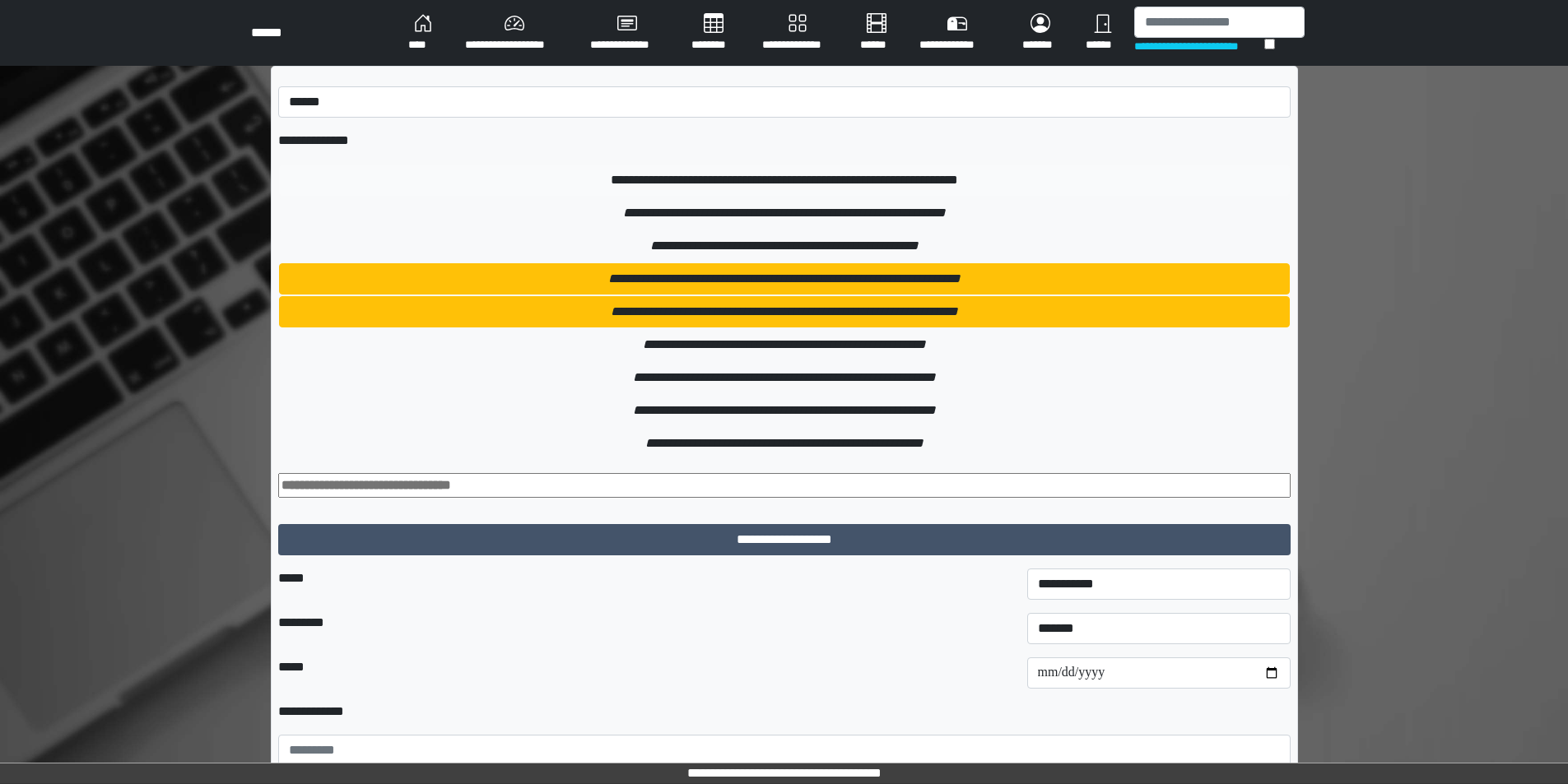 type 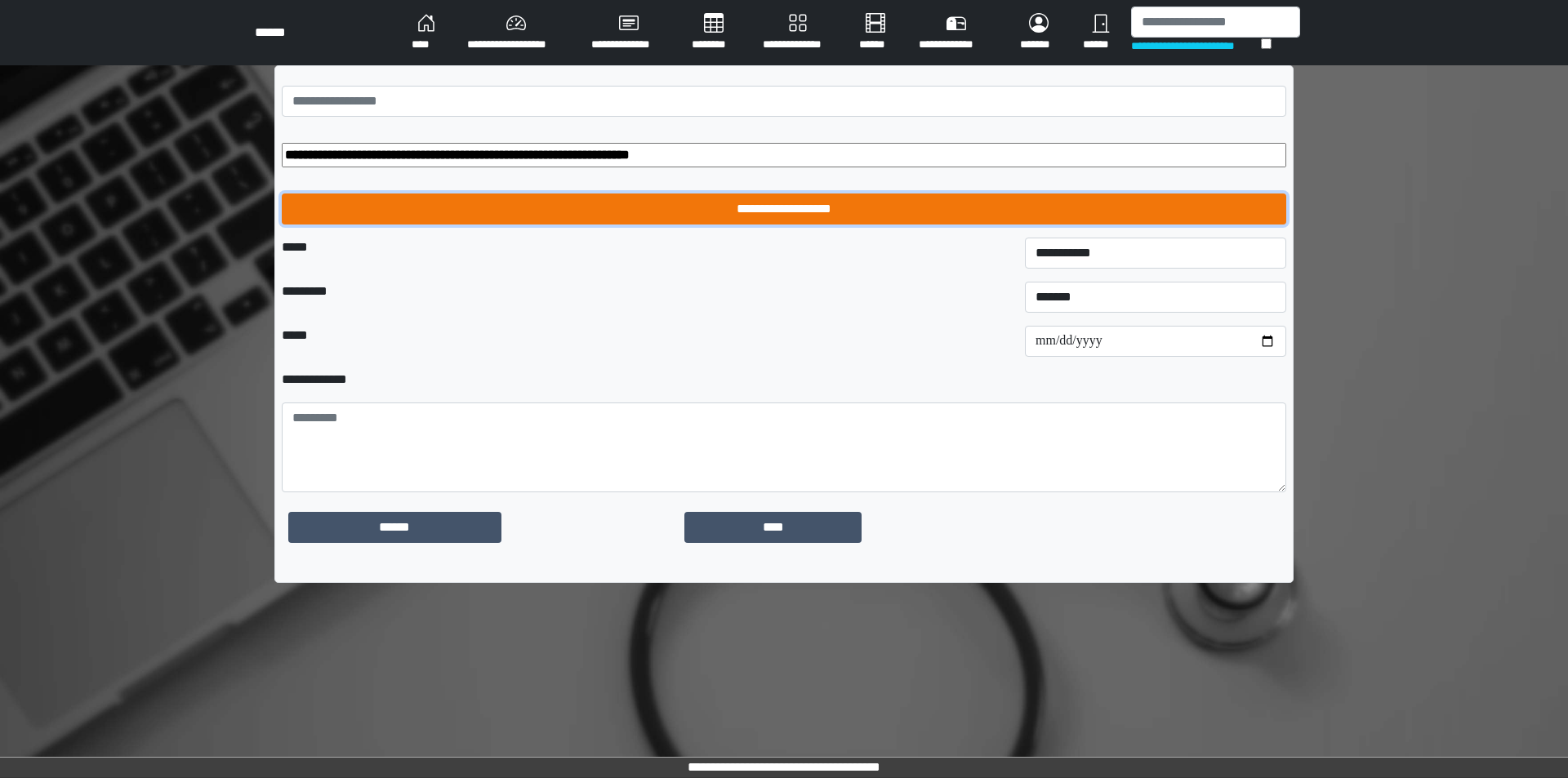 click on "**********" at bounding box center [784, 209] 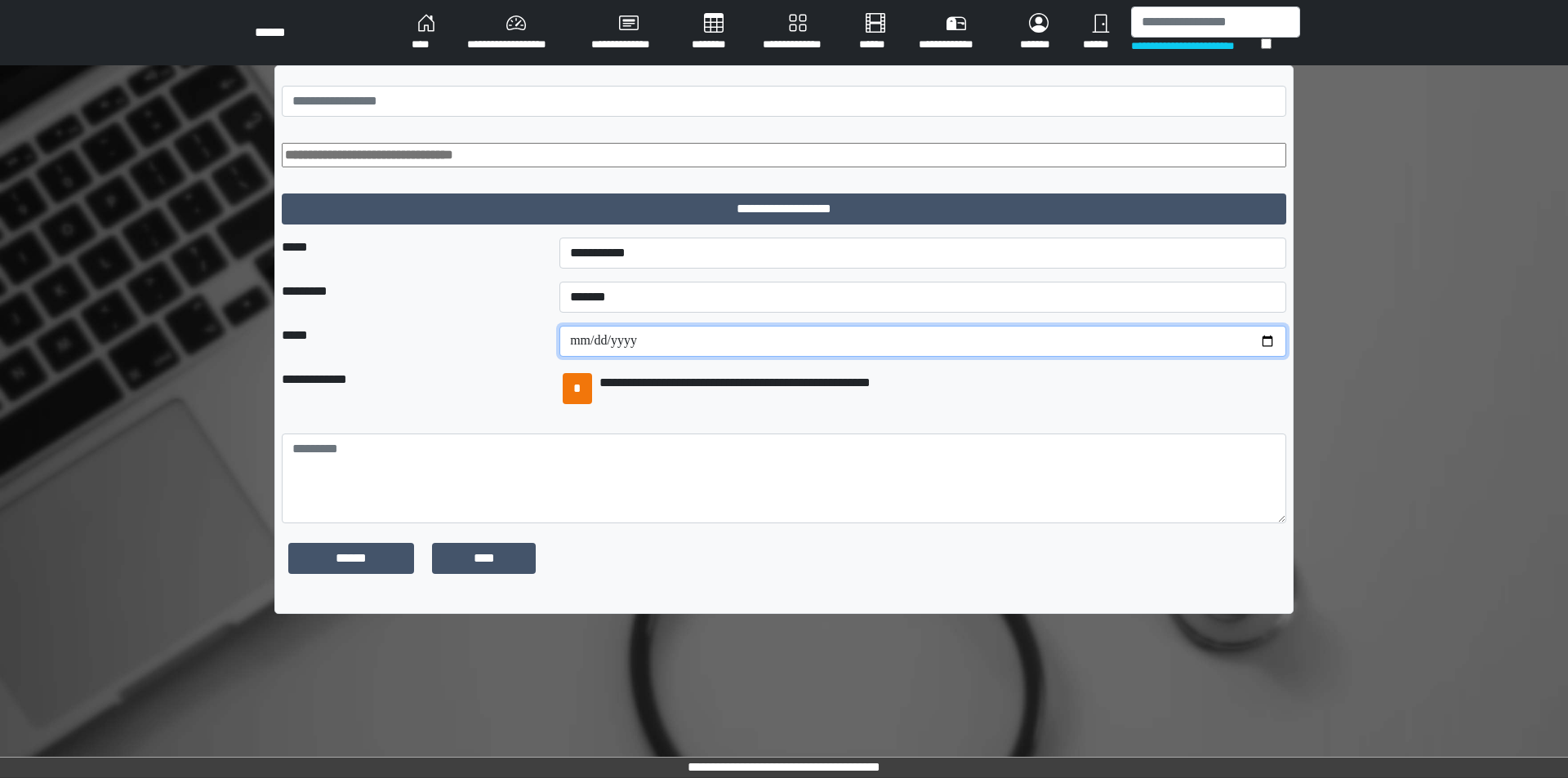 click on "**********" at bounding box center [923, 341] 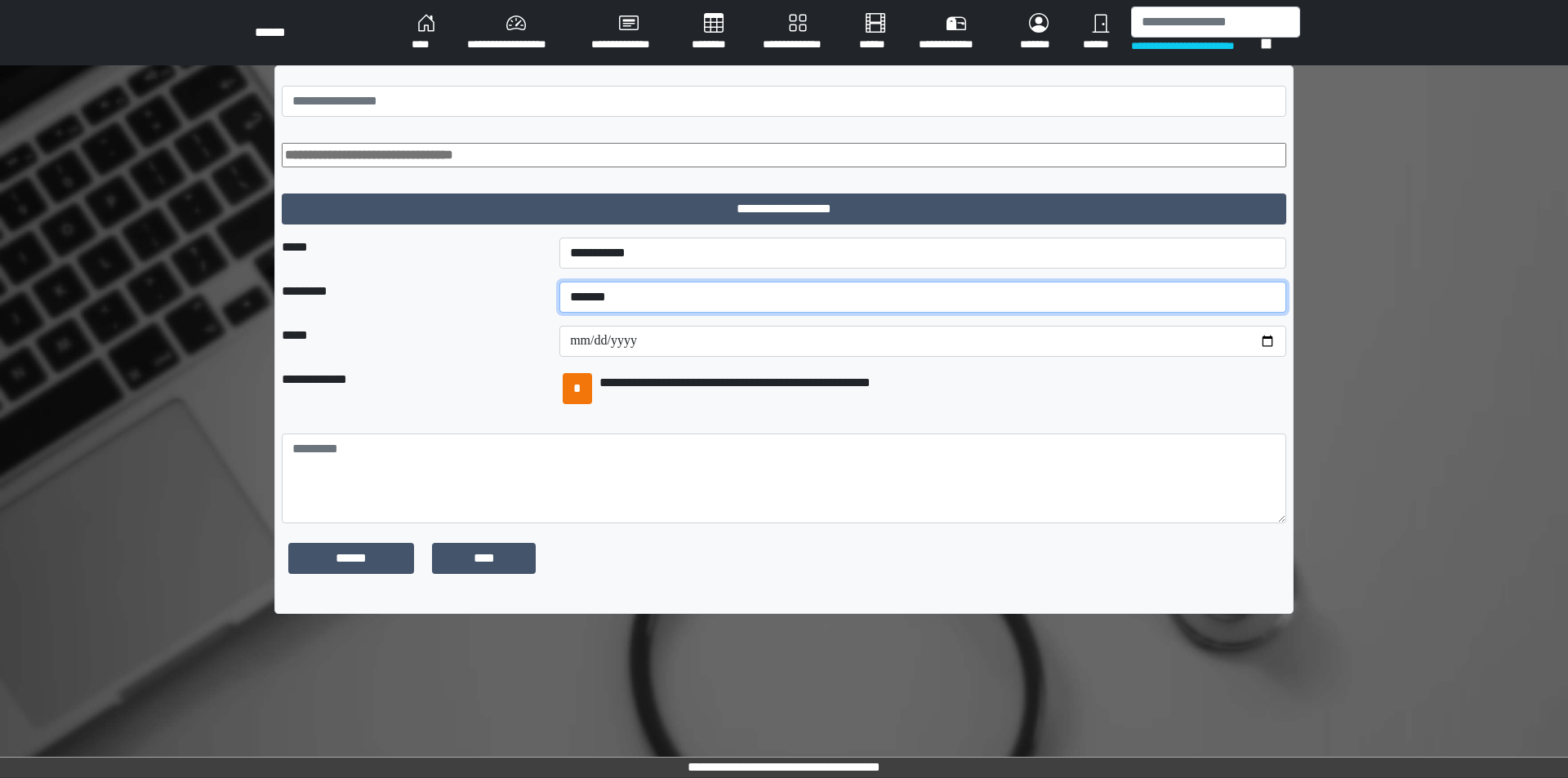 click on "******* ****** ********" at bounding box center (923, 297) 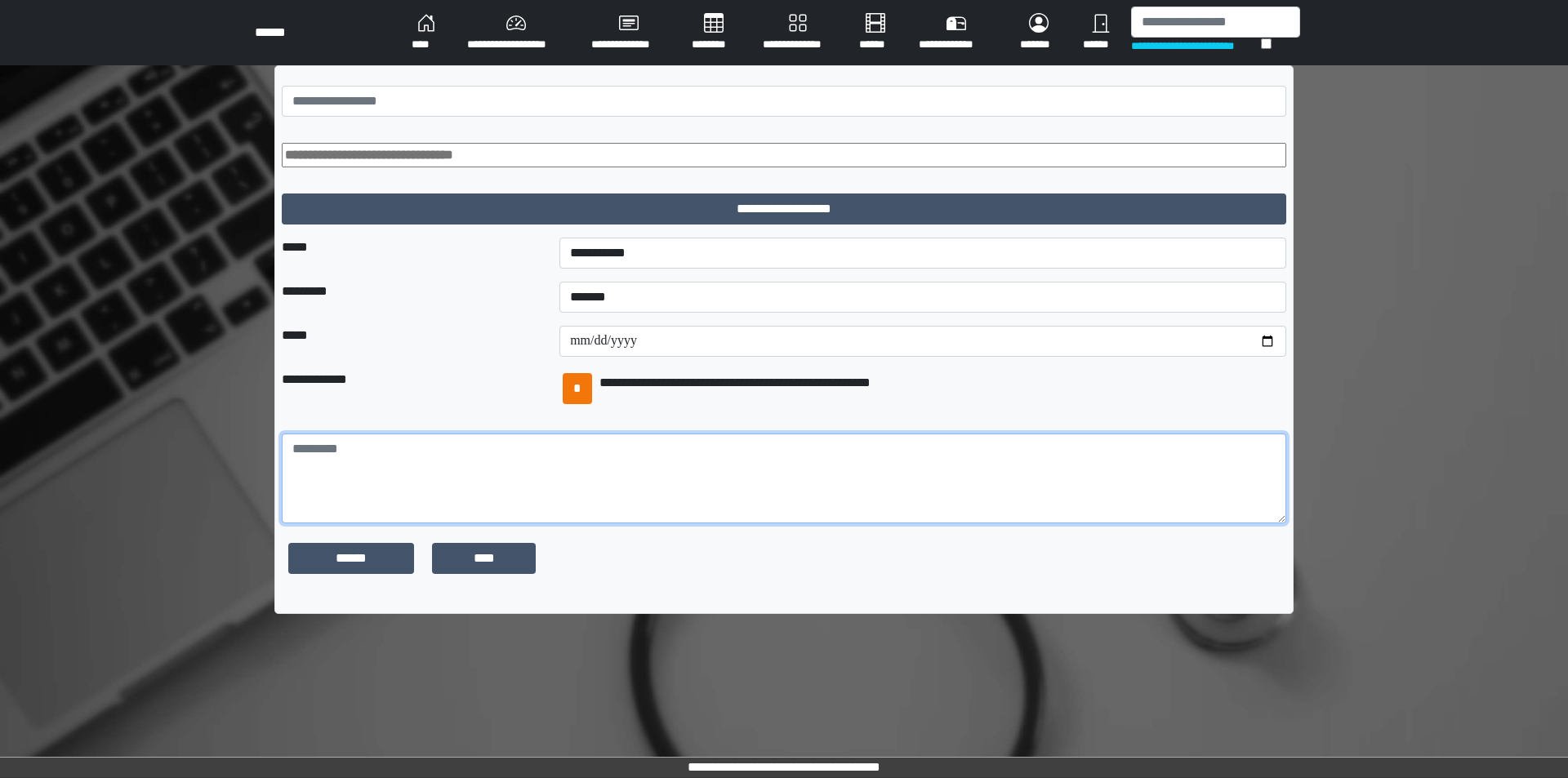 click at bounding box center (784, 478) 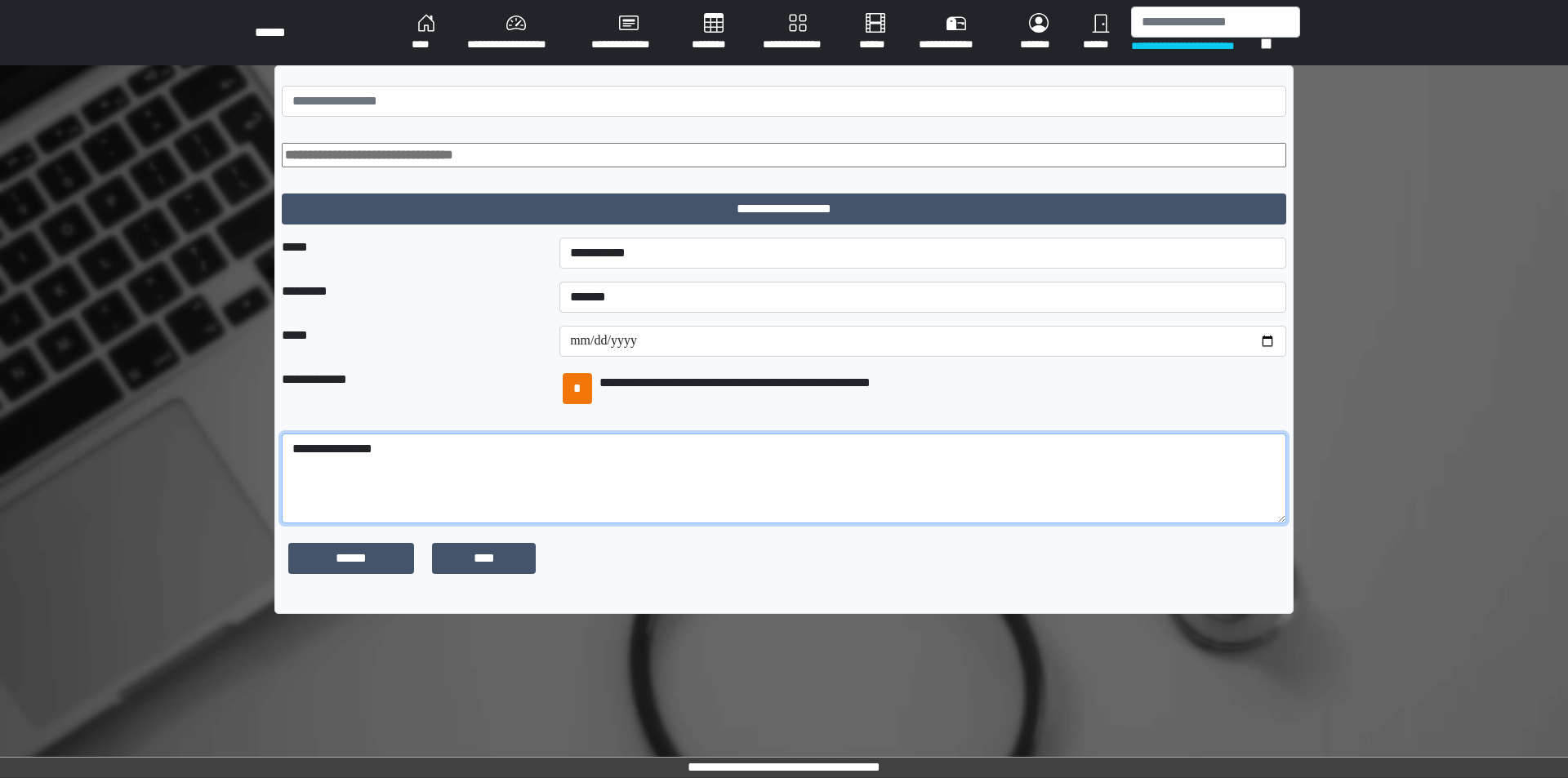 type on "**********" 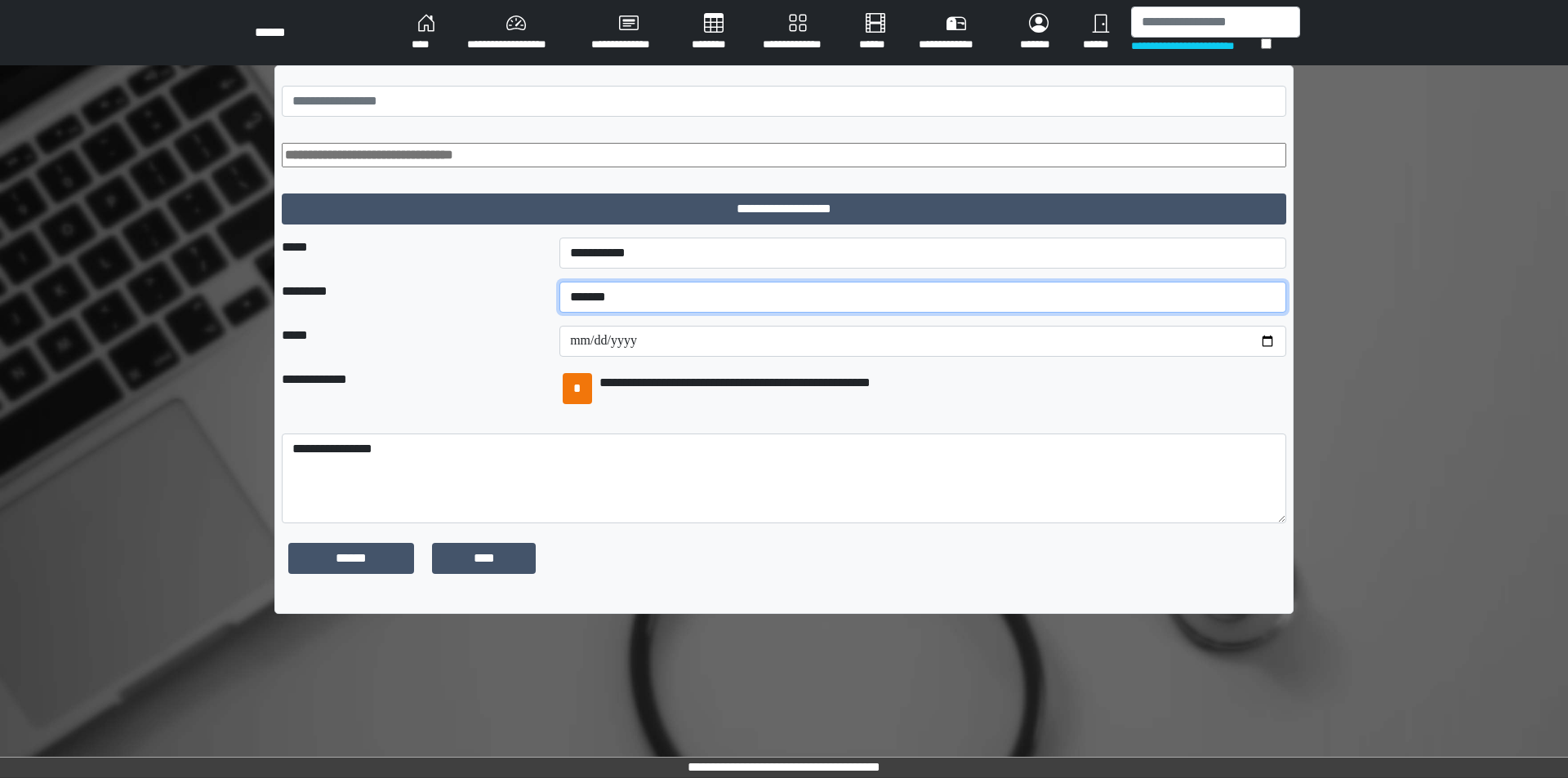 click on "******* ****** ********" at bounding box center (923, 297) 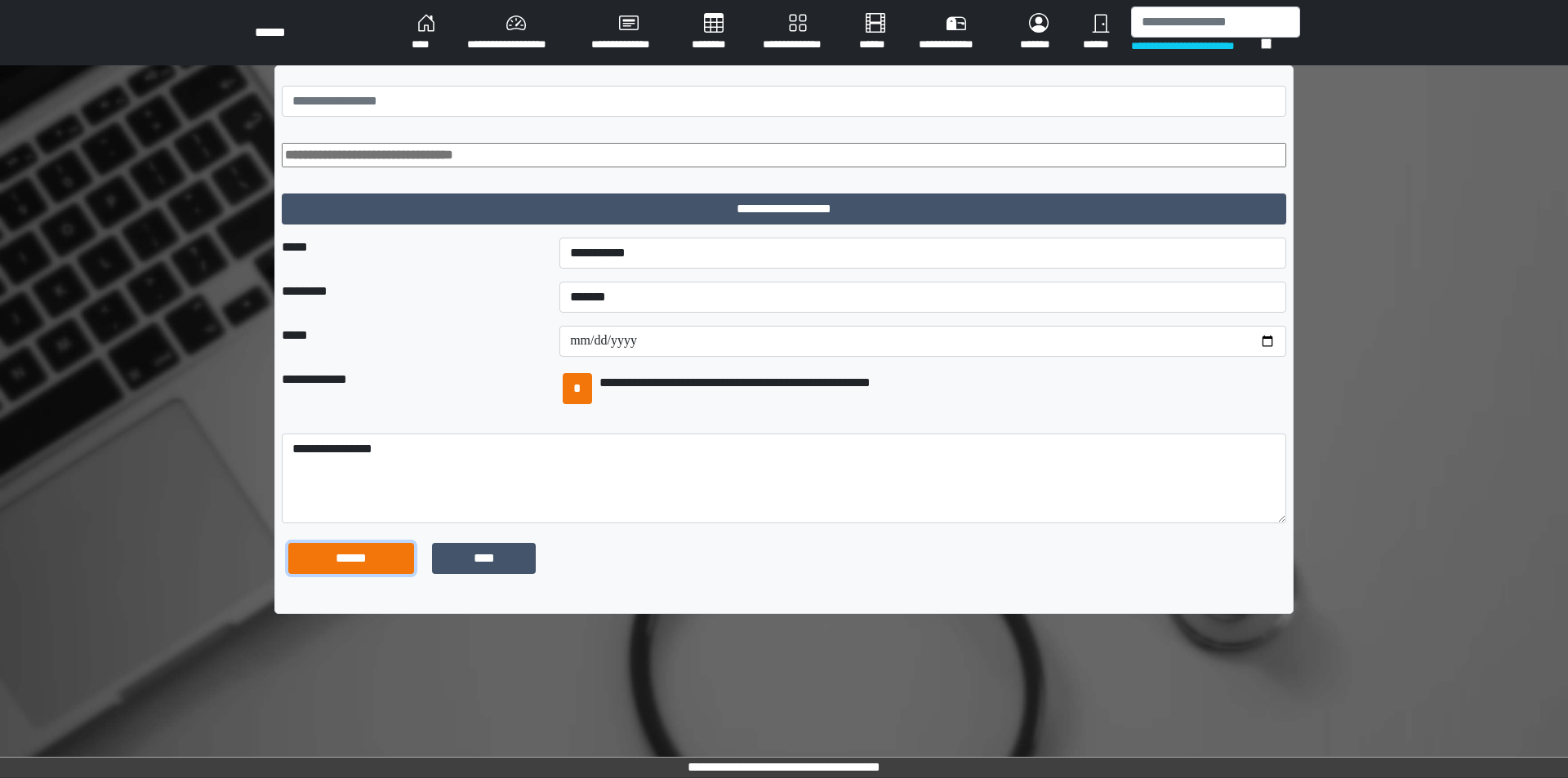 click on "******" at bounding box center (351, 558) 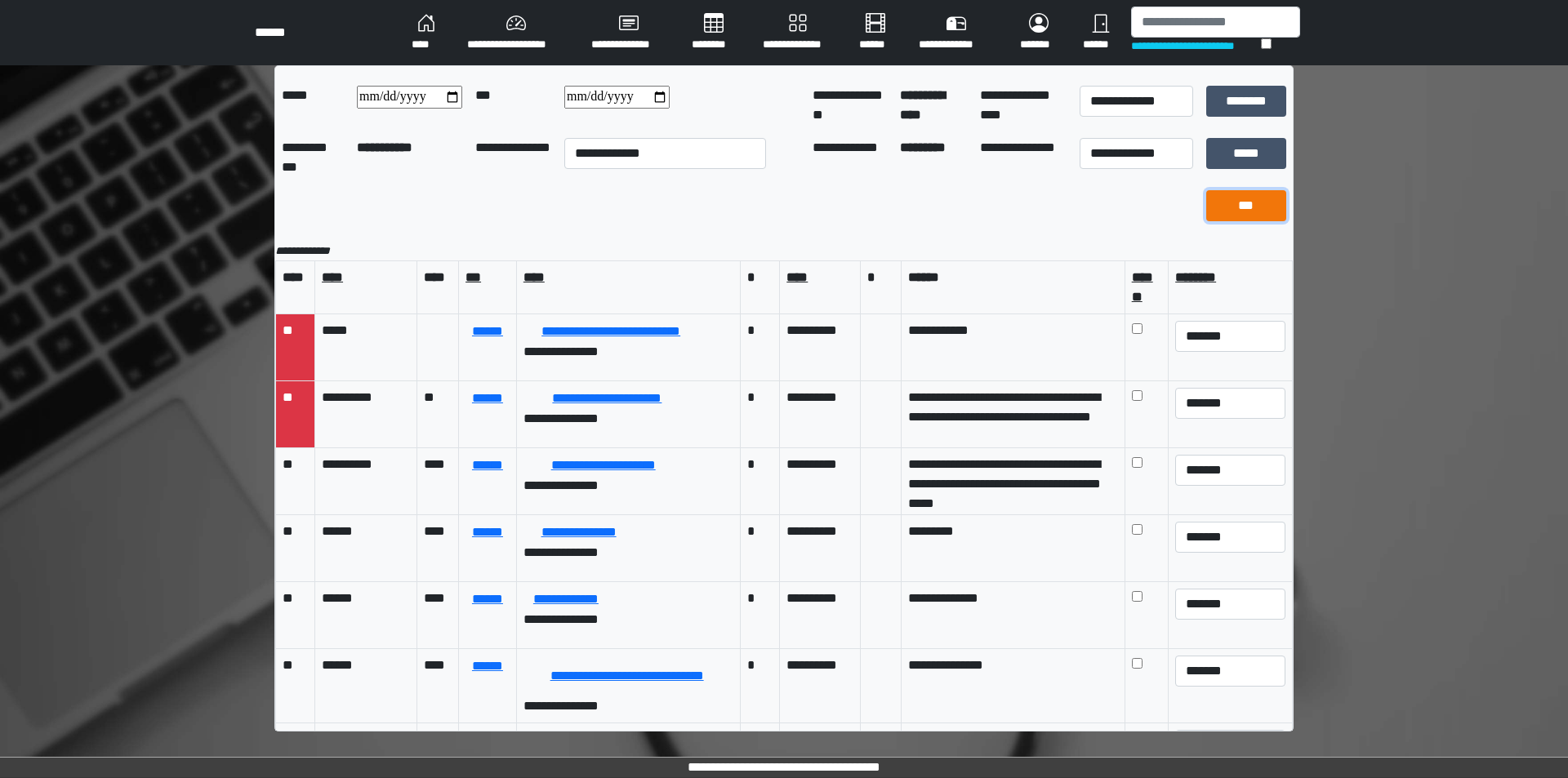 click on "***" at bounding box center (1246, 206) 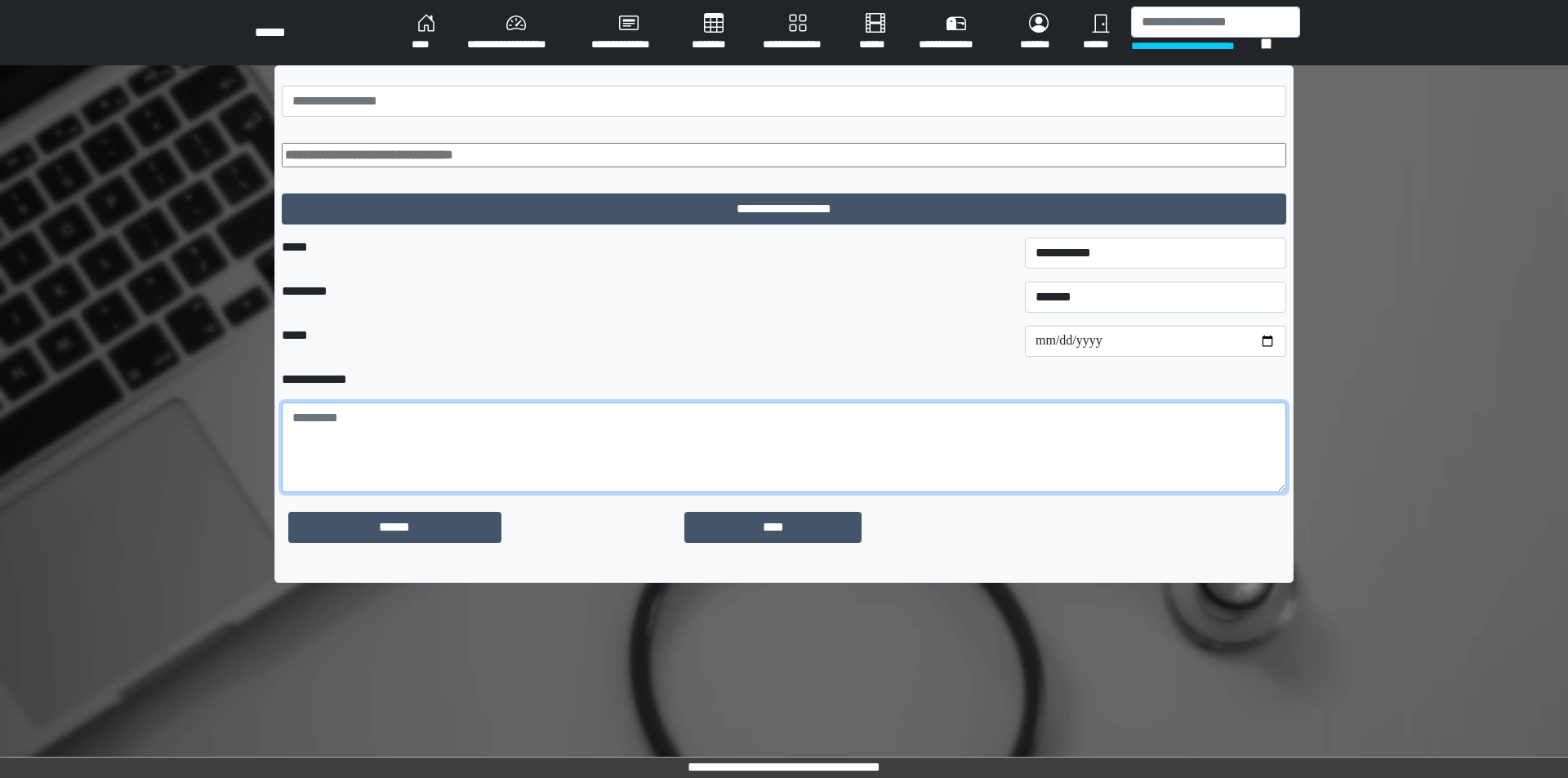 click at bounding box center [784, 447] 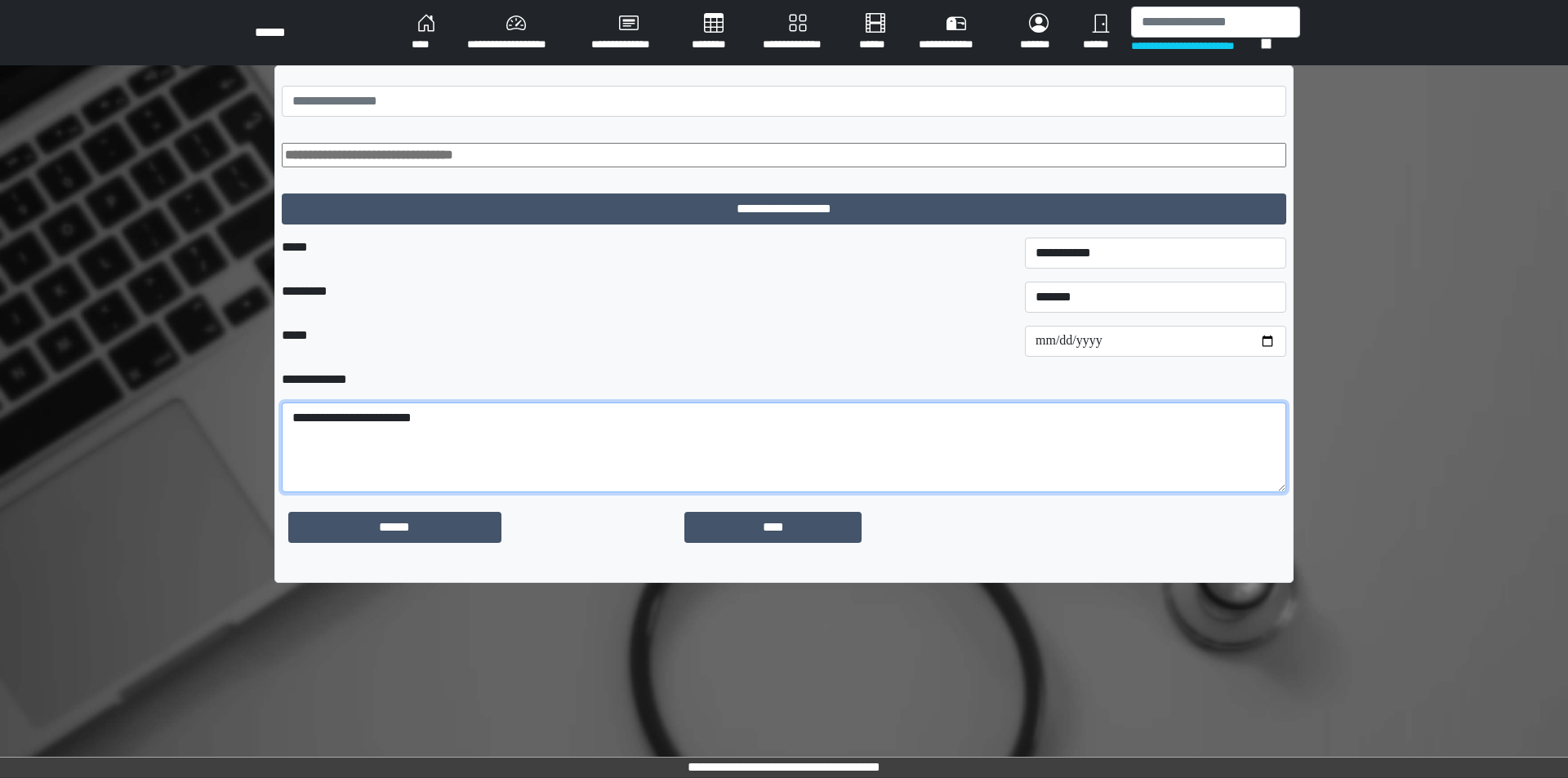 type on "**********" 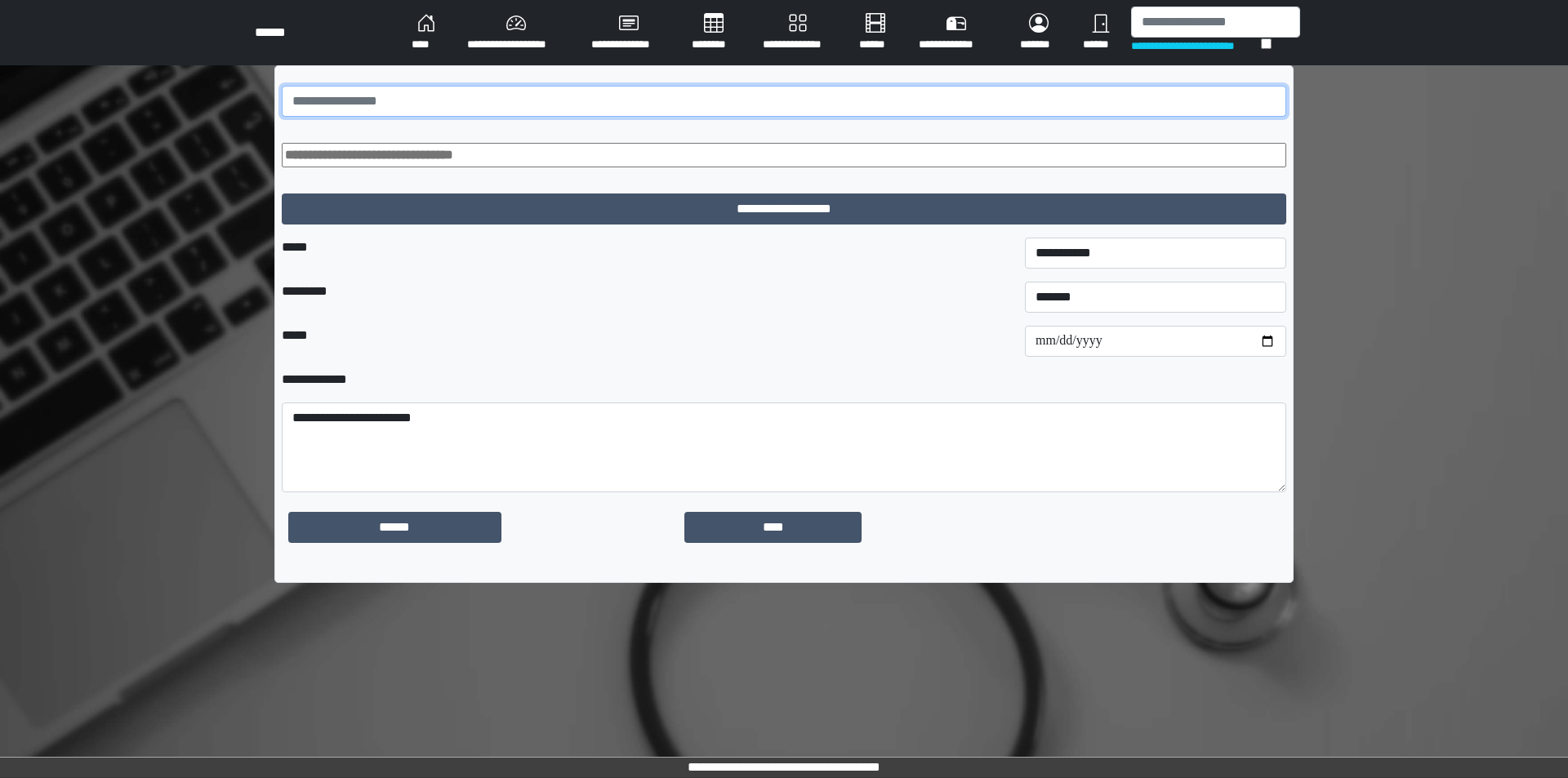 click at bounding box center (784, 101) 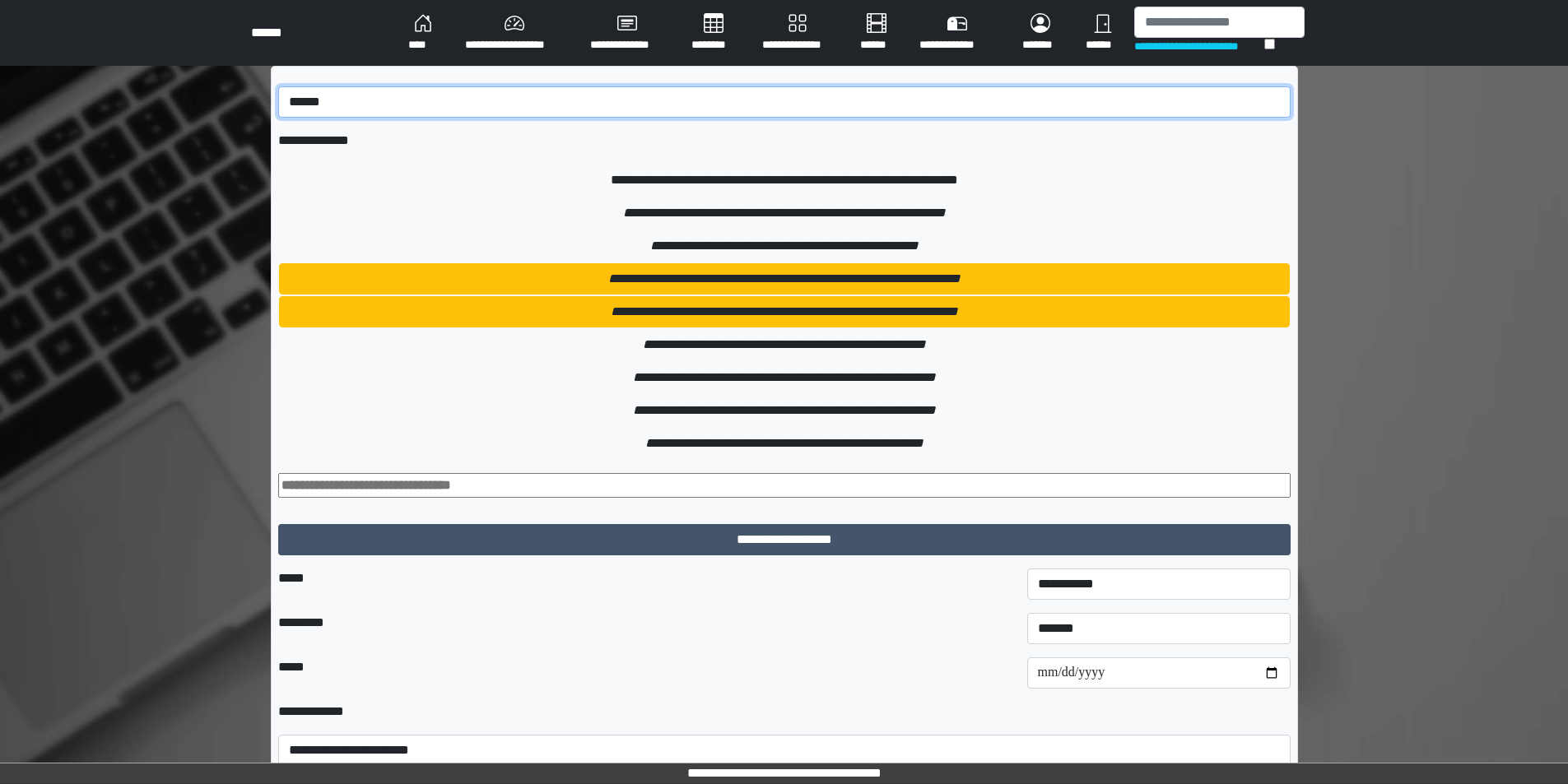 type on "******" 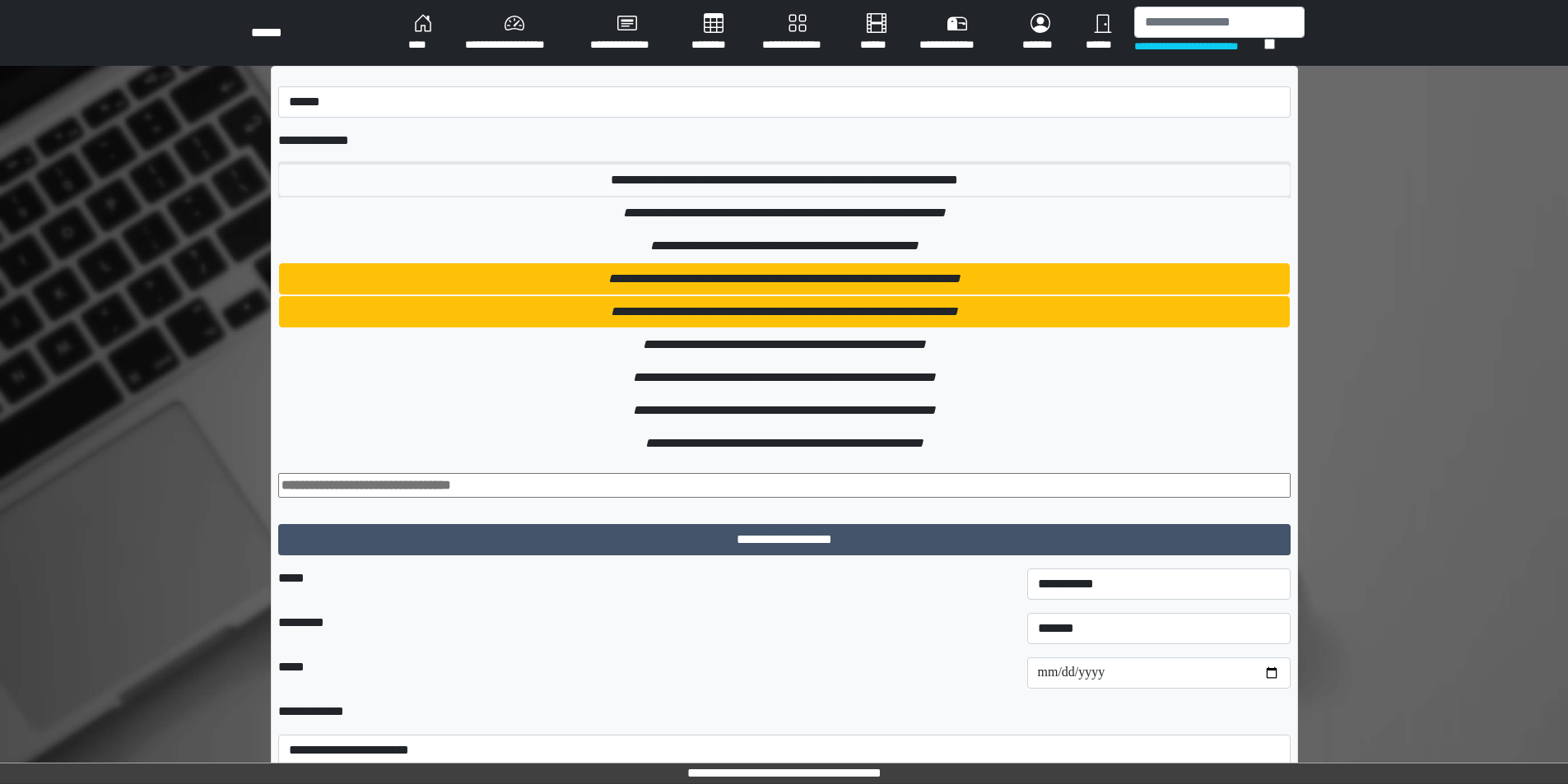 click on "**********" at bounding box center (784, 180) 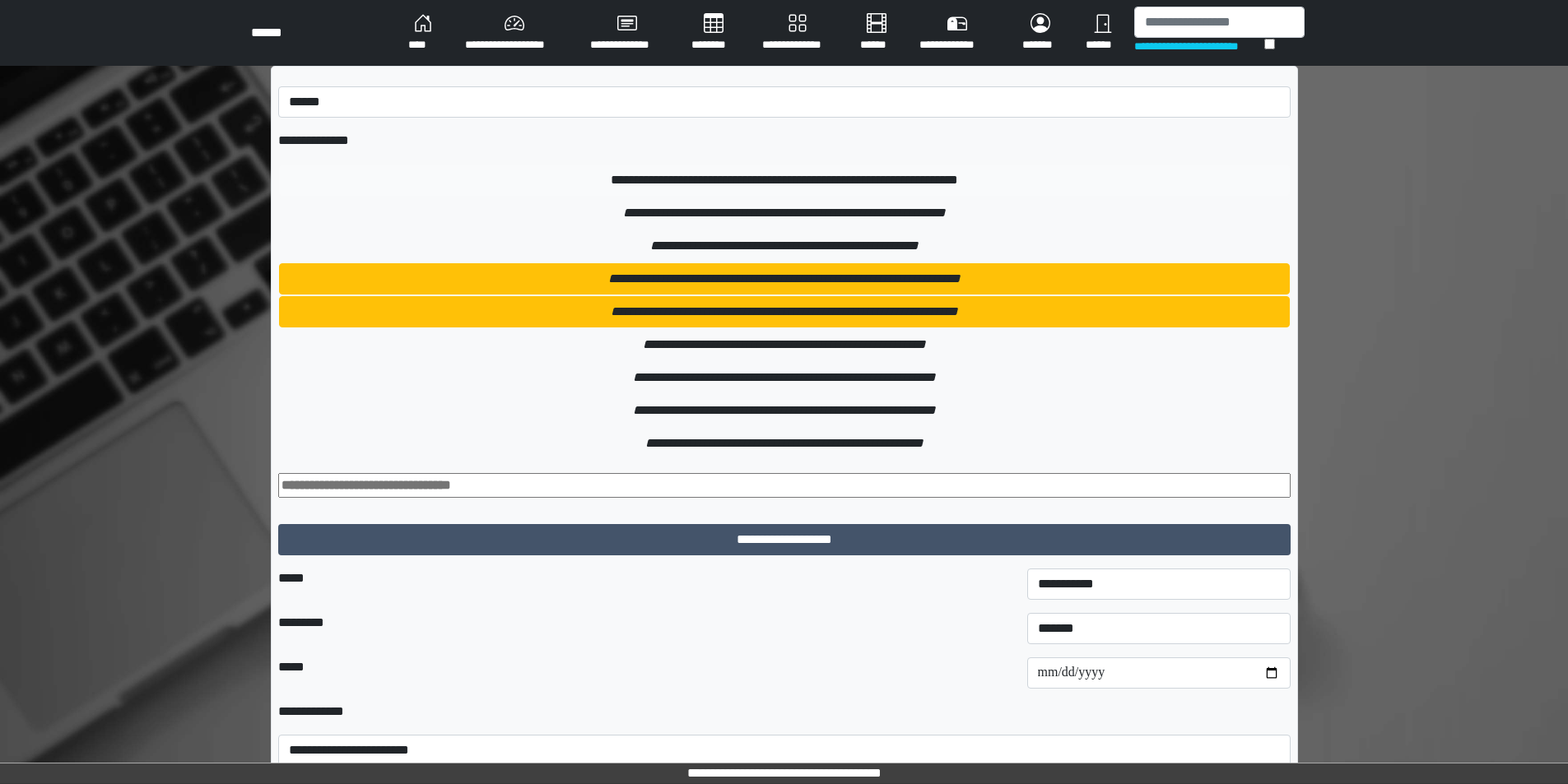 type 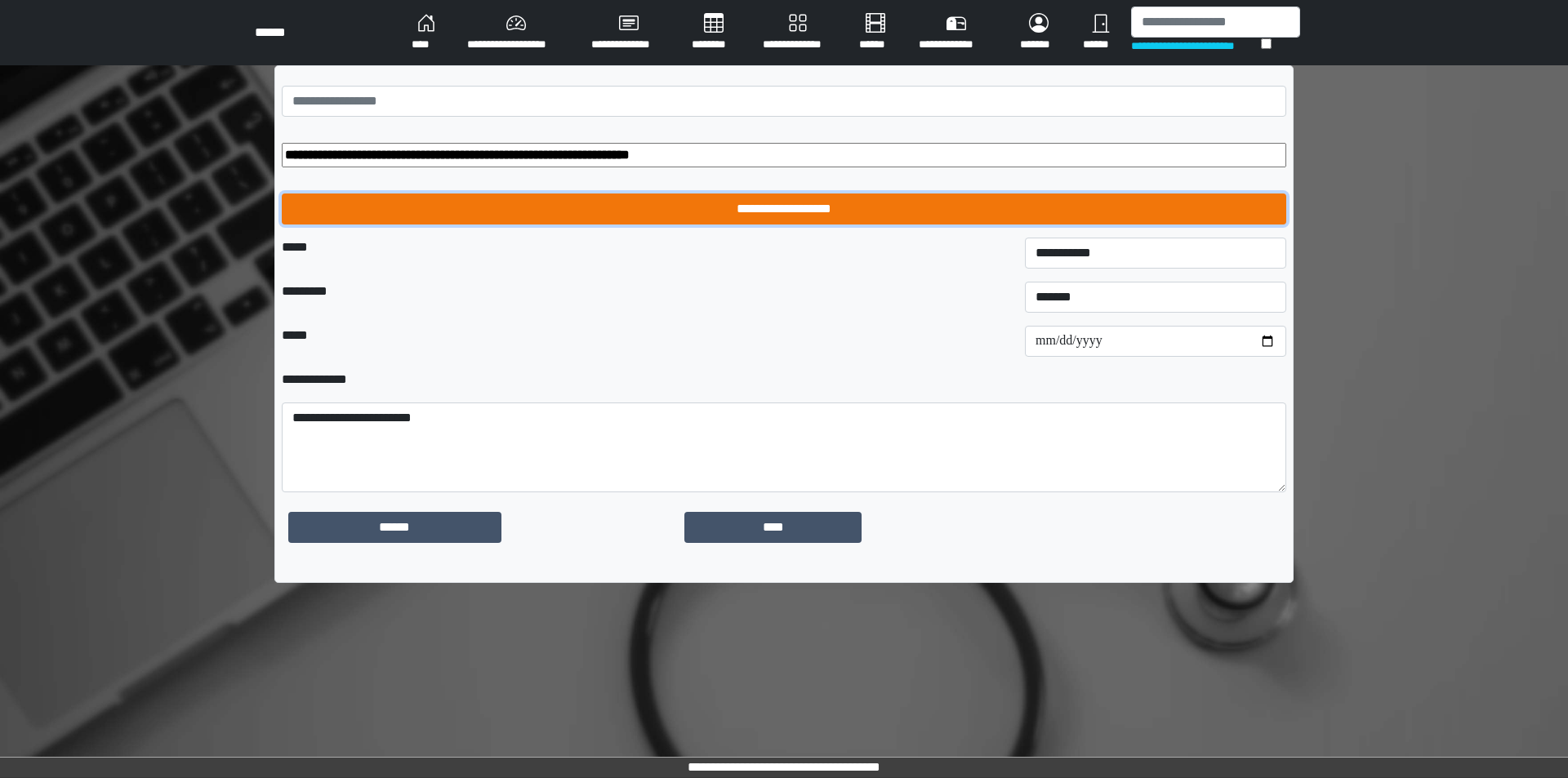 click on "**********" at bounding box center [784, 209] 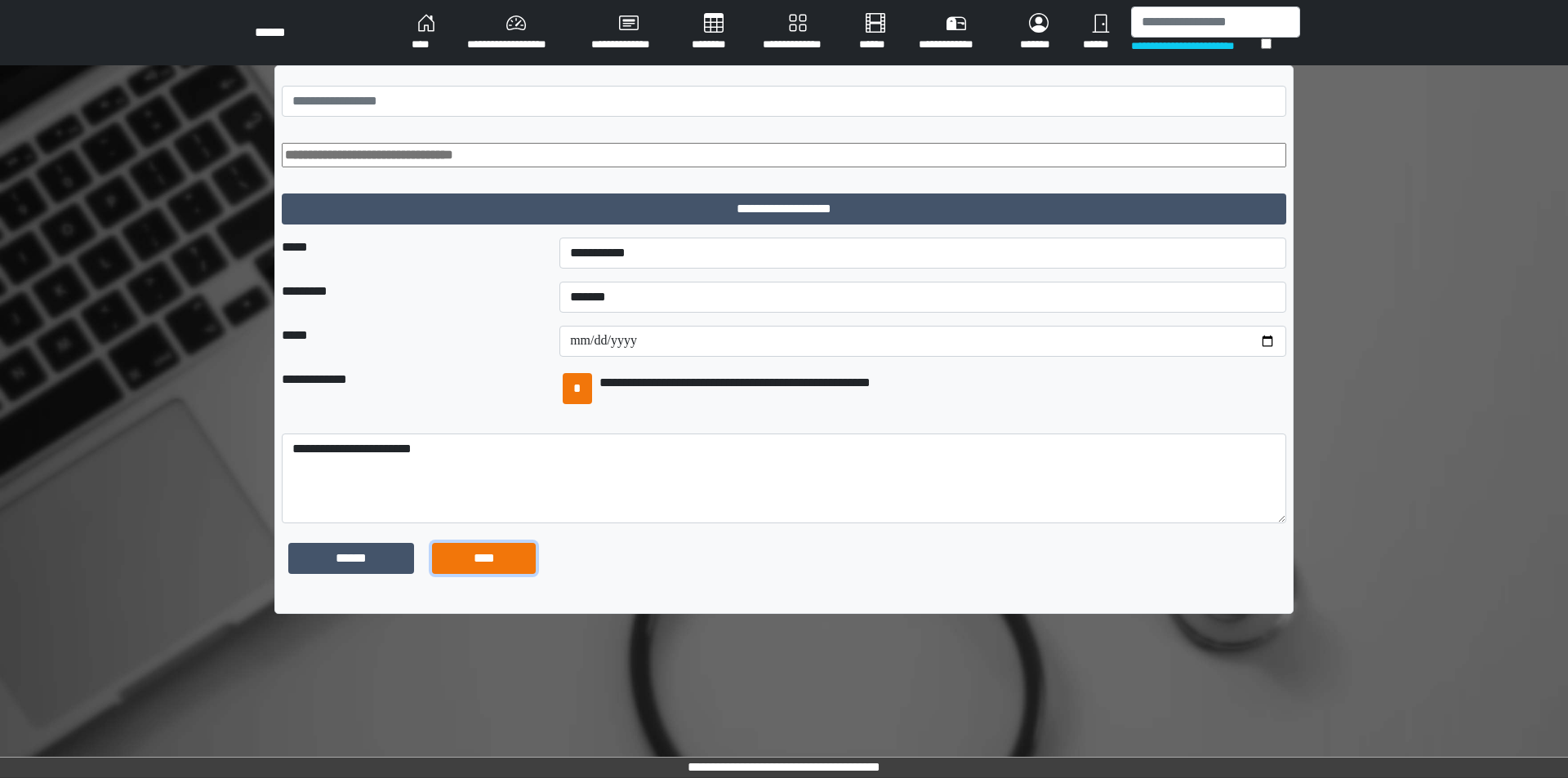 click on "****" at bounding box center (483, 558) 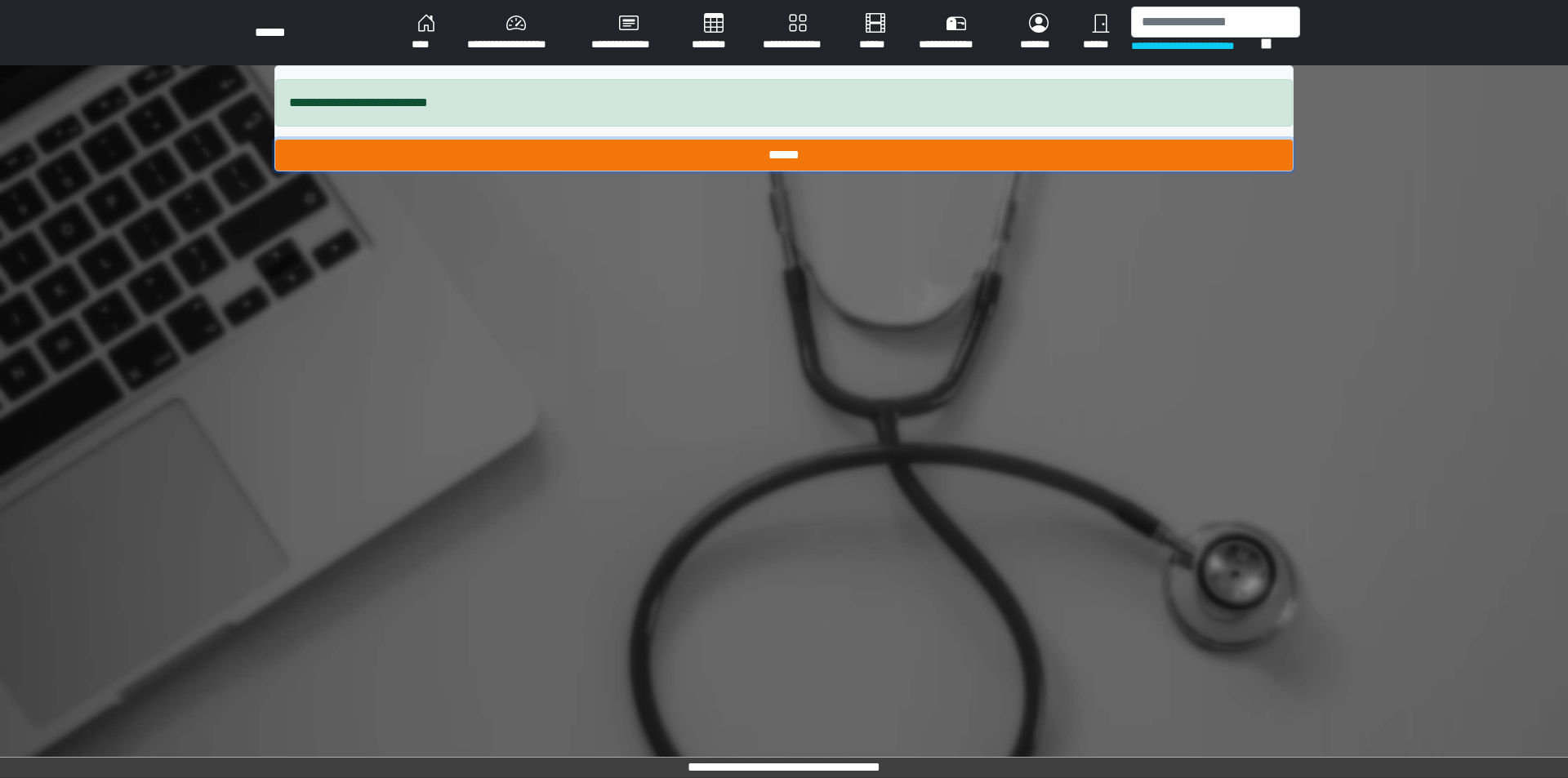 click on "******" at bounding box center (784, 155) 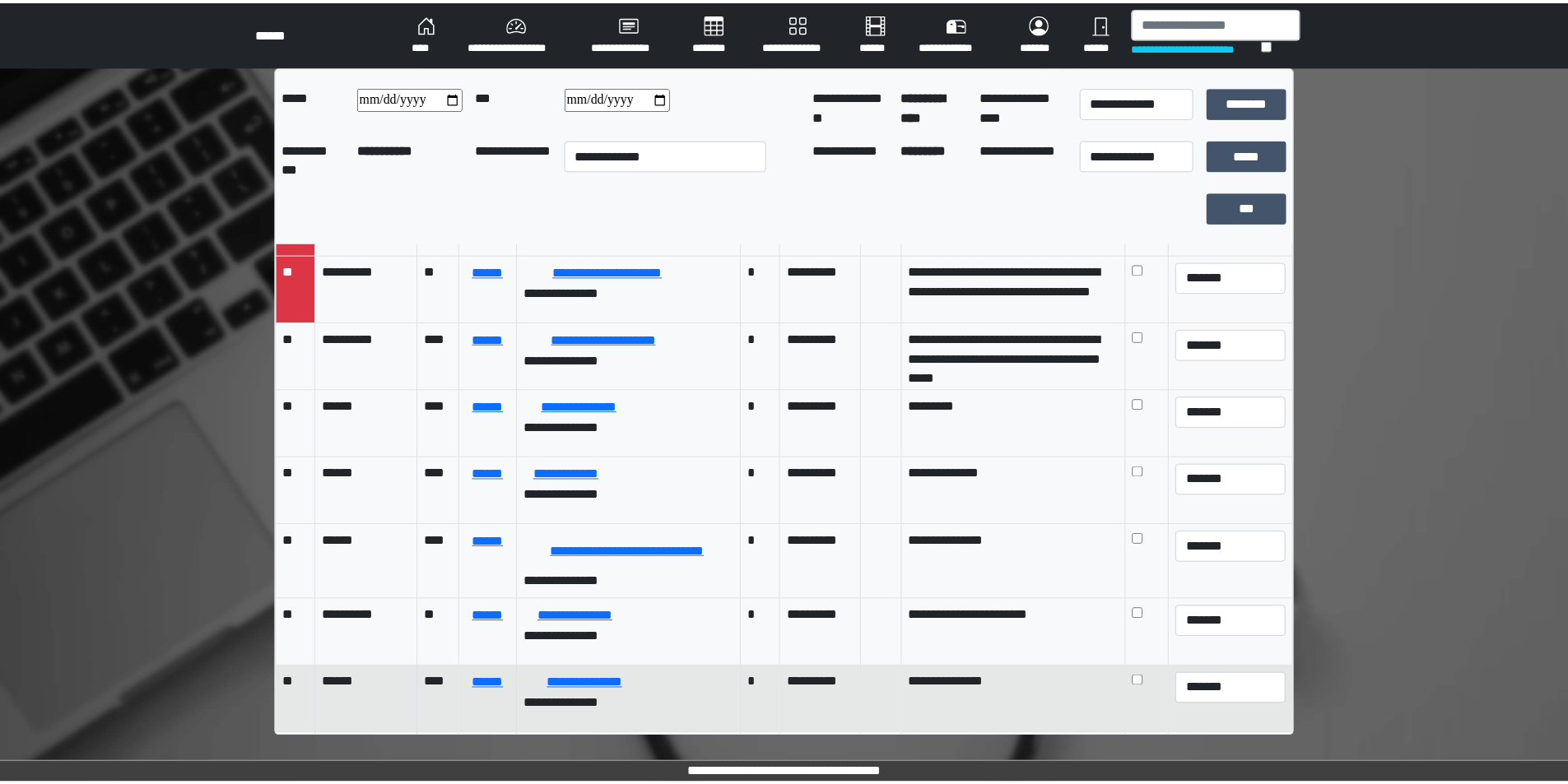 scroll, scrollTop: 0, scrollLeft: 0, axis: both 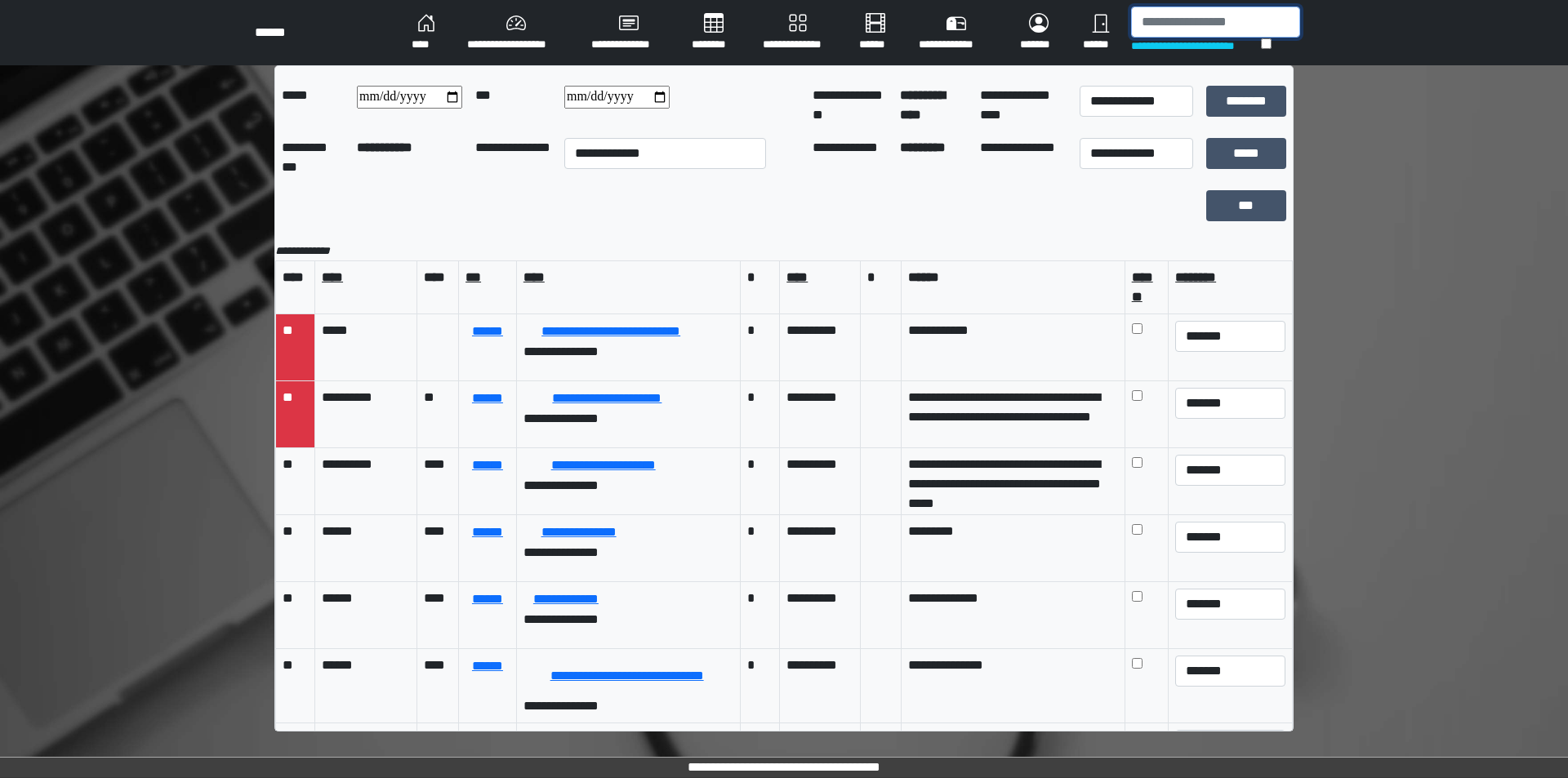 click at bounding box center (1215, 22) 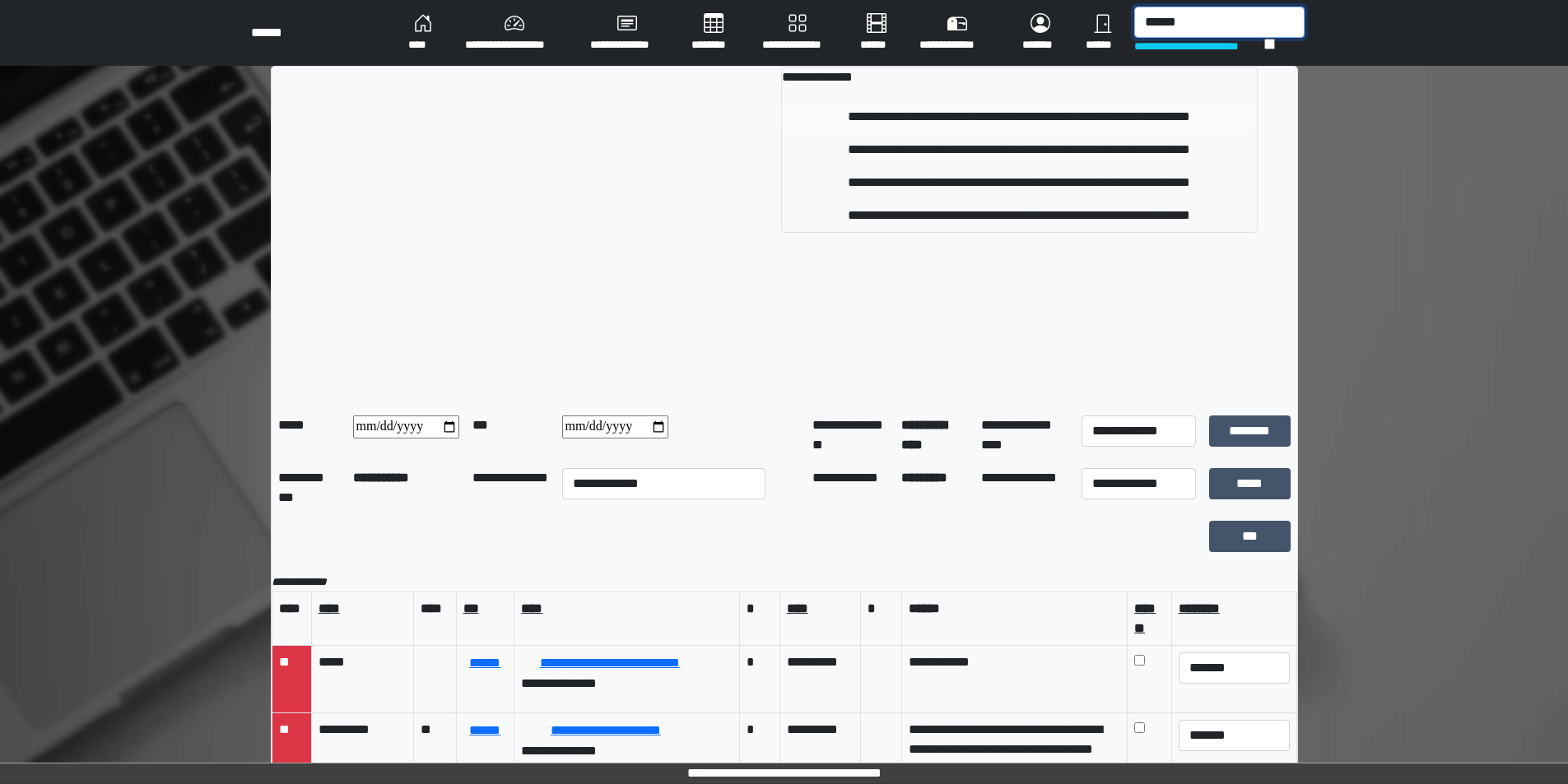 type on "******" 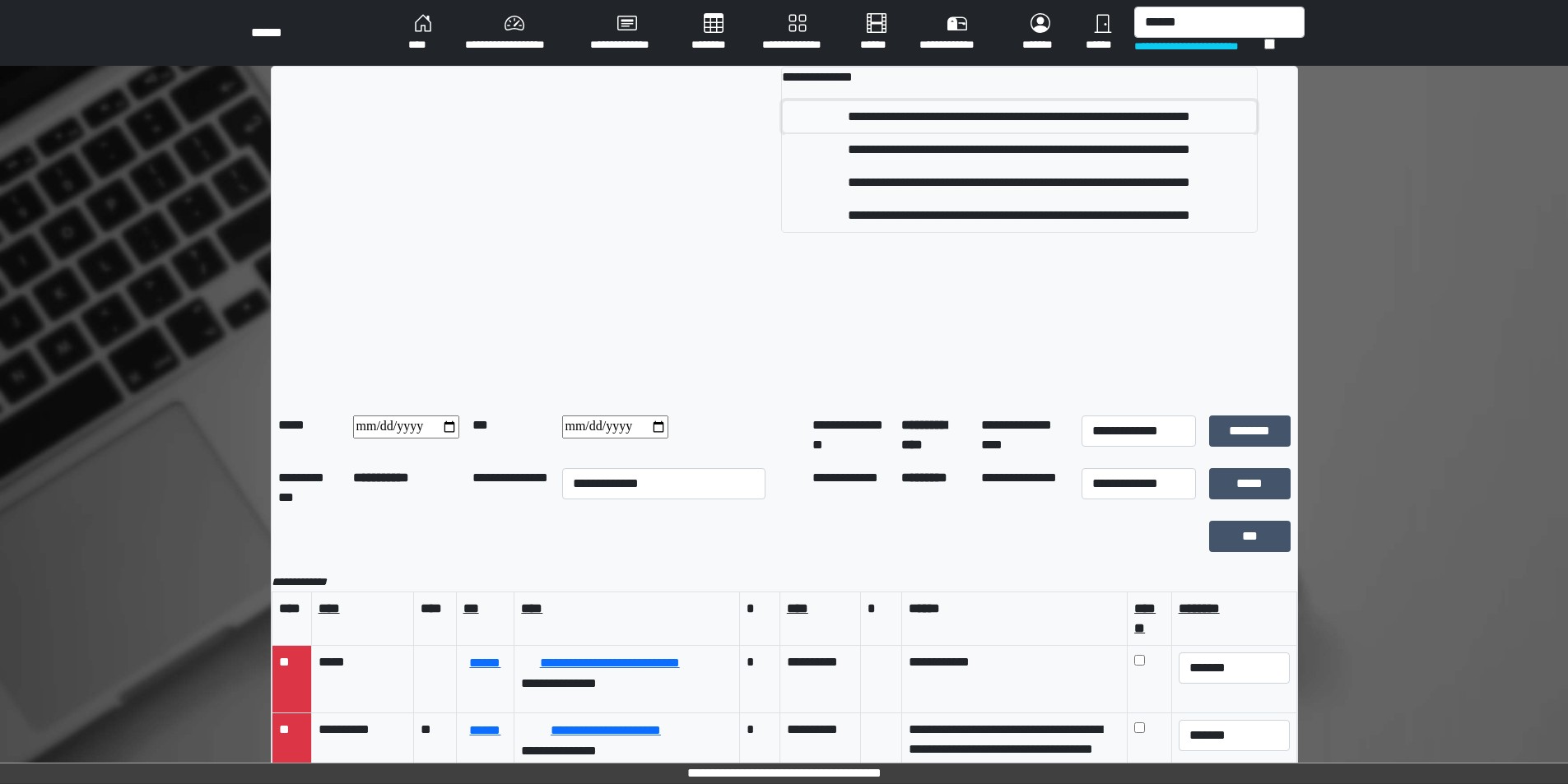 click on "**********" at bounding box center [1019, 117] 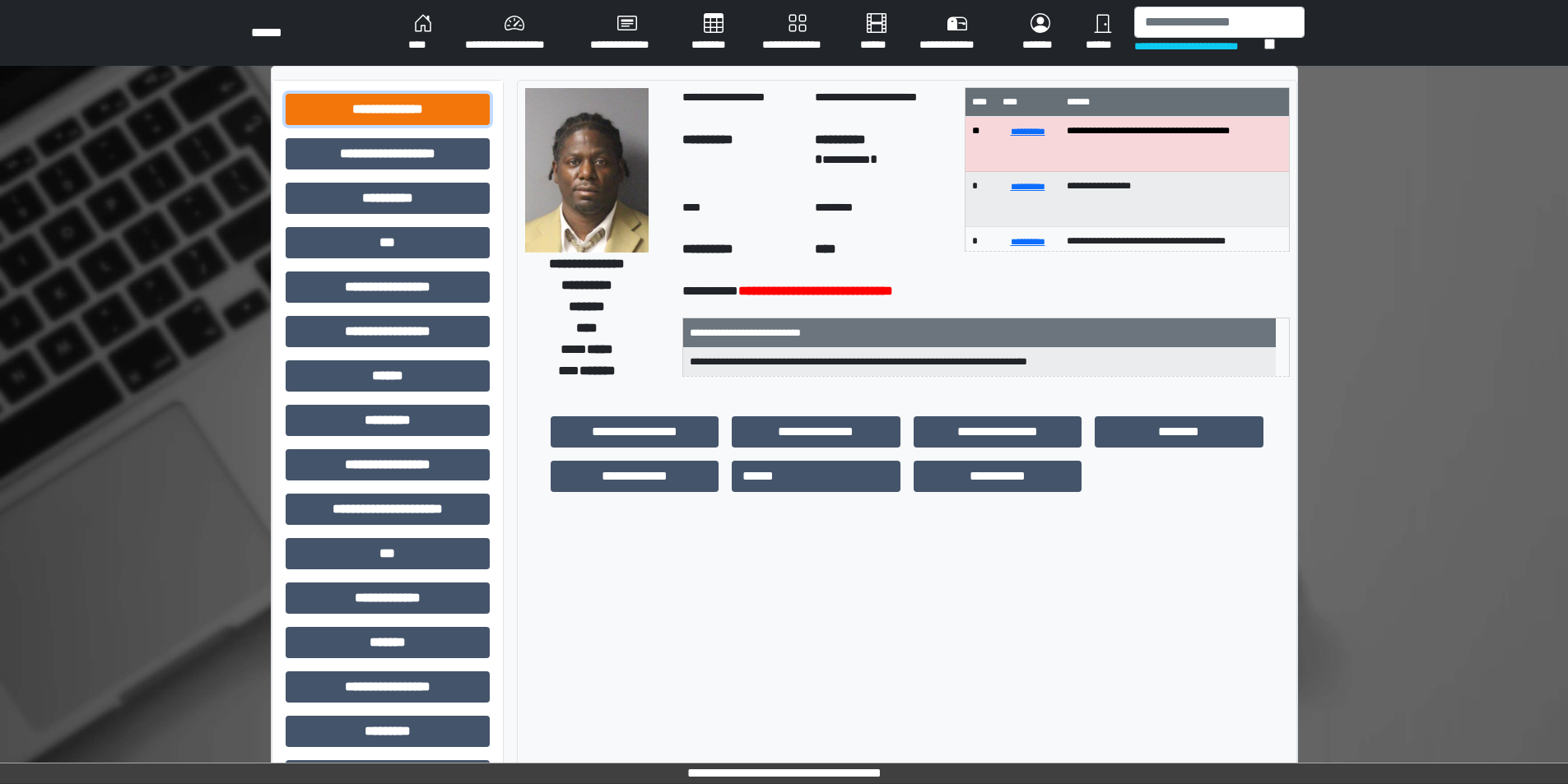 click on "**********" at bounding box center (388, 109) 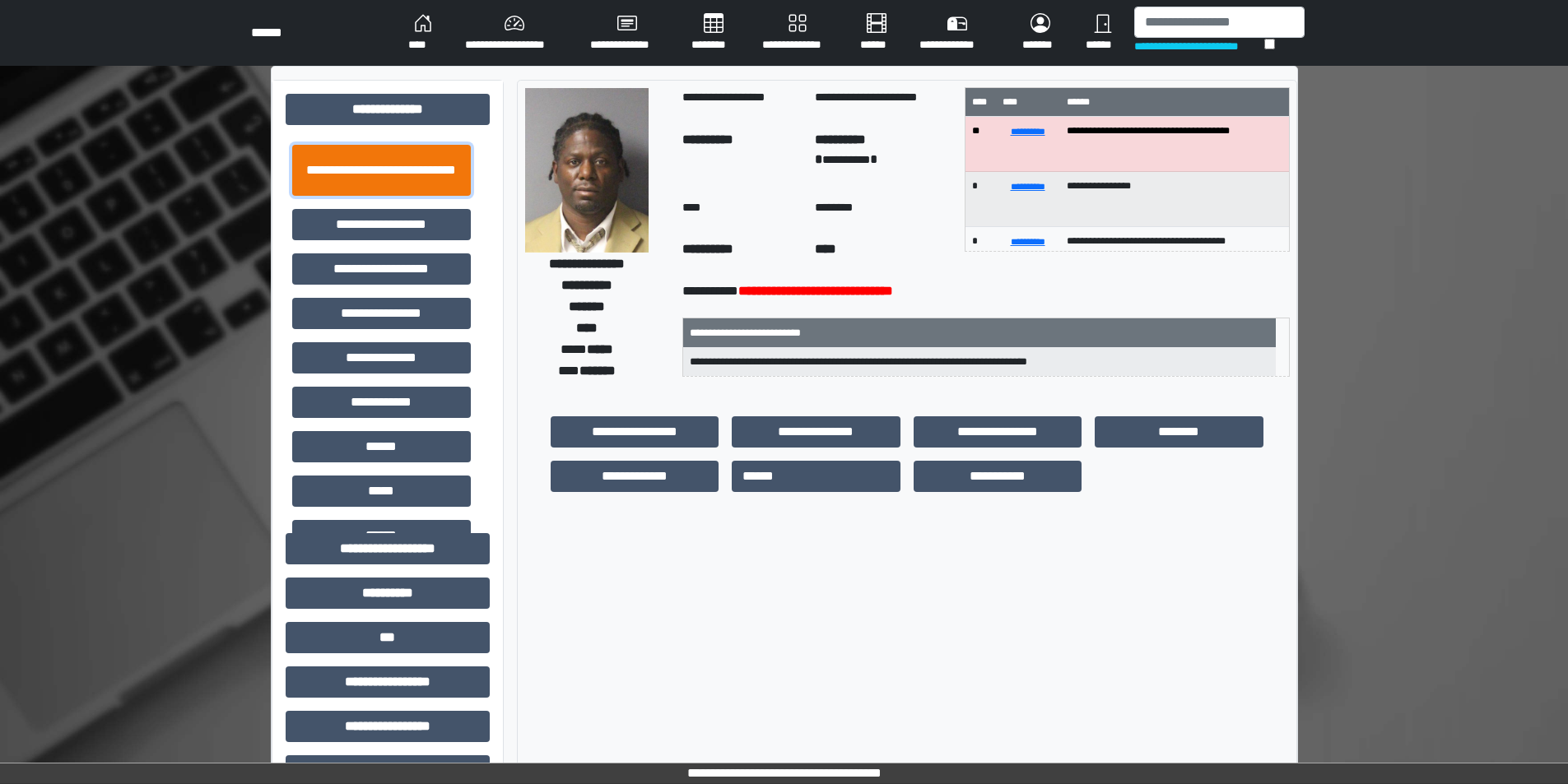click on "**********" at bounding box center (381, 170) 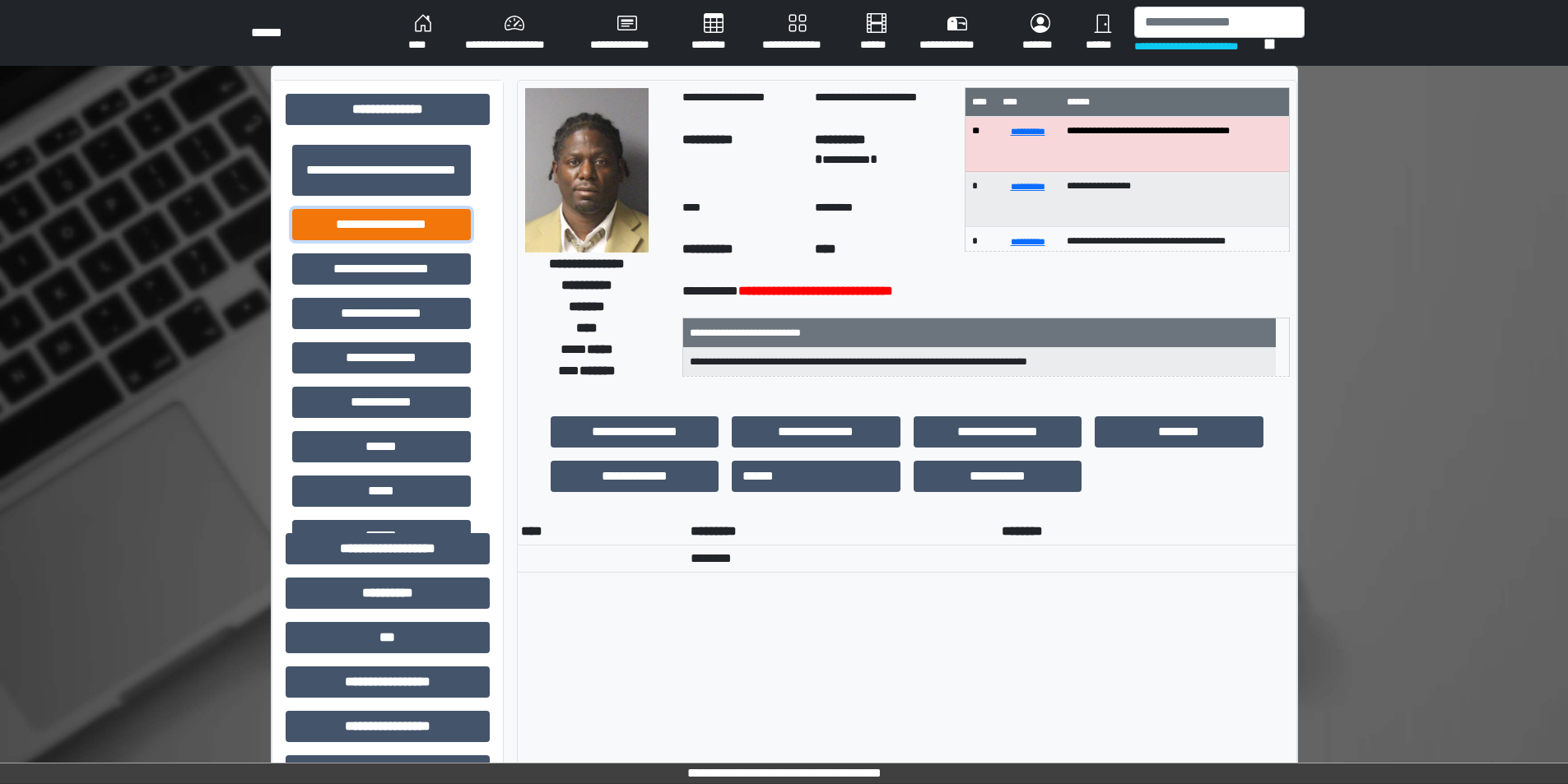 click on "**********" at bounding box center (381, 225) 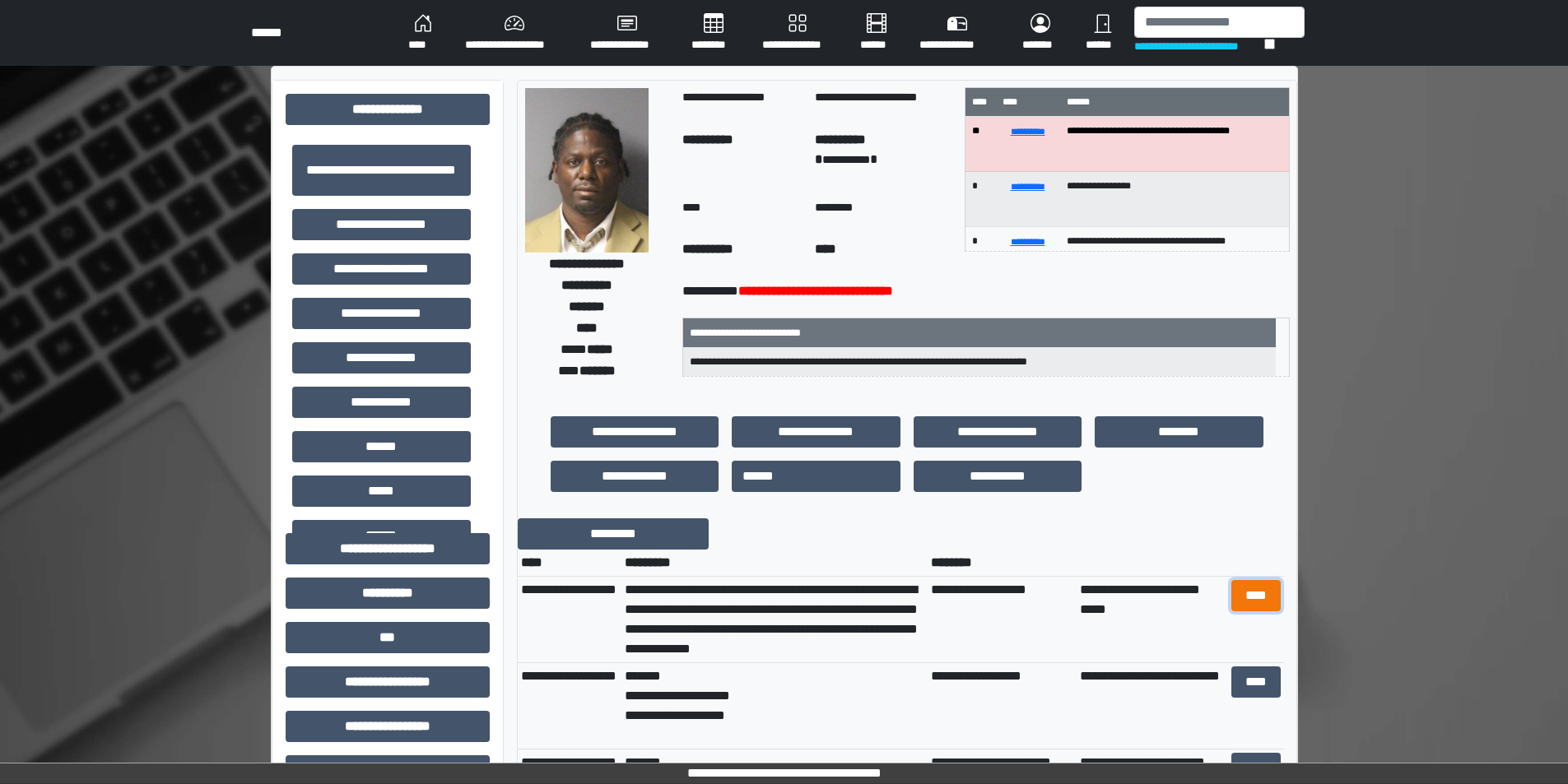 click on "****" at bounding box center (1256, 596) 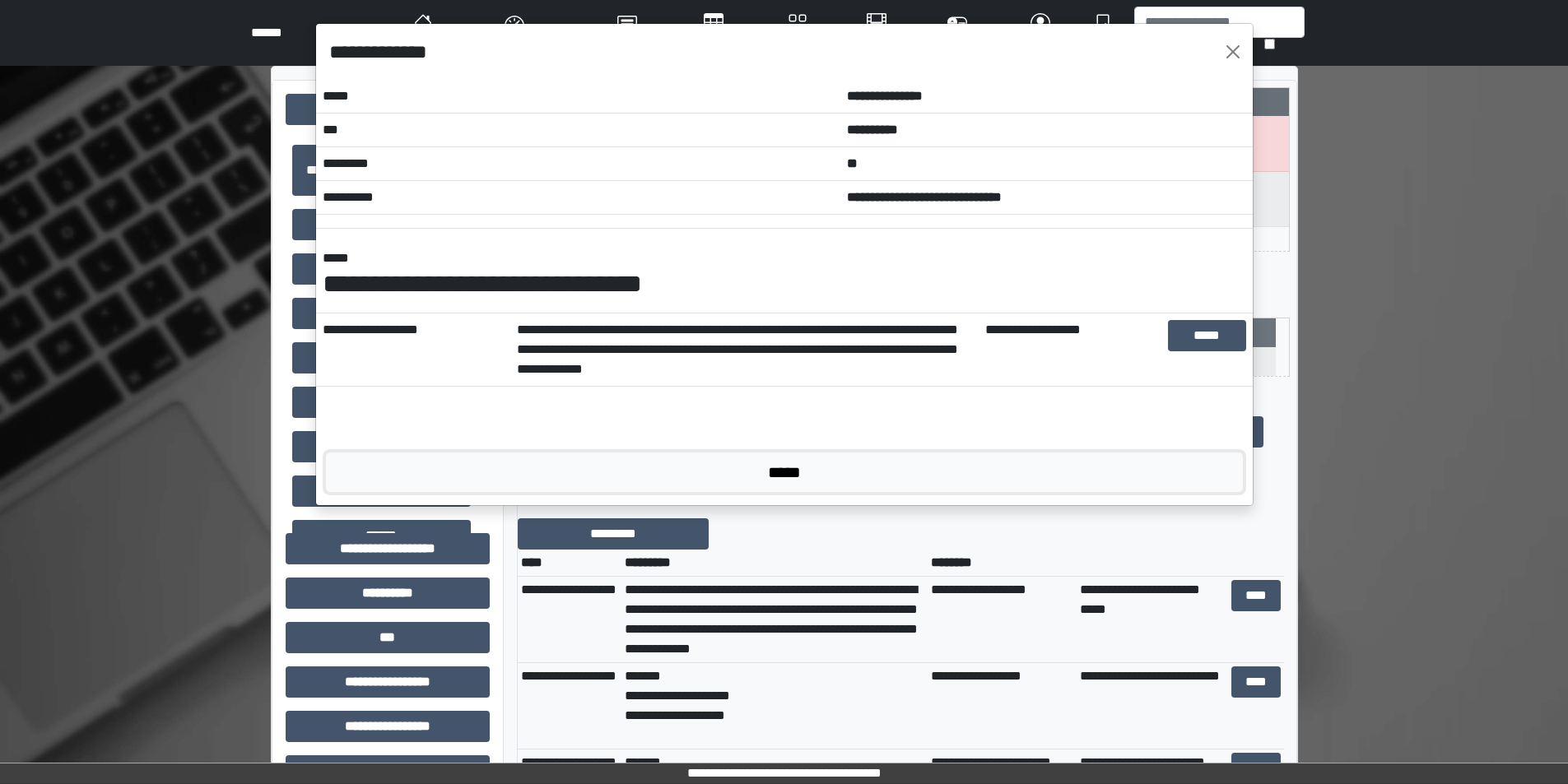 click on "*****" at bounding box center (784, 472) 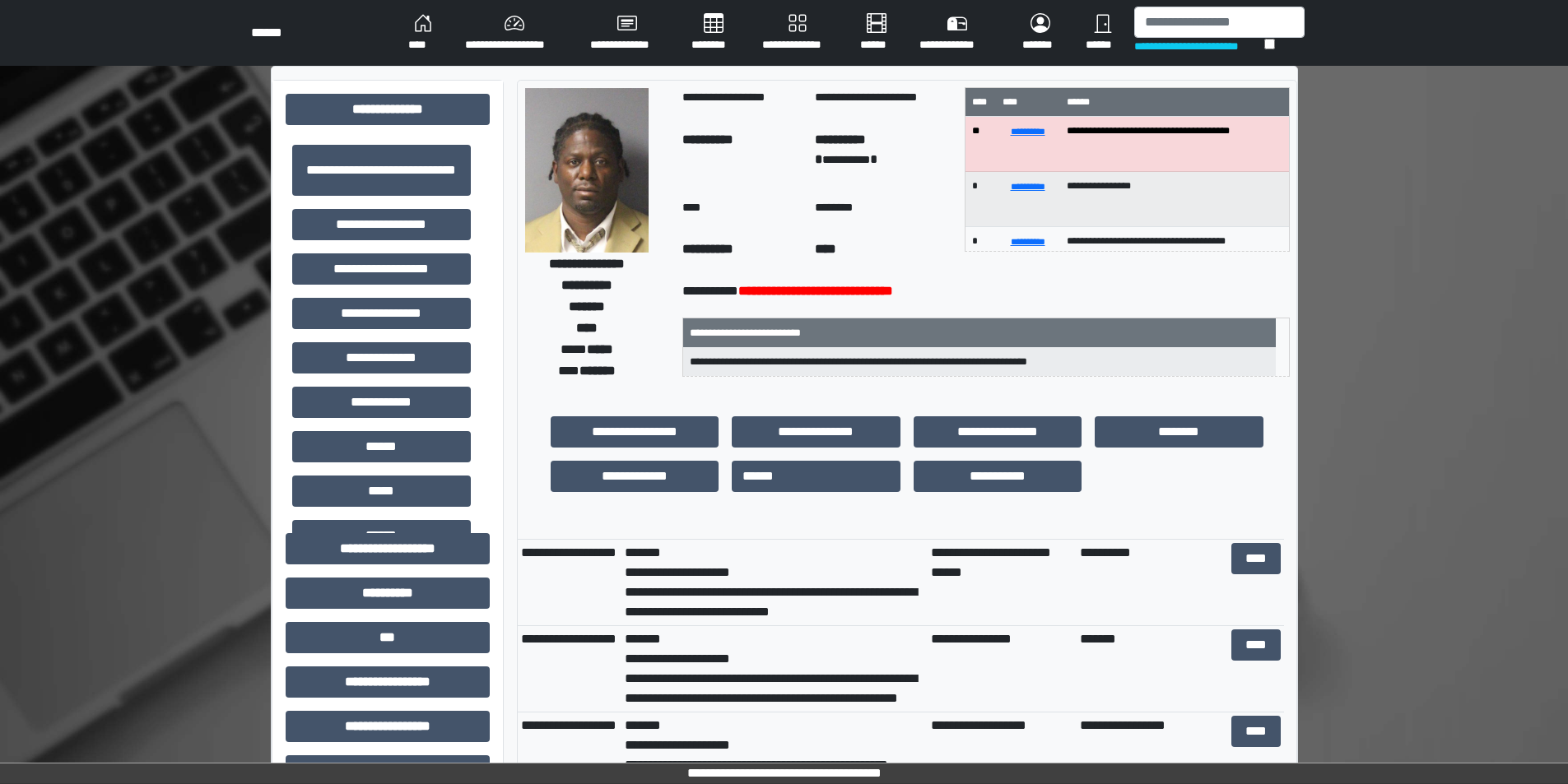 scroll, scrollTop: 521, scrollLeft: 0, axis: vertical 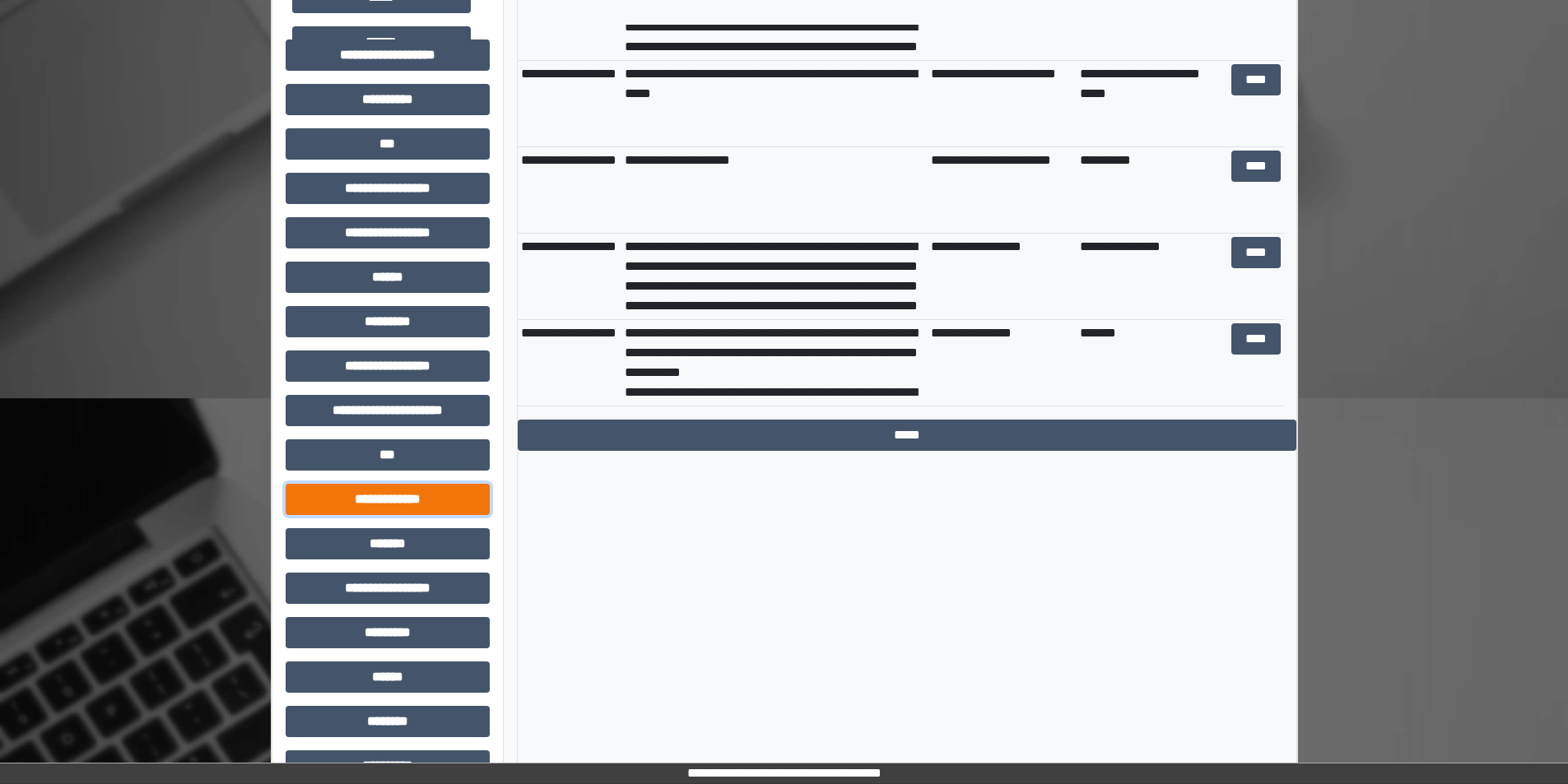click on "**********" at bounding box center (388, 499) 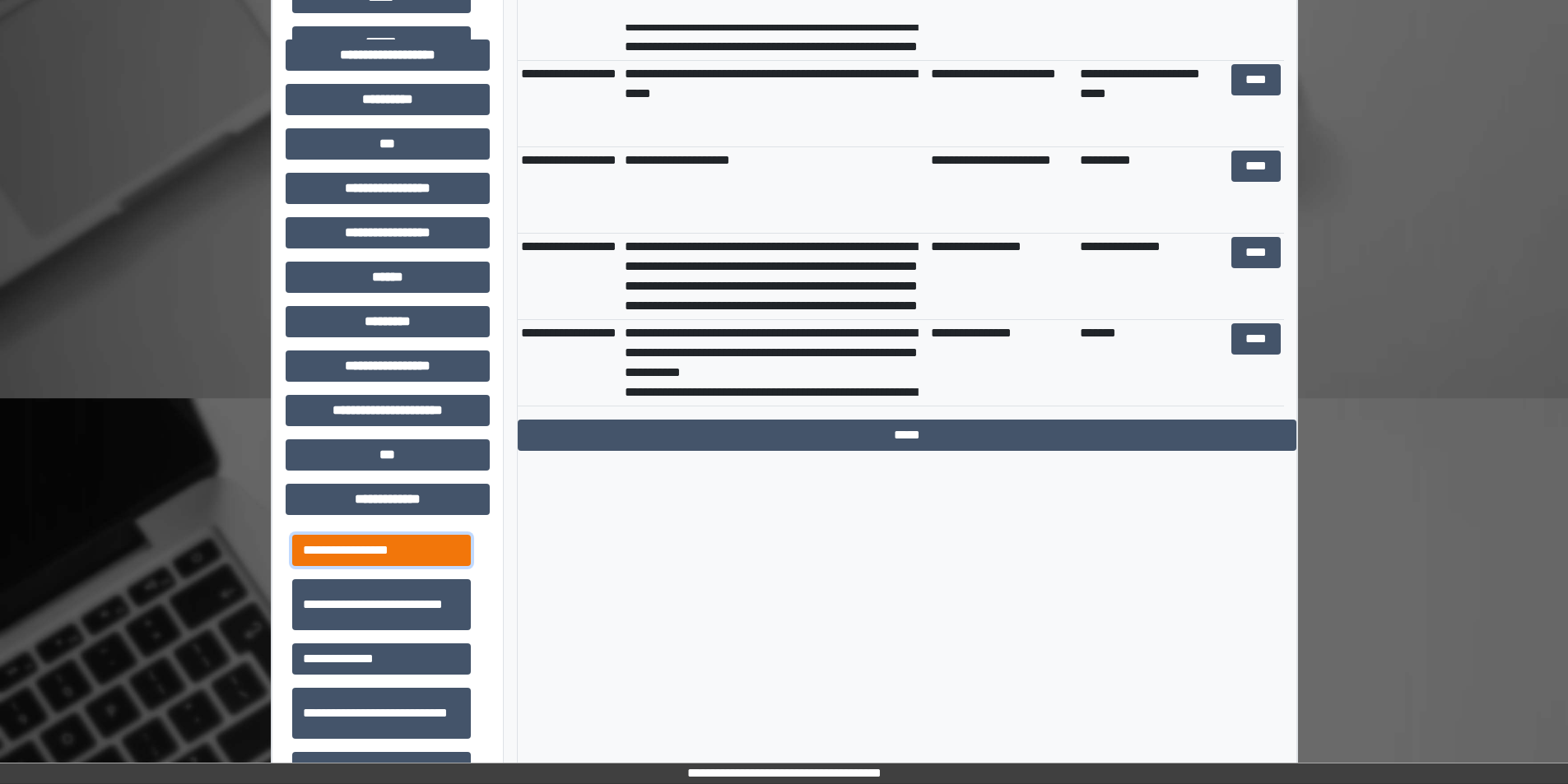click on "**********" at bounding box center (381, 550) 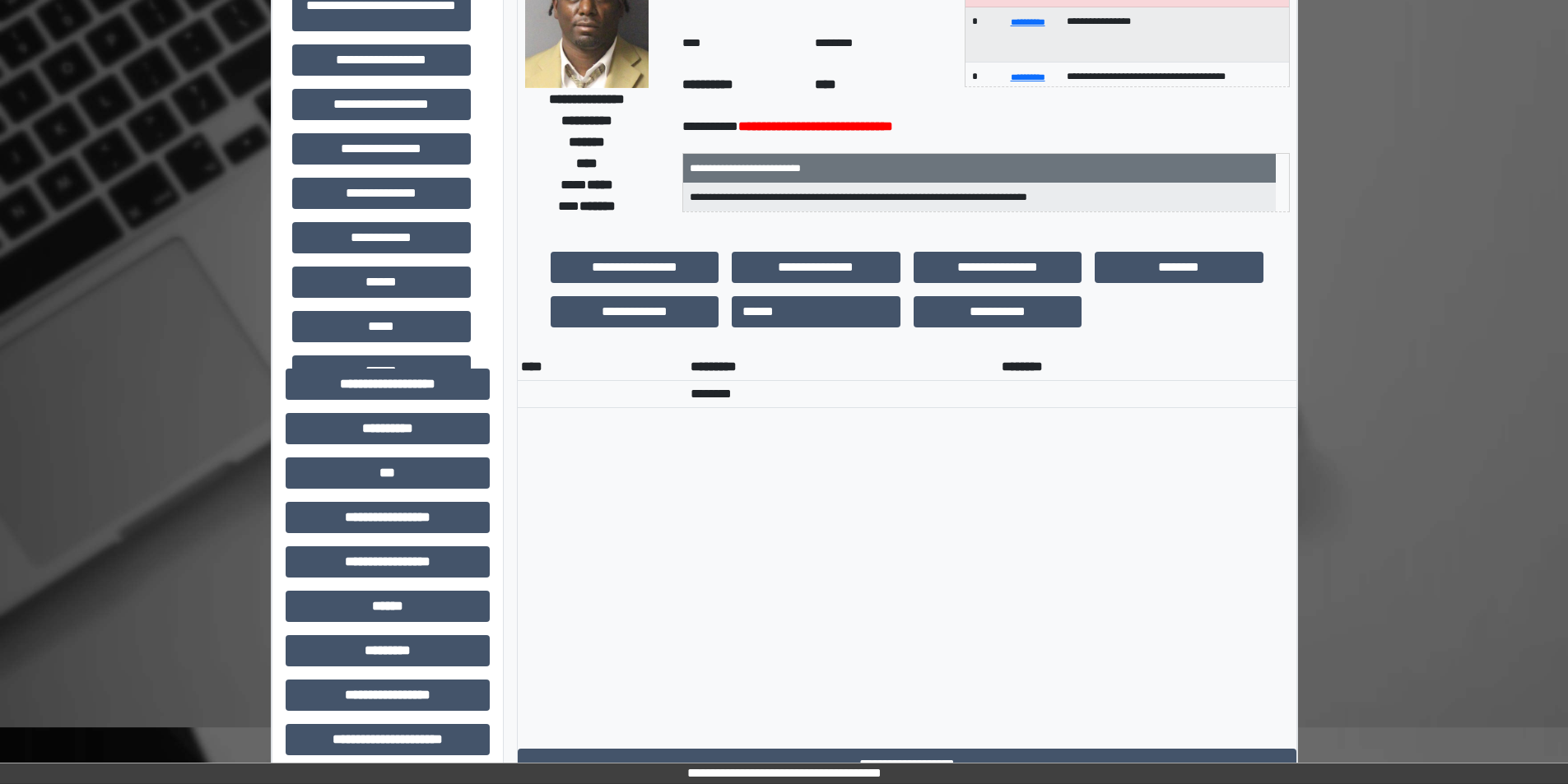 scroll, scrollTop: 0, scrollLeft: 0, axis: both 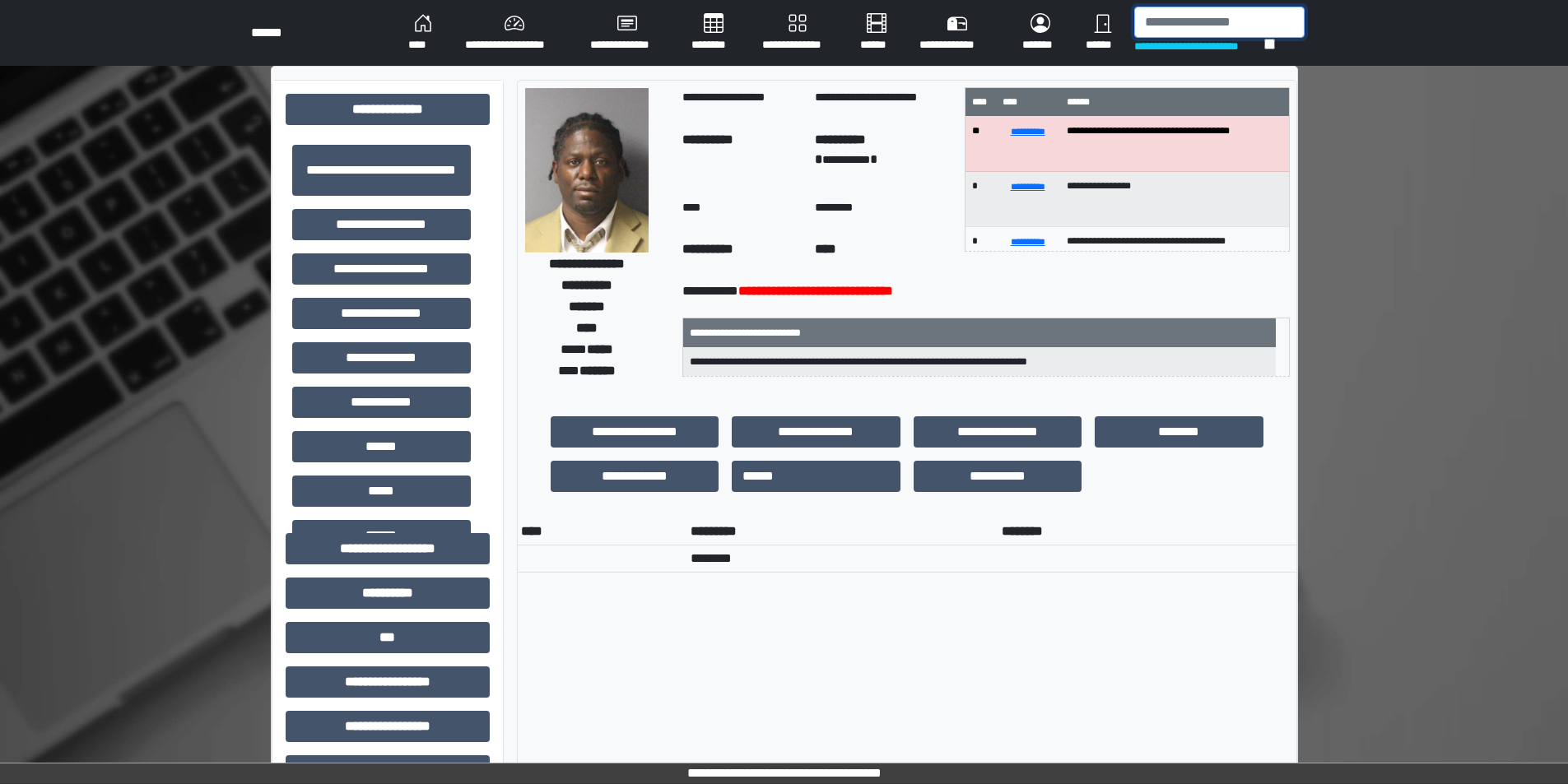 click at bounding box center (1219, 22) 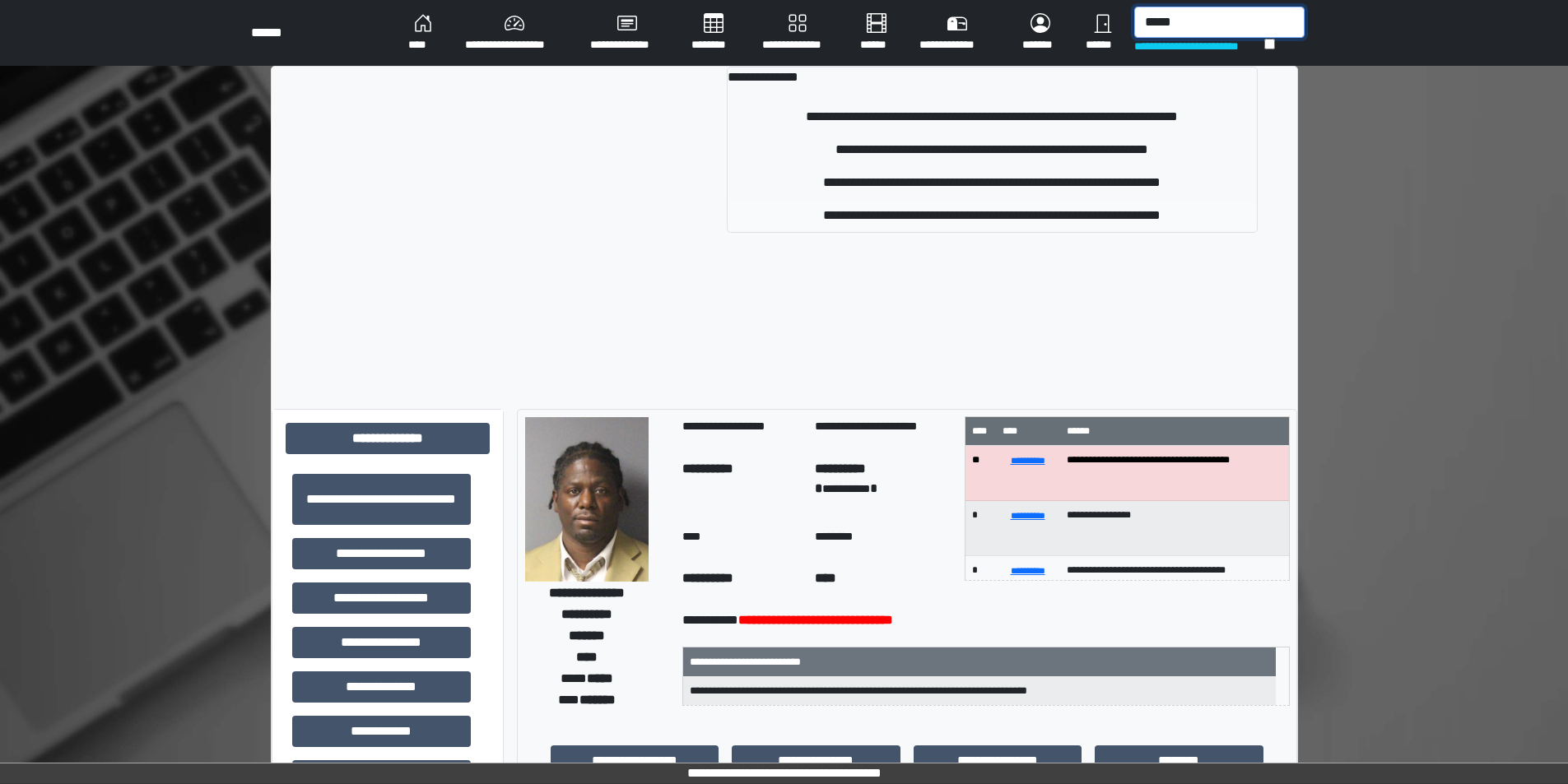 type on "*****" 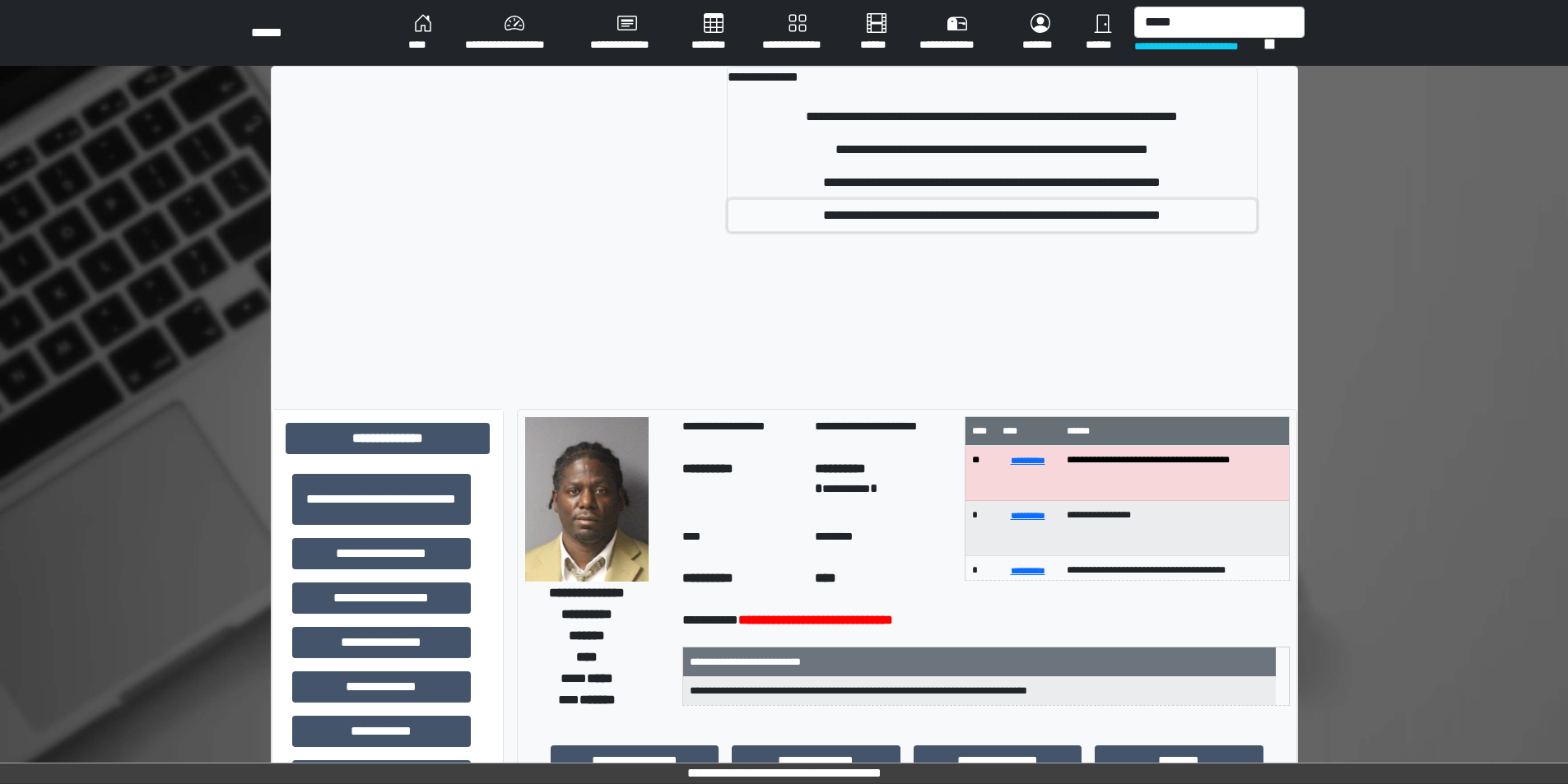 click on "**********" at bounding box center [992, 216] 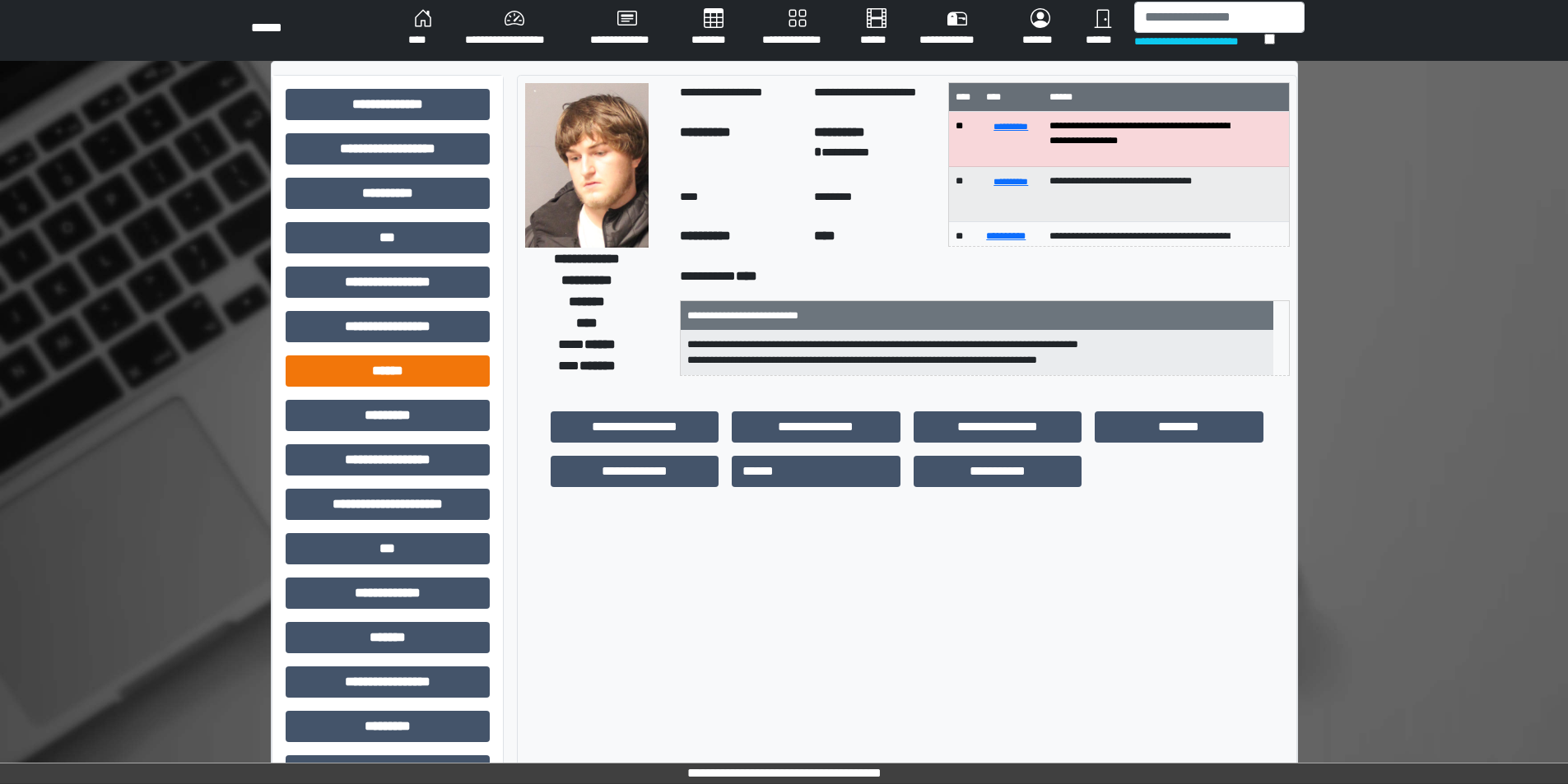 scroll, scrollTop: 0, scrollLeft: 0, axis: both 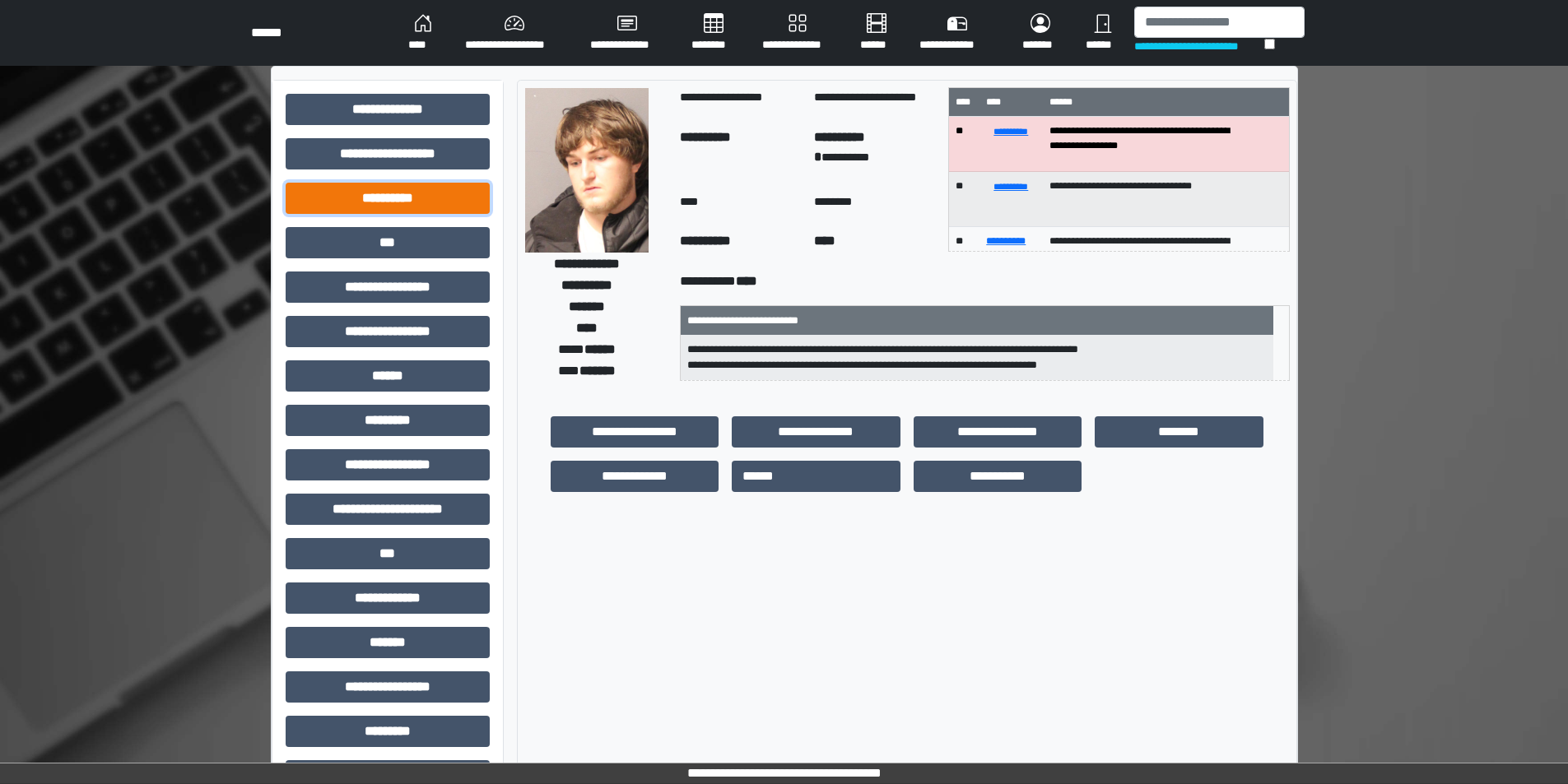 click on "**********" at bounding box center [388, 198] 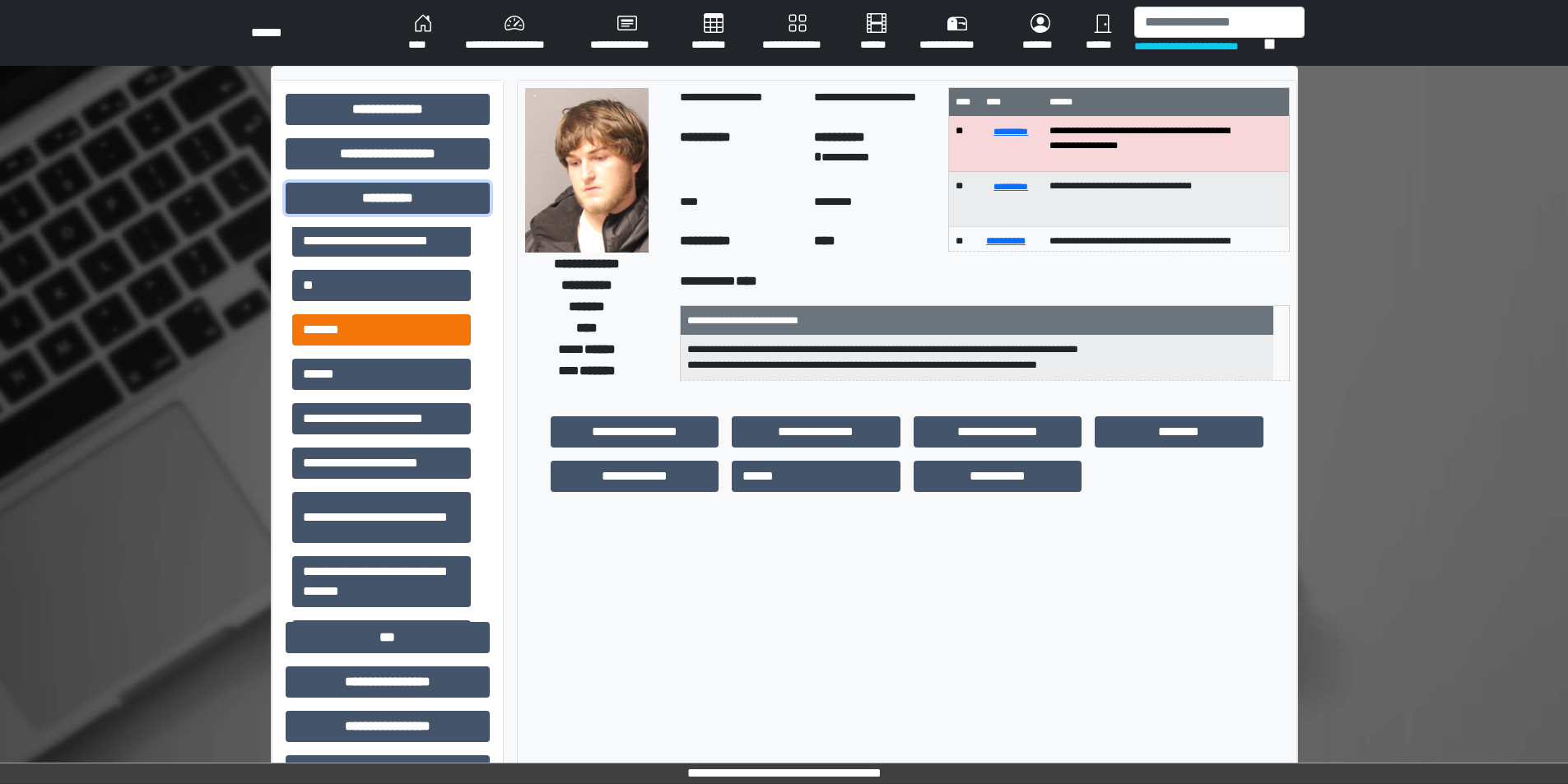 scroll, scrollTop: 82, scrollLeft: 0, axis: vertical 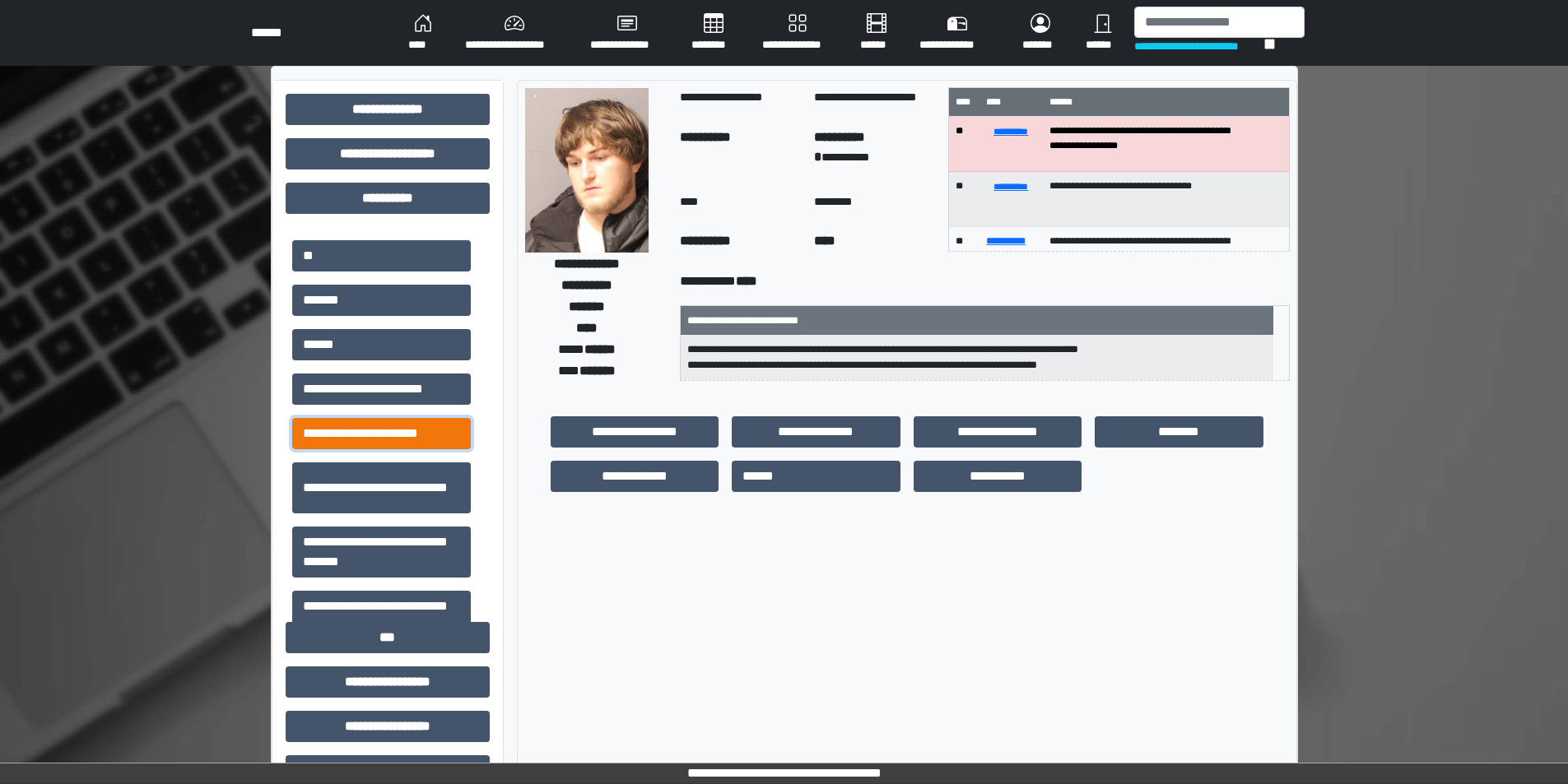 click on "**********" at bounding box center [381, 434] 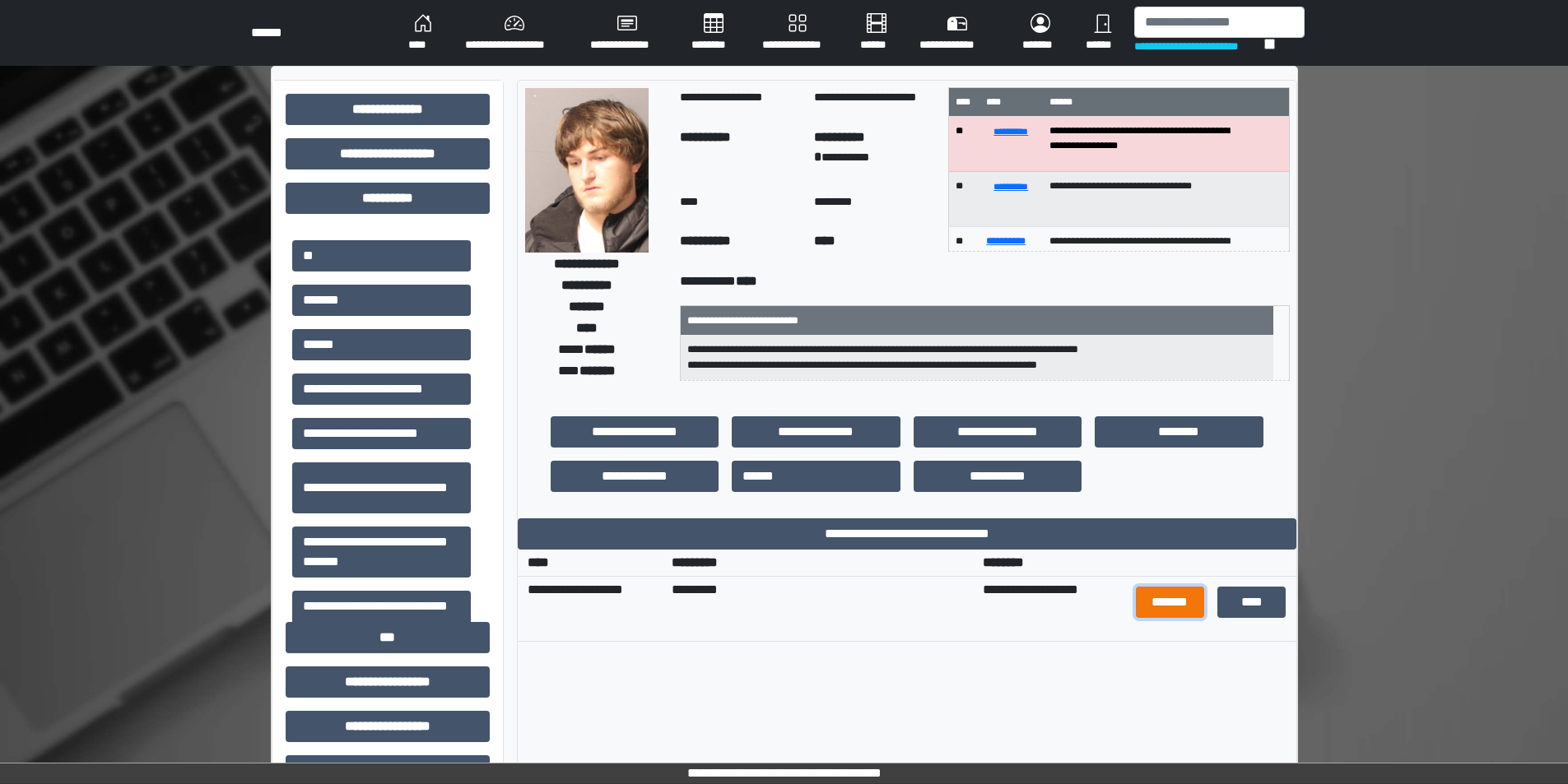 click on "*******" at bounding box center (1170, 602) 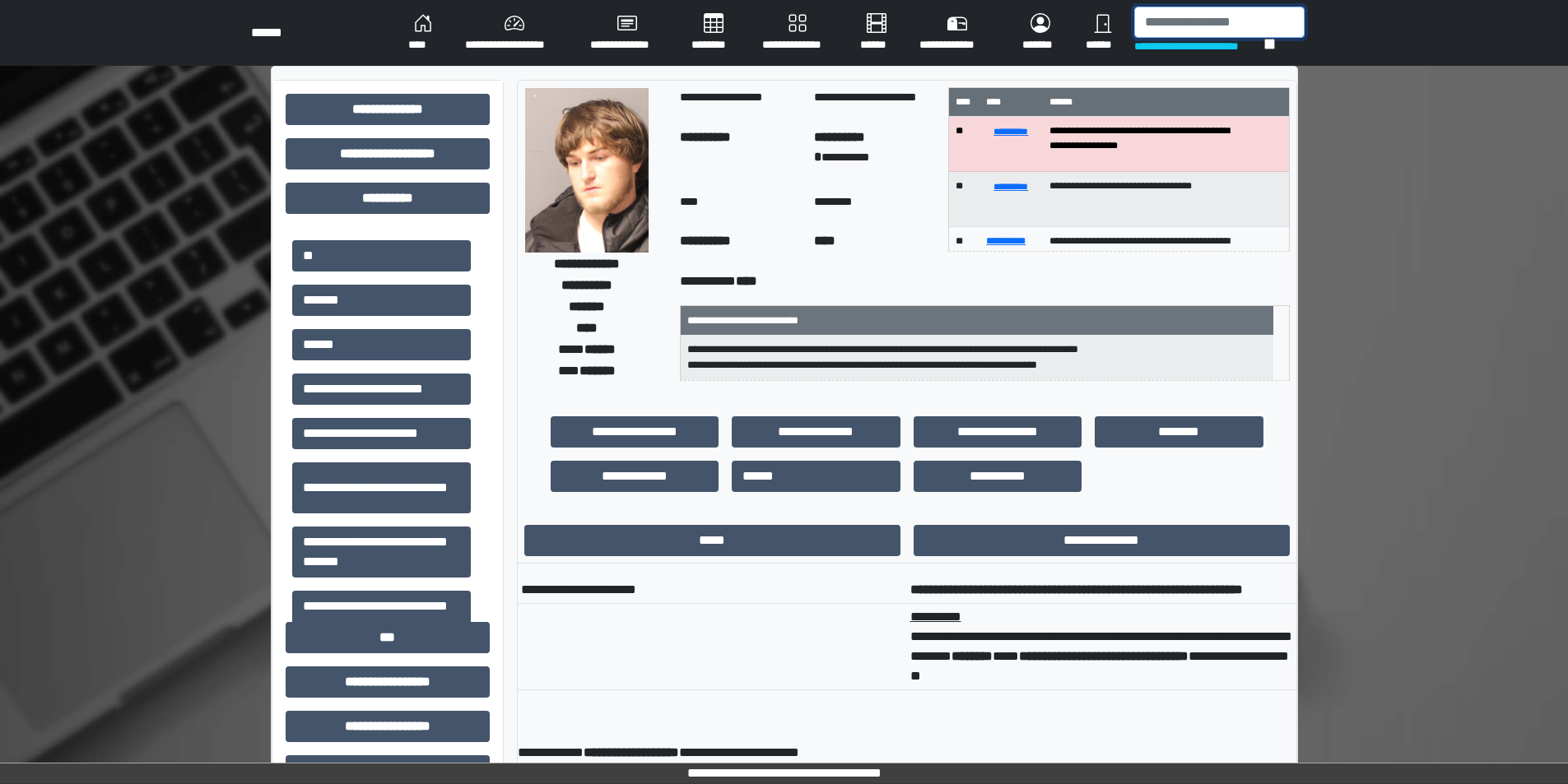 click at bounding box center (1219, 22) 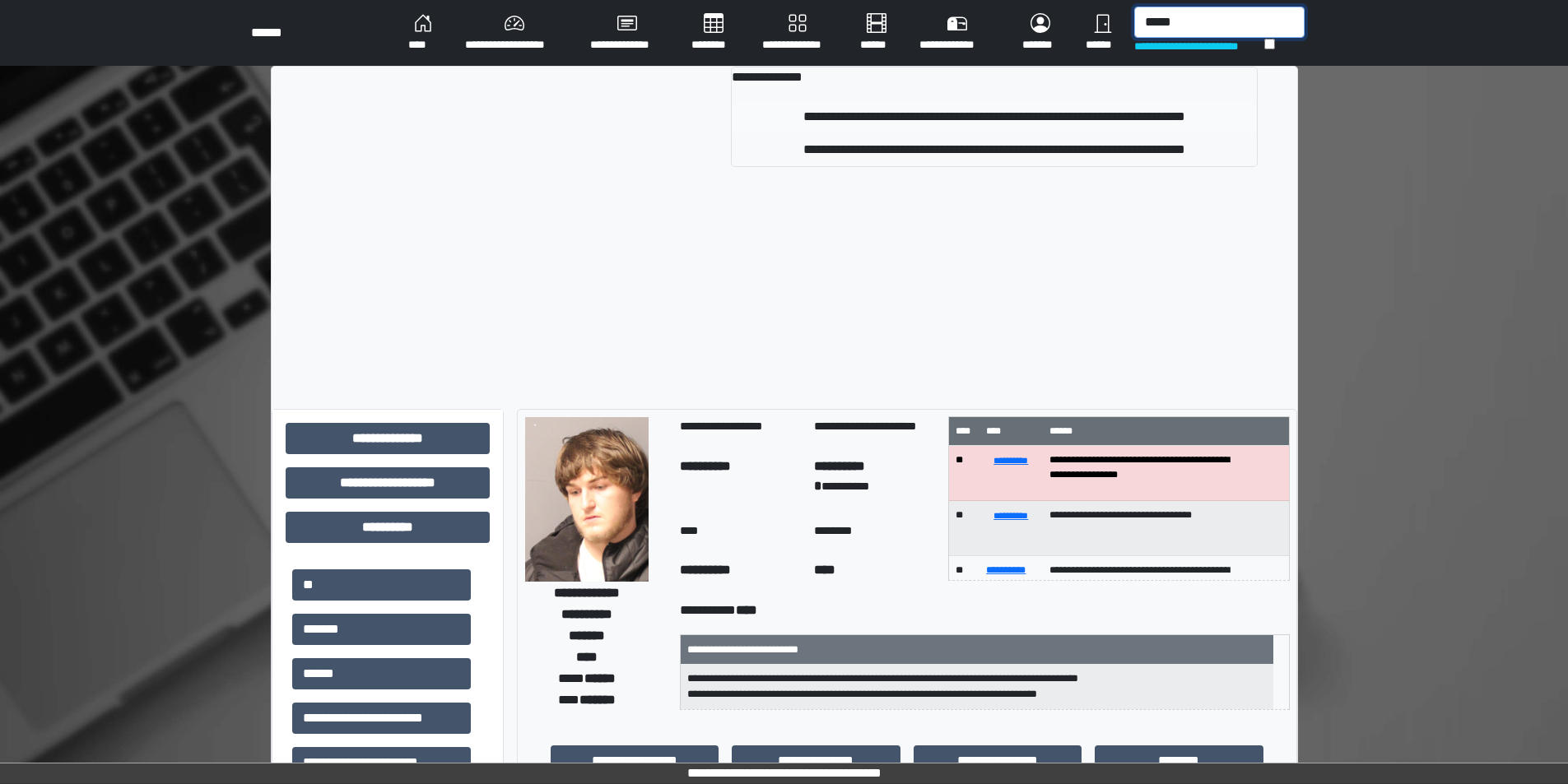 type on "*****" 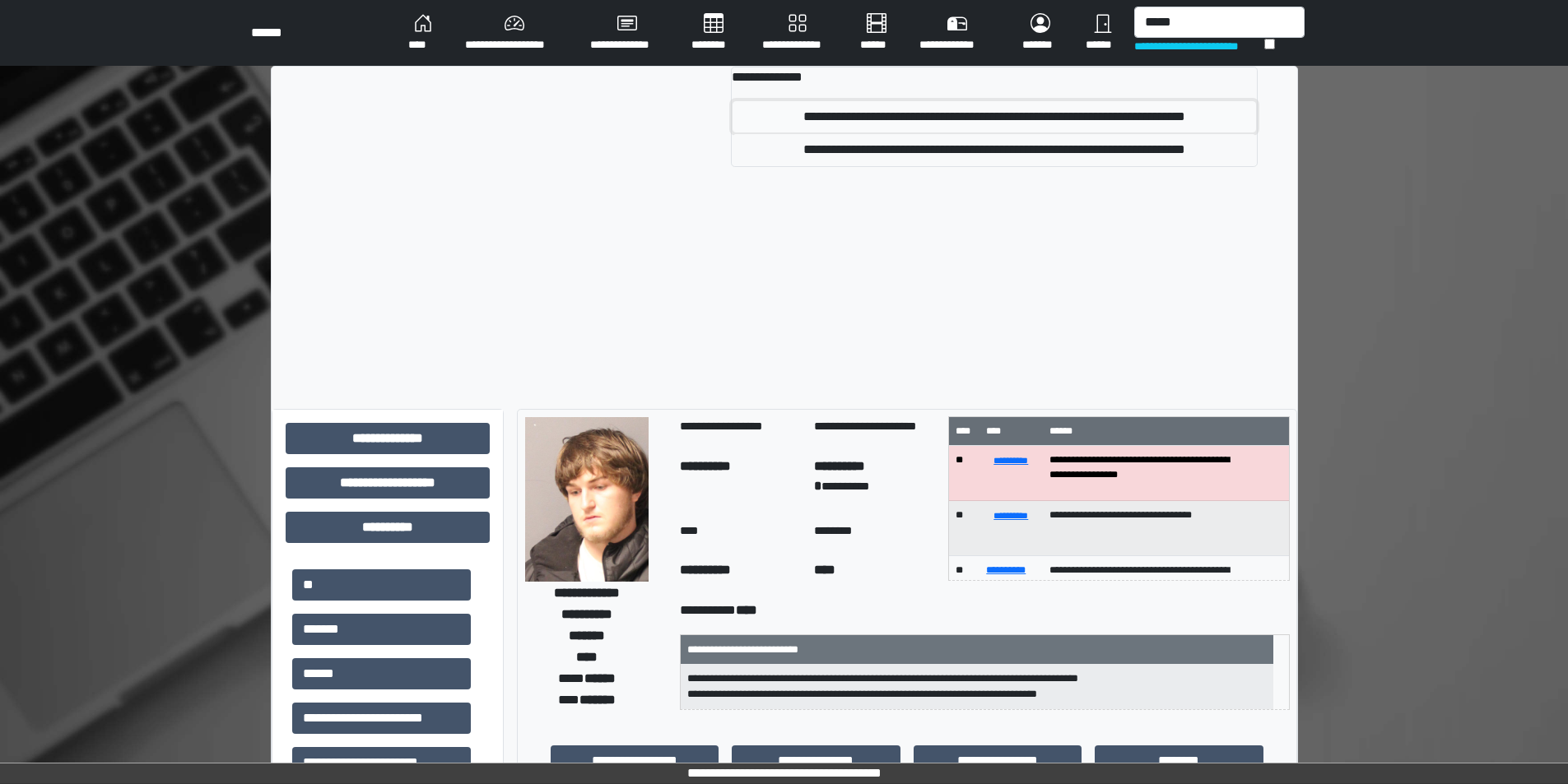 click on "**********" at bounding box center (994, 117) 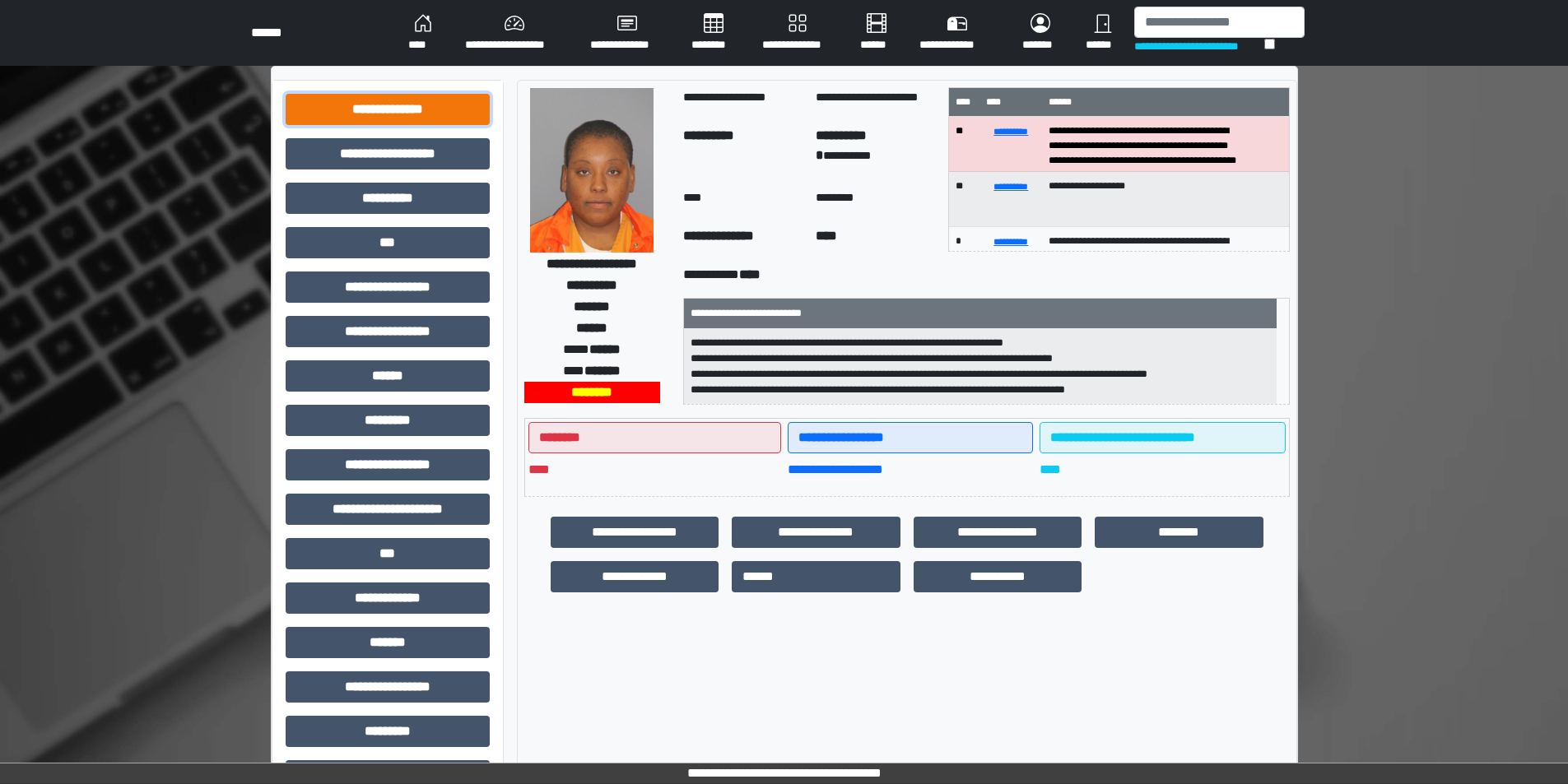 click on "**********" at bounding box center (388, 109) 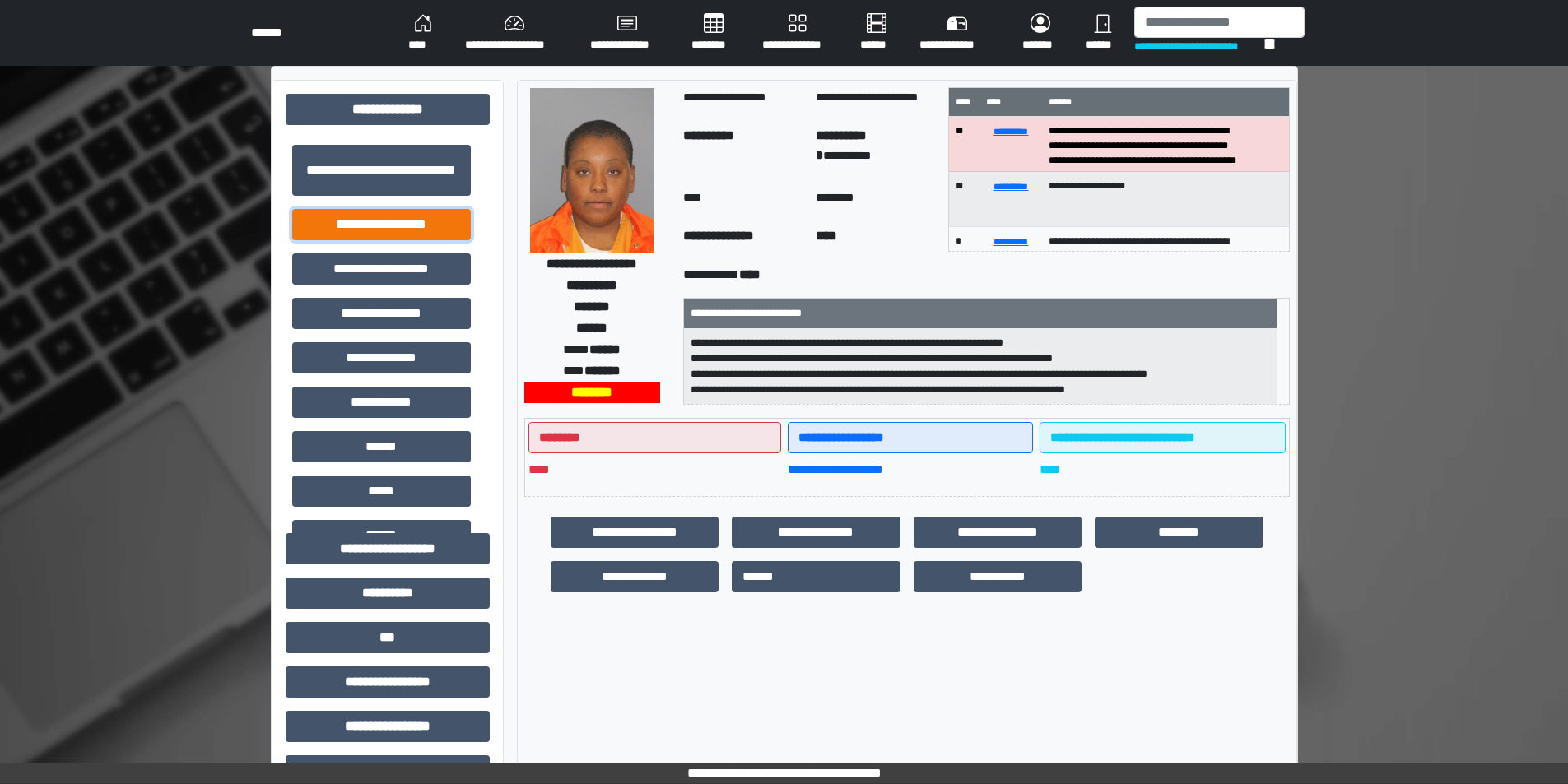 click on "**********" at bounding box center [381, 225] 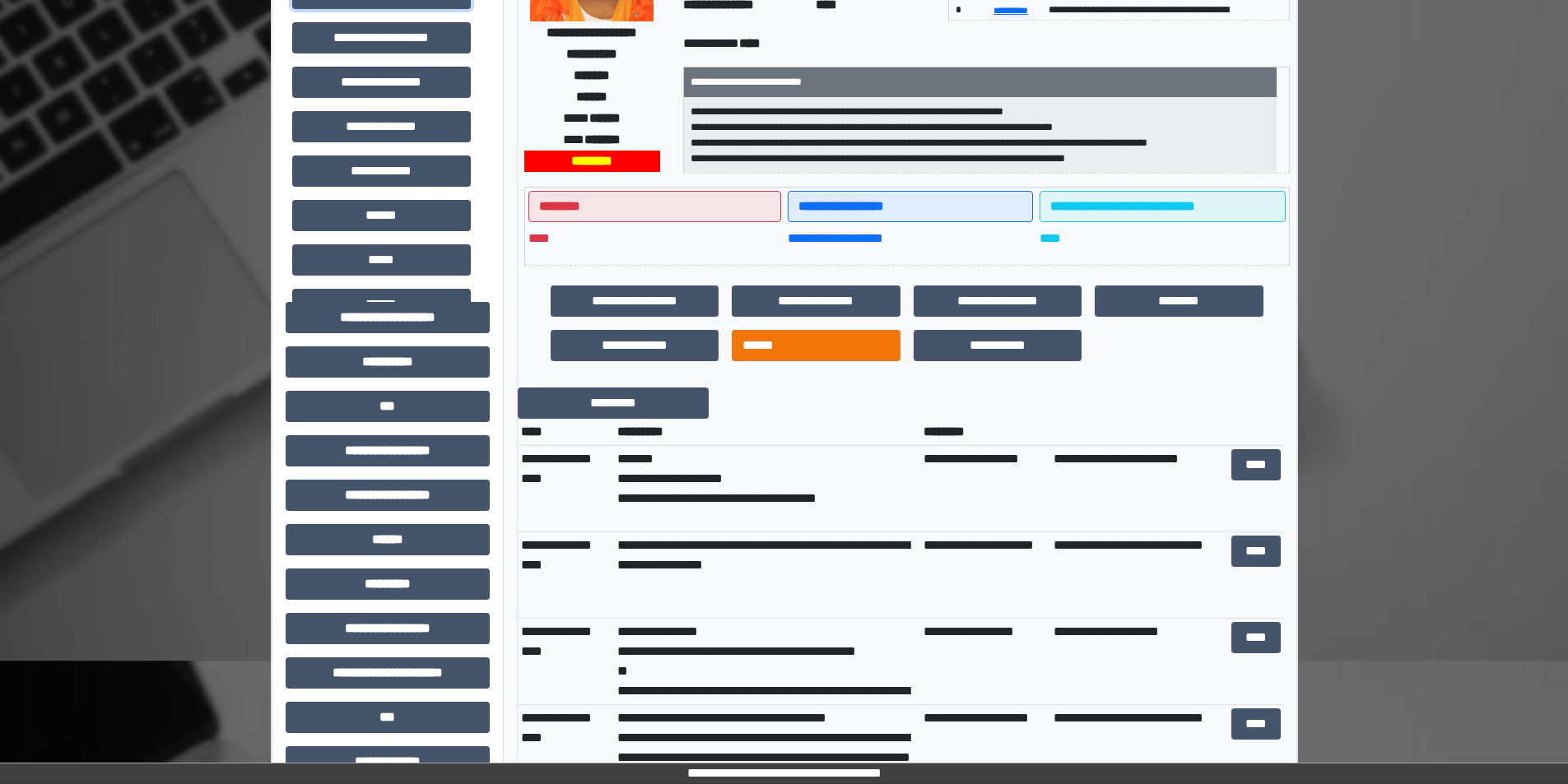 scroll, scrollTop: 247, scrollLeft: 0, axis: vertical 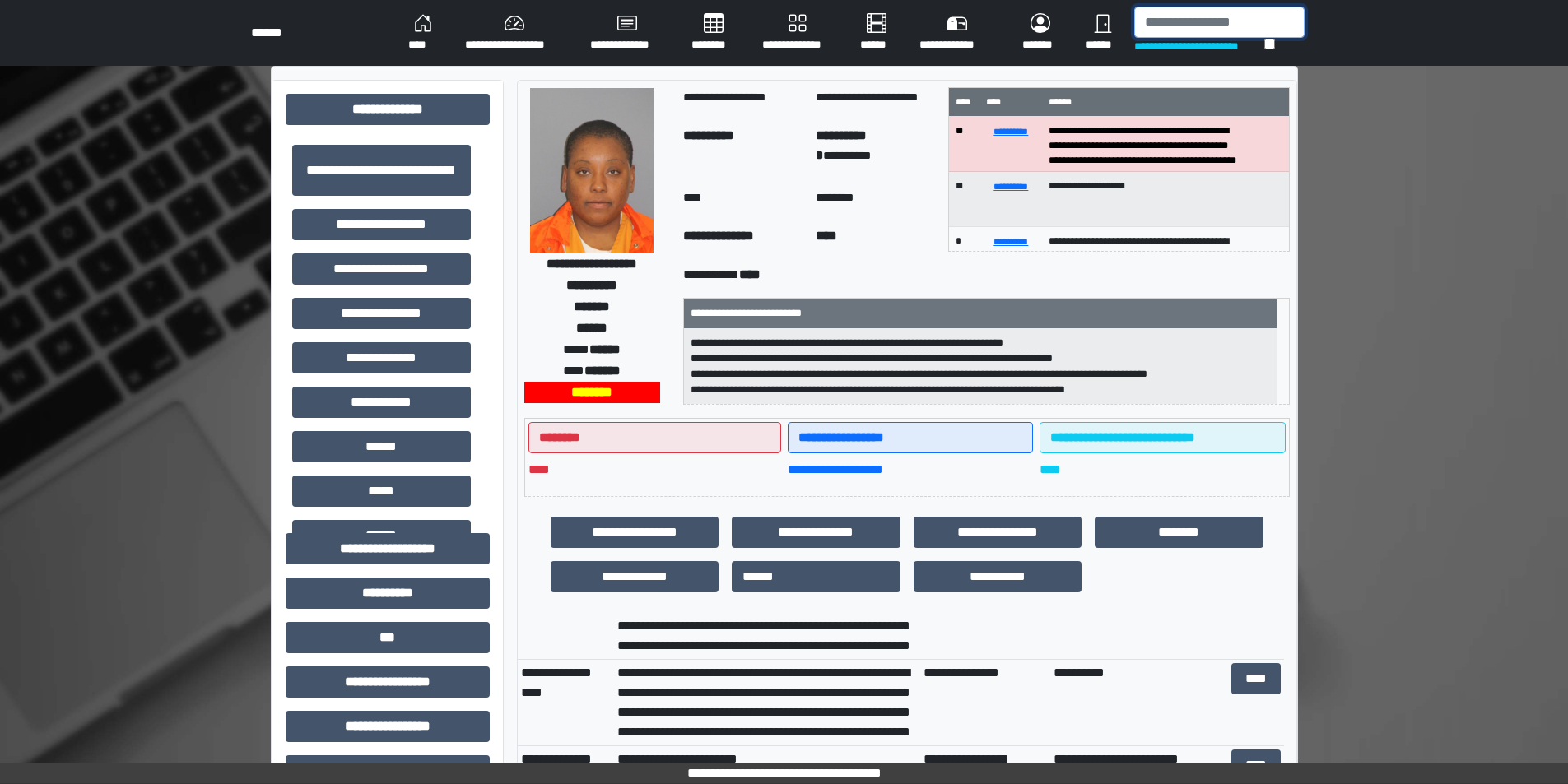 click at bounding box center (1219, 22) 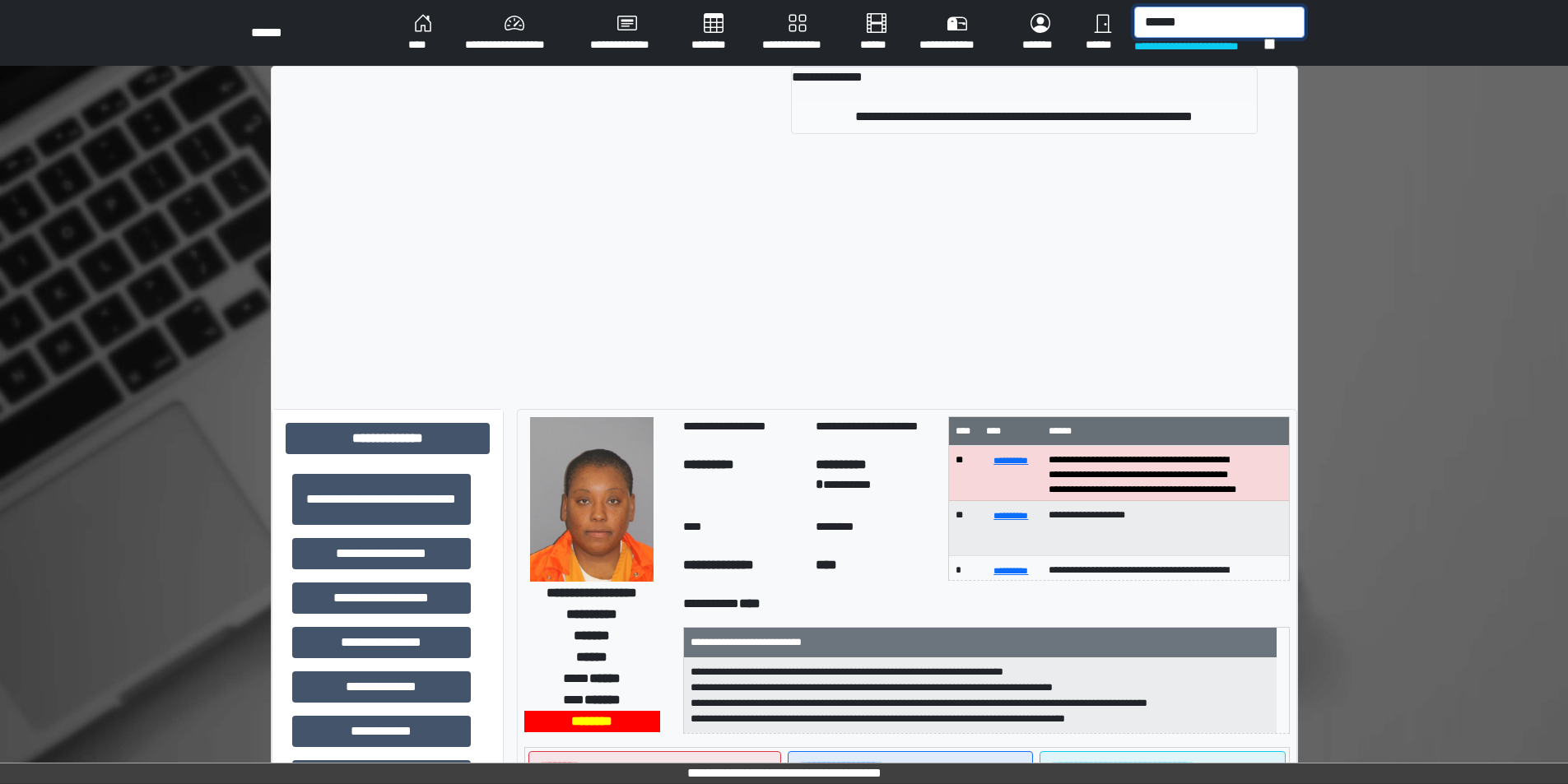 type on "******" 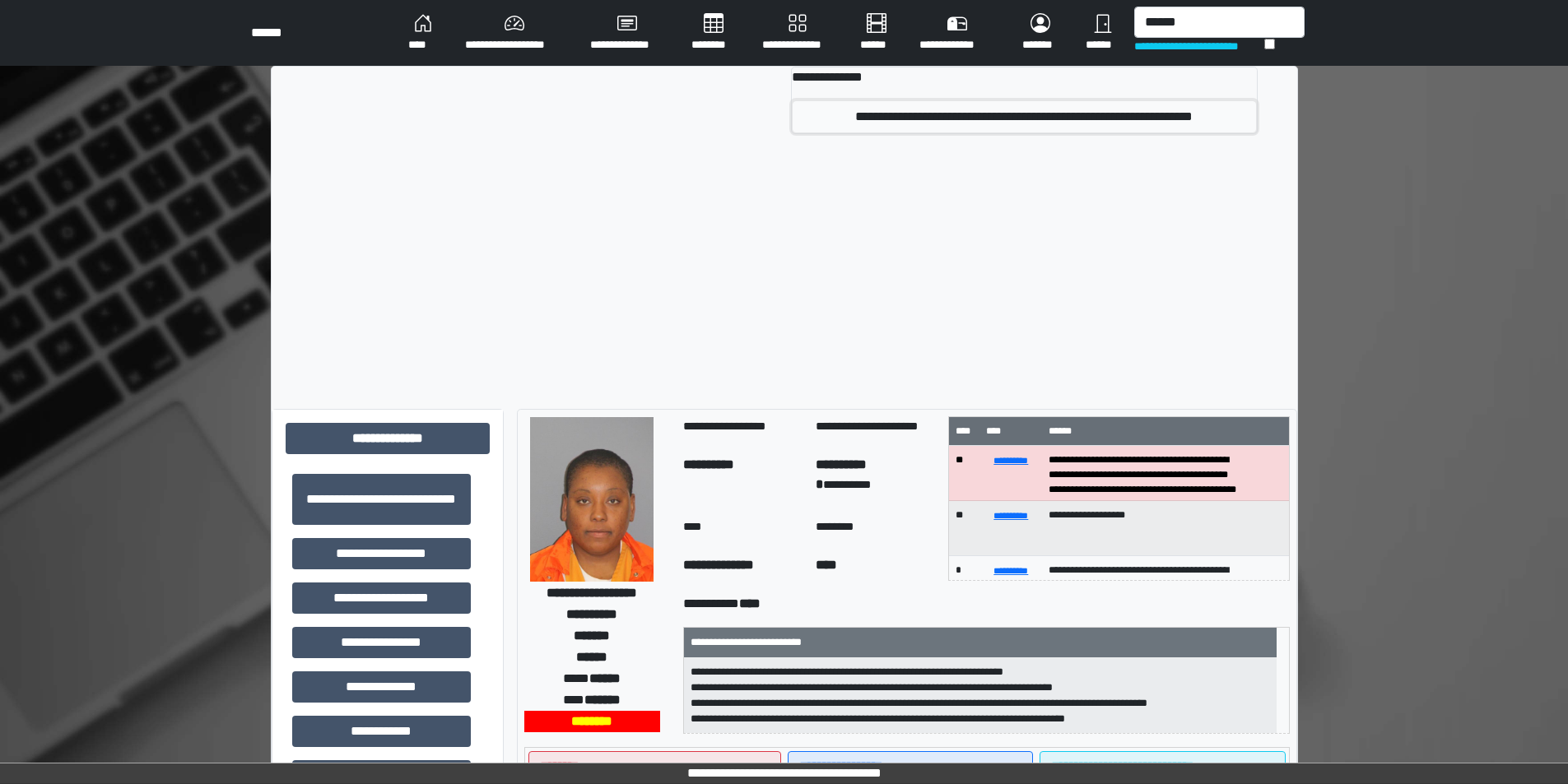 click on "**********" at bounding box center (1024, 117) 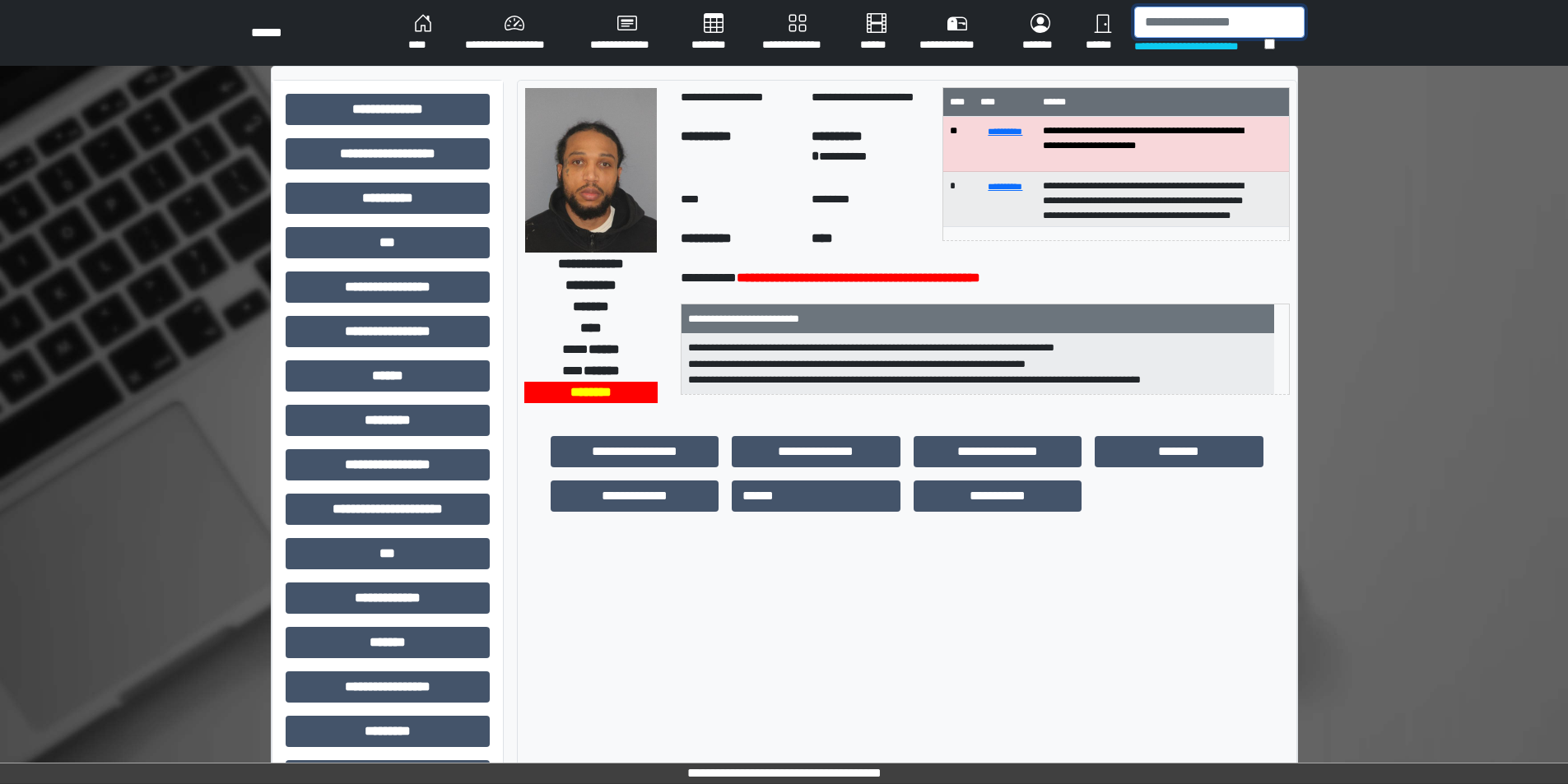 click at bounding box center (1219, 22) 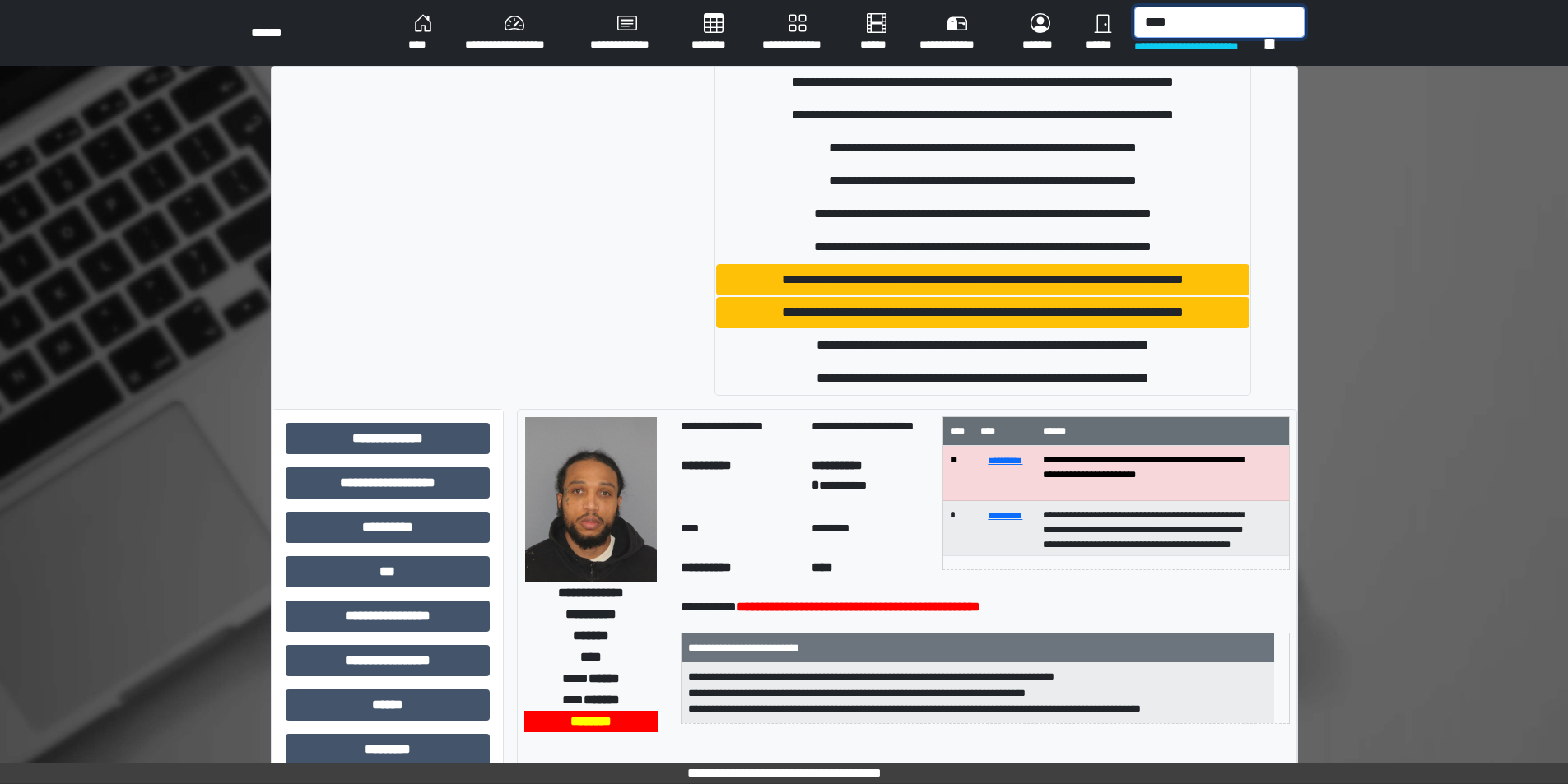 scroll, scrollTop: 274, scrollLeft: 0, axis: vertical 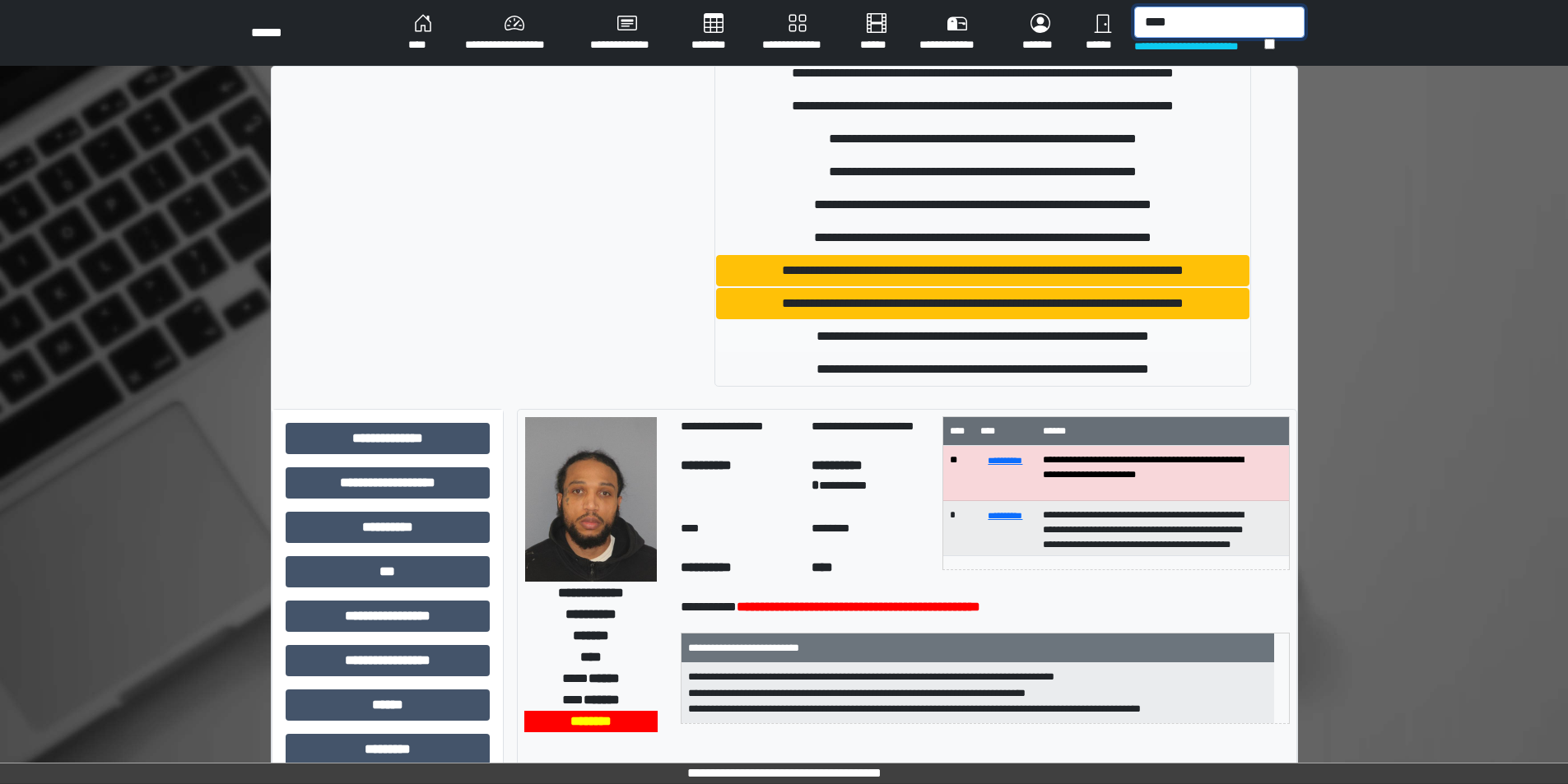type on "****" 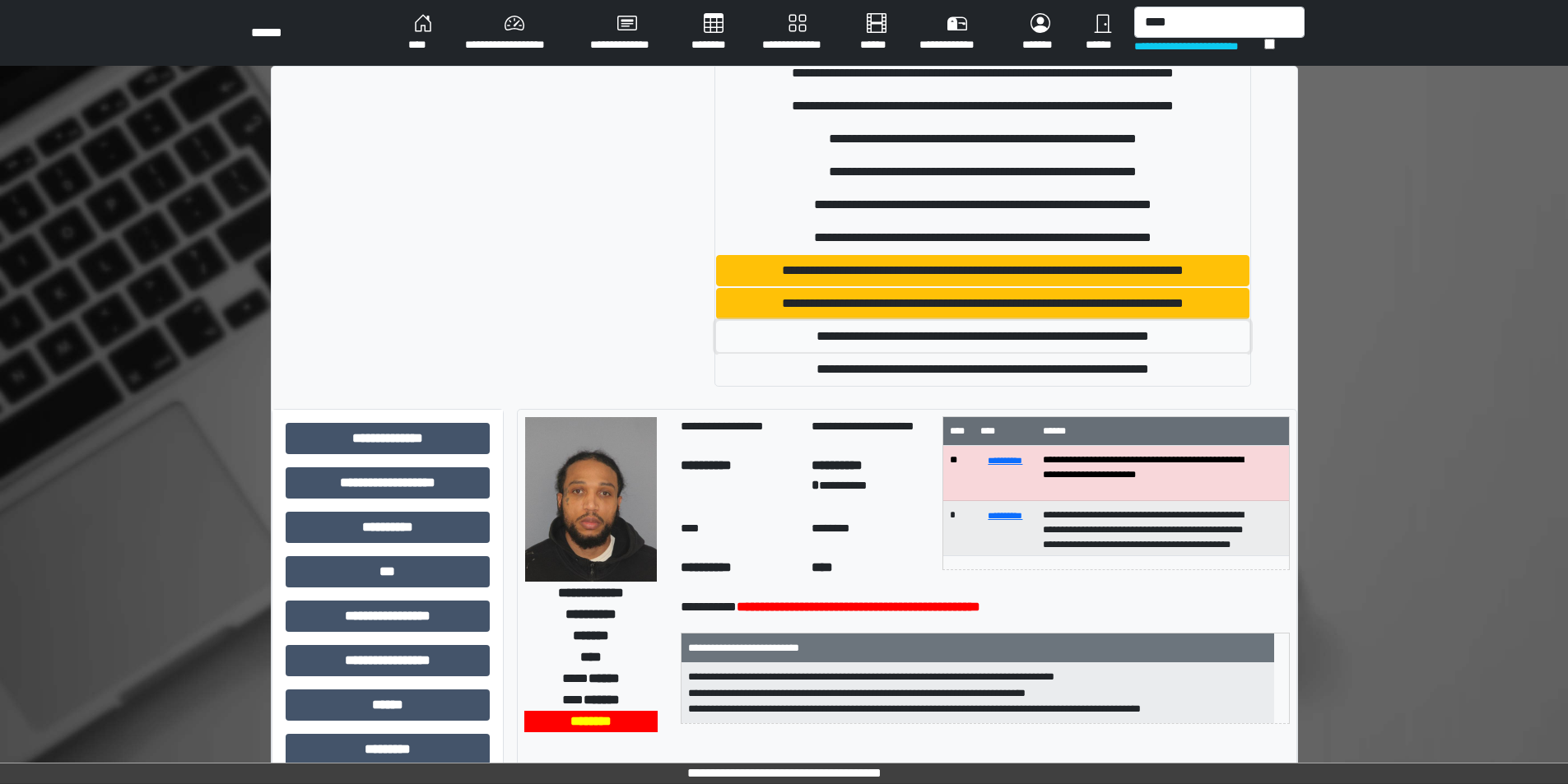 click on "**********" at bounding box center (983, 336) 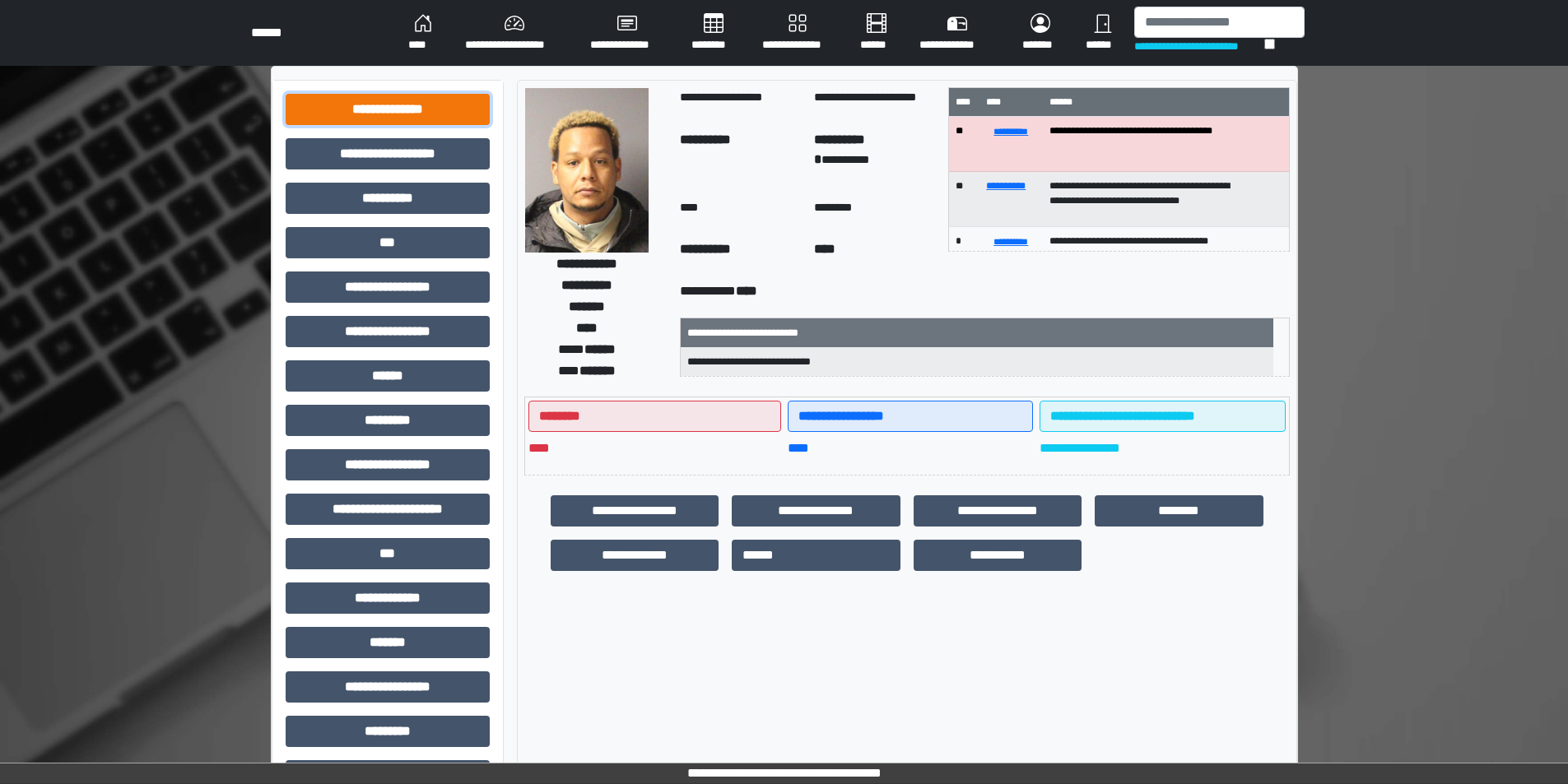 click on "**********" at bounding box center [388, 109] 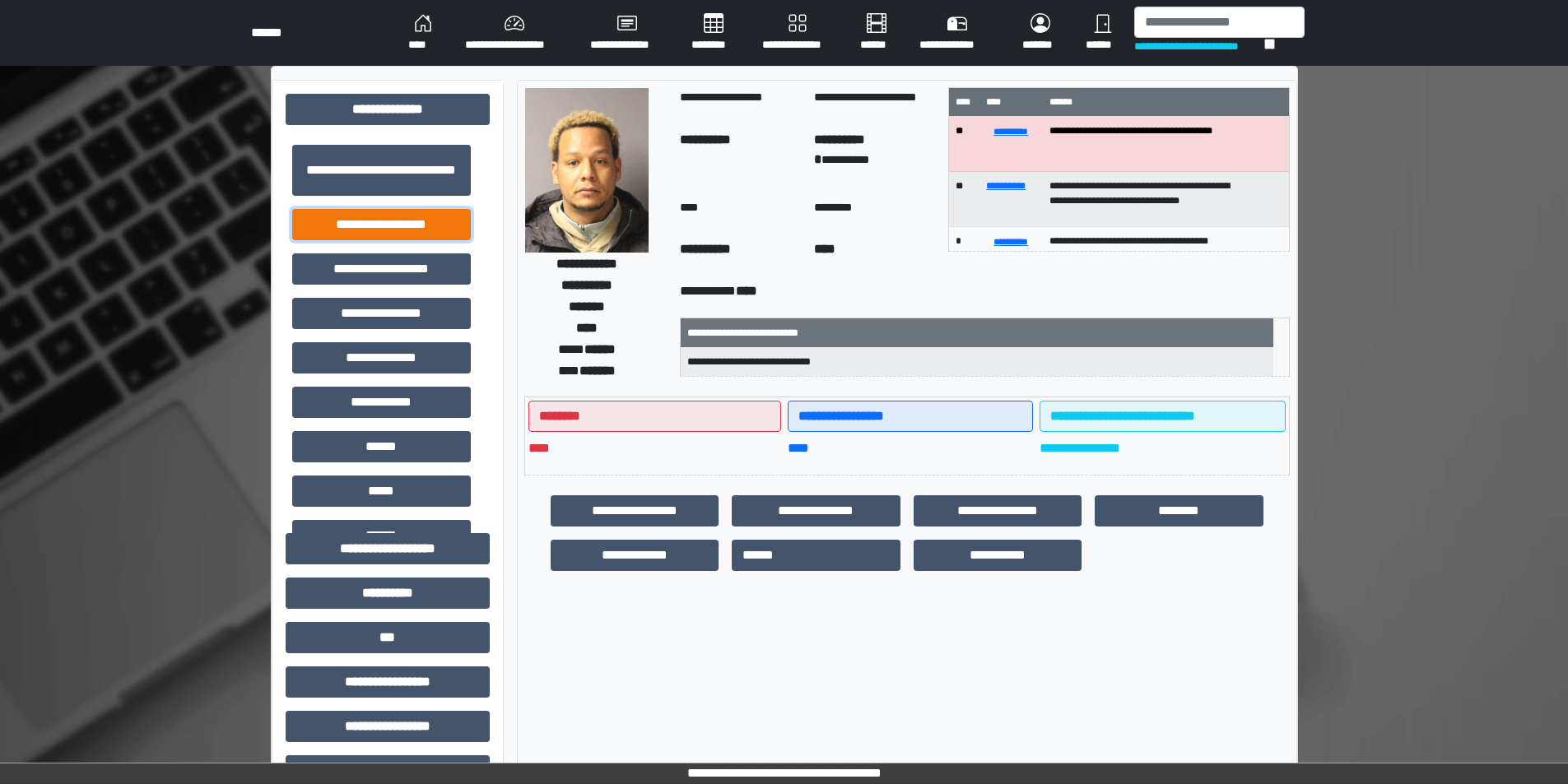 click on "**********" at bounding box center (381, 225) 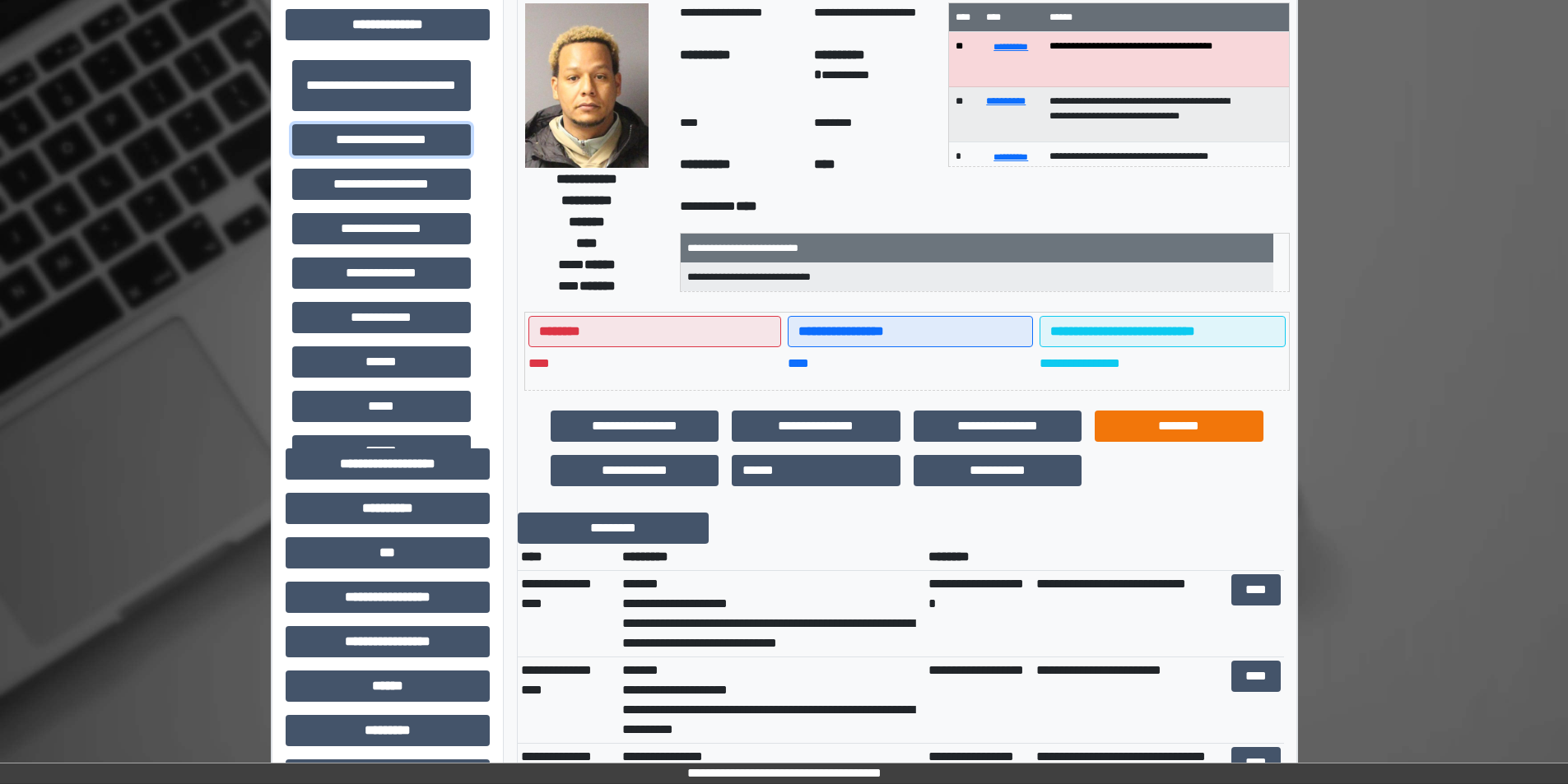 scroll, scrollTop: 165, scrollLeft: 0, axis: vertical 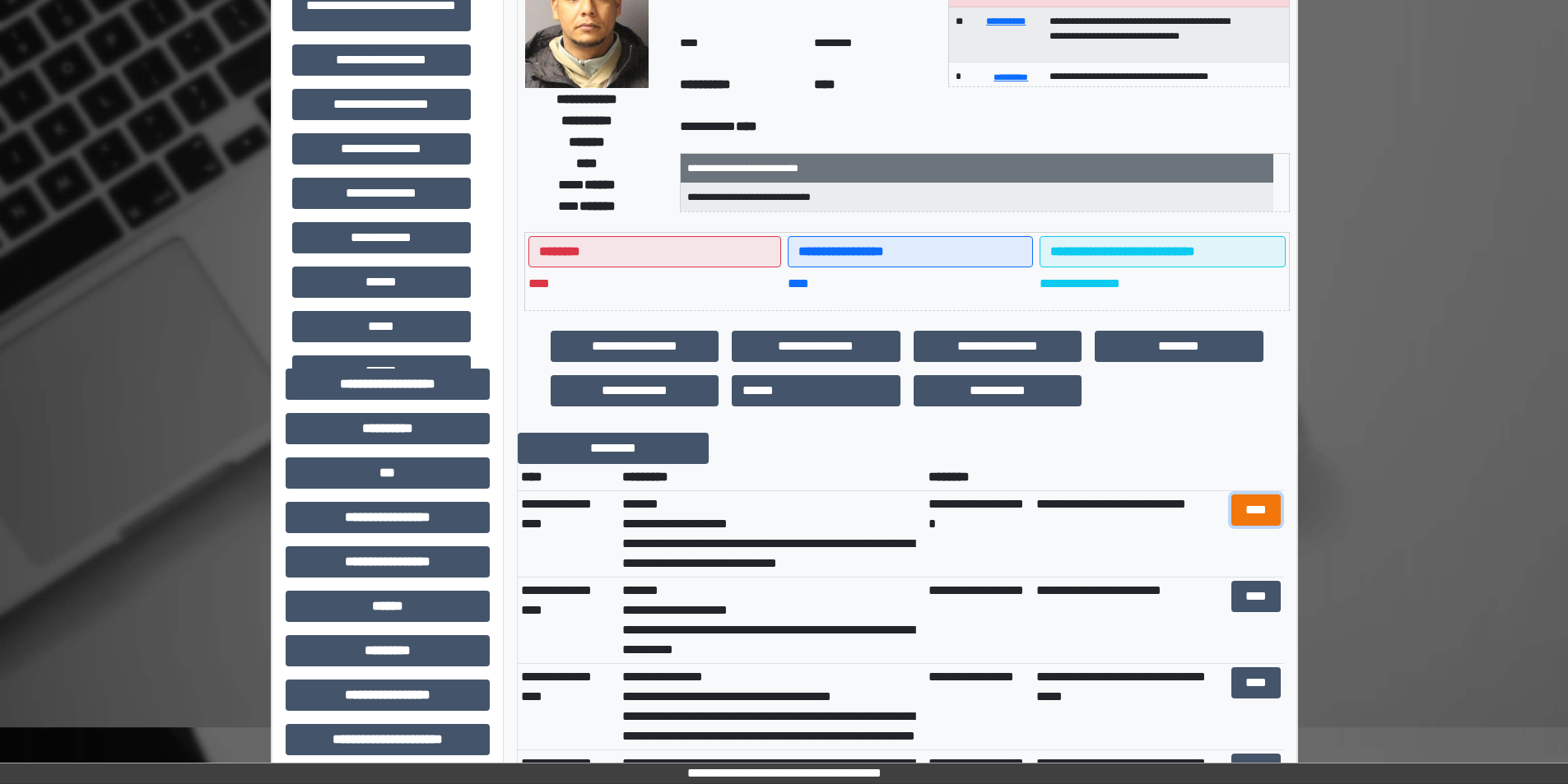 click on "****" at bounding box center [1256, 510] 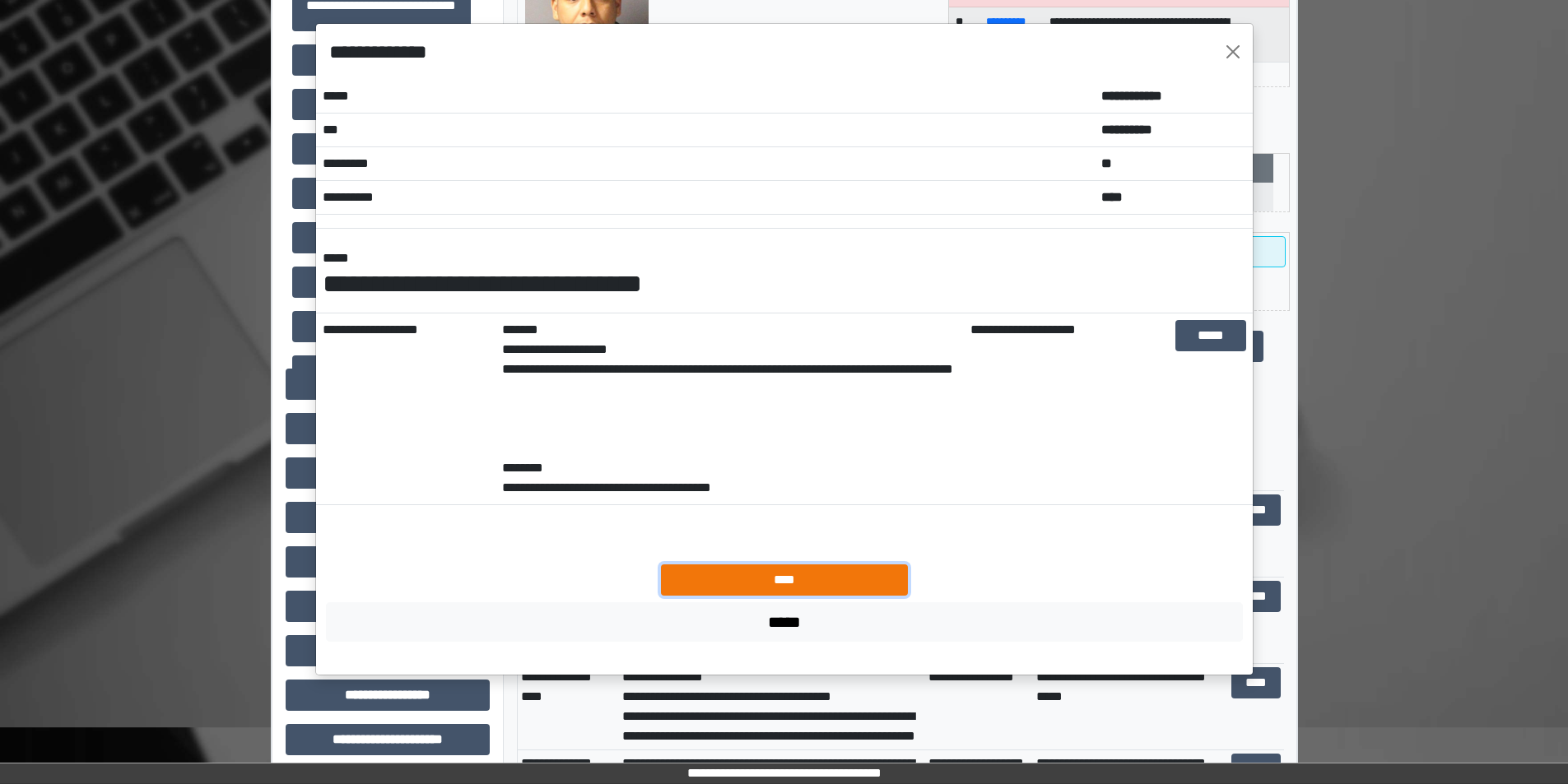 click on "****" at bounding box center [784, 580] 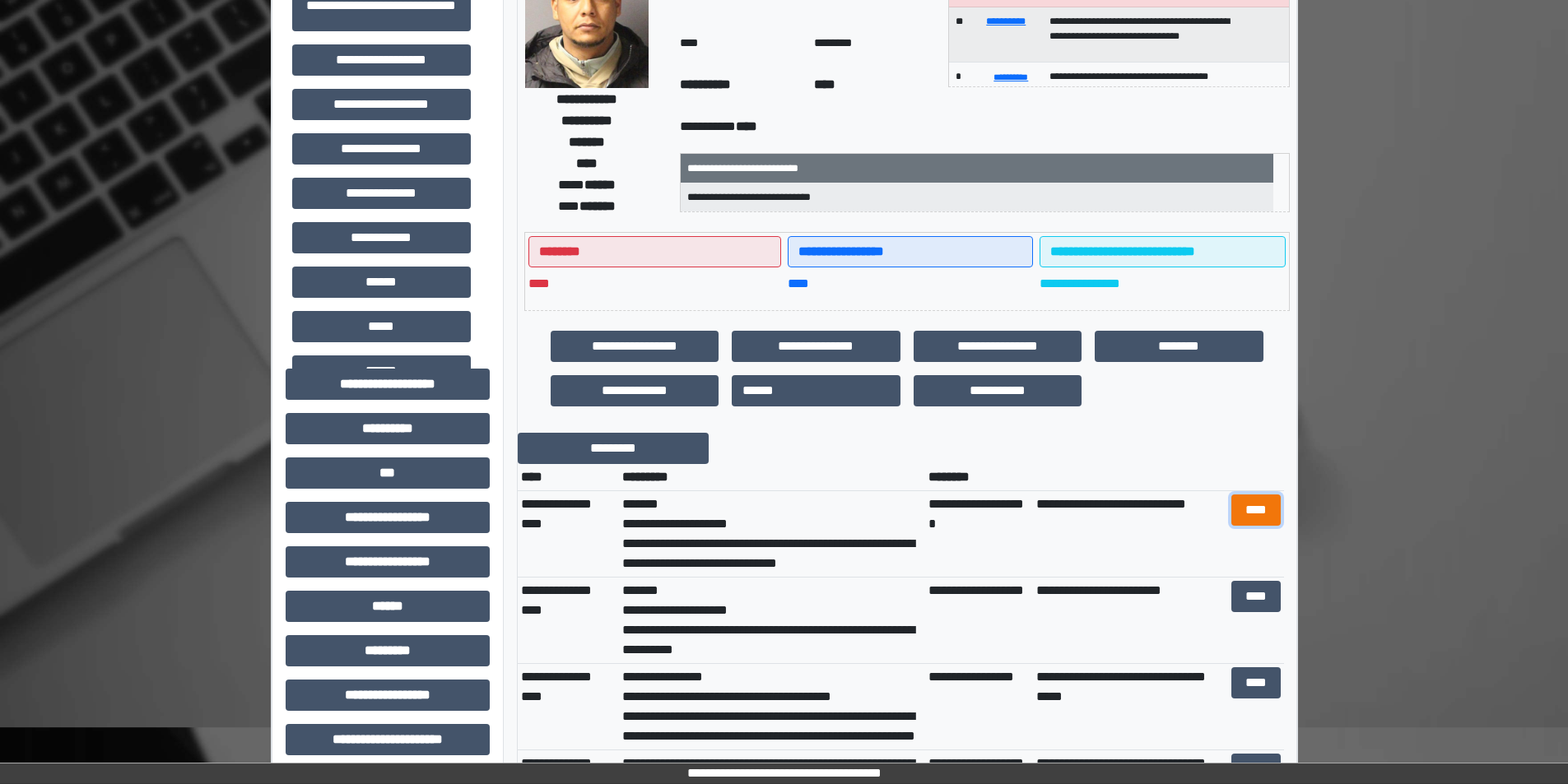 click on "****" at bounding box center (1256, 510) 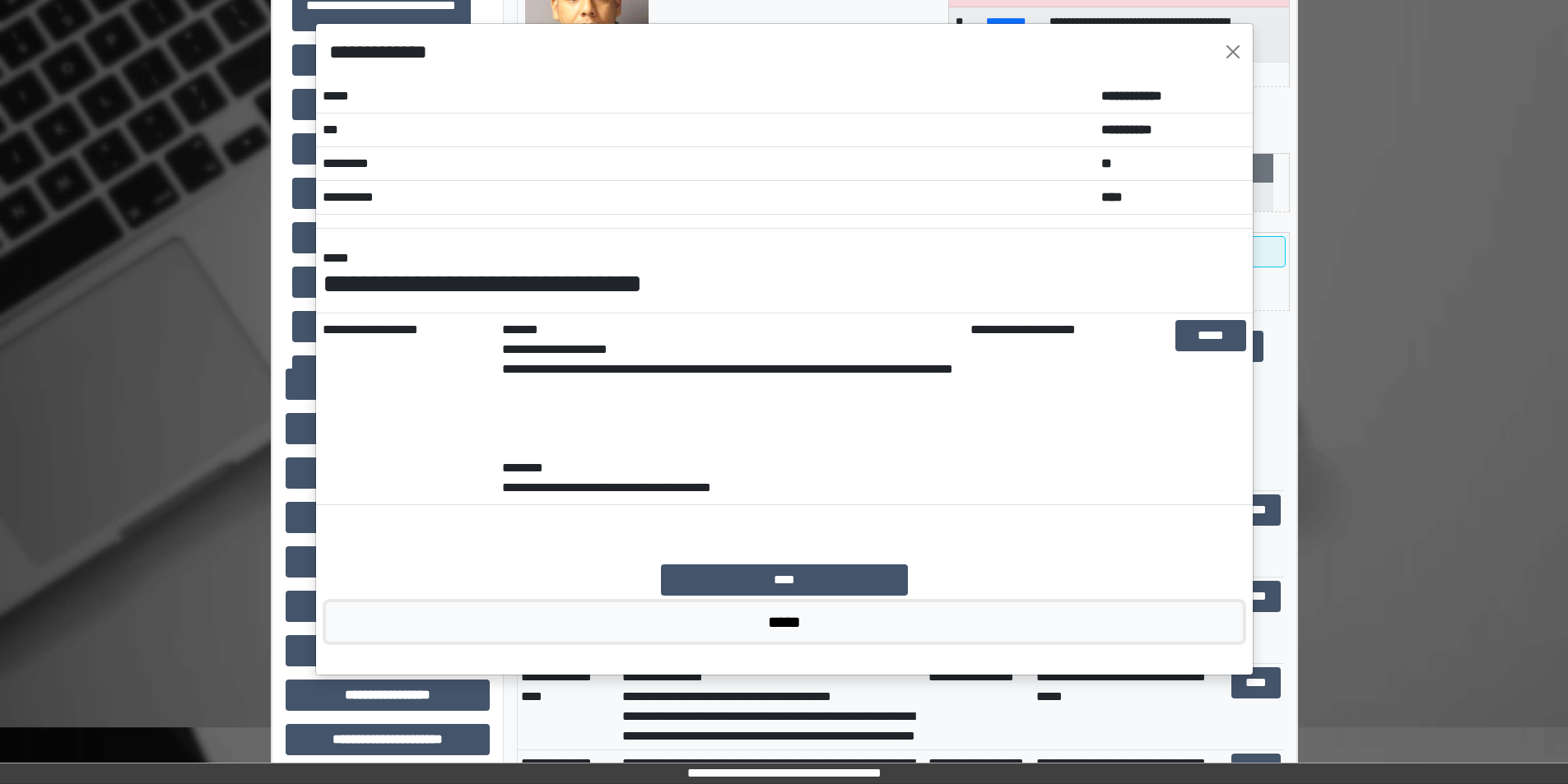click on "*****" at bounding box center (784, 622) 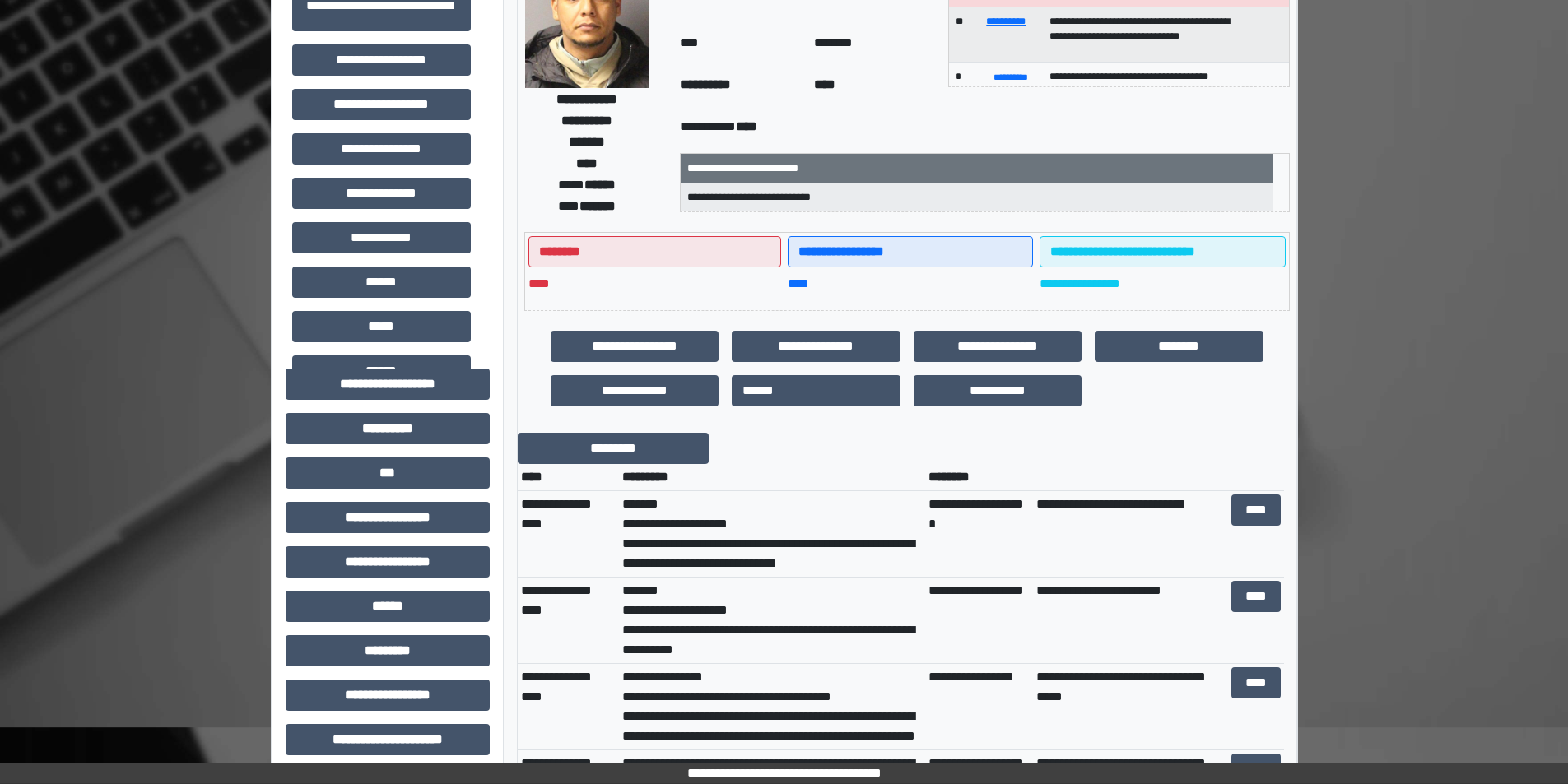 scroll, scrollTop: 118, scrollLeft: 0, axis: vertical 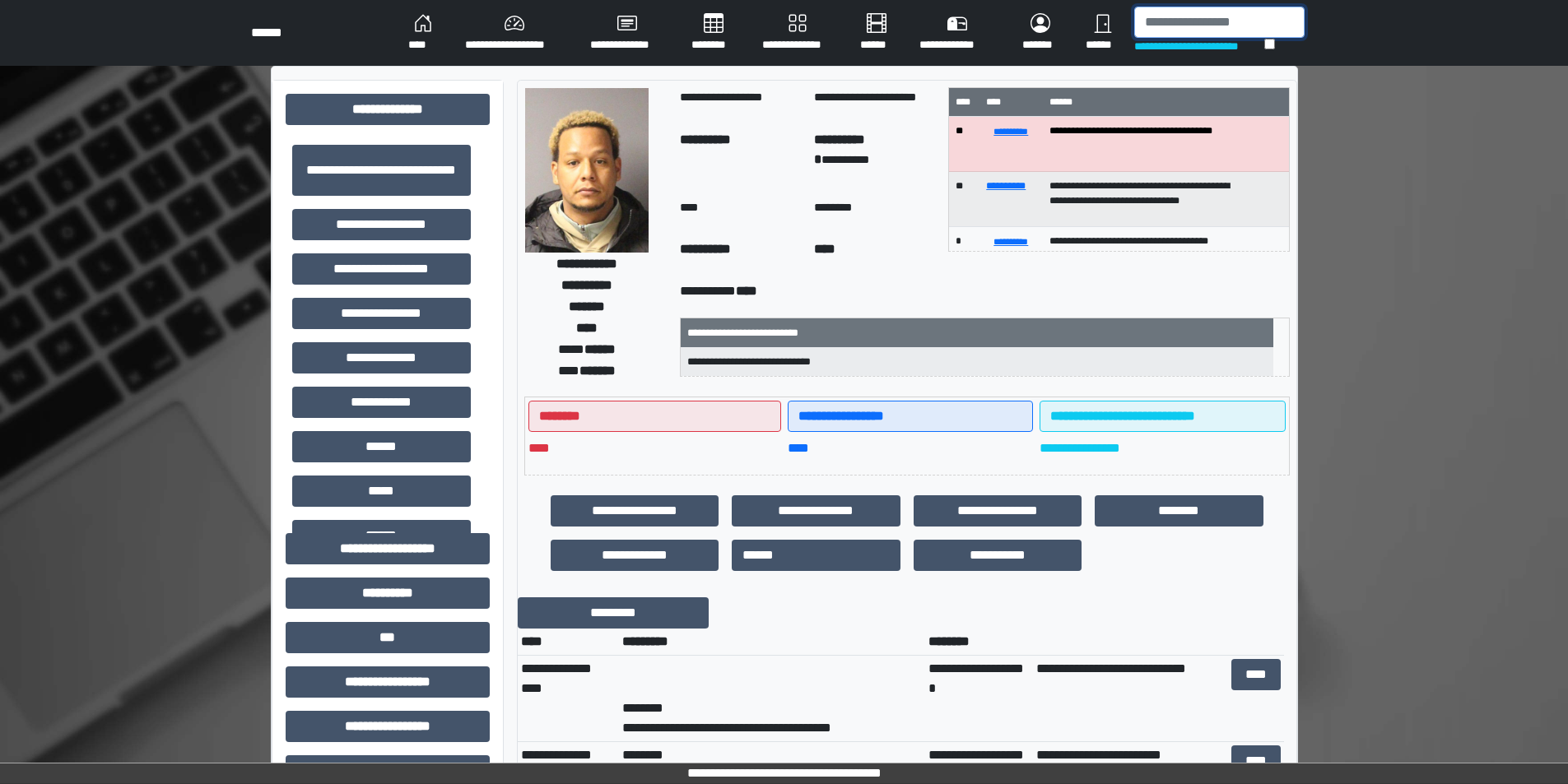 click at bounding box center (1219, 22) 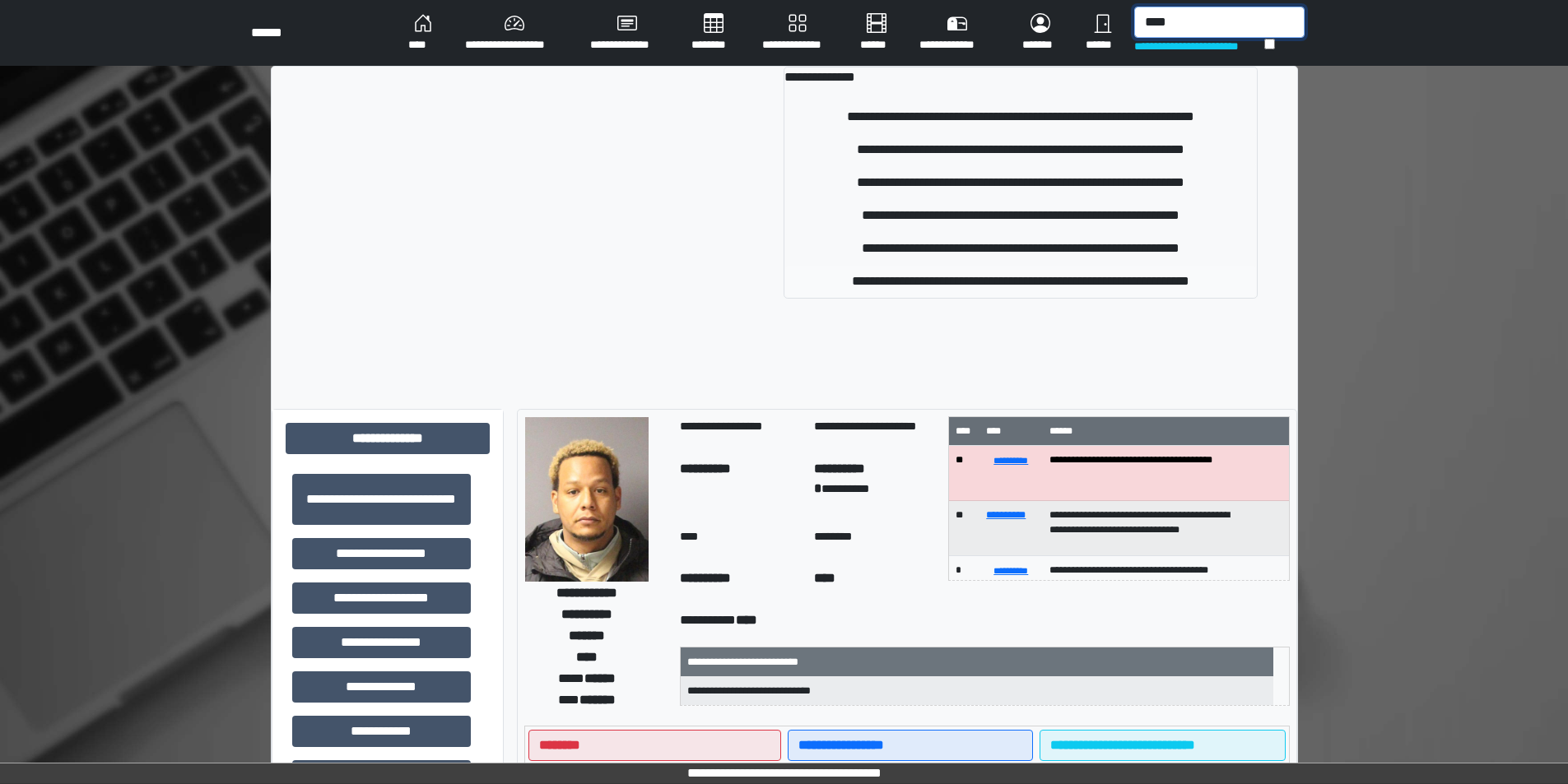 type on "****" 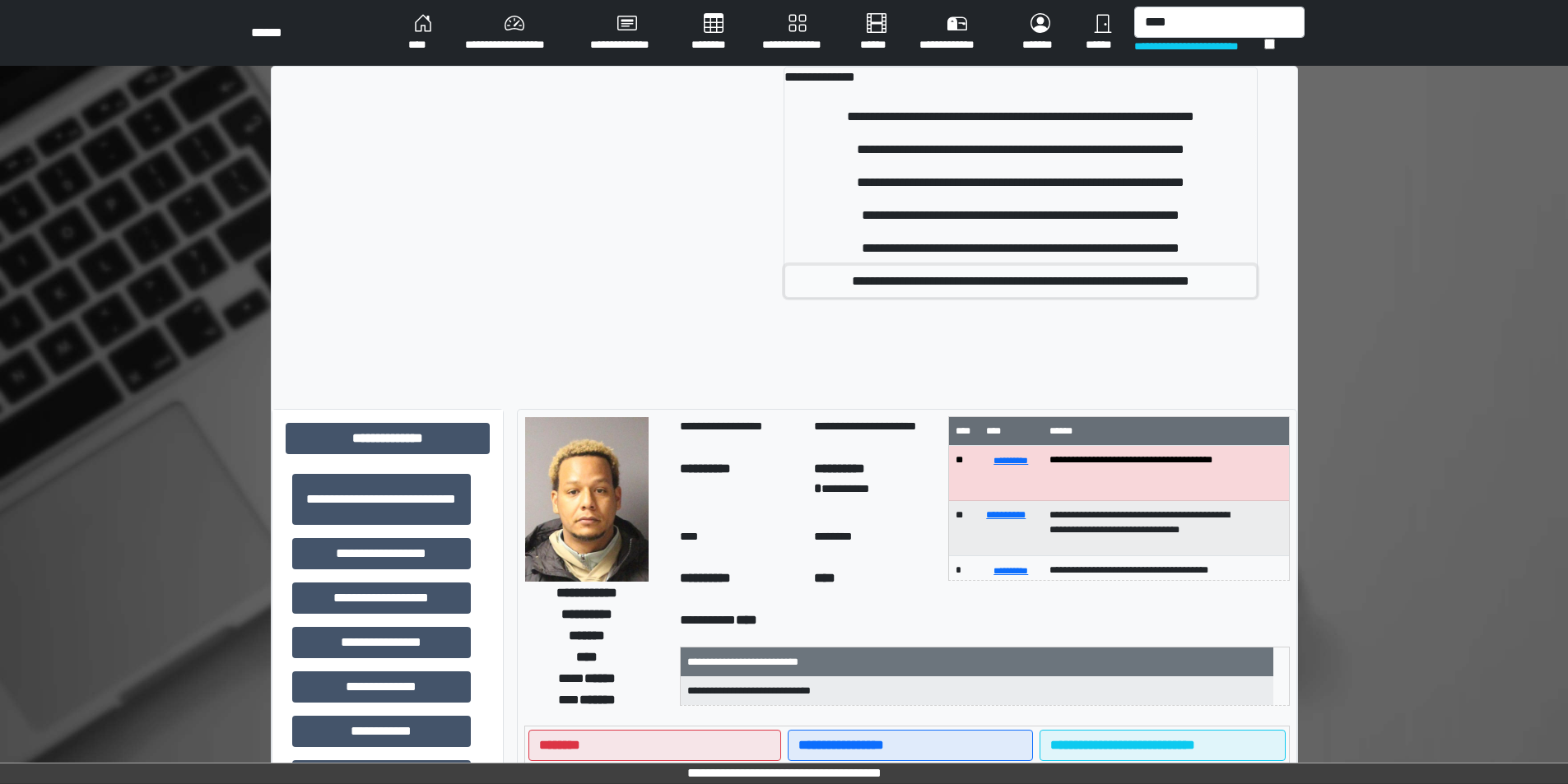 click on "**********" at bounding box center (1021, 281) 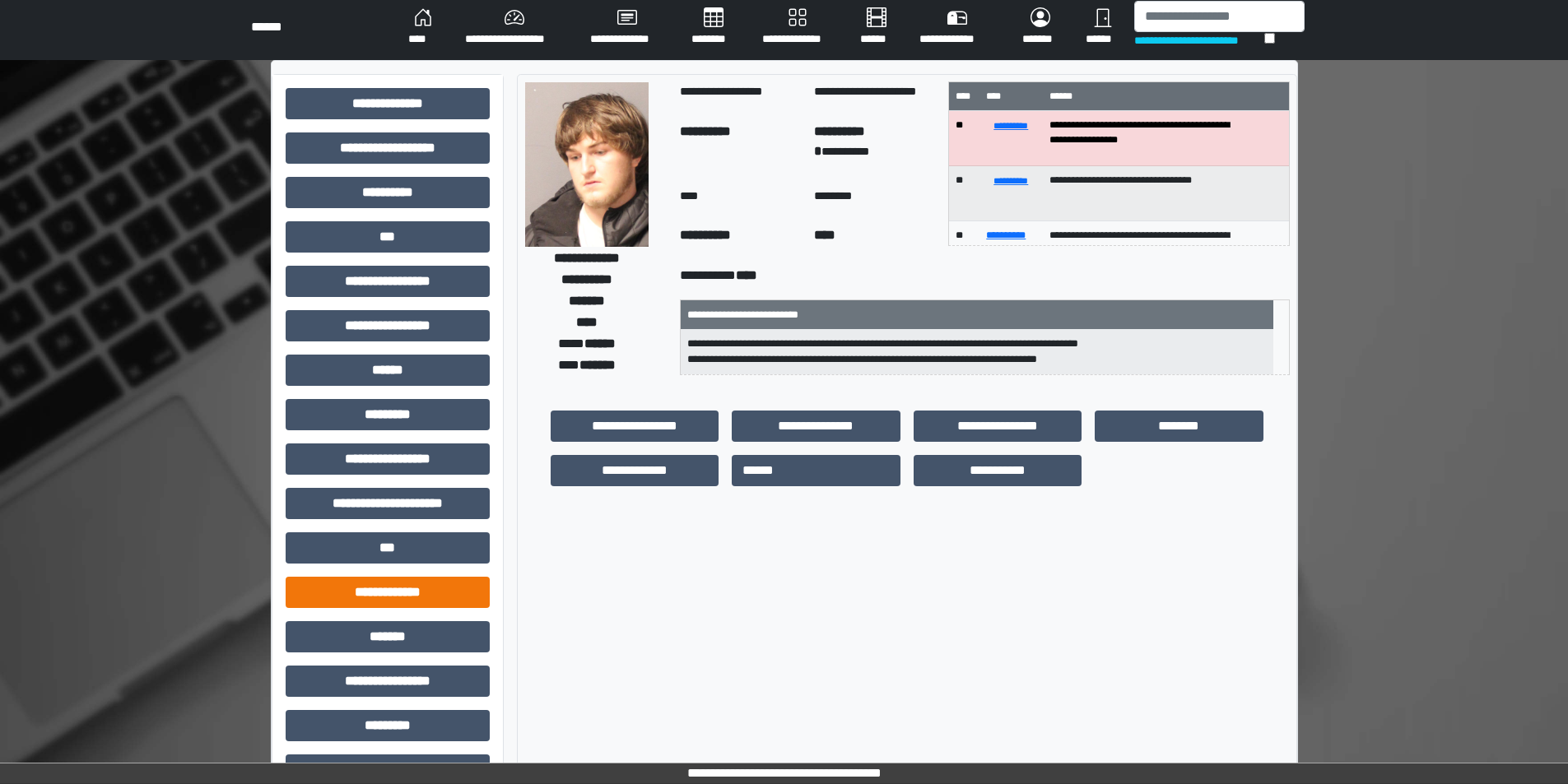 scroll, scrollTop: 0, scrollLeft: 0, axis: both 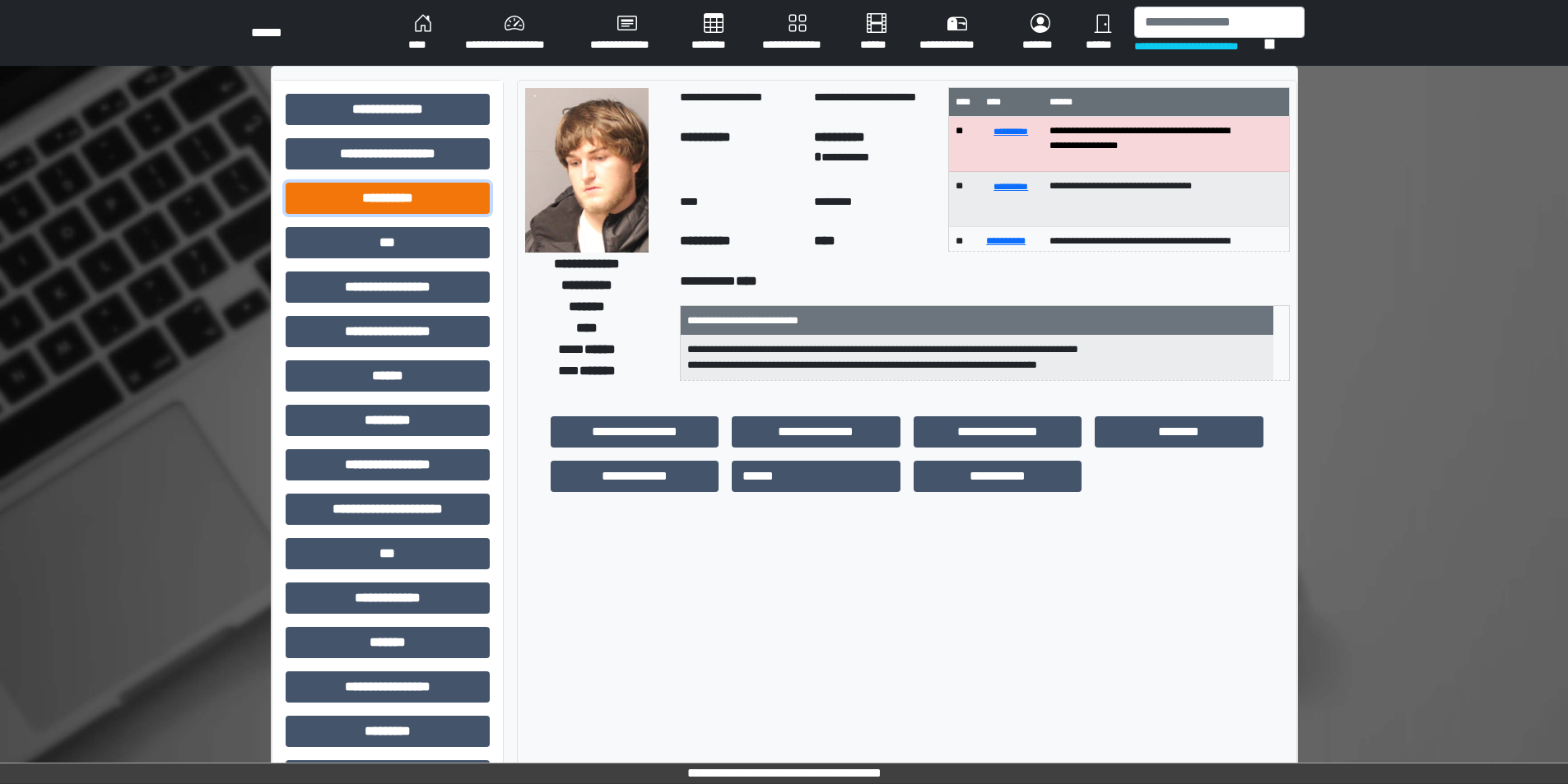 click on "**********" at bounding box center (388, 198) 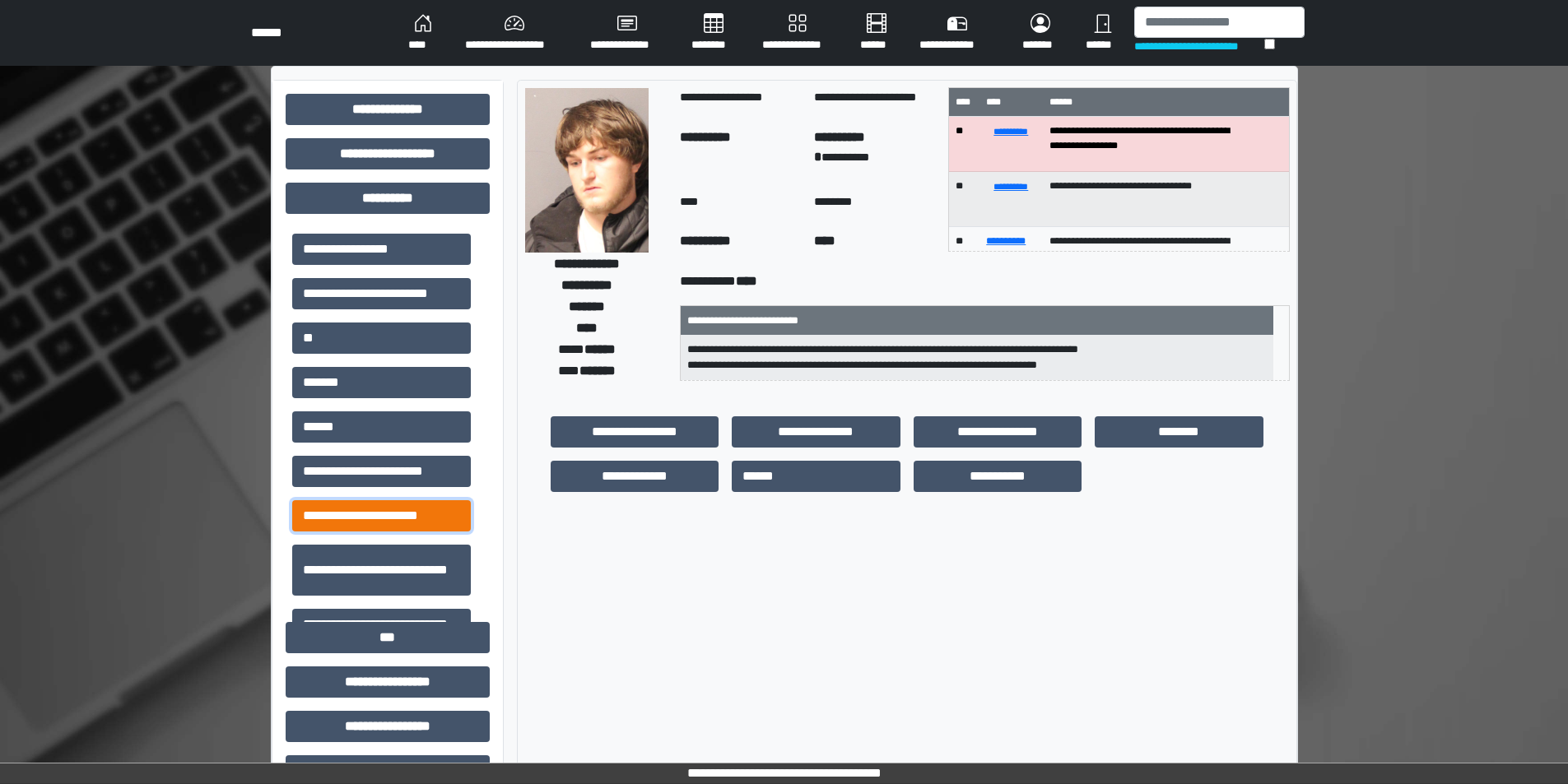 click on "**********" at bounding box center (381, 516) 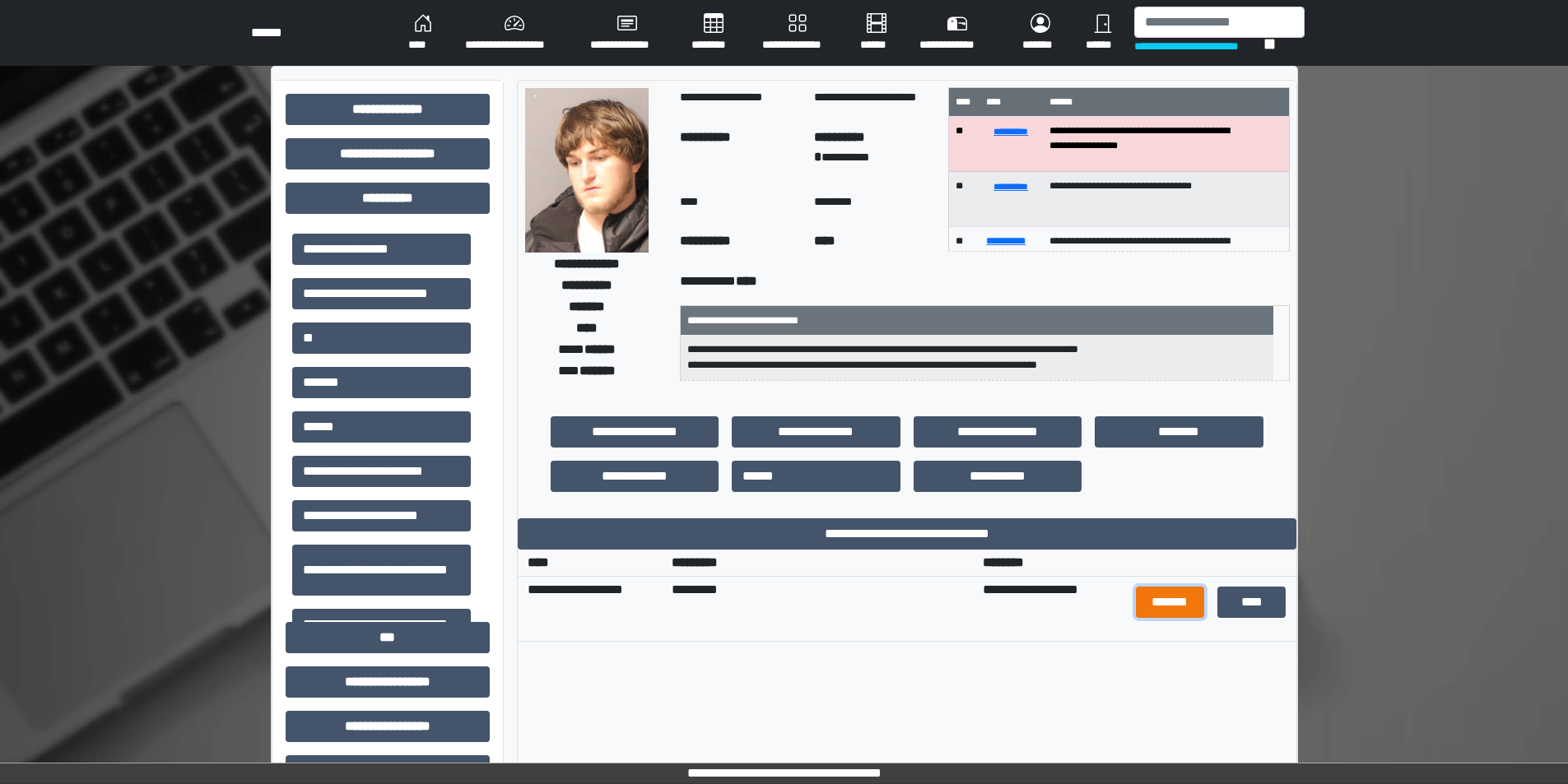 click on "*******" at bounding box center (1170, 602) 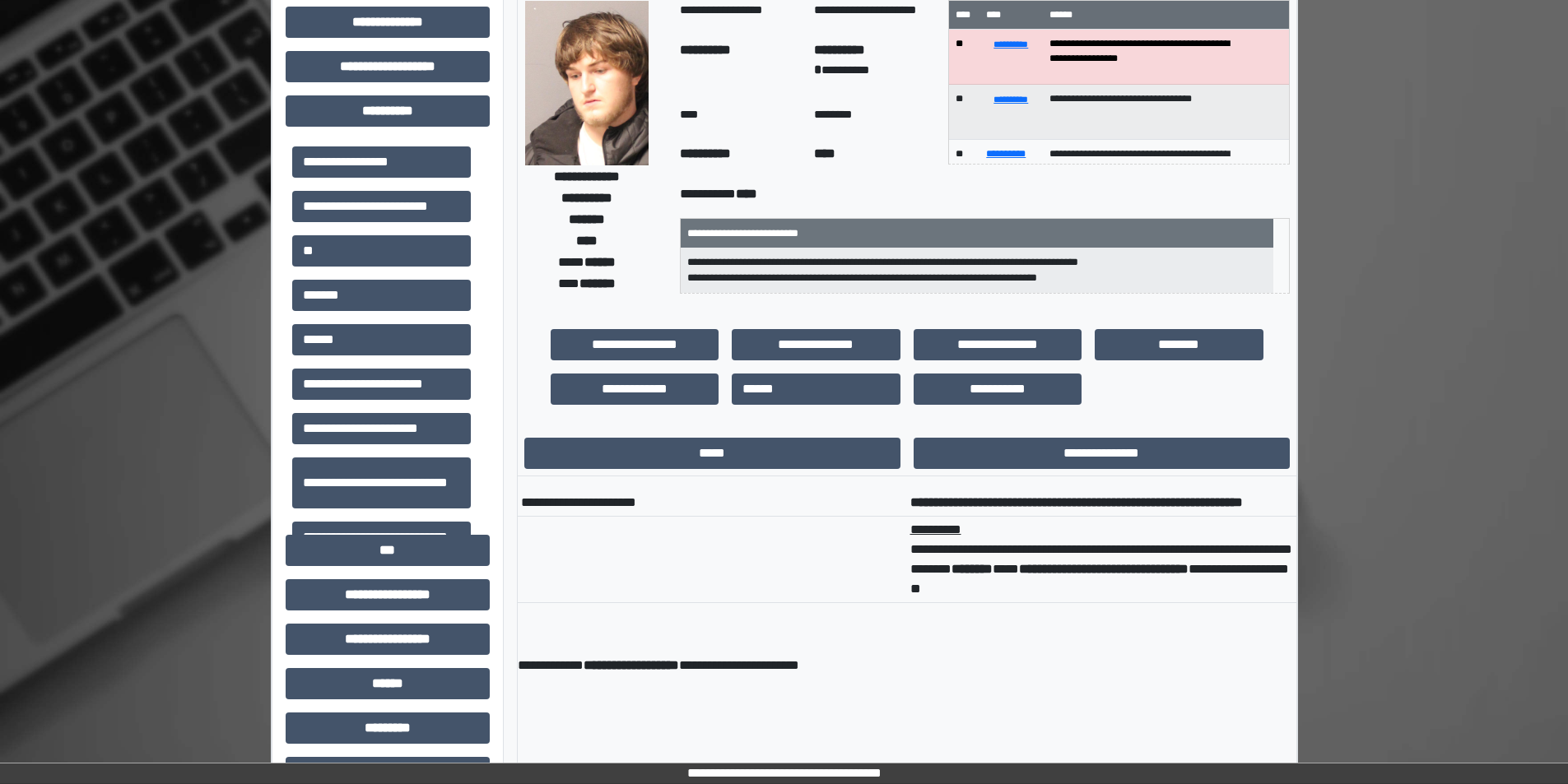 scroll, scrollTop: 0, scrollLeft: 0, axis: both 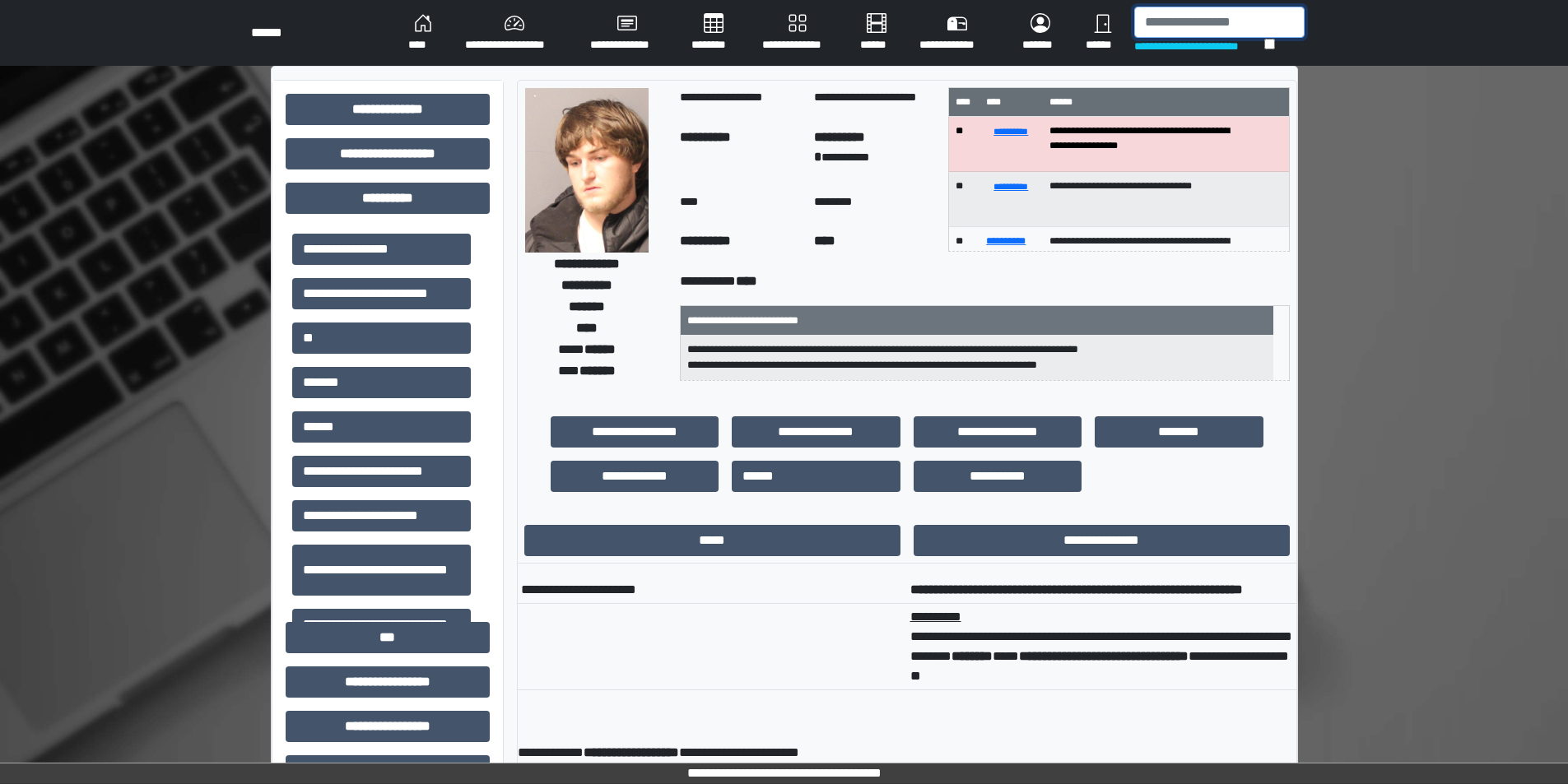 click at bounding box center [1219, 22] 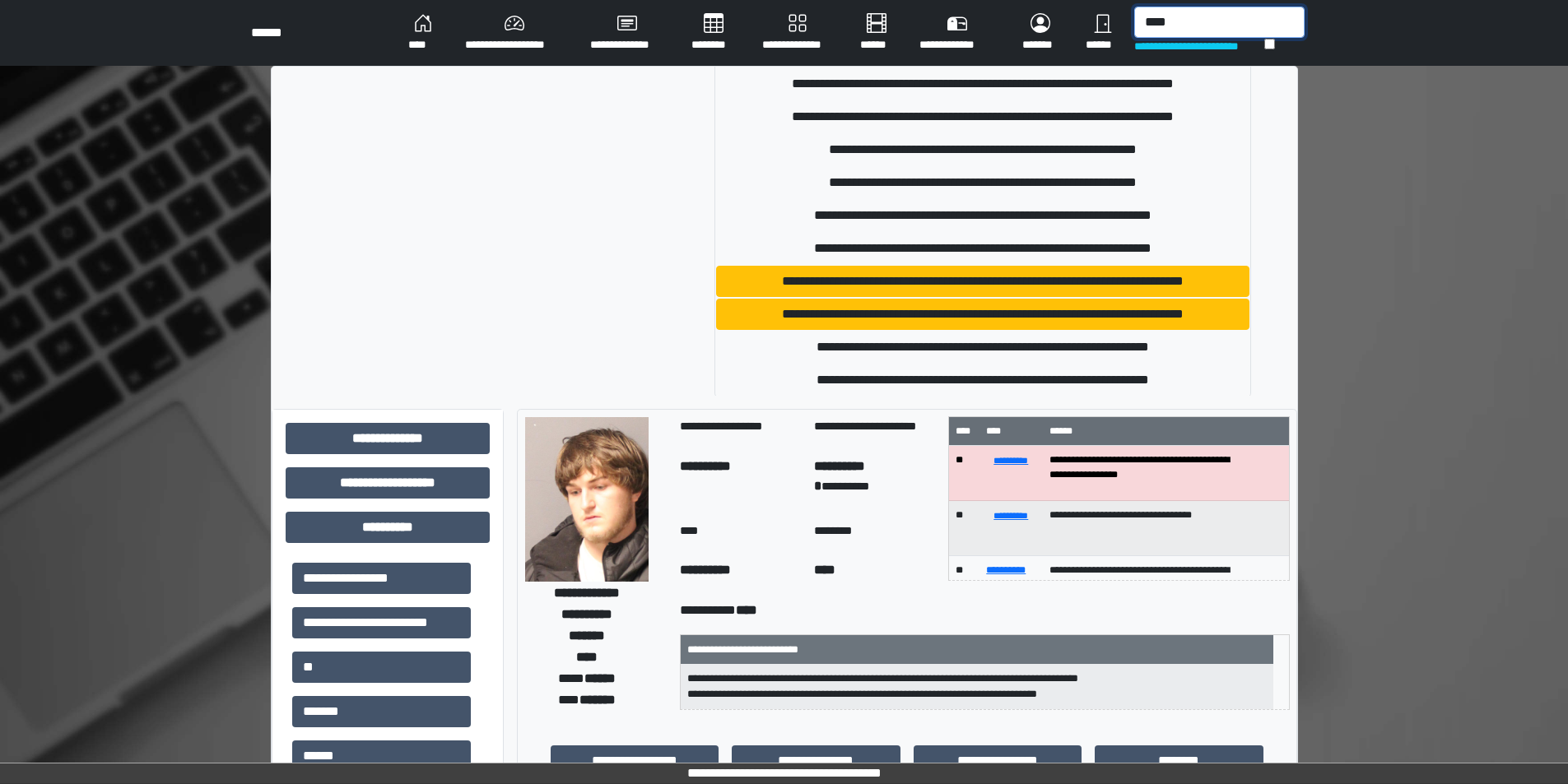 scroll, scrollTop: 278, scrollLeft: 0, axis: vertical 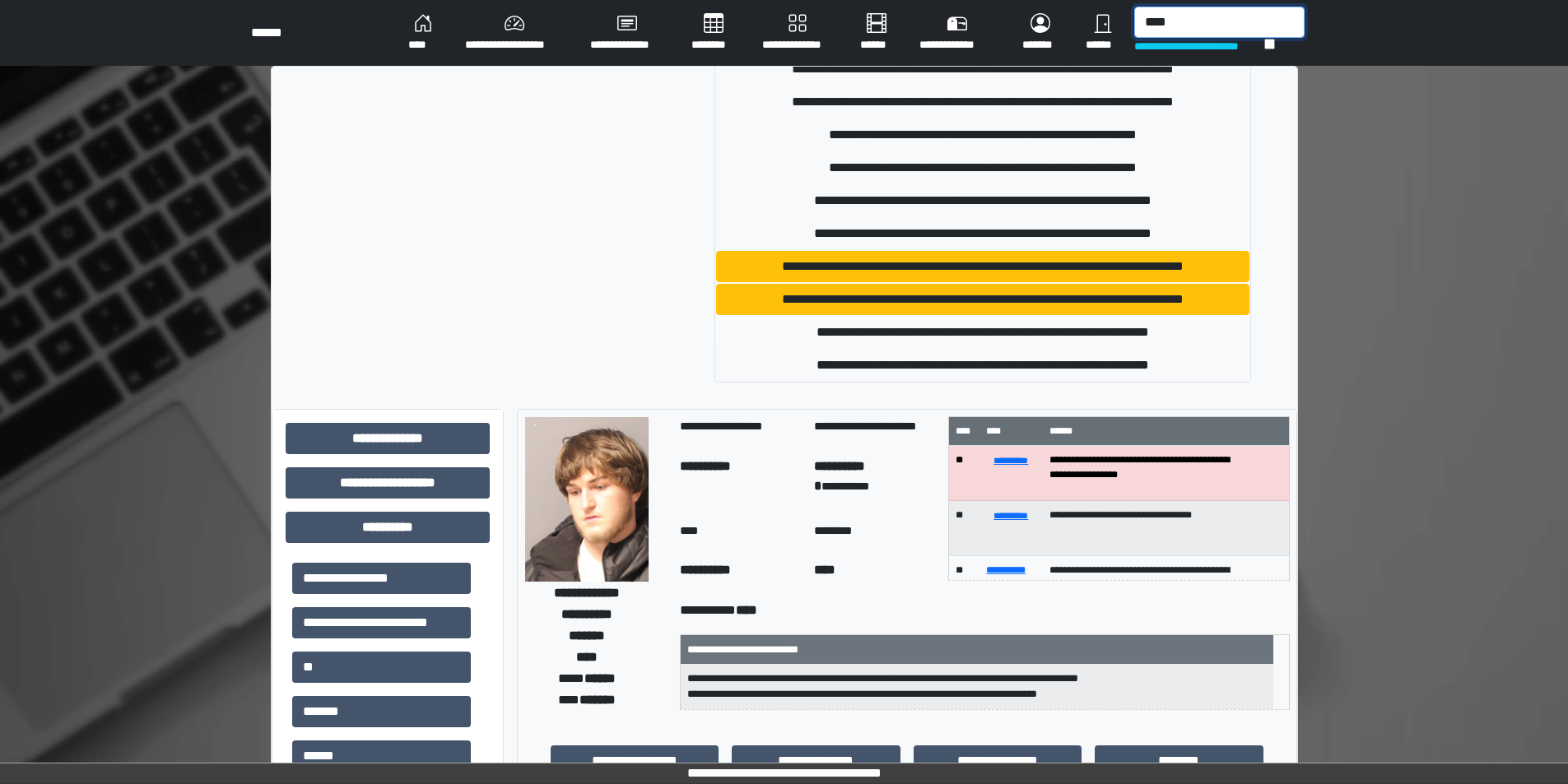 type on "****" 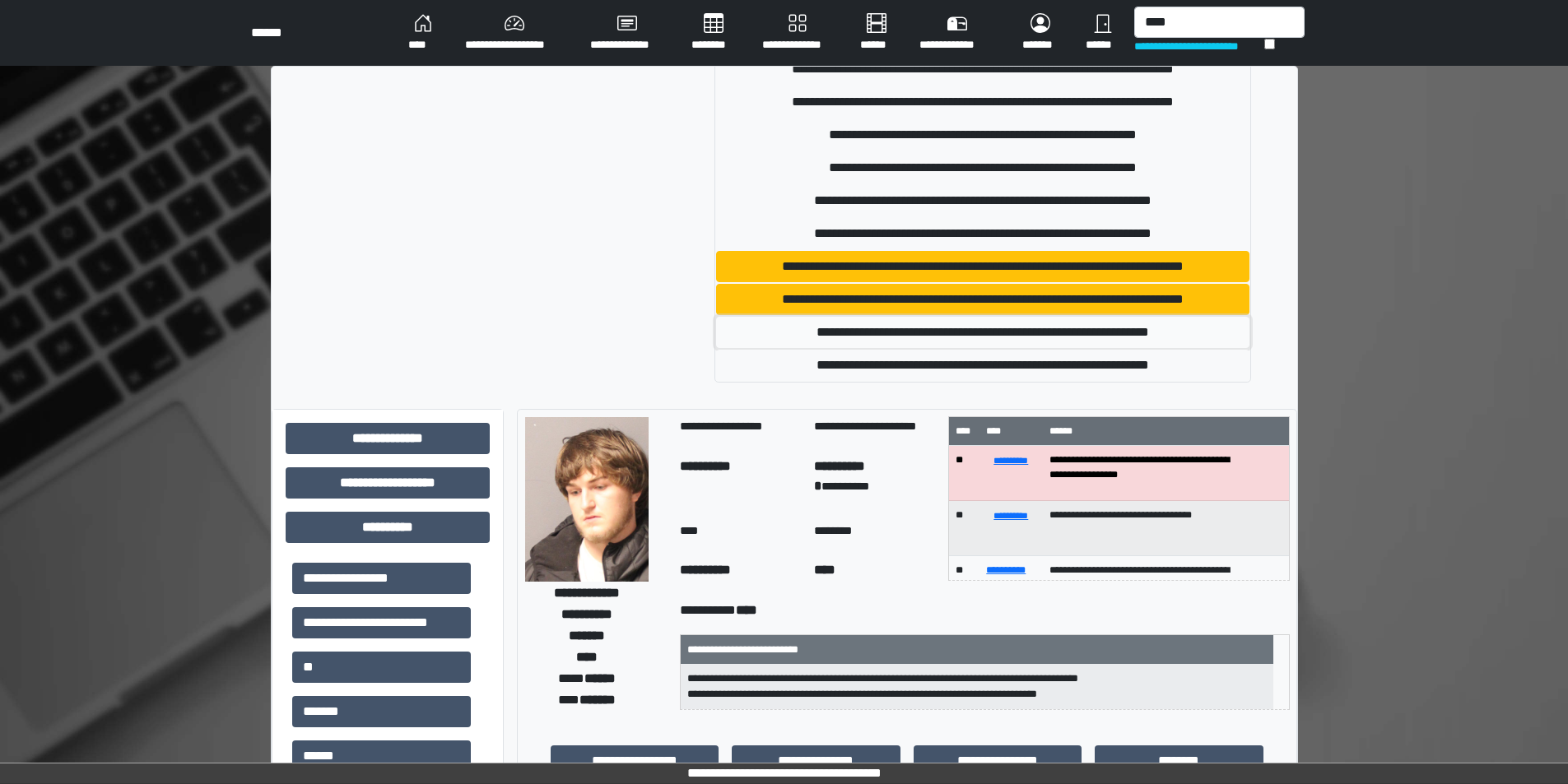 click on "**********" at bounding box center [983, 332] 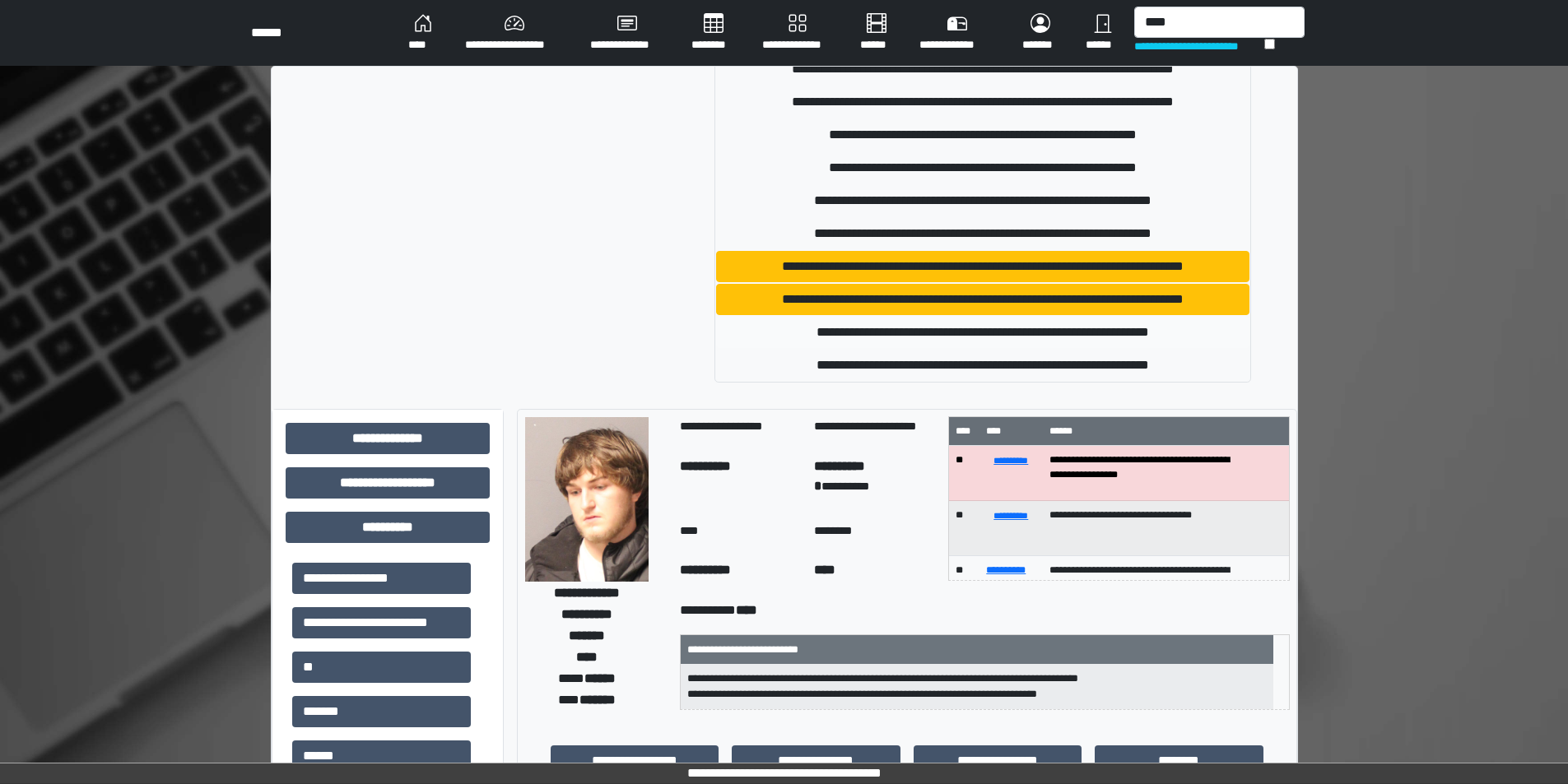 type 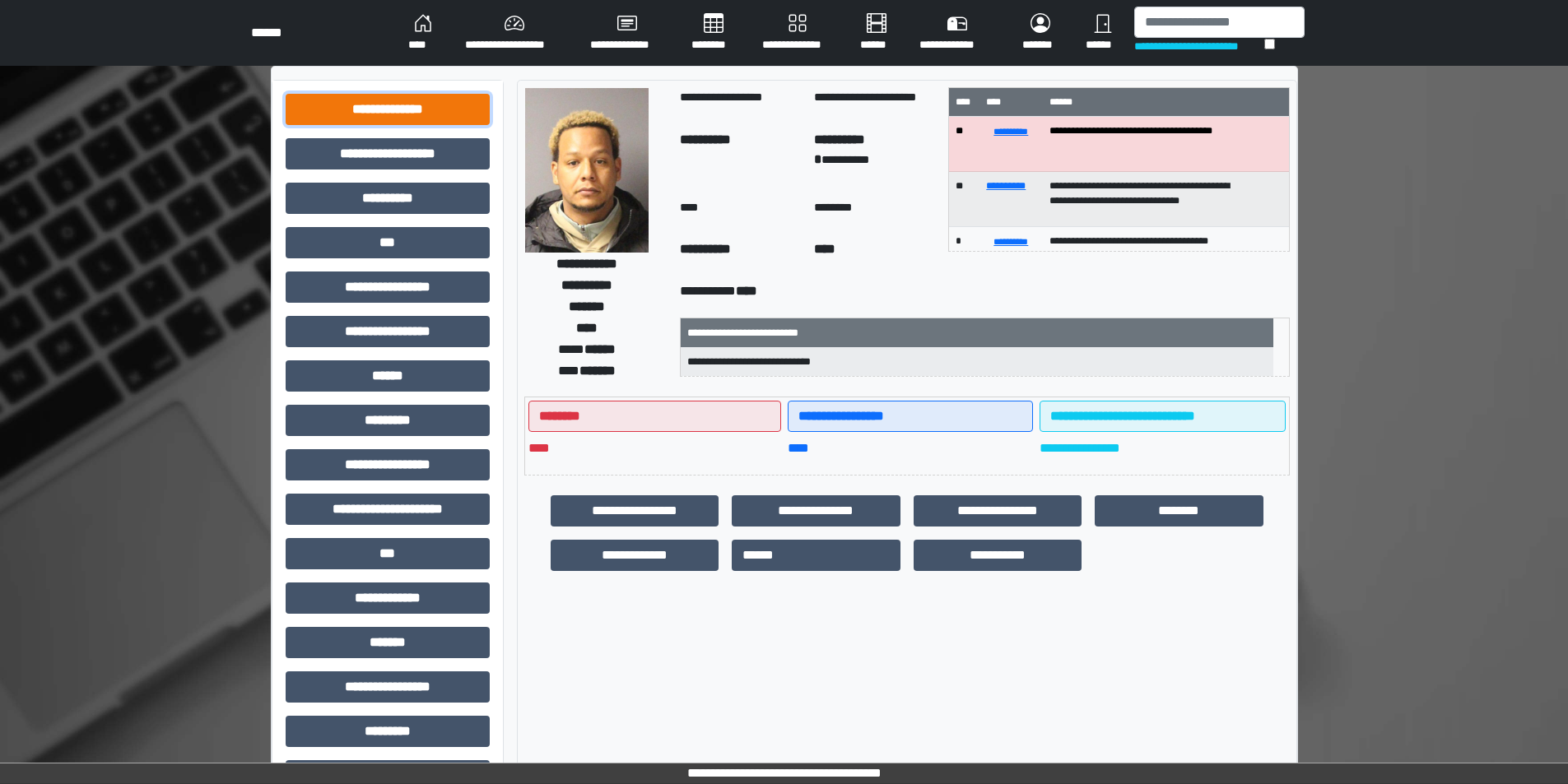 click on "**********" at bounding box center [388, 109] 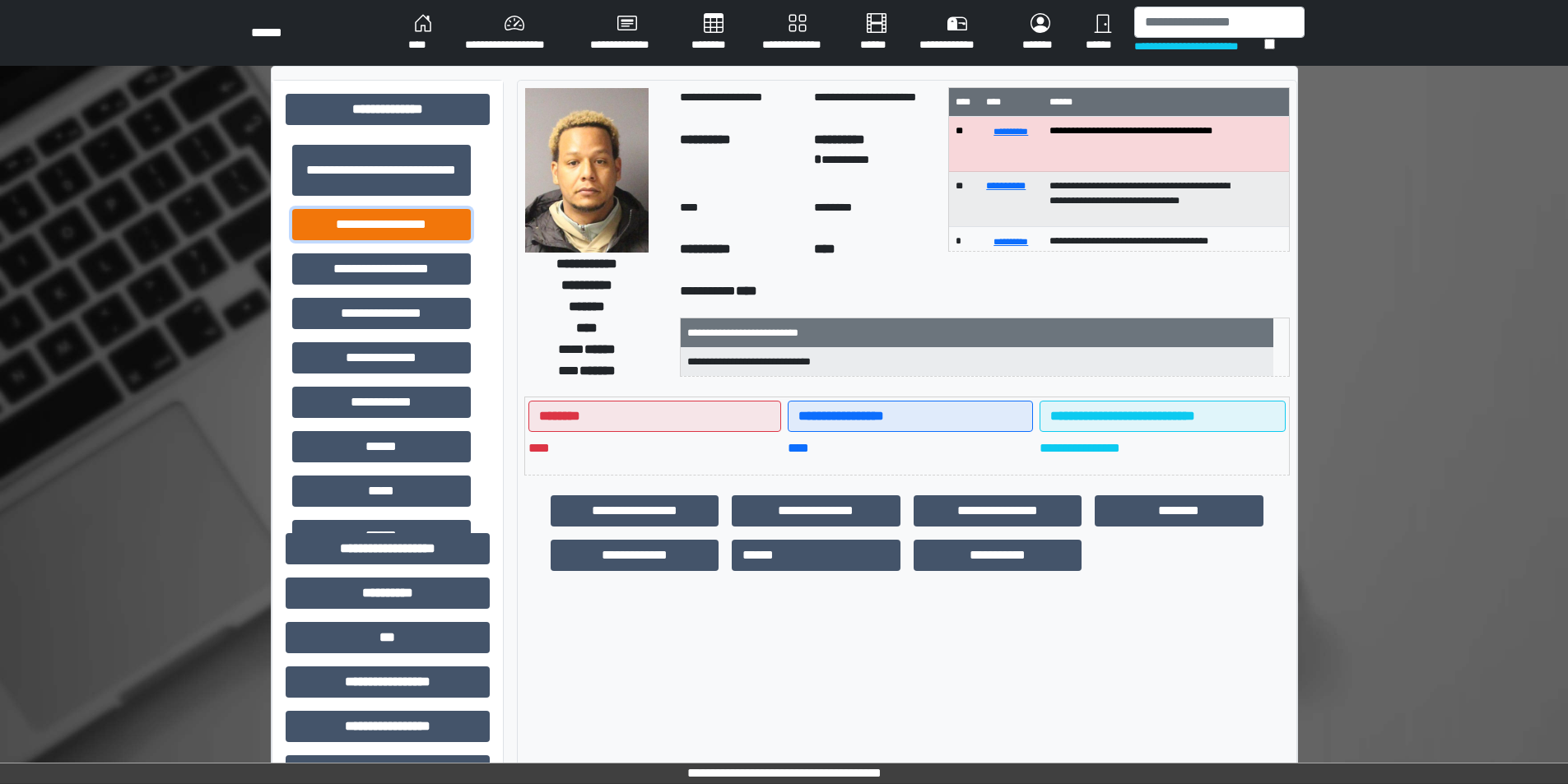 click on "**********" at bounding box center [381, 225] 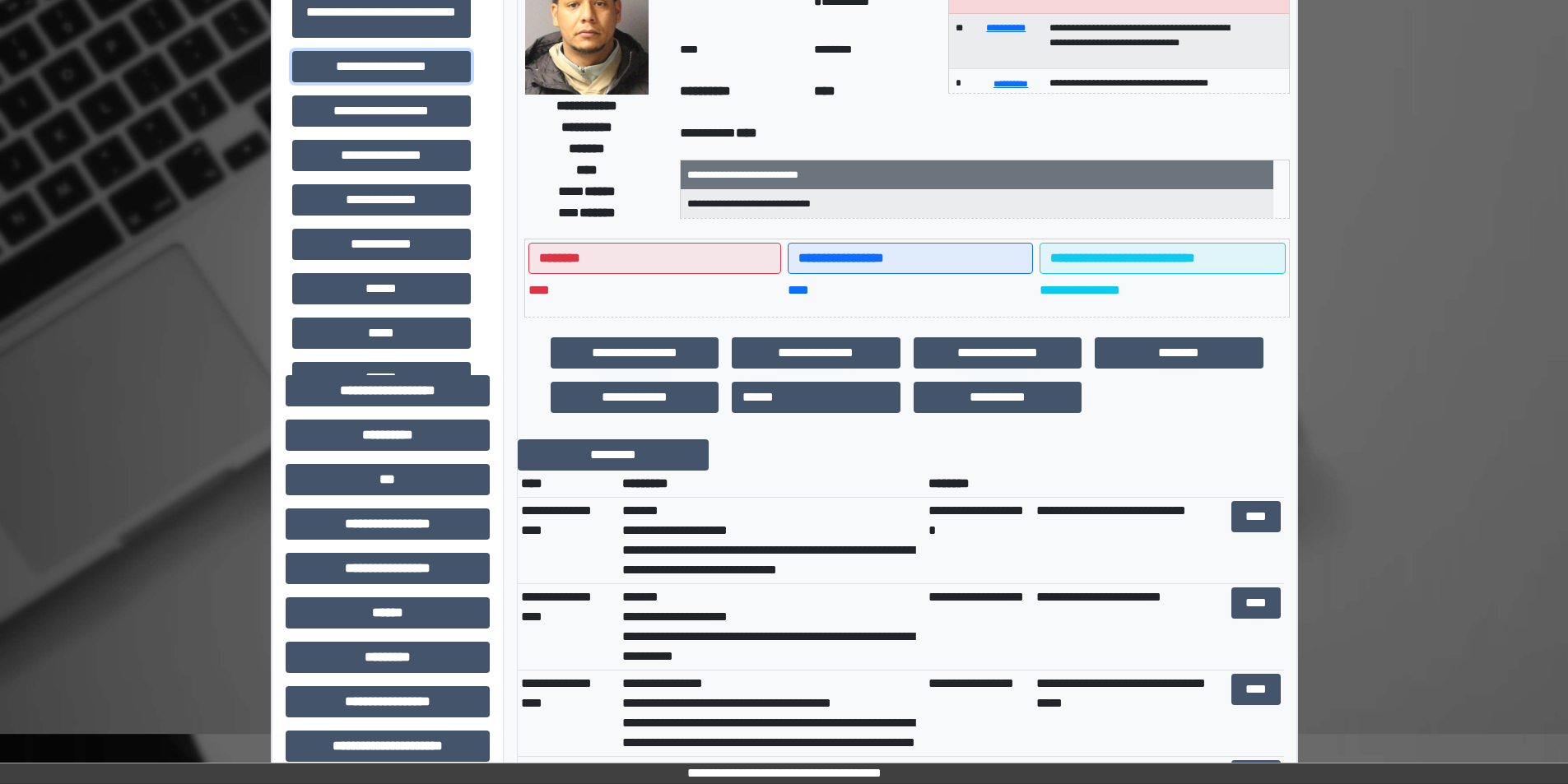 scroll, scrollTop: 165, scrollLeft: 0, axis: vertical 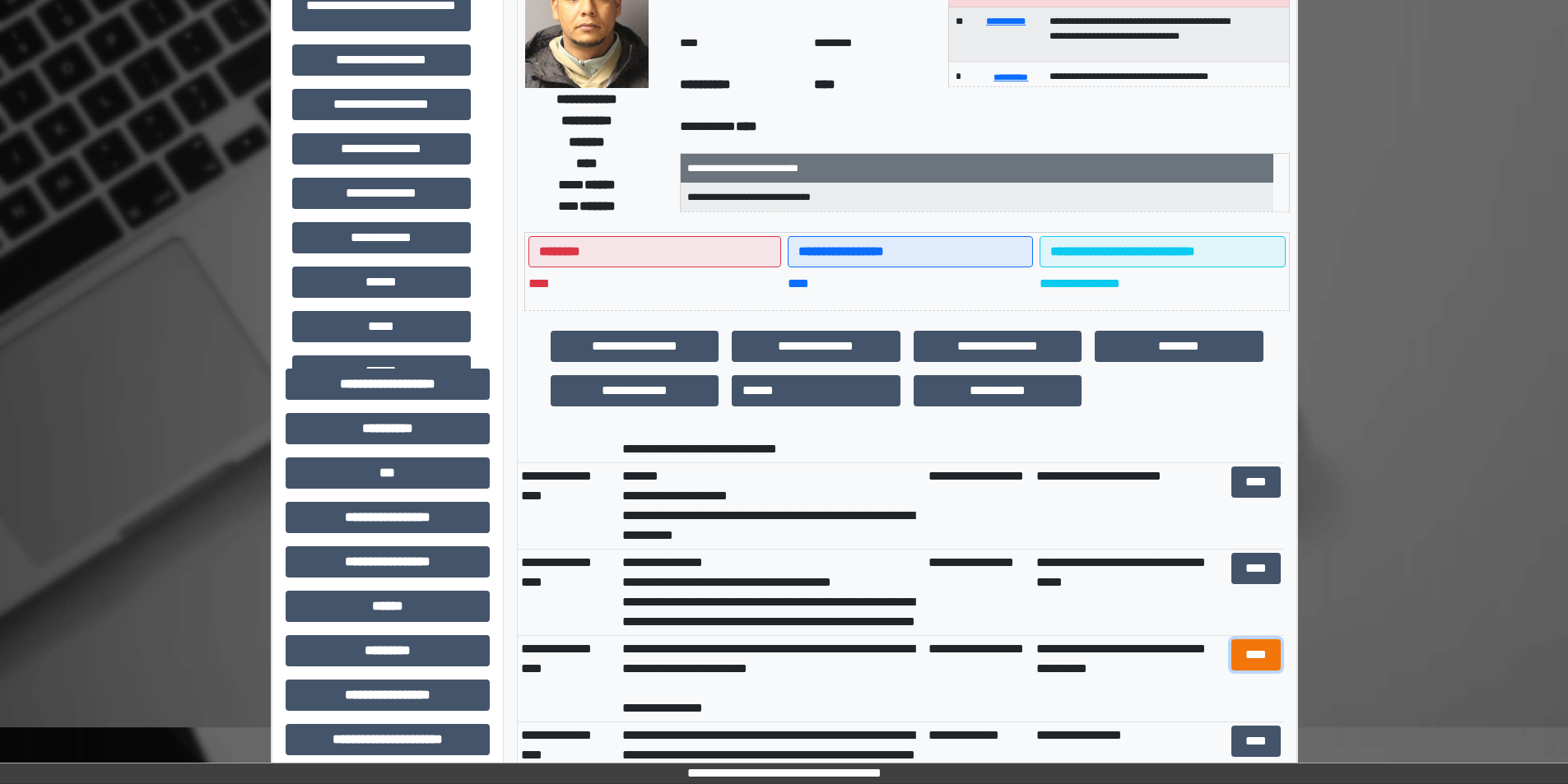 click on "****" at bounding box center [1256, 655] 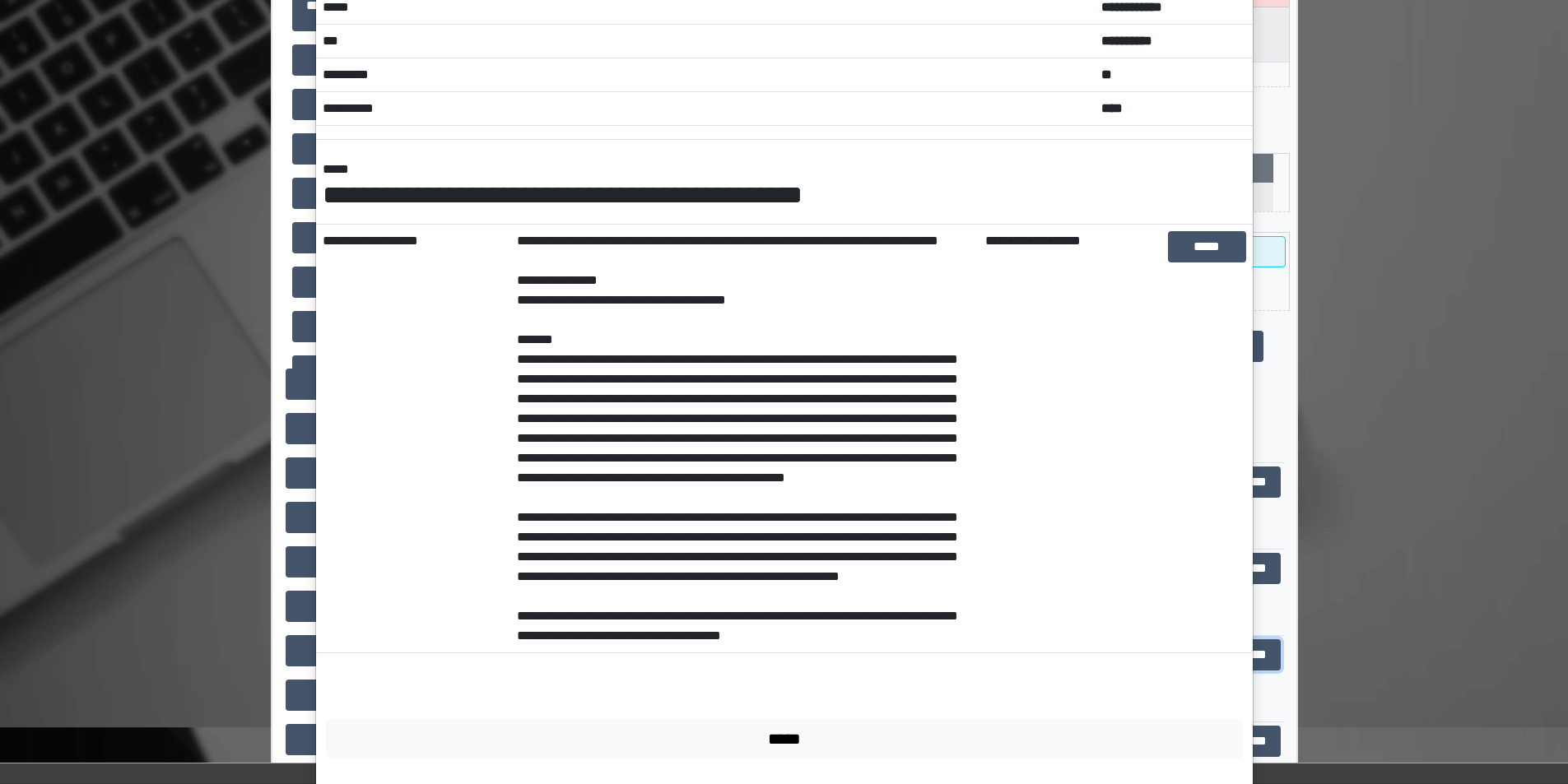 scroll, scrollTop: 160, scrollLeft: 0, axis: vertical 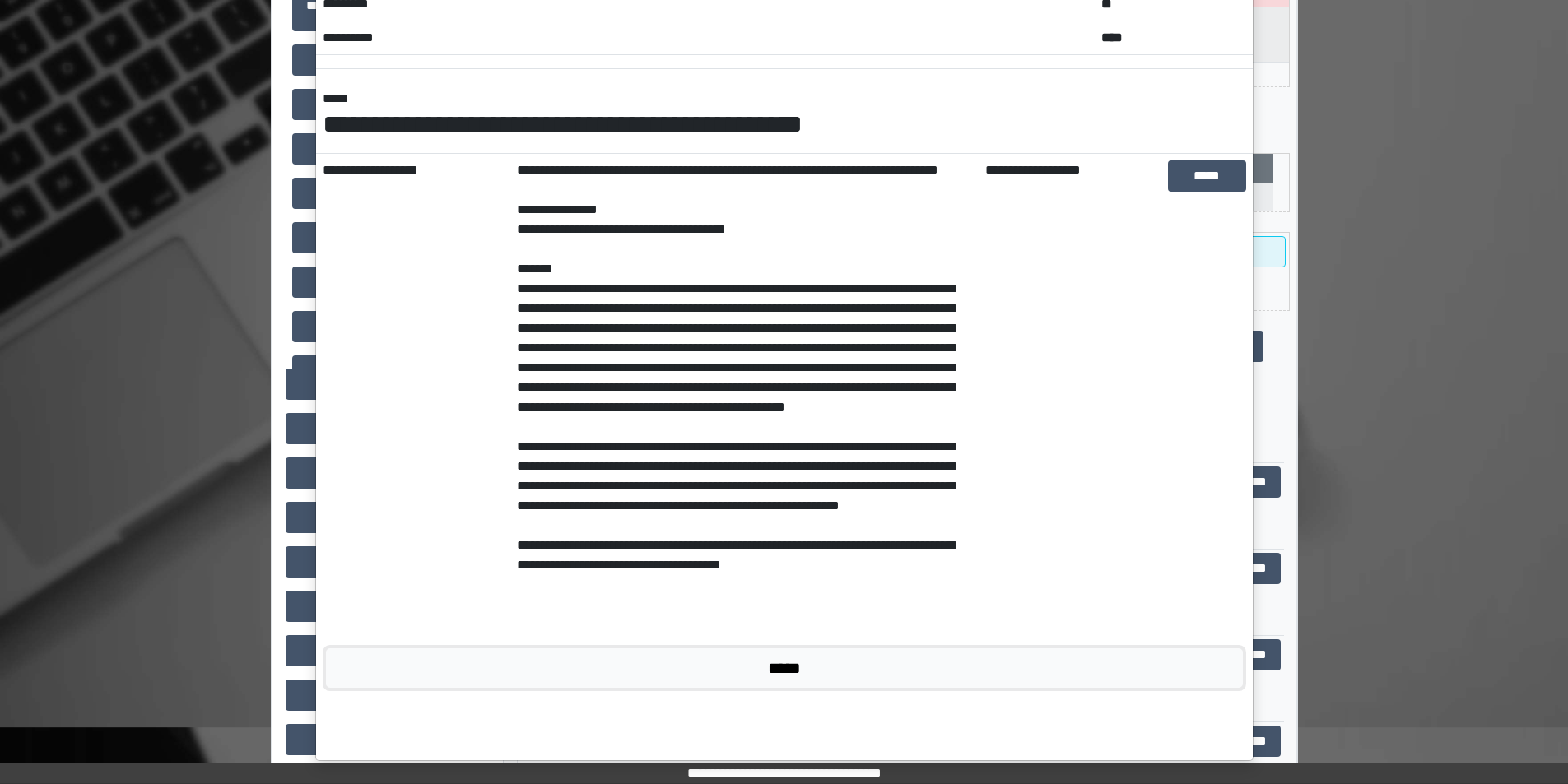 click on "*****" at bounding box center (784, 668) 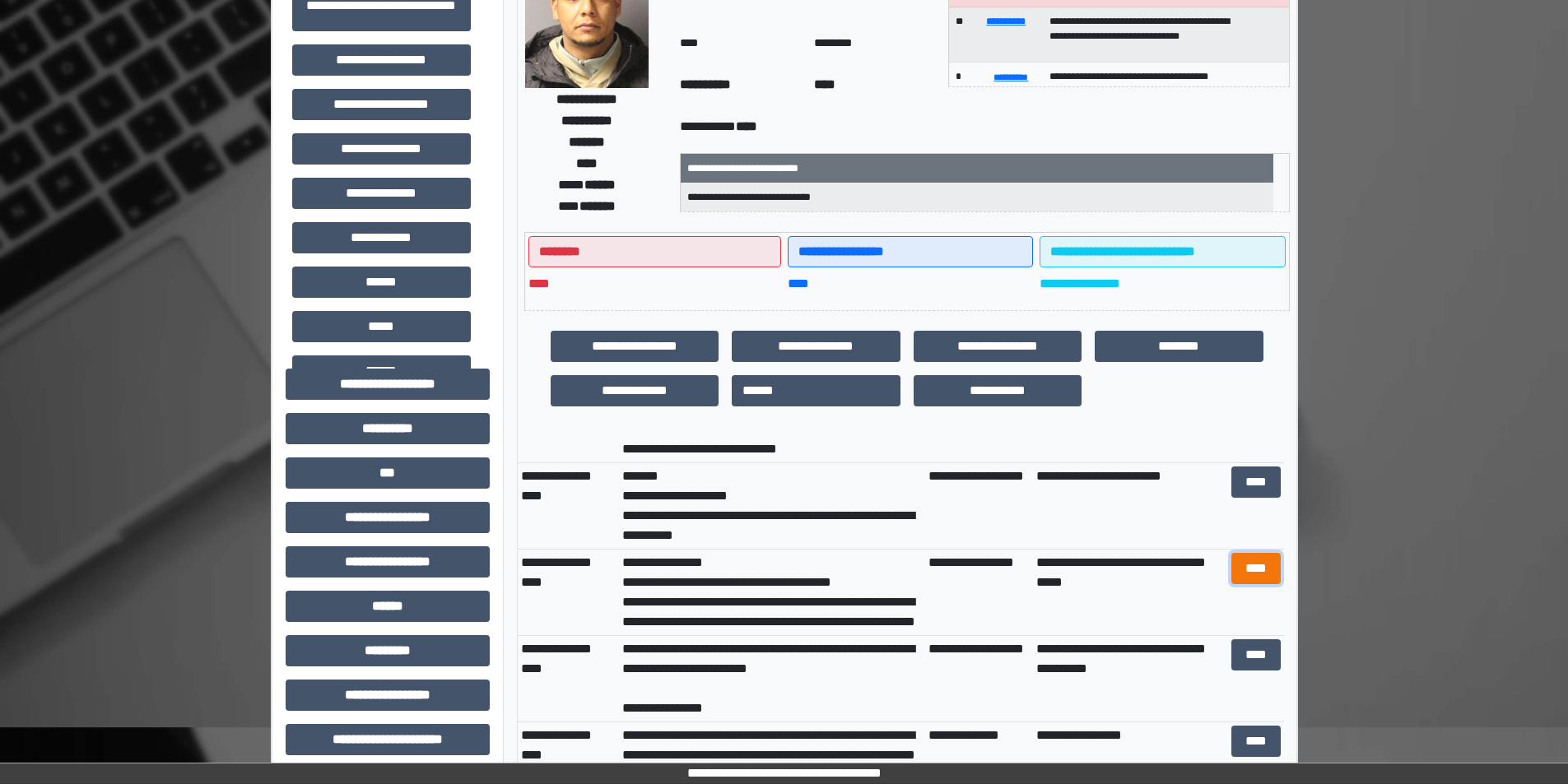 click on "****" at bounding box center (1256, 568) 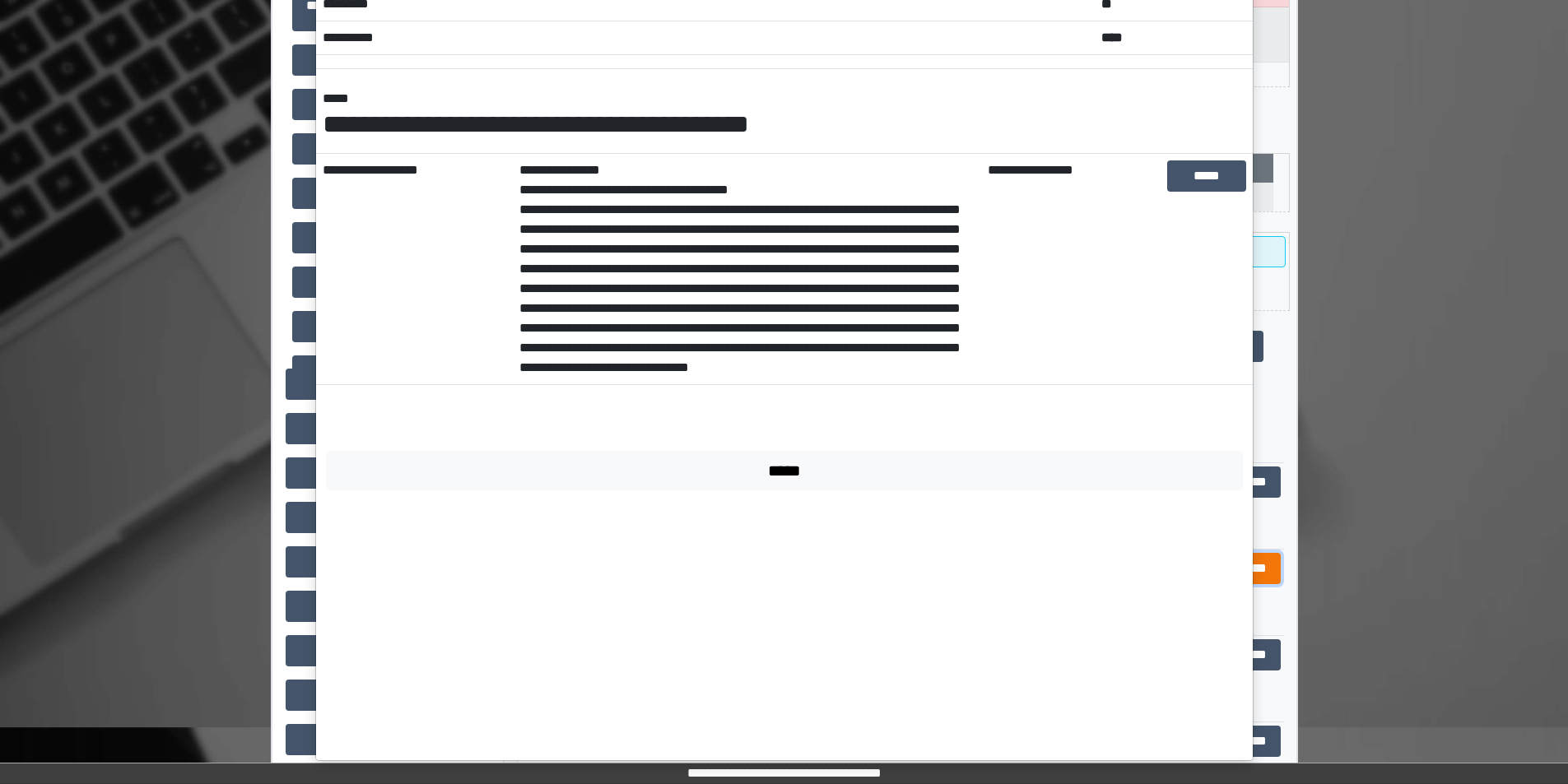 scroll, scrollTop: 0, scrollLeft: 0, axis: both 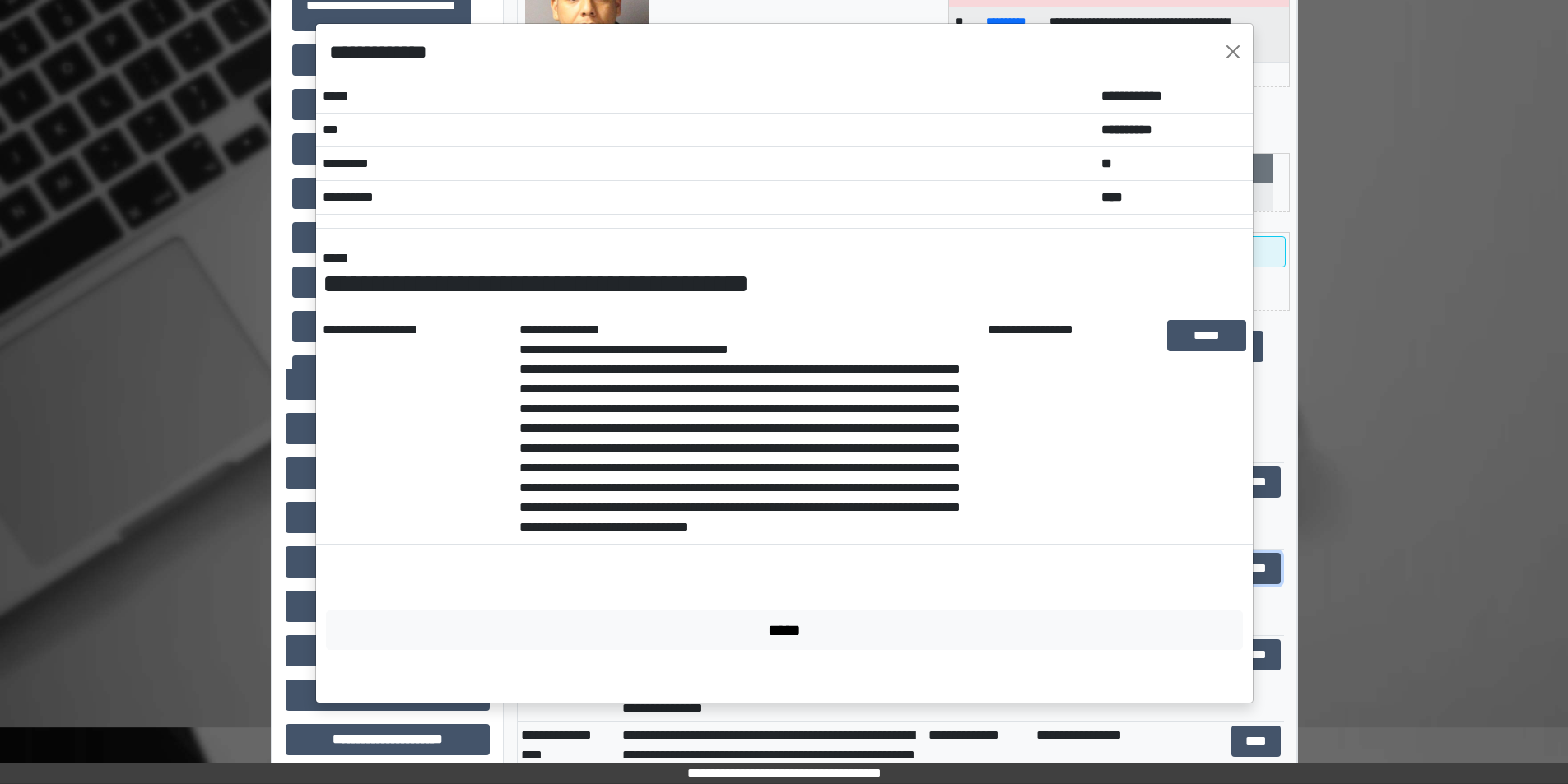 type 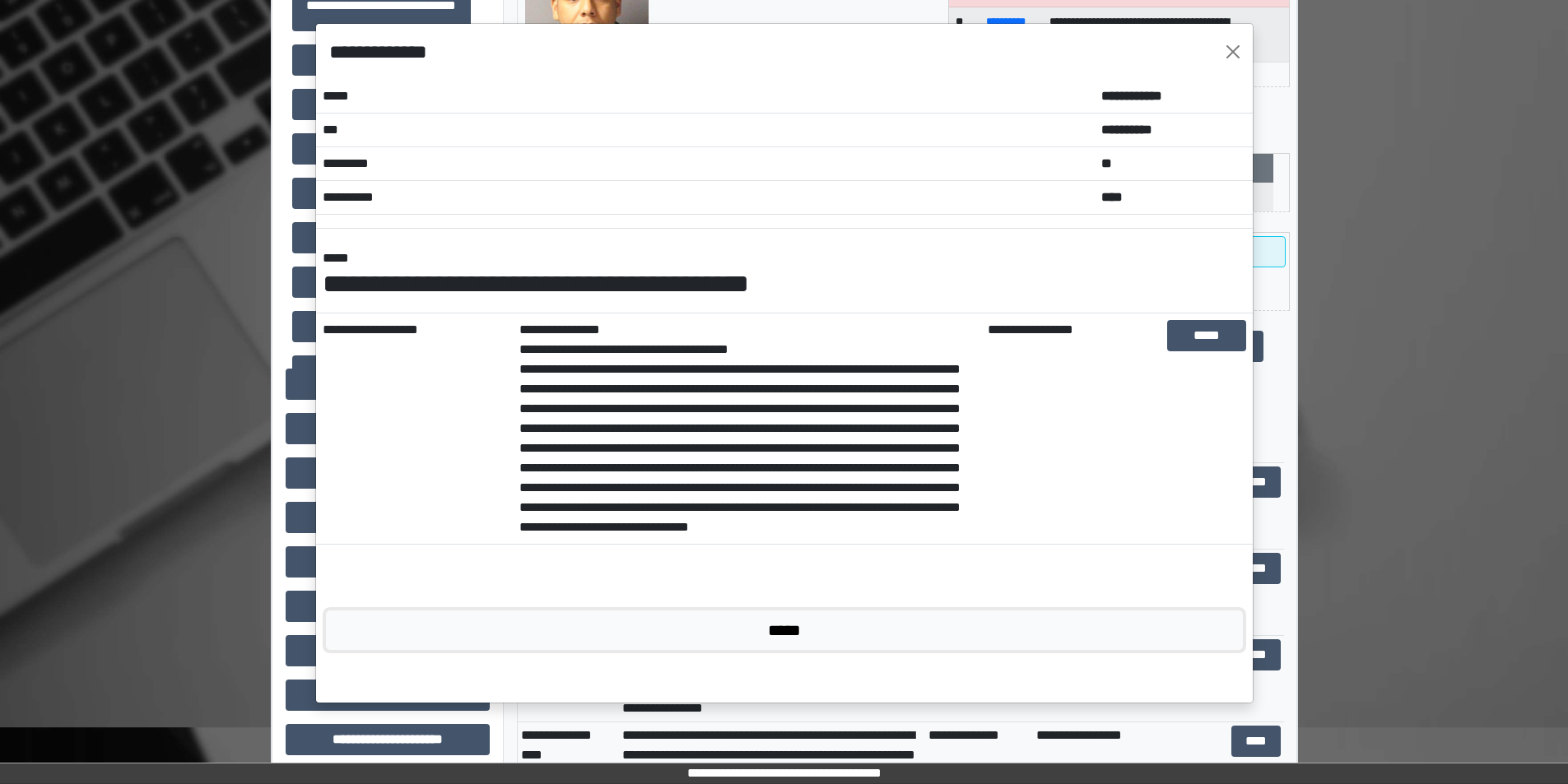 click on "*****" at bounding box center (784, 630) 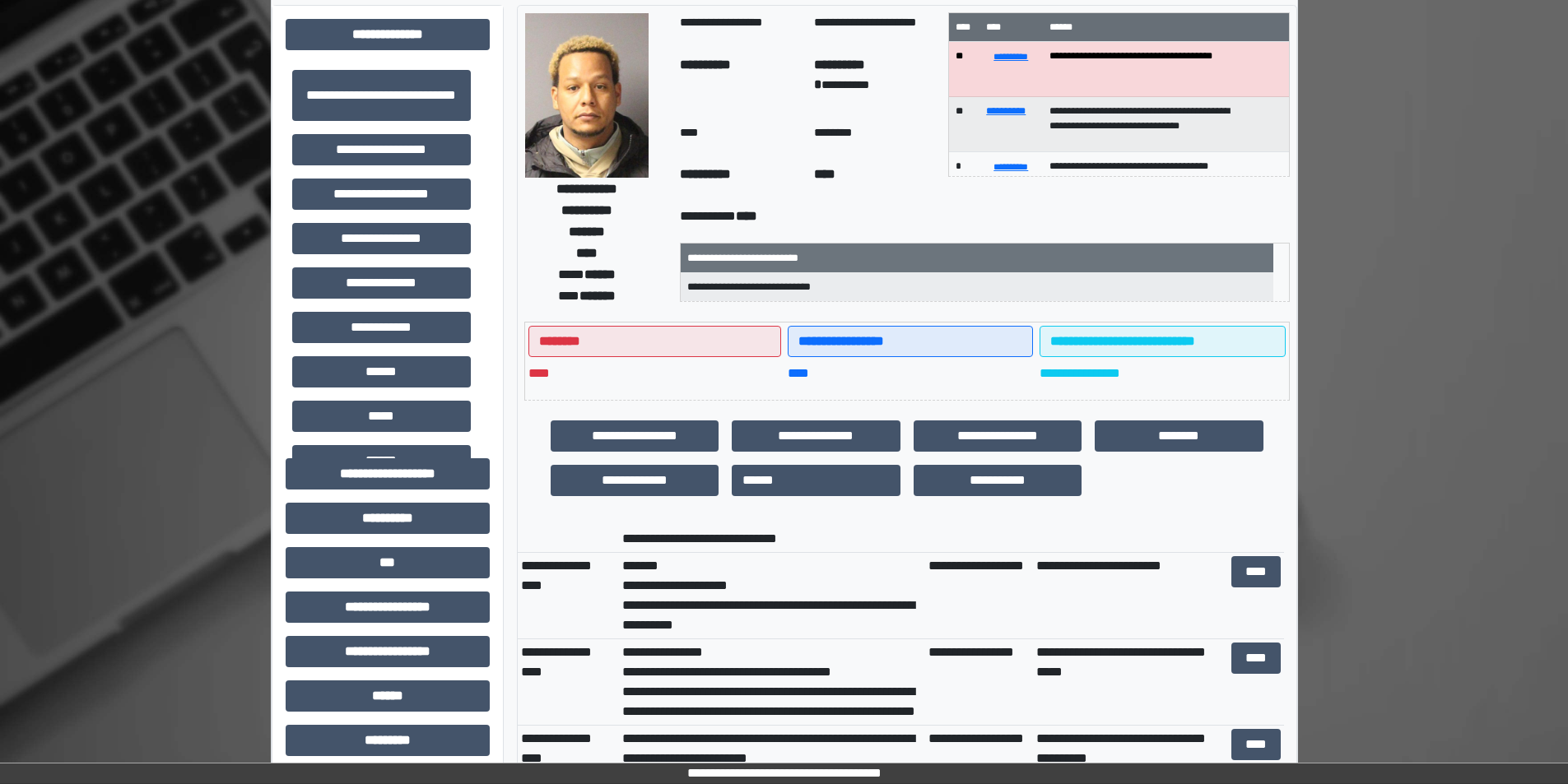 scroll, scrollTop: 0, scrollLeft: 0, axis: both 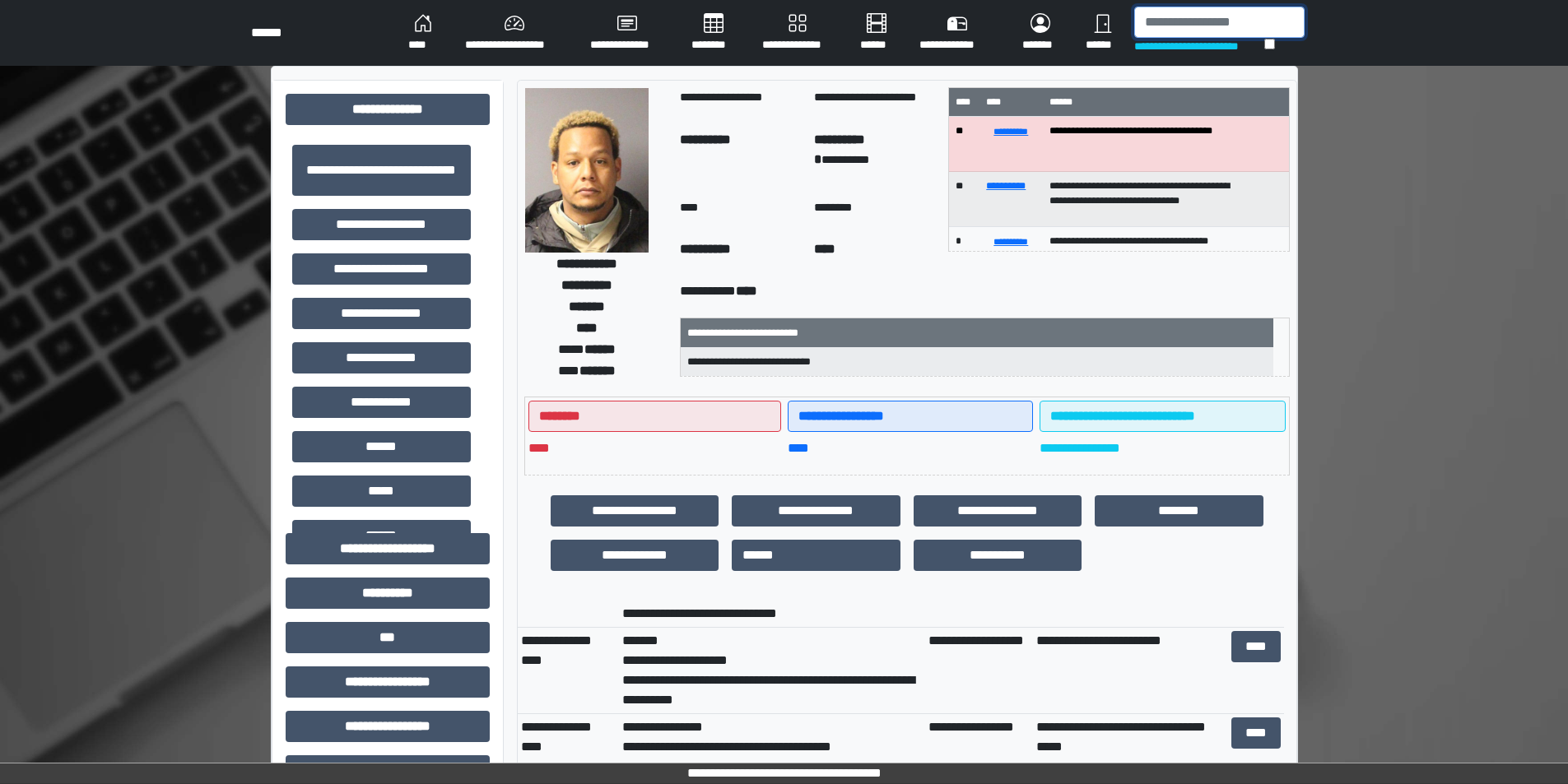 click at bounding box center [1219, 22] 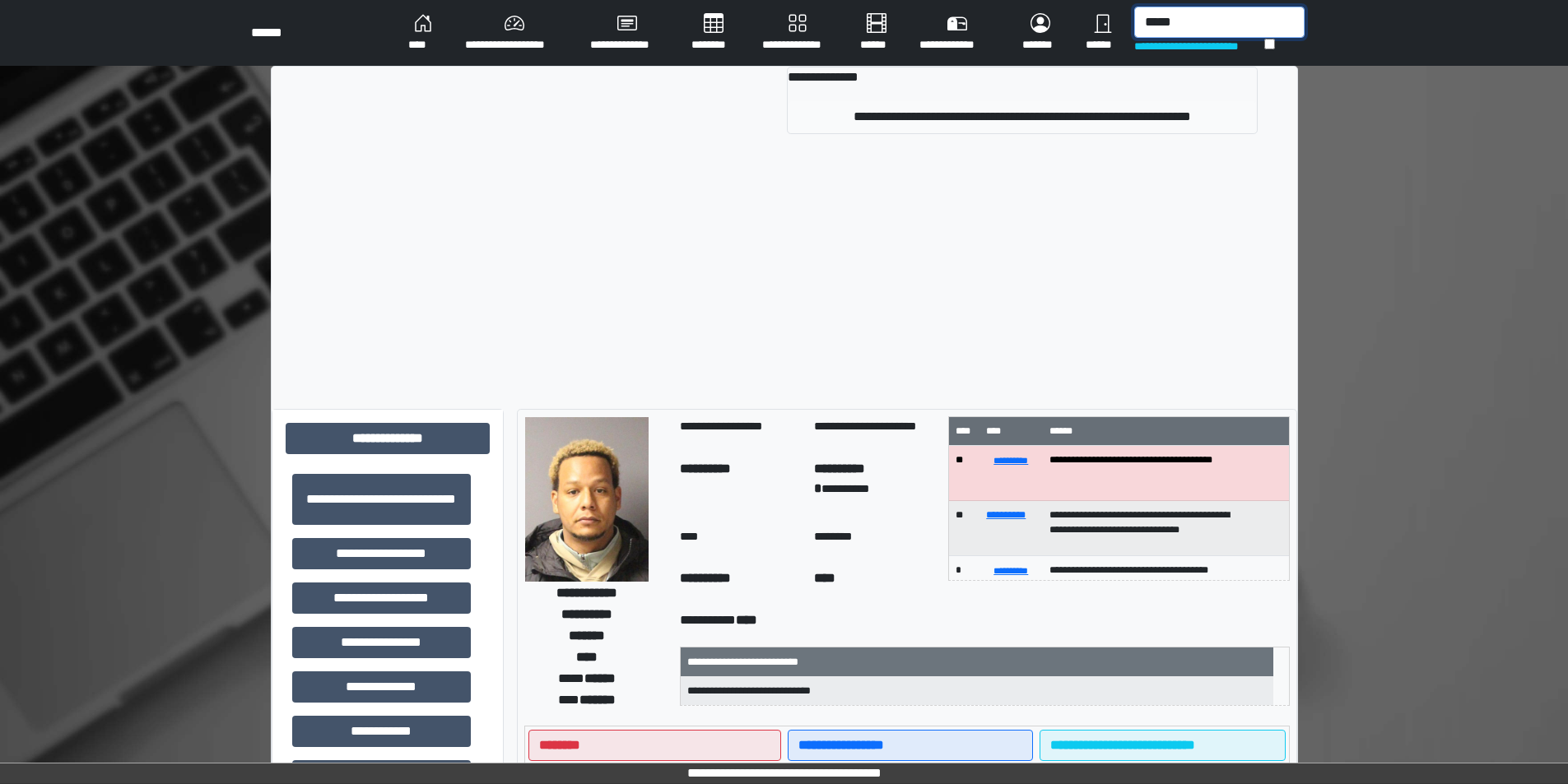 type on "*****" 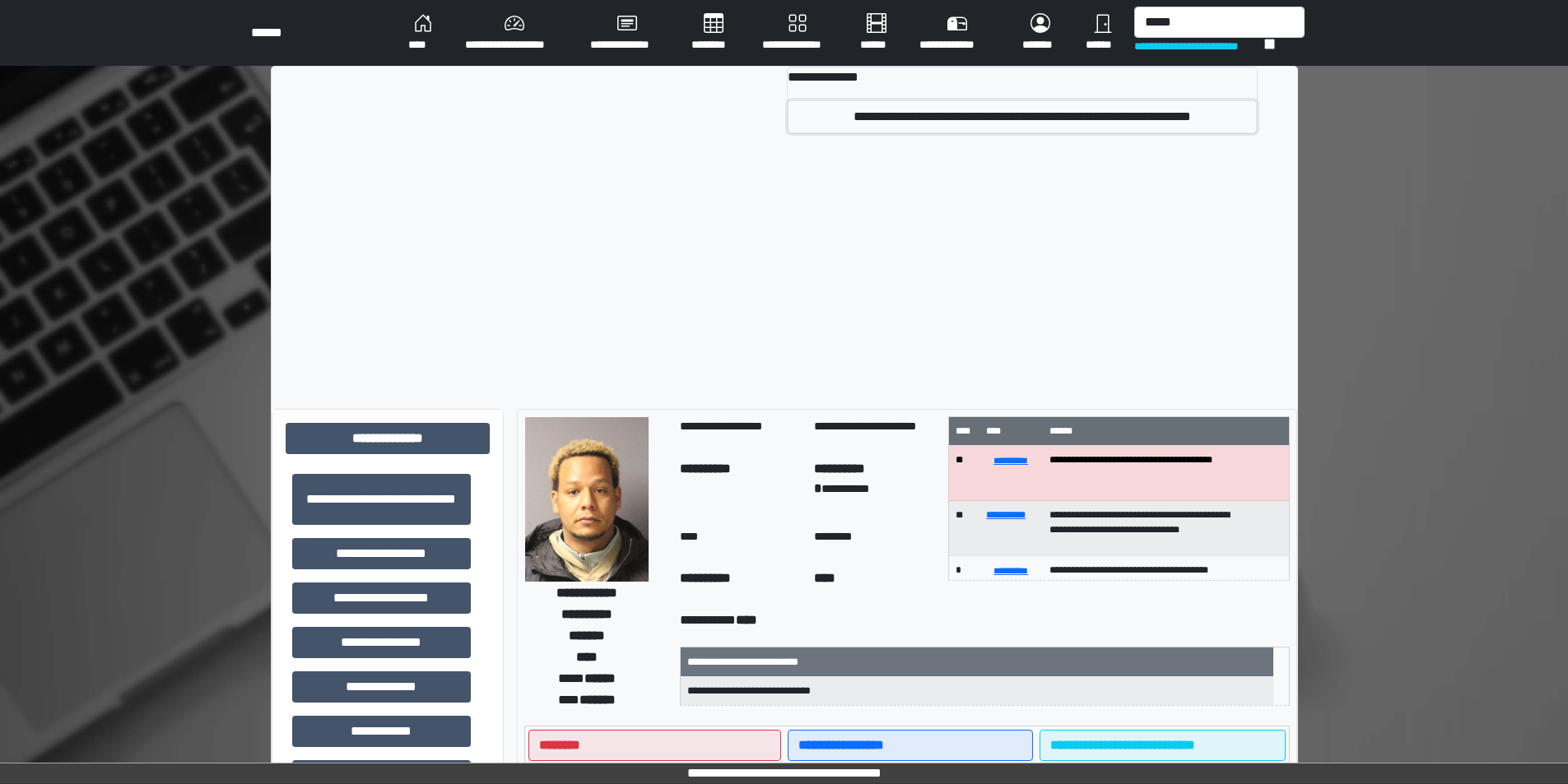 click on "**********" at bounding box center [1021, 117] 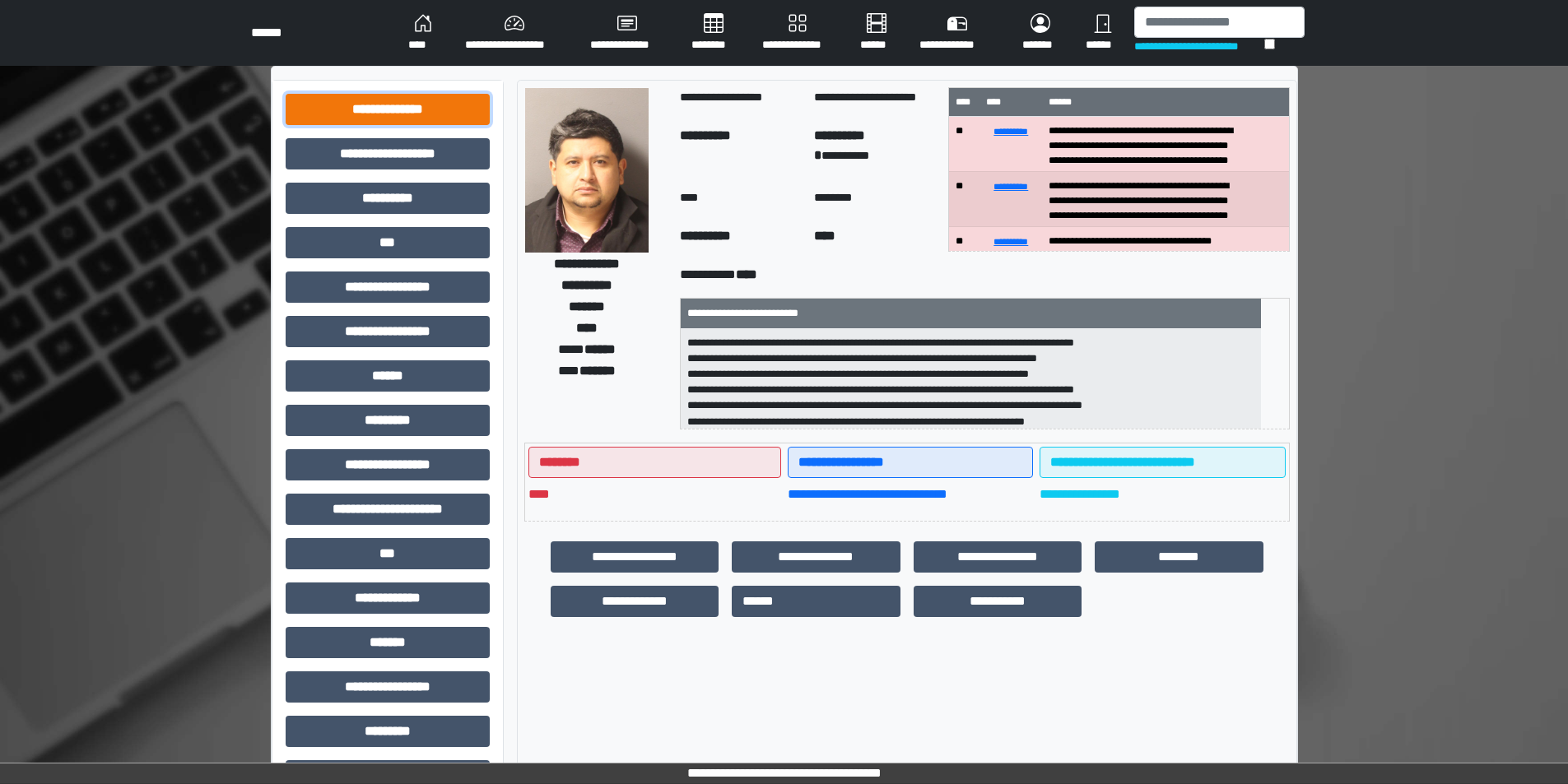 click on "**********" at bounding box center [388, 109] 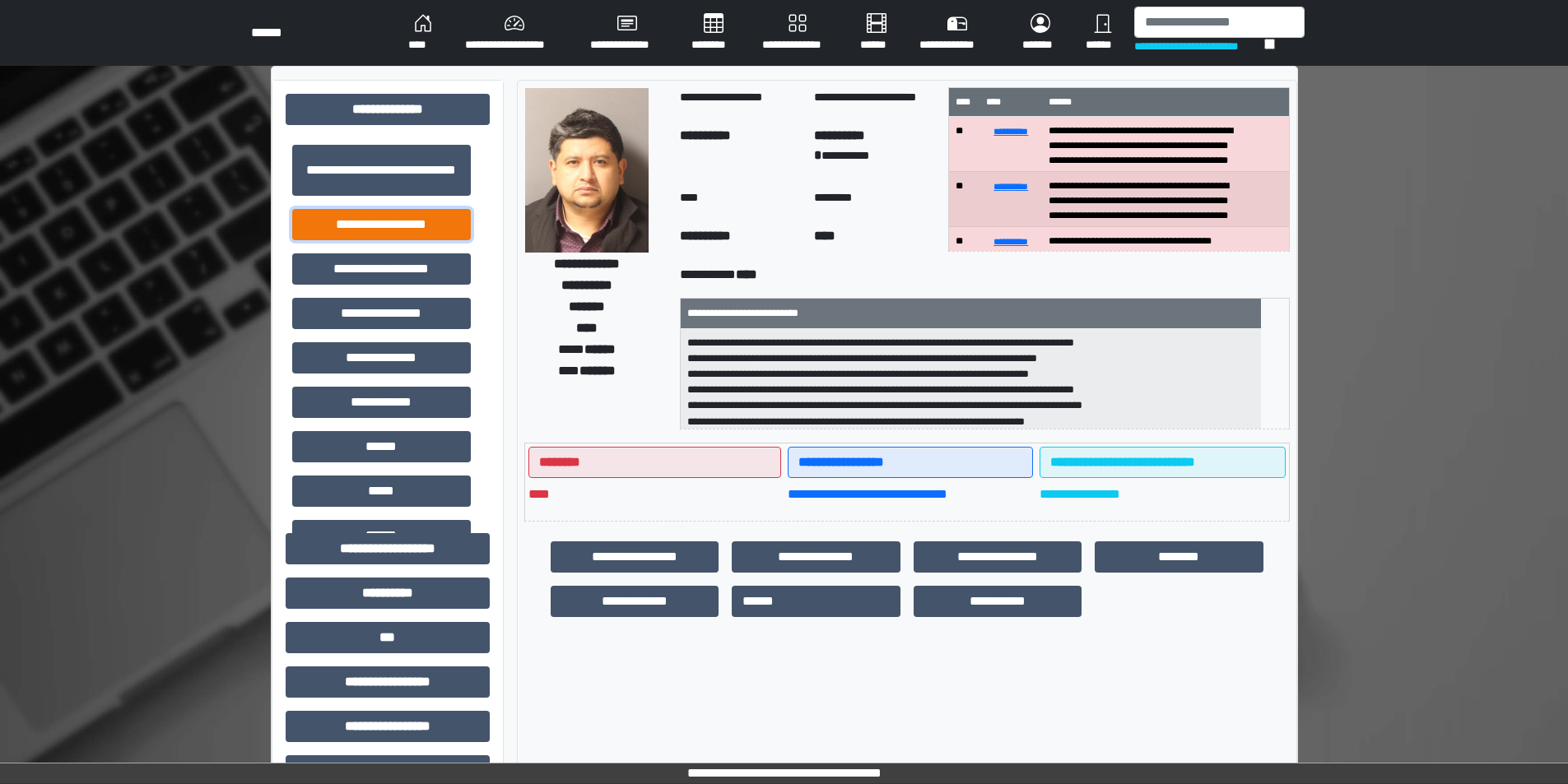 click on "**********" at bounding box center (381, 225) 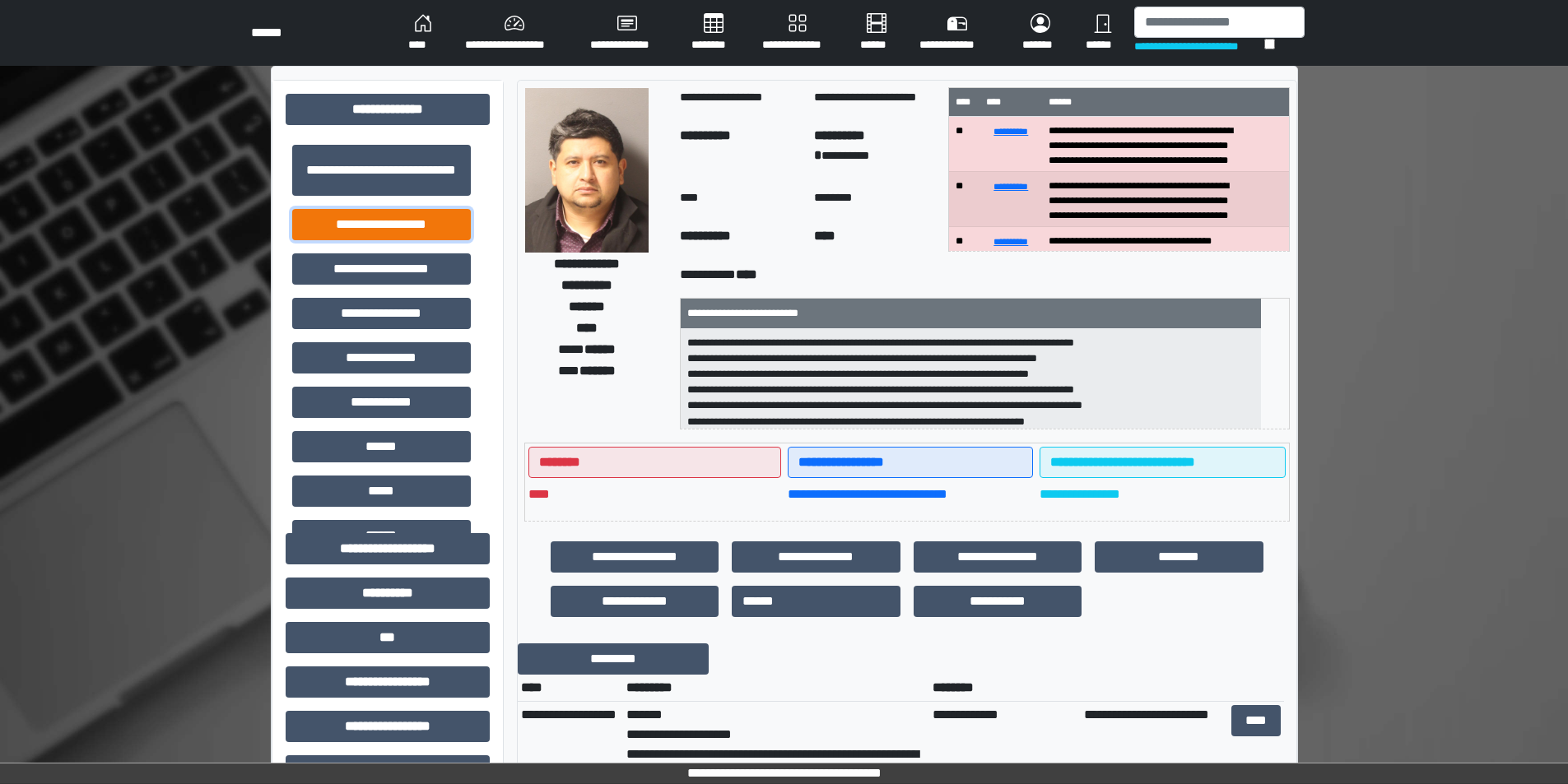 scroll, scrollTop: 82, scrollLeft: 0, axis: vertical 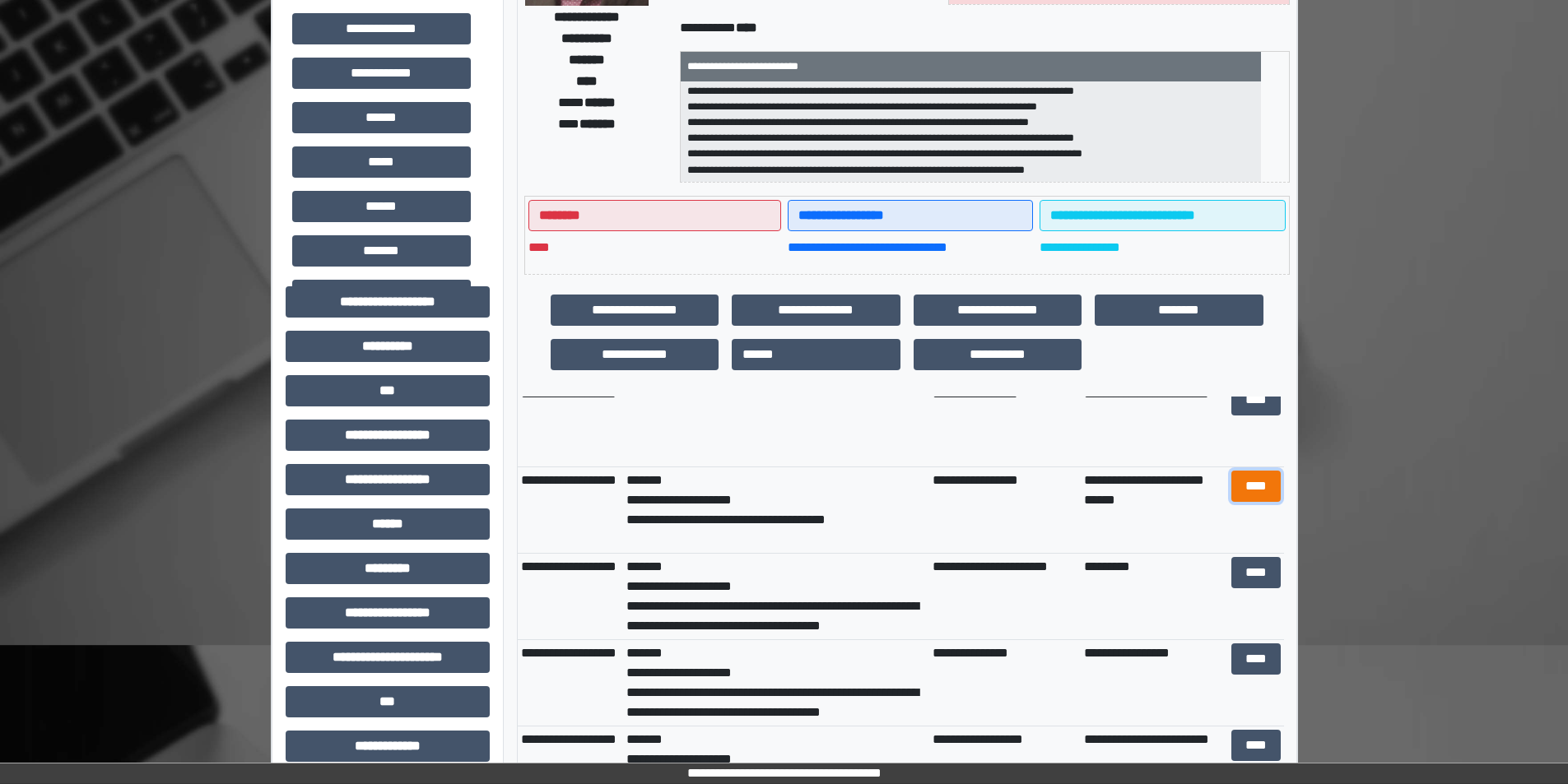 click on "****" at bounding box center [1256, 486] 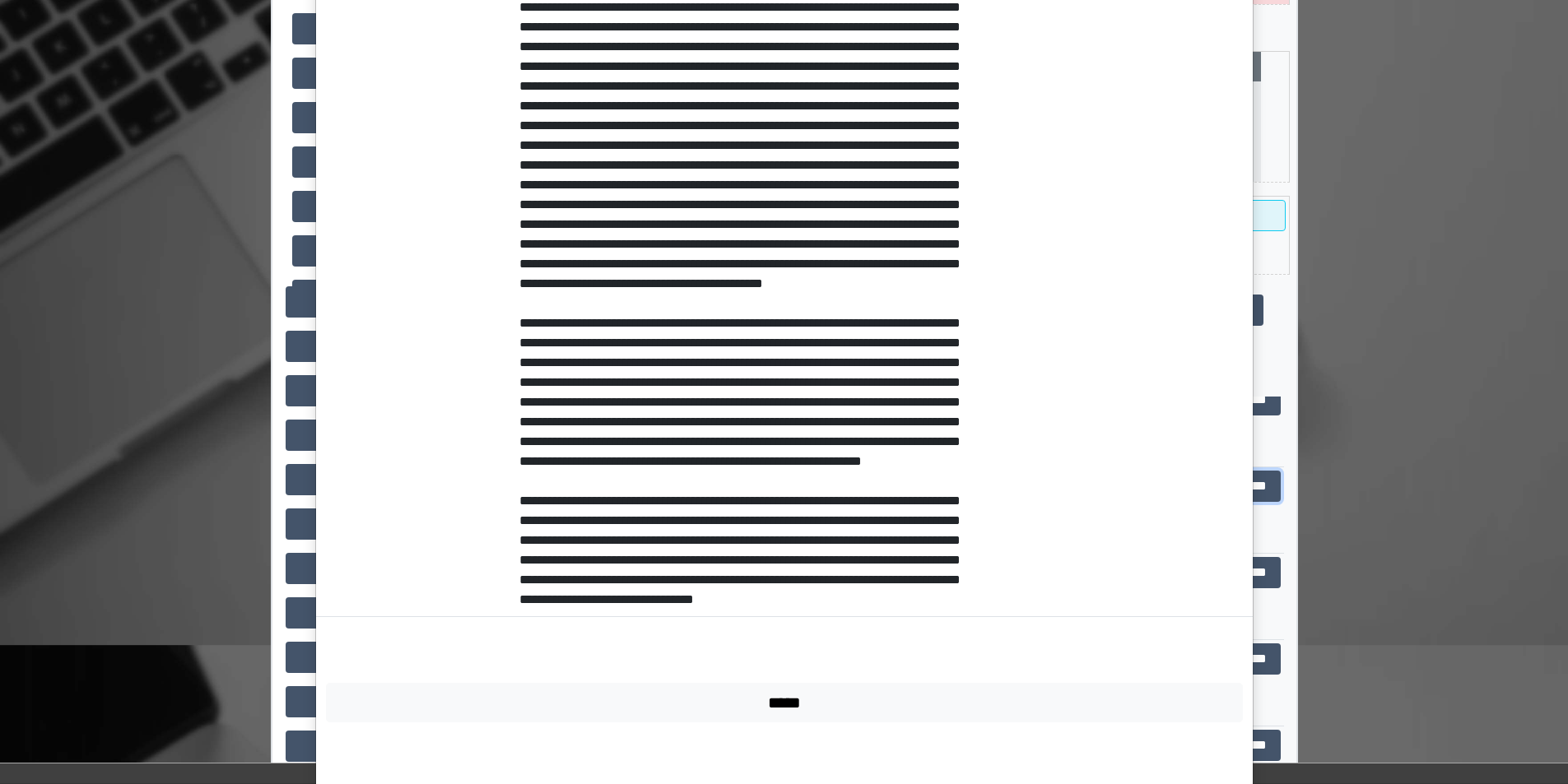 scroll, scrollTop: 772, scrollLeft: 0, axis: vertical 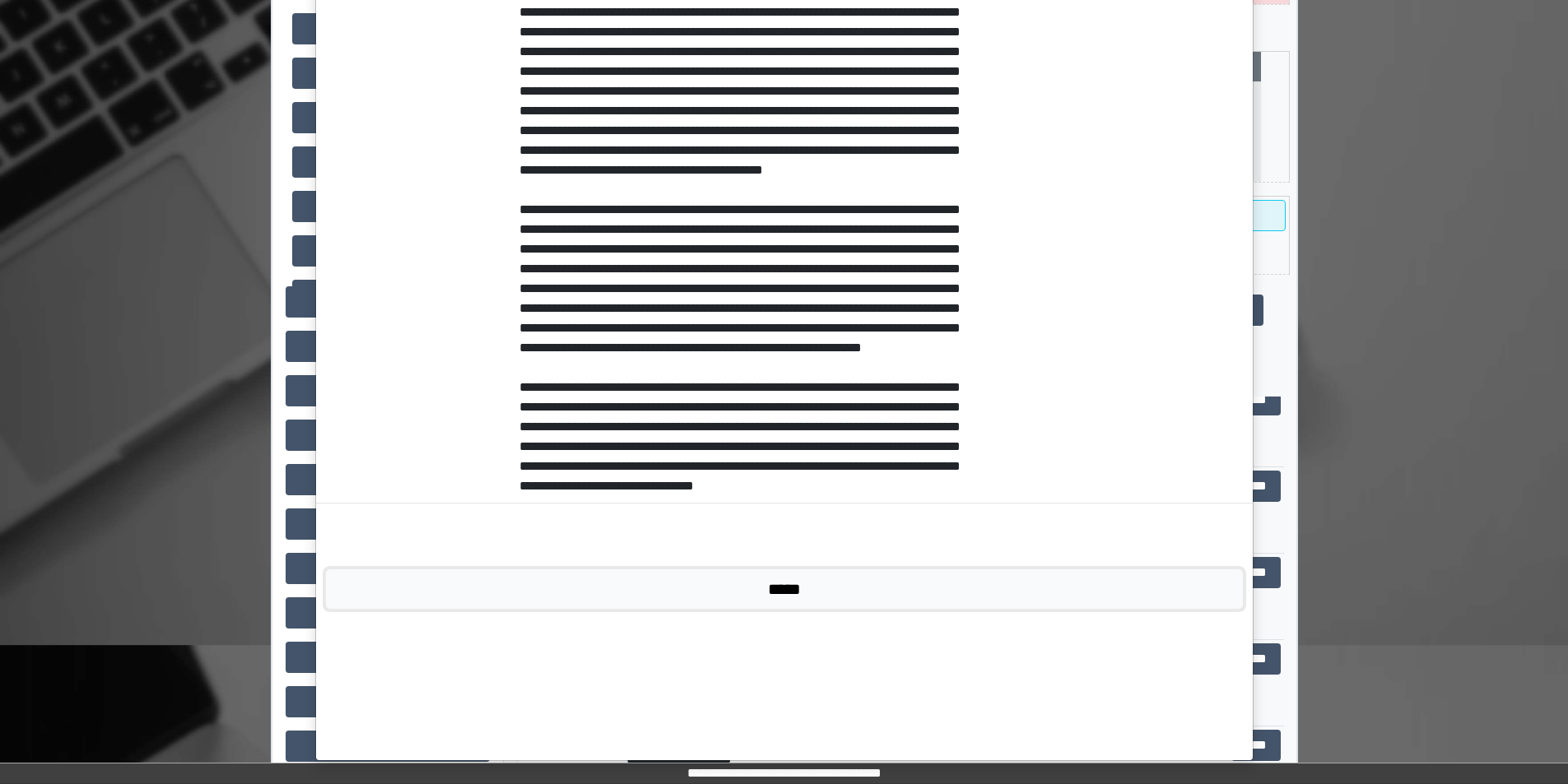 click on "*****" at bounding box center (784, 589) 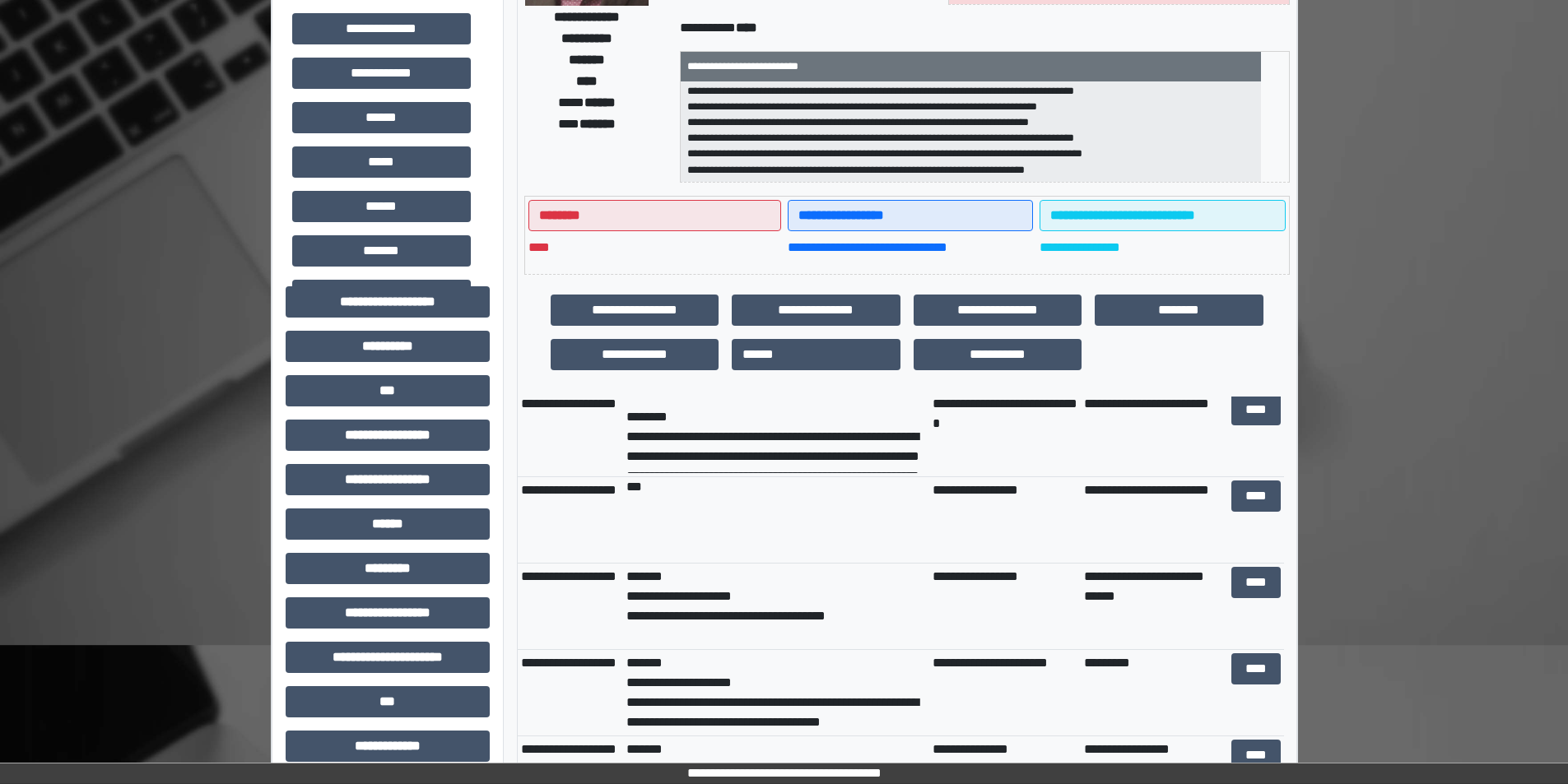 scroll, scrollTop: 0, scrollLeft: 0, axis: both 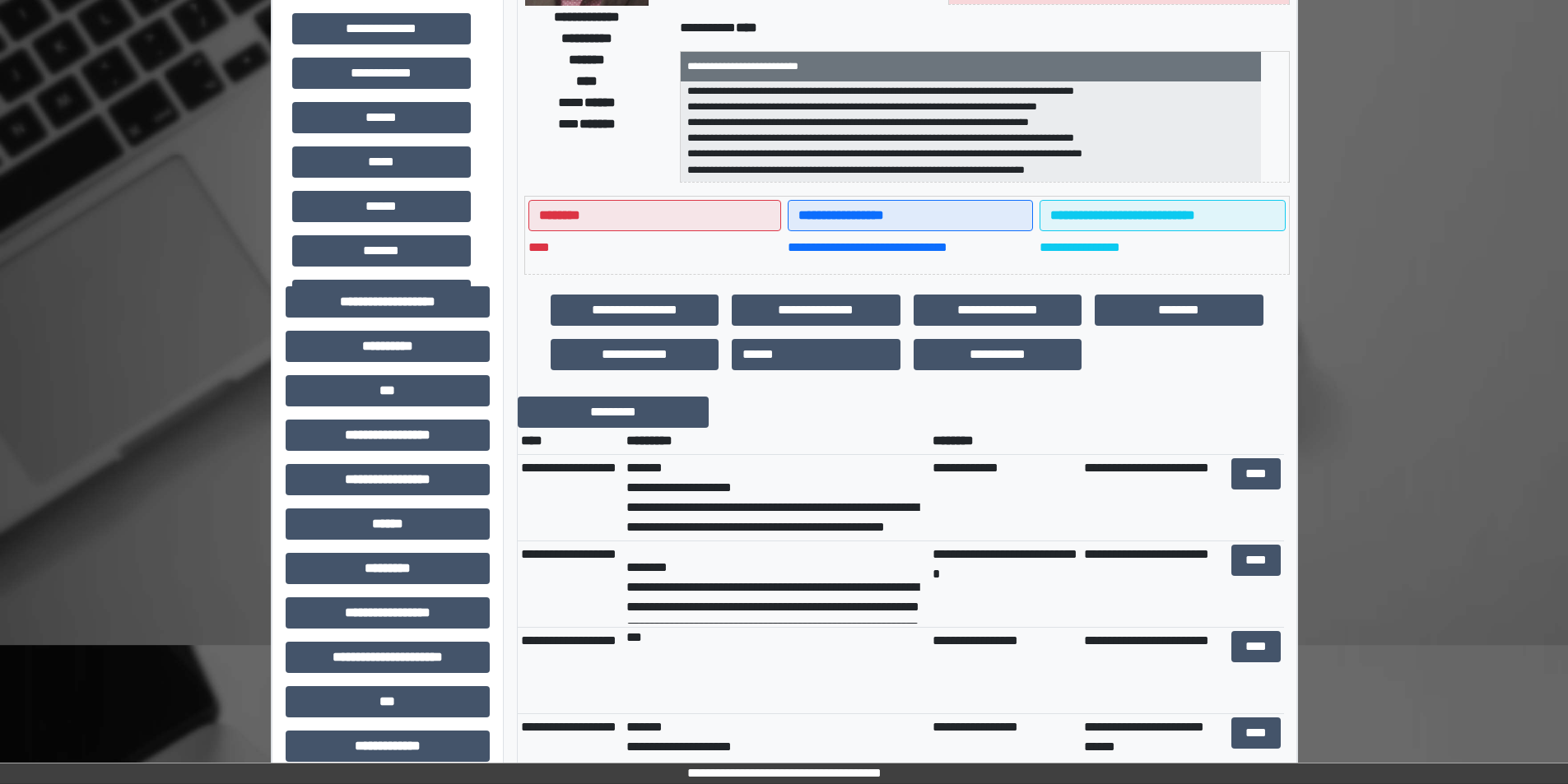 drag, startPoint x: 1567, startPoint y: 234, endPoint x: 1563, endPoint y: 132, distance: 102.078401 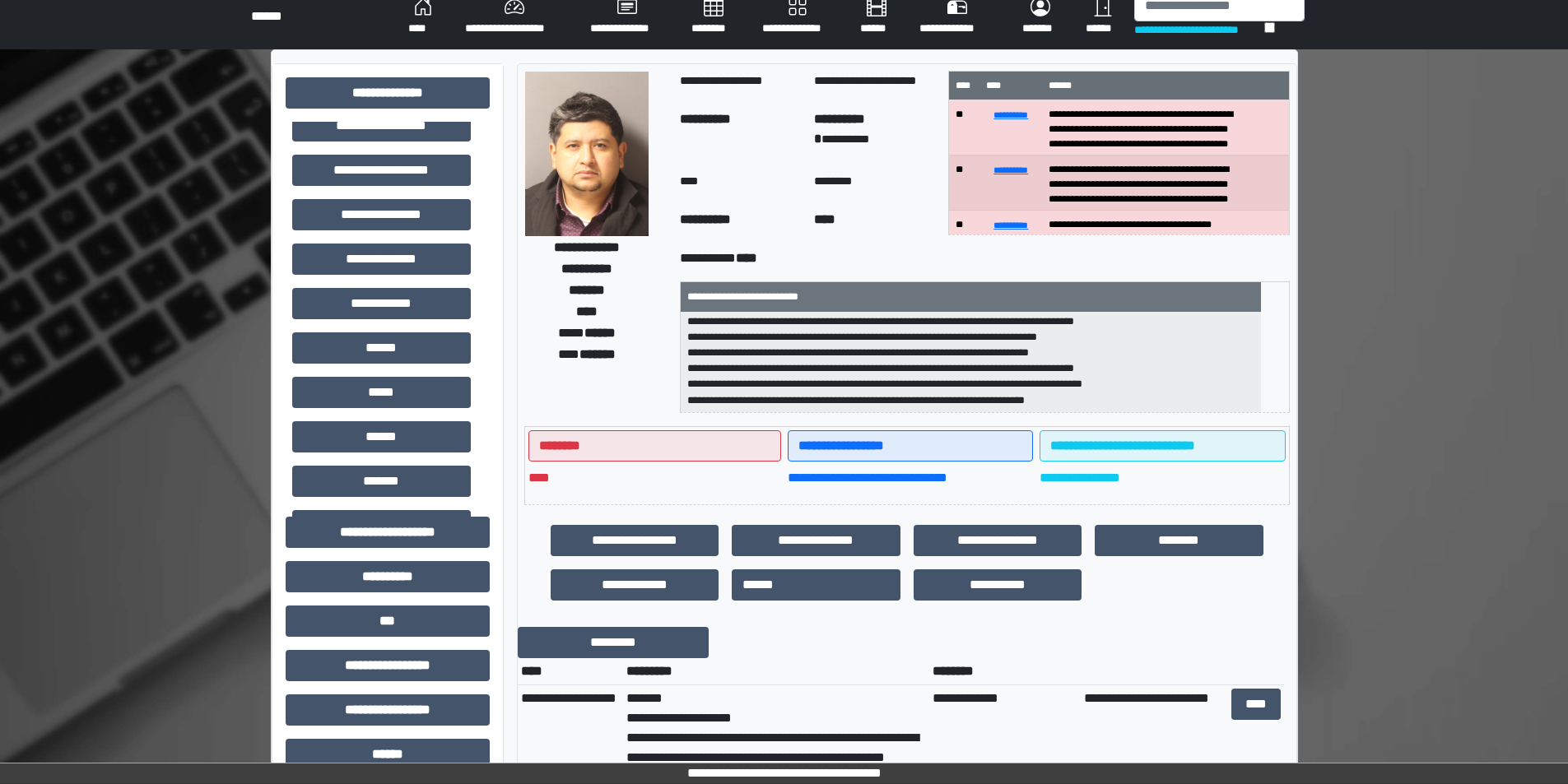 scroll, scrollTop: 0, scrollLeft: 0, axis: both 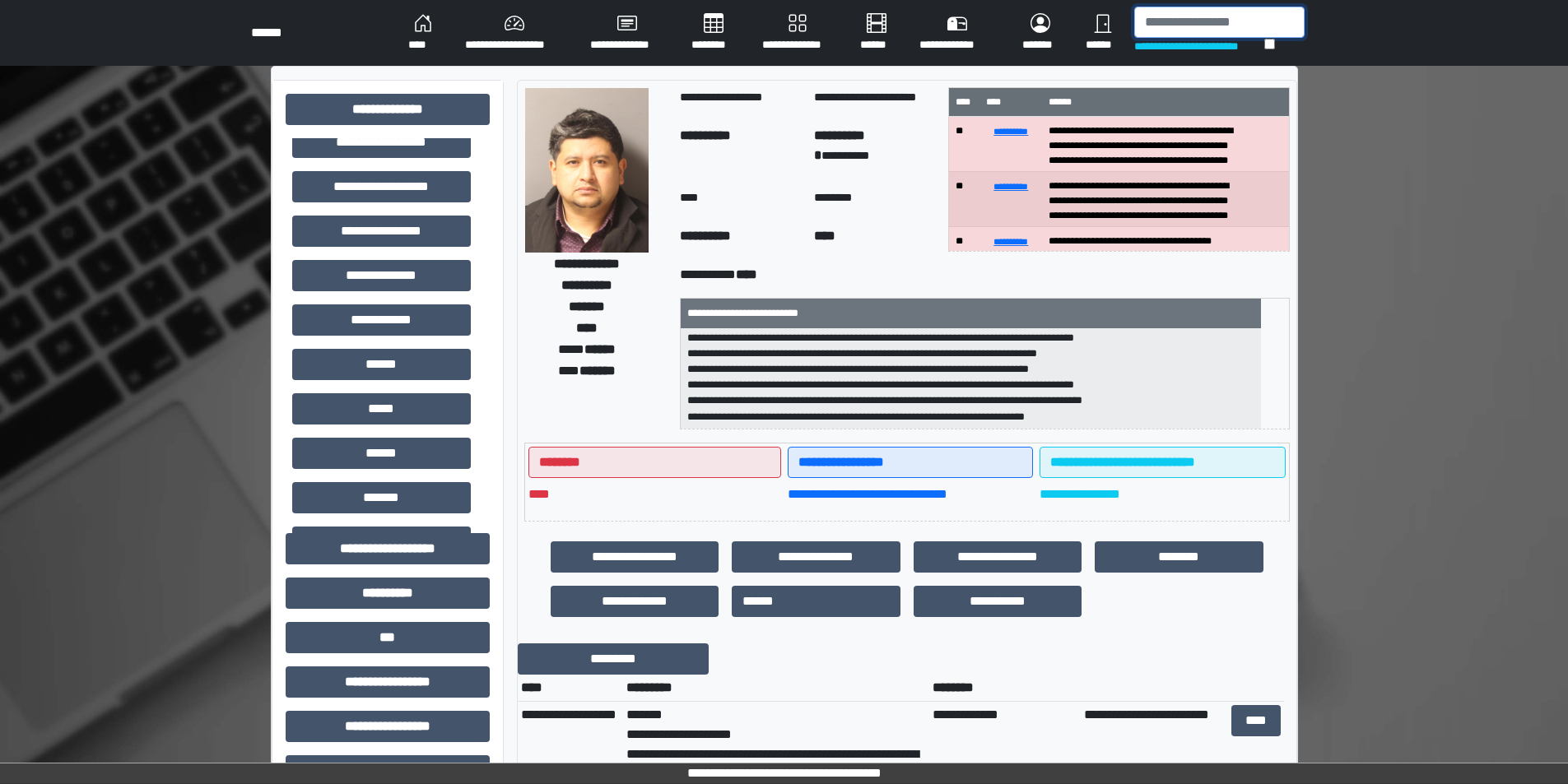 click at bounding box center [1219, 22] 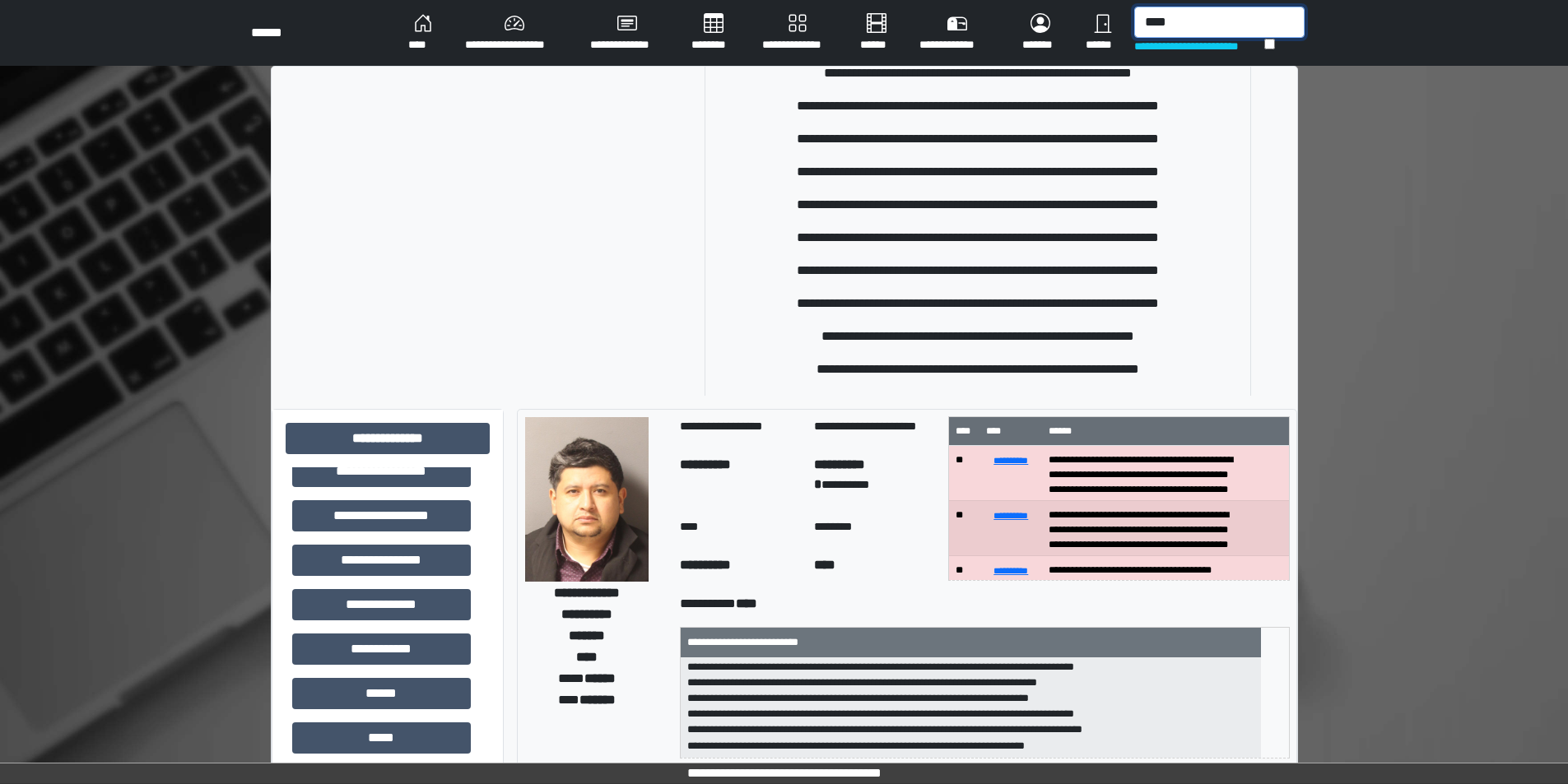 scroll, scrollTop: 278, scrollLeft: 0, axis: vertical 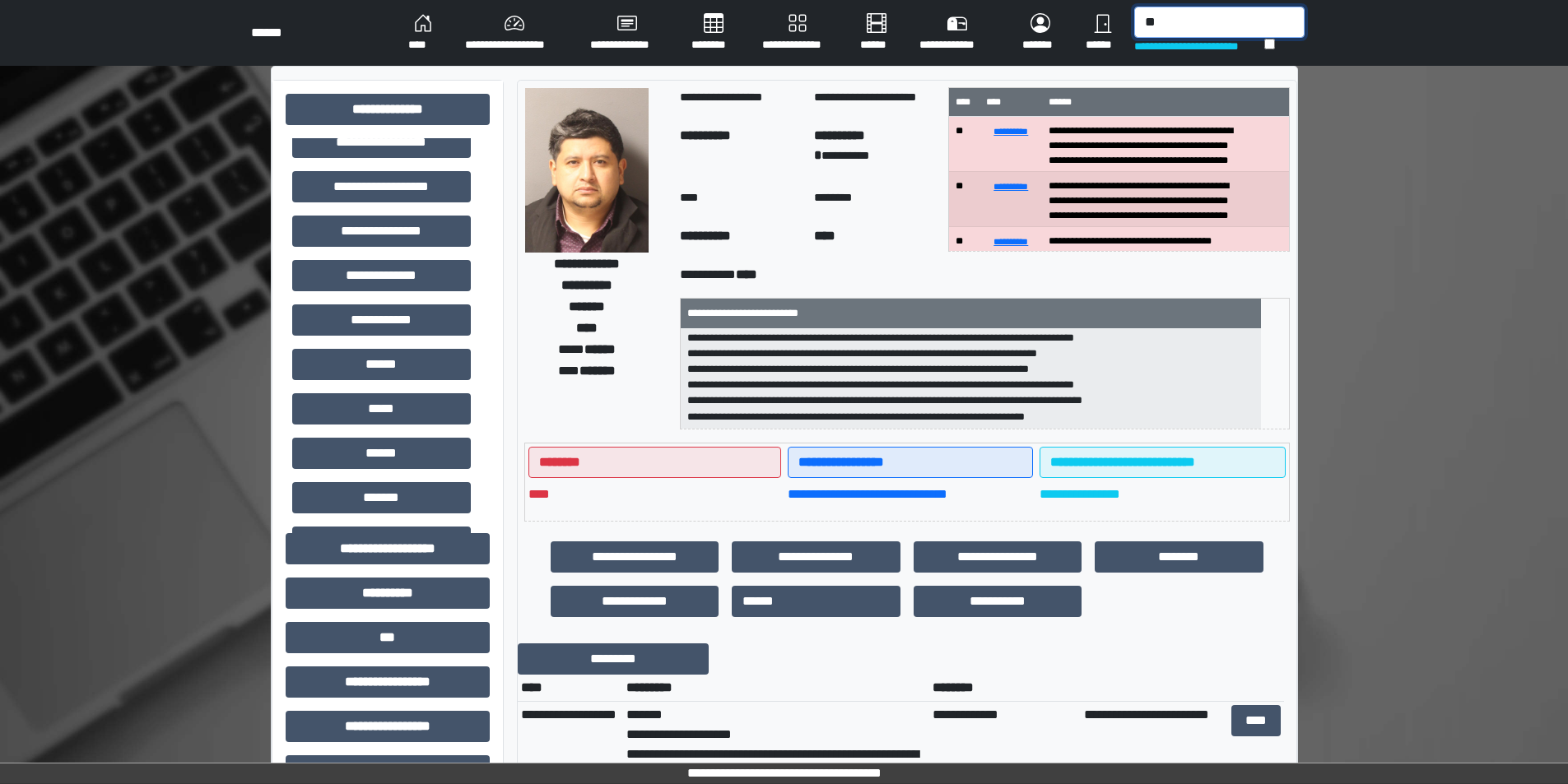 type on "*" 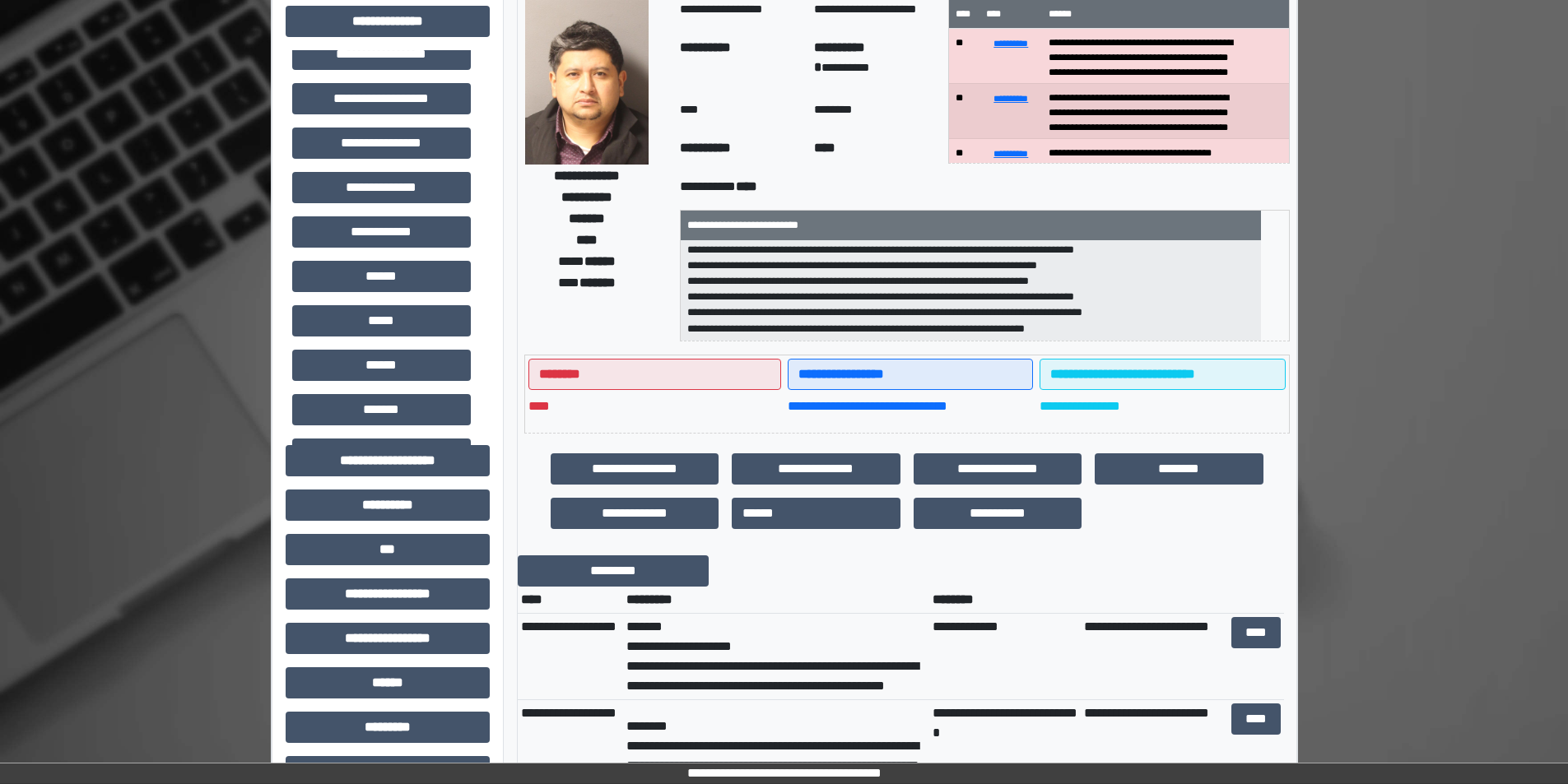 scroll, scrollTop: 0, scrollLeft: 0, axis: both 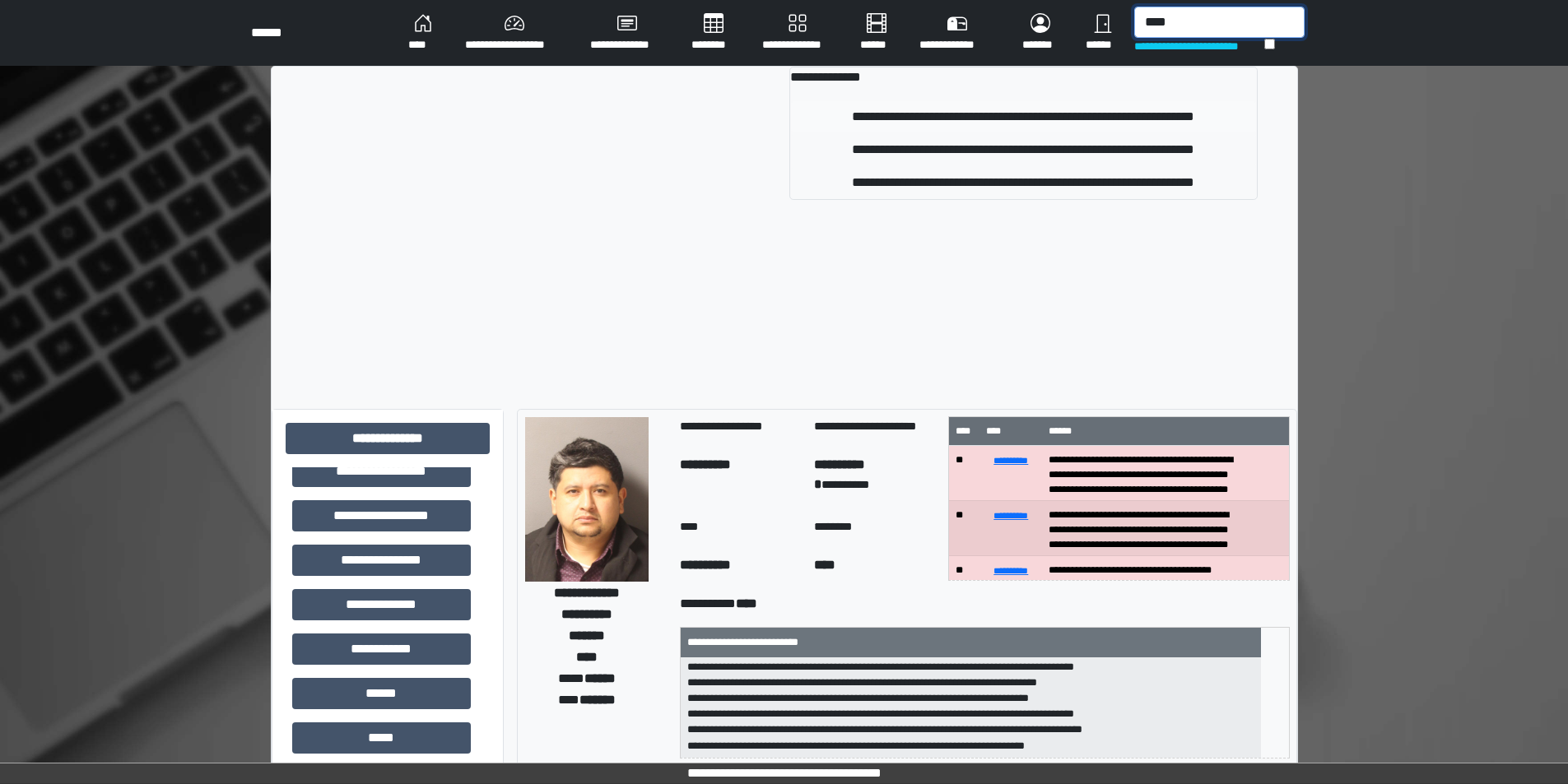type on "****" 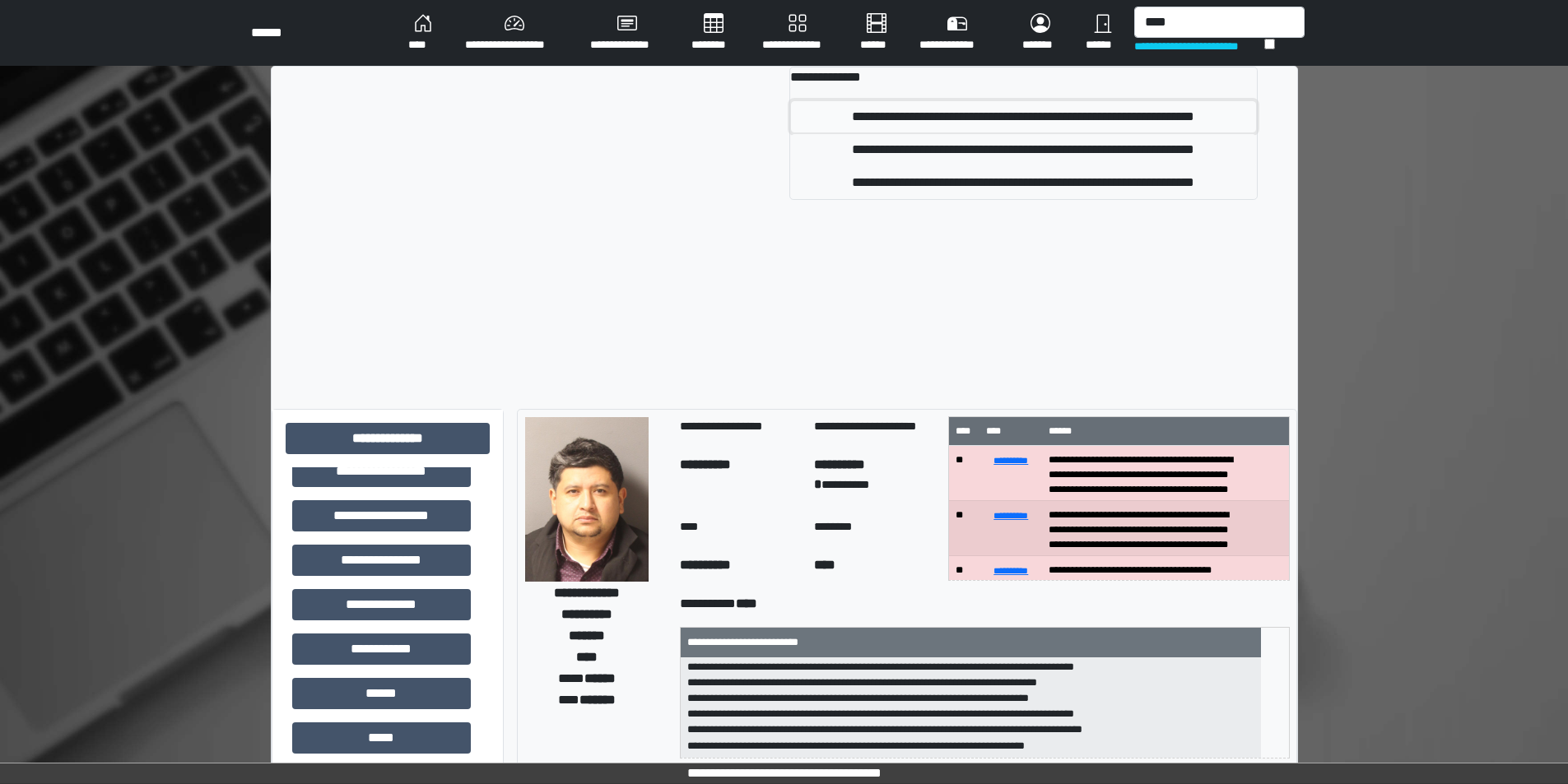click on "**********" at bounding box center (1023, 117) 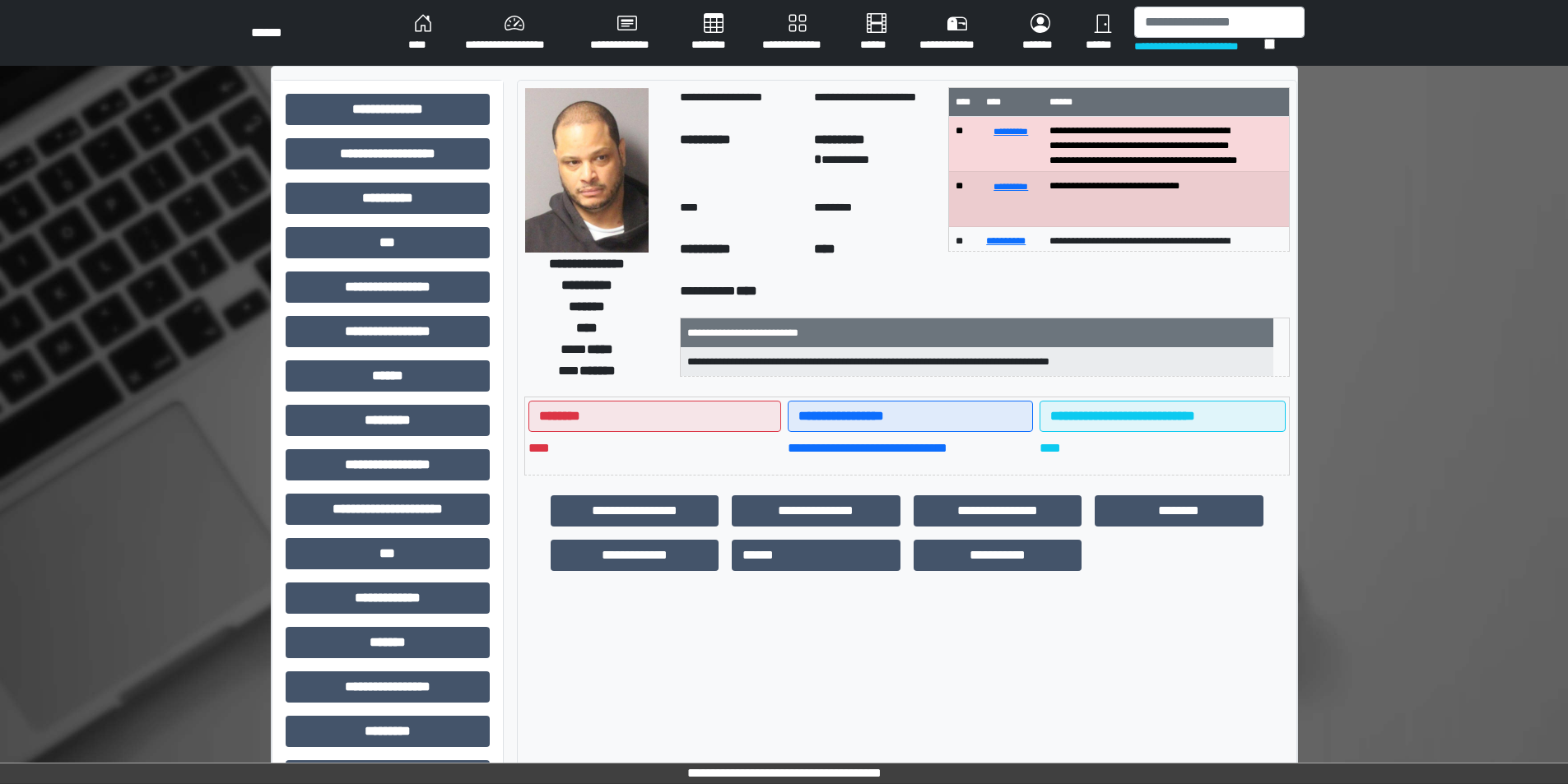 click on "**********" at bounding box center (977, 361) 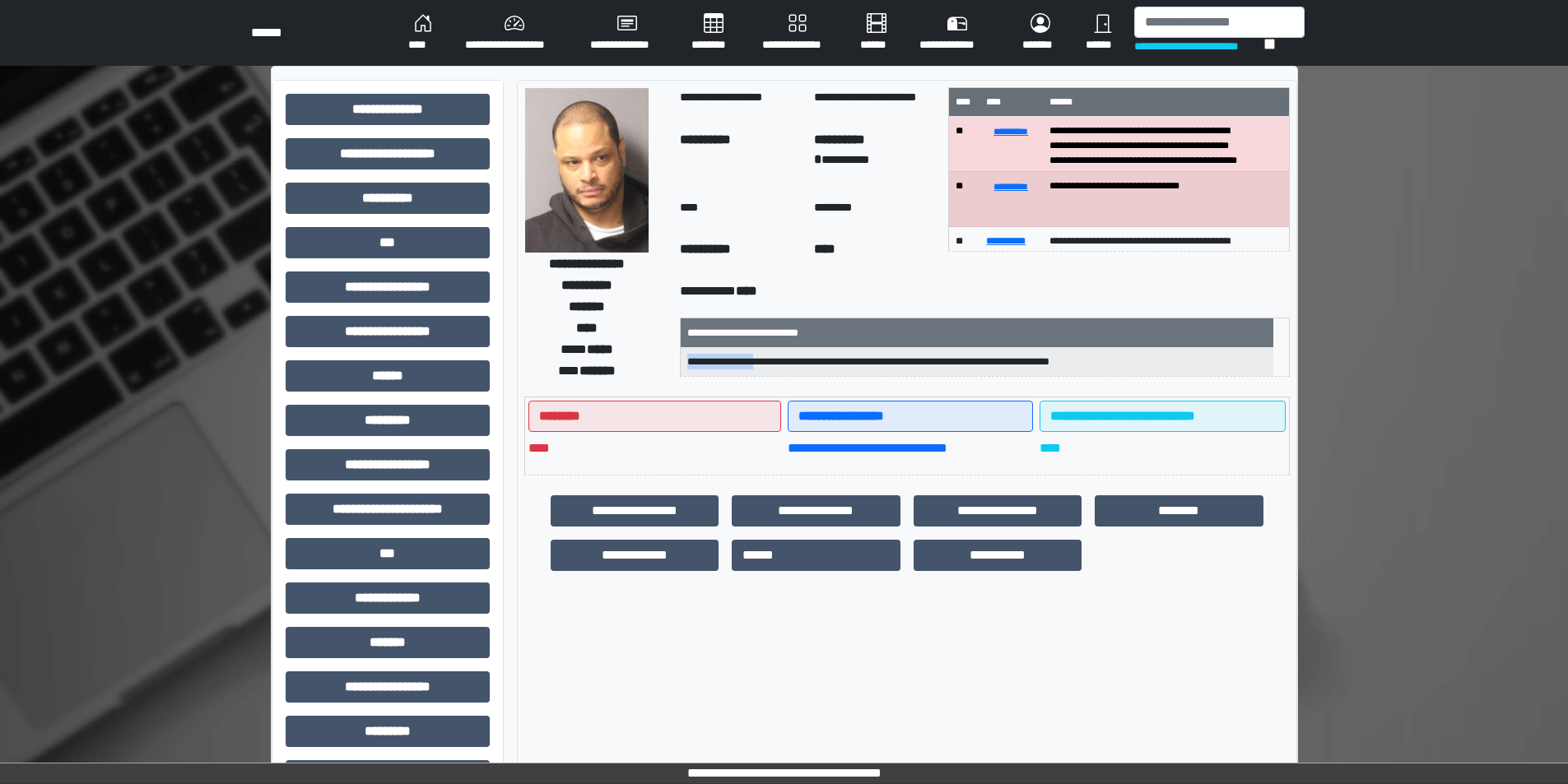drag, startPoint x: 703, startPoint y: 362, endPoint x: 783, endPoint y: 374, distance: 80.89499 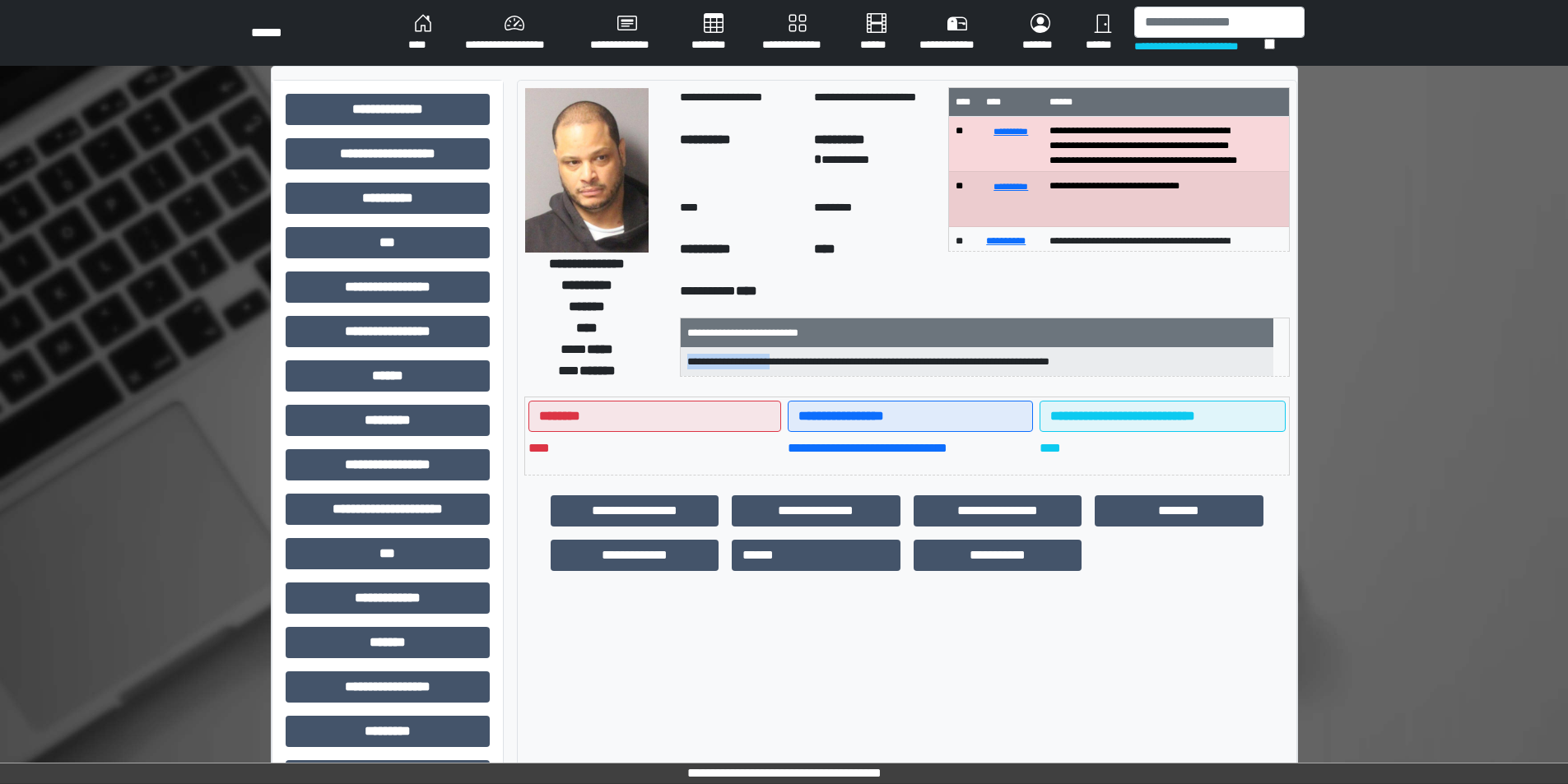 copy on "**********" 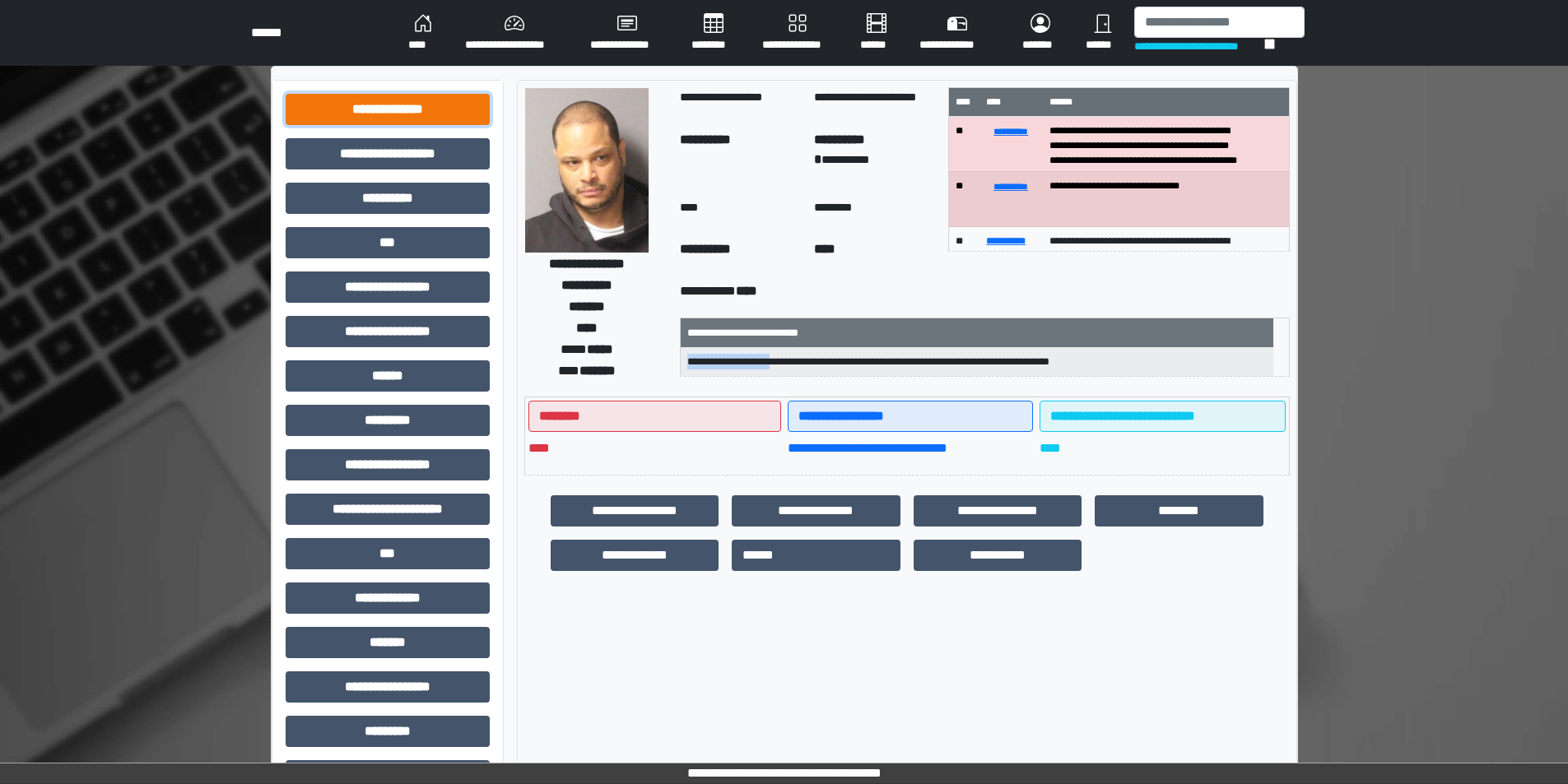 click on "**********" at bounding box center [388, 109] 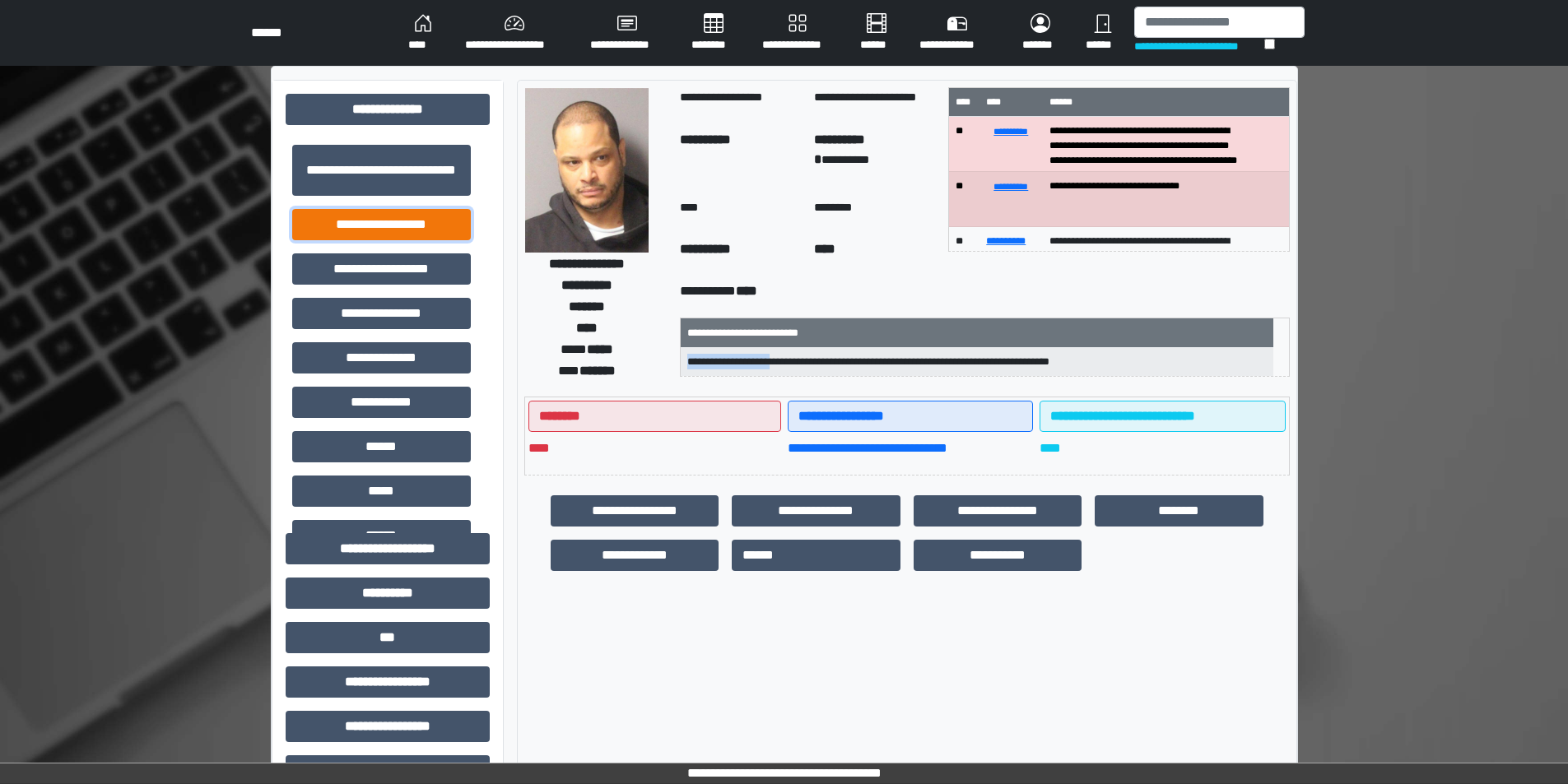 click on "**********" at bounding box center (381, 225) 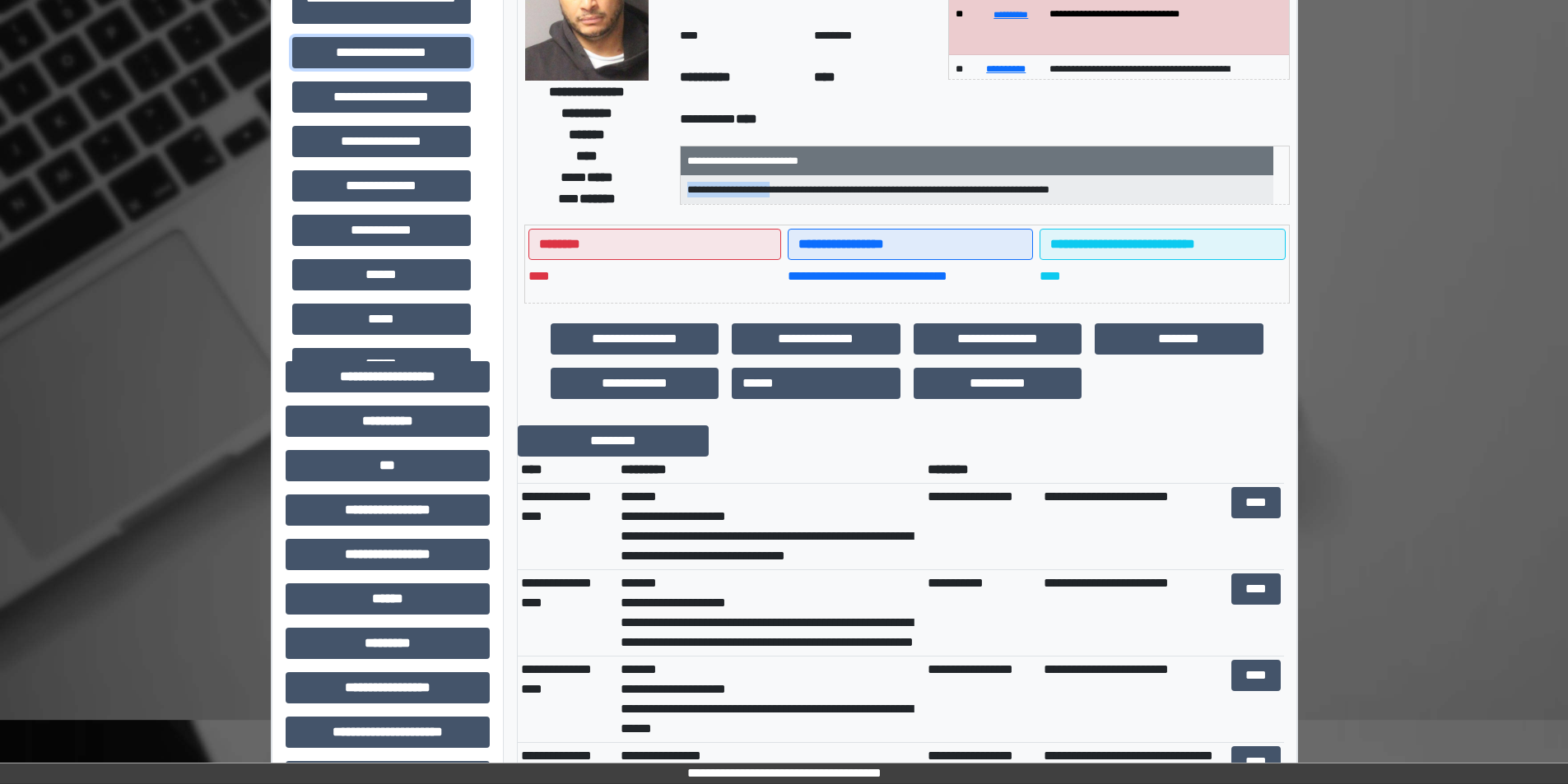 scroll, scrollTop: 247, scrollLeft: 0, axis: vertical 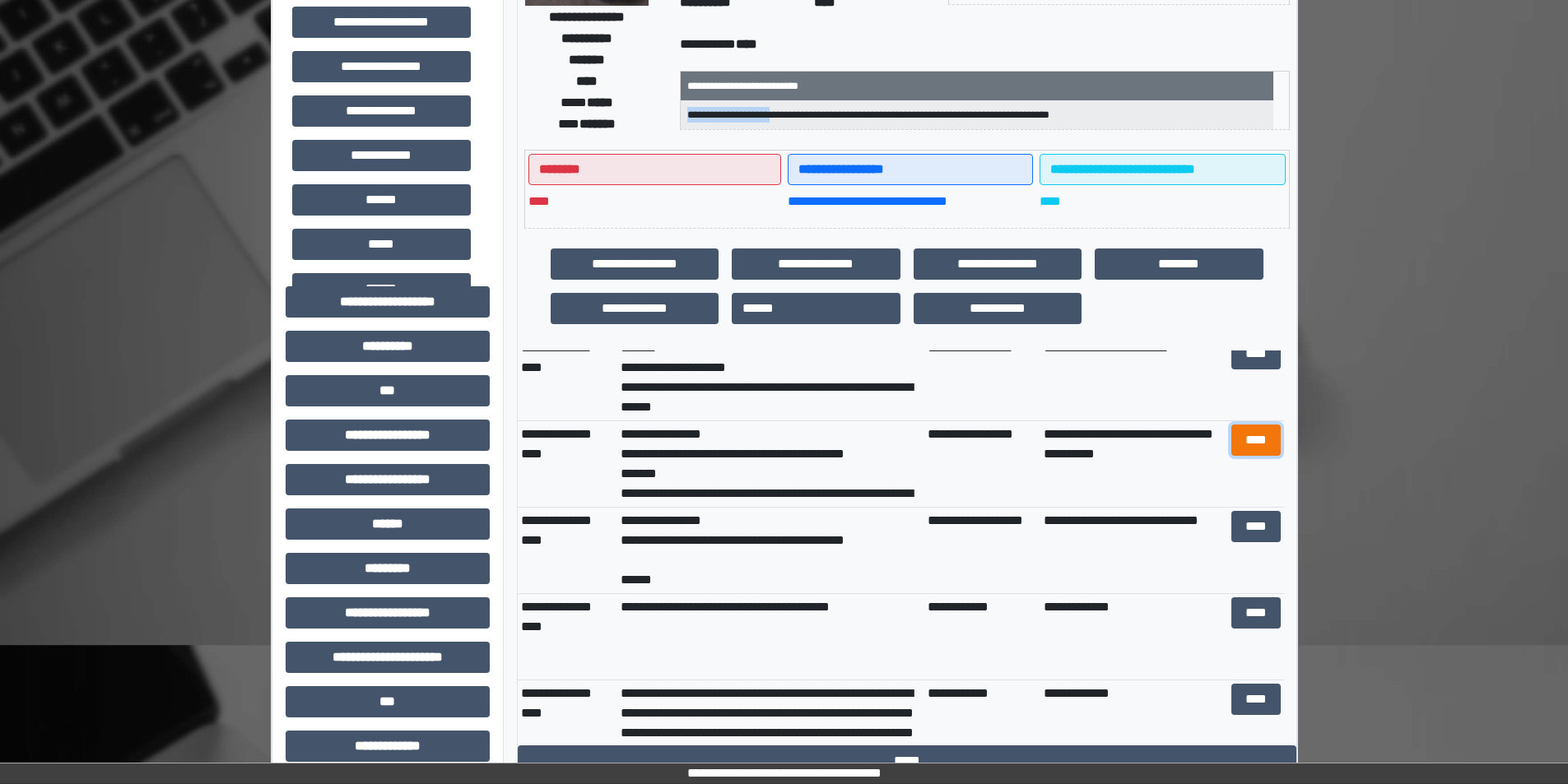 click on "****" at bounding box center (1256, 440) 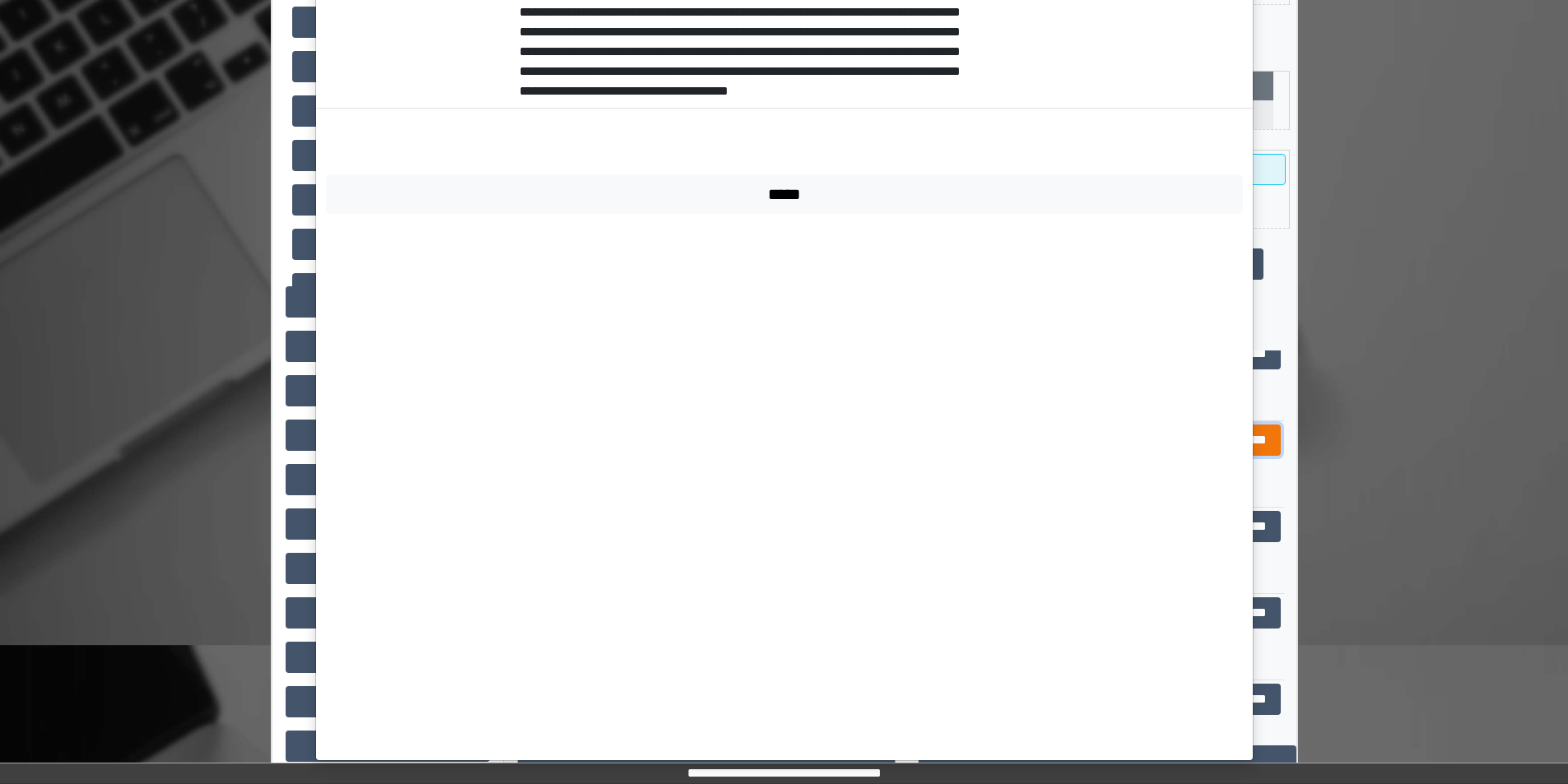 scroll, scrollTop: 337, scrollLeft: 0, axis: vertical 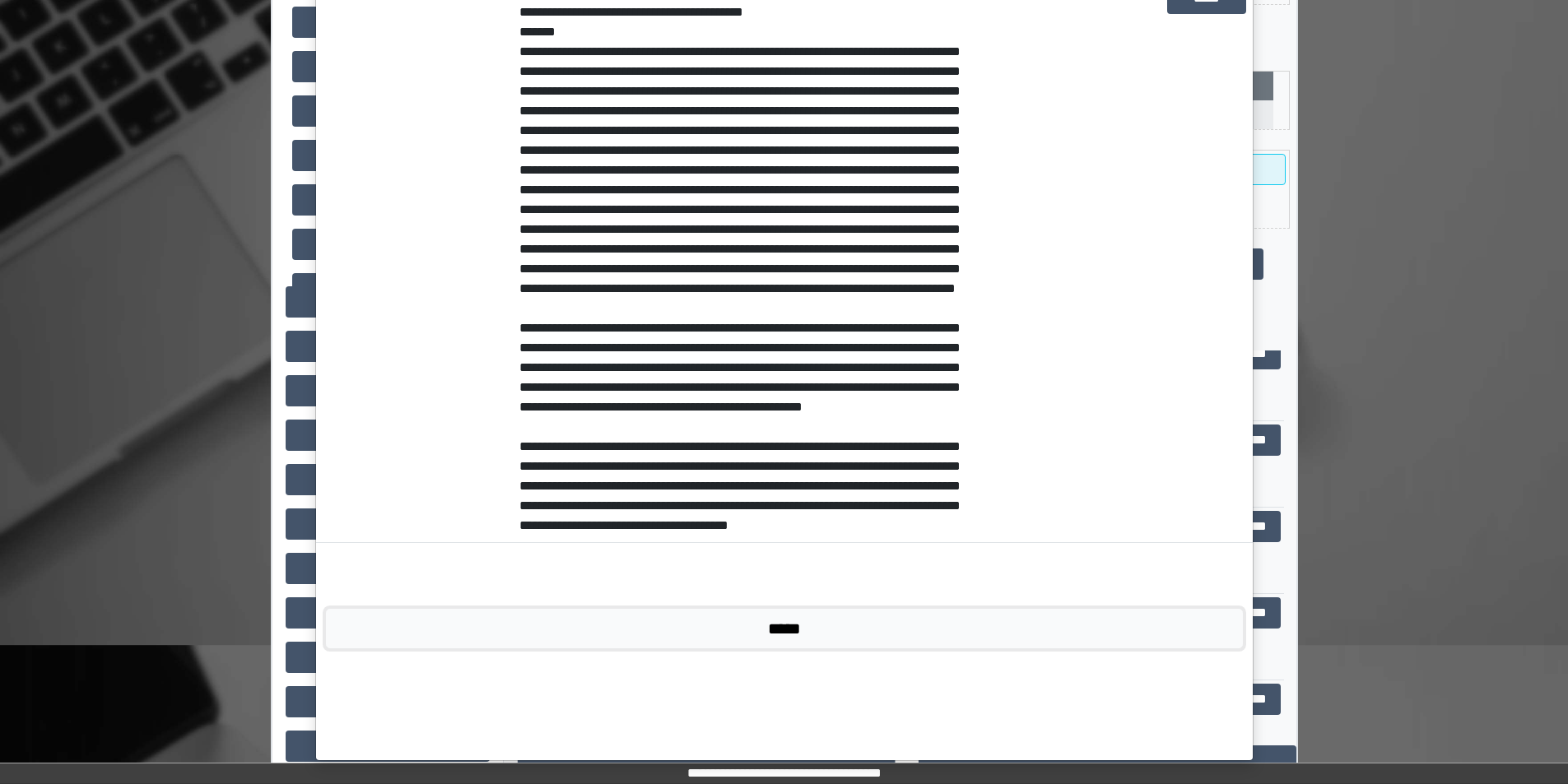click on "*****" at bounding box center [784, 629] 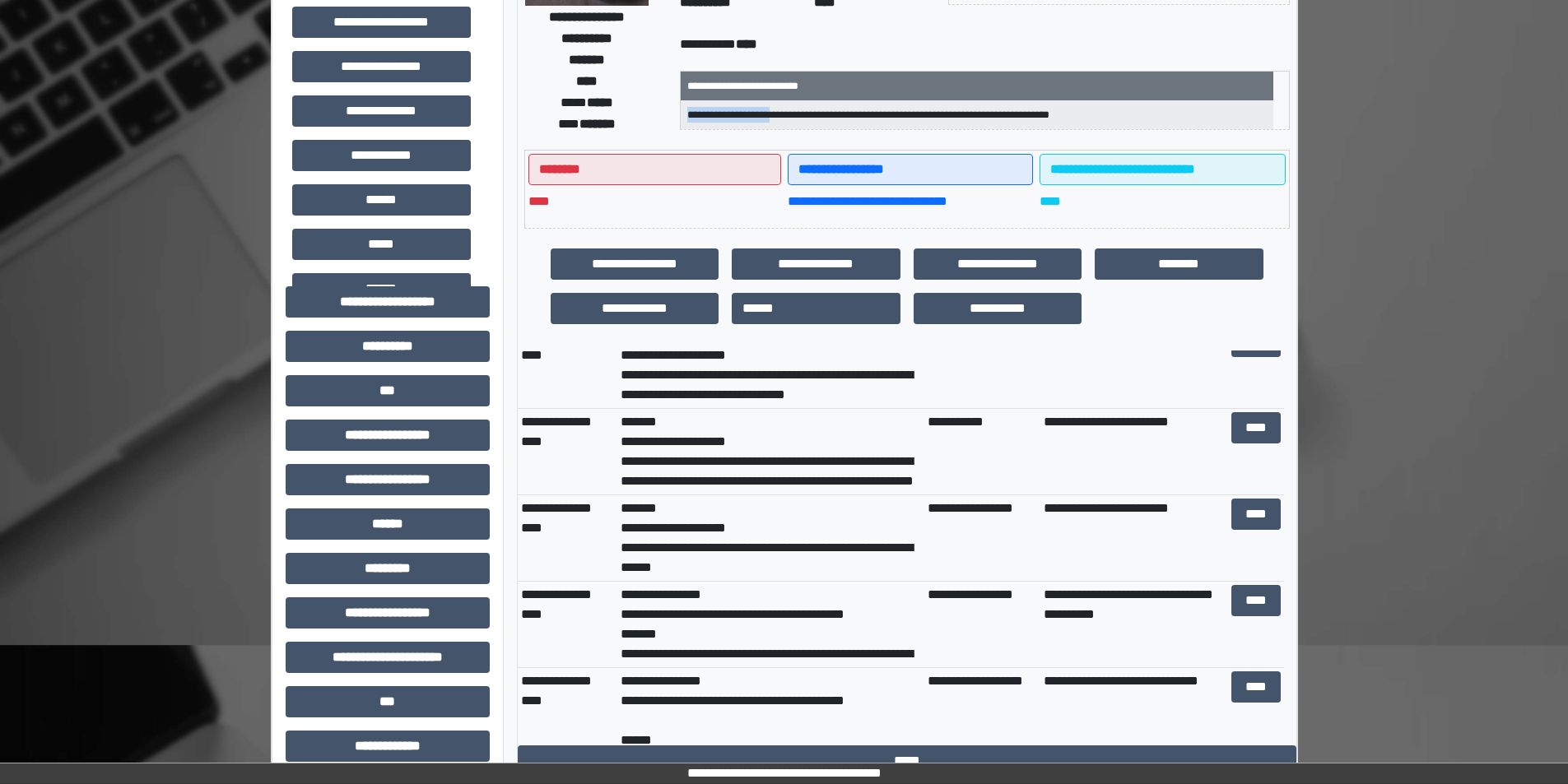scroll, scrollTop: 82, scrollLeft: 0, axis: vertical 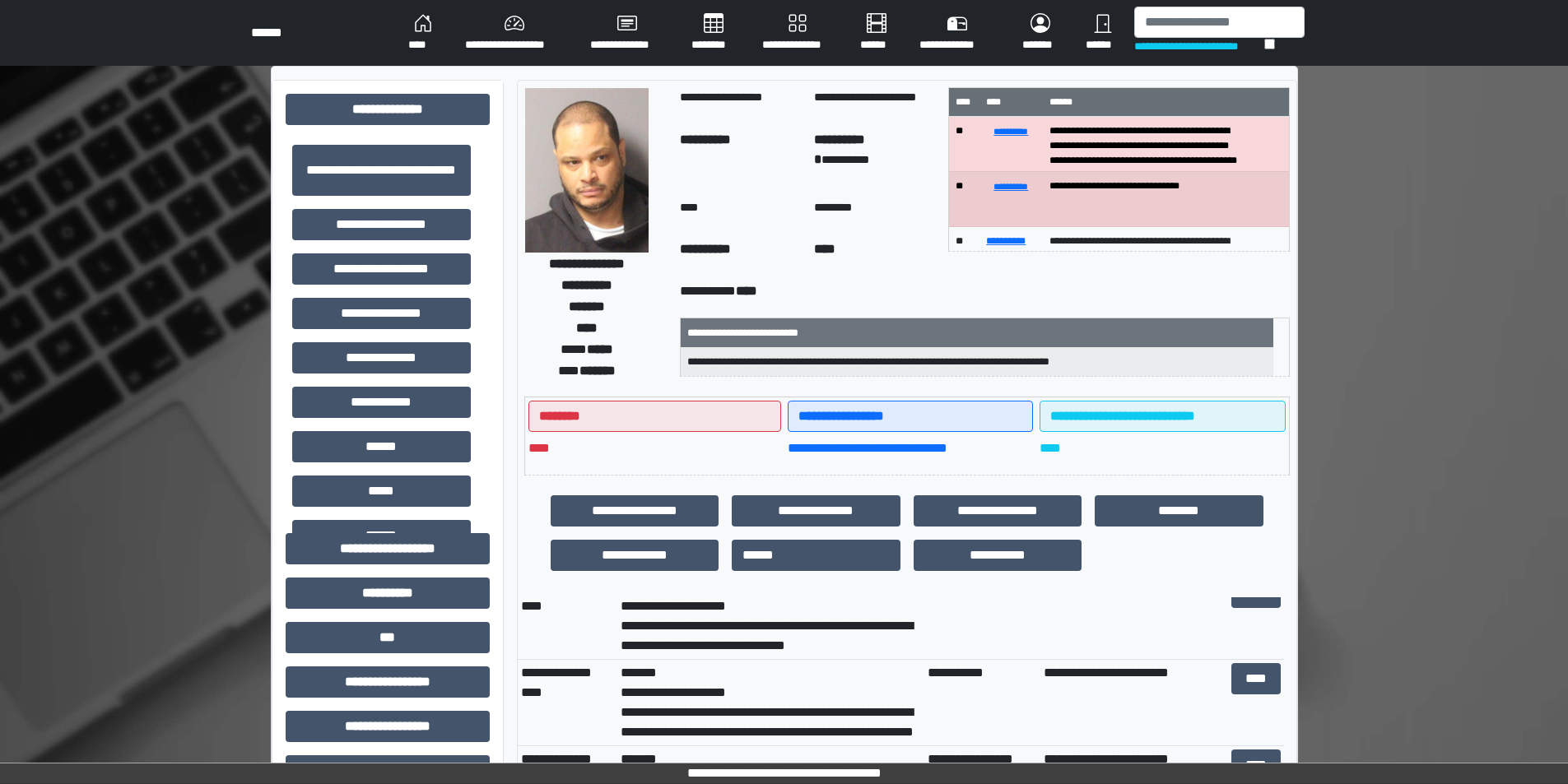 click on "**********" at bounding box center (784, 33) 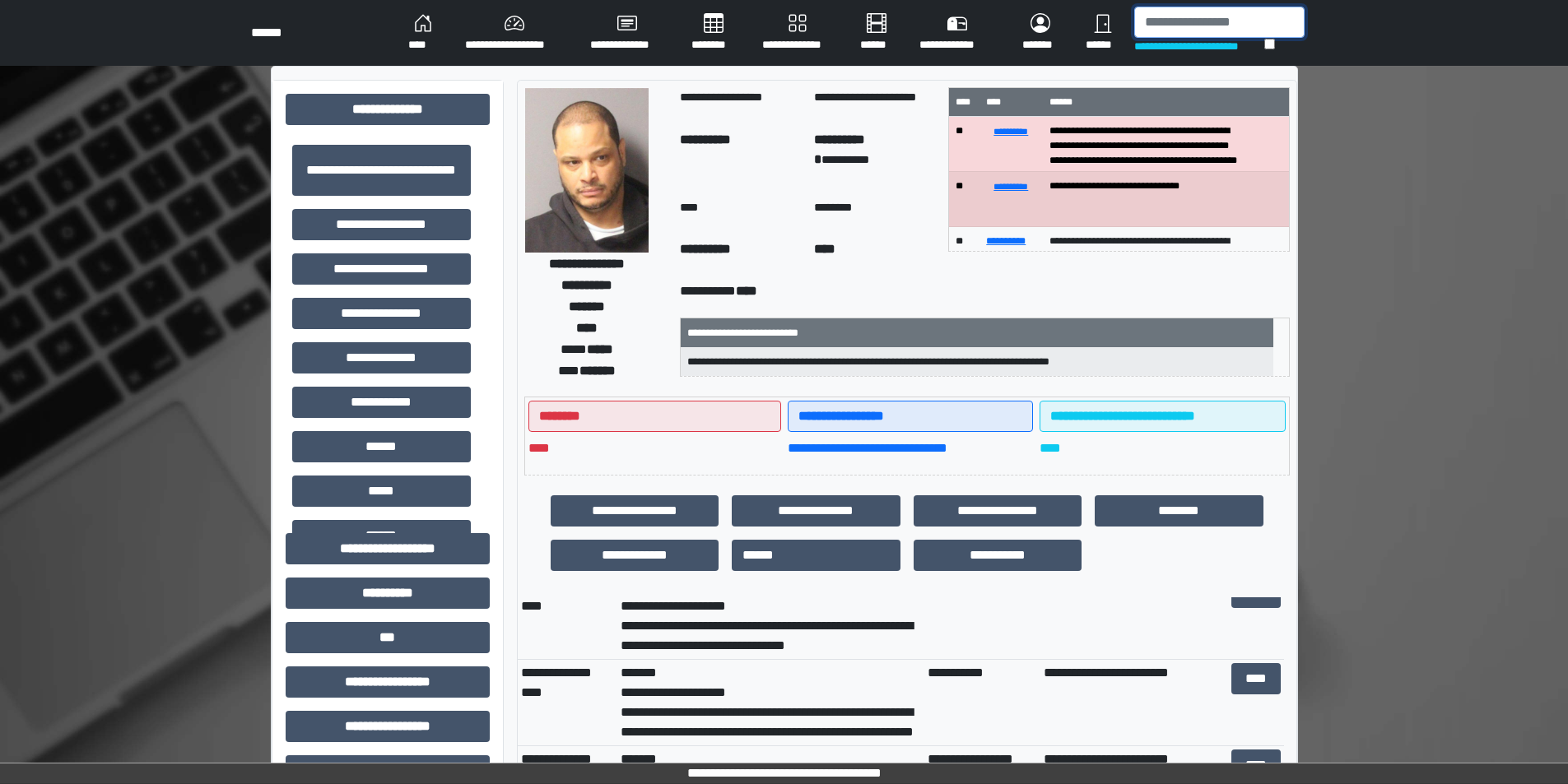click at bounding box center [1219, 22] 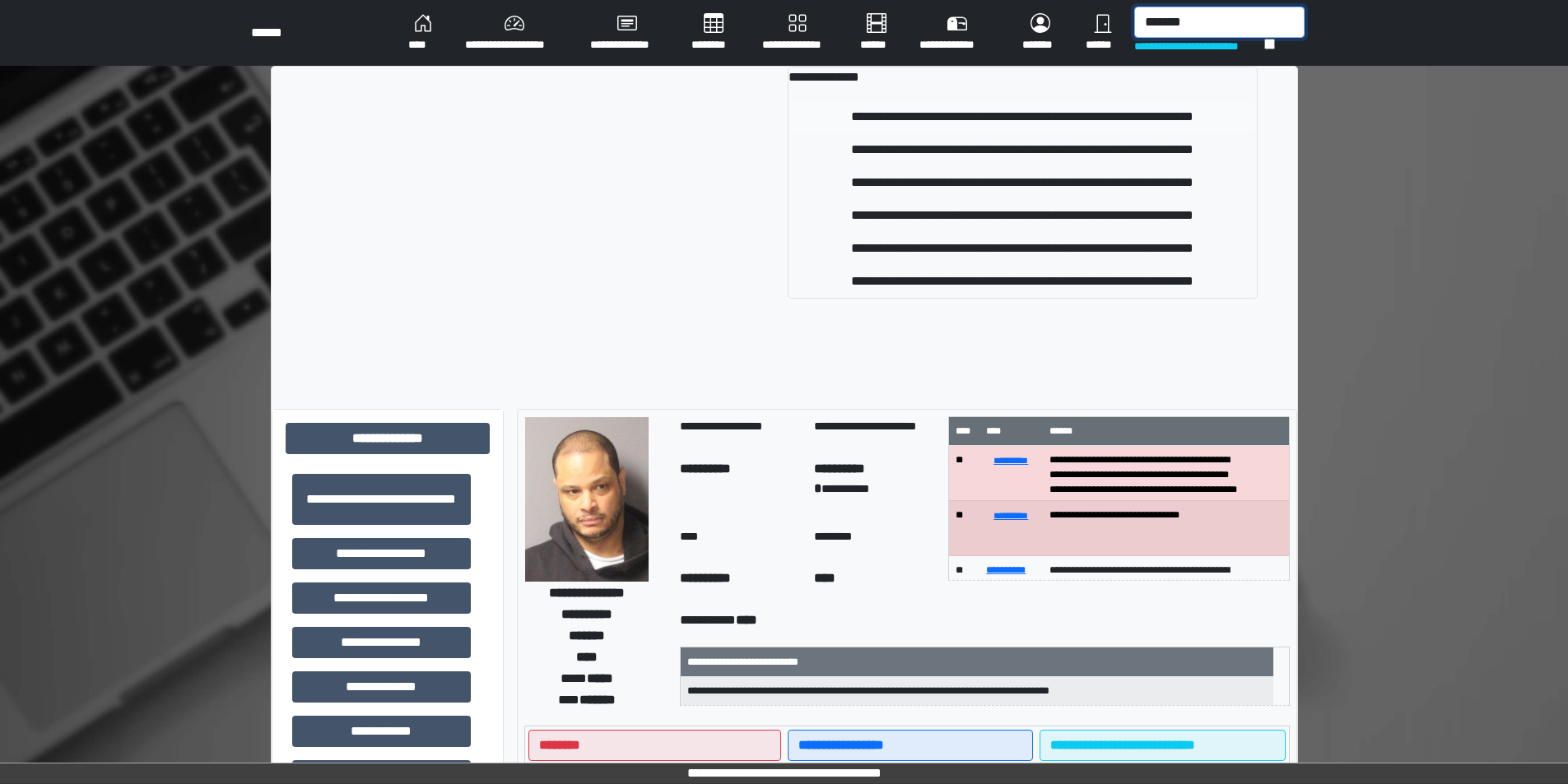 type on "*******" 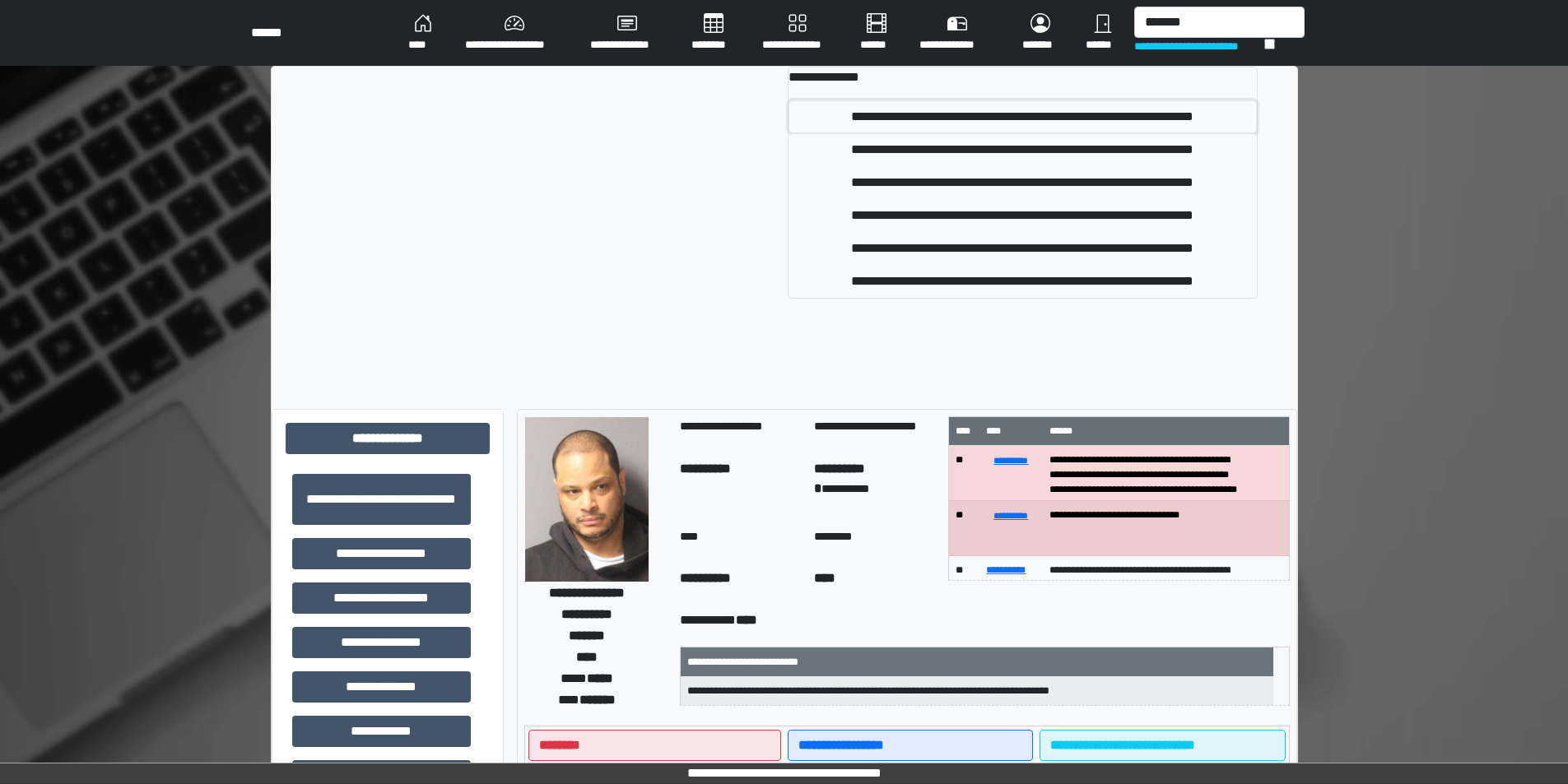 click on "**********" at bounding box center (1022, 117) 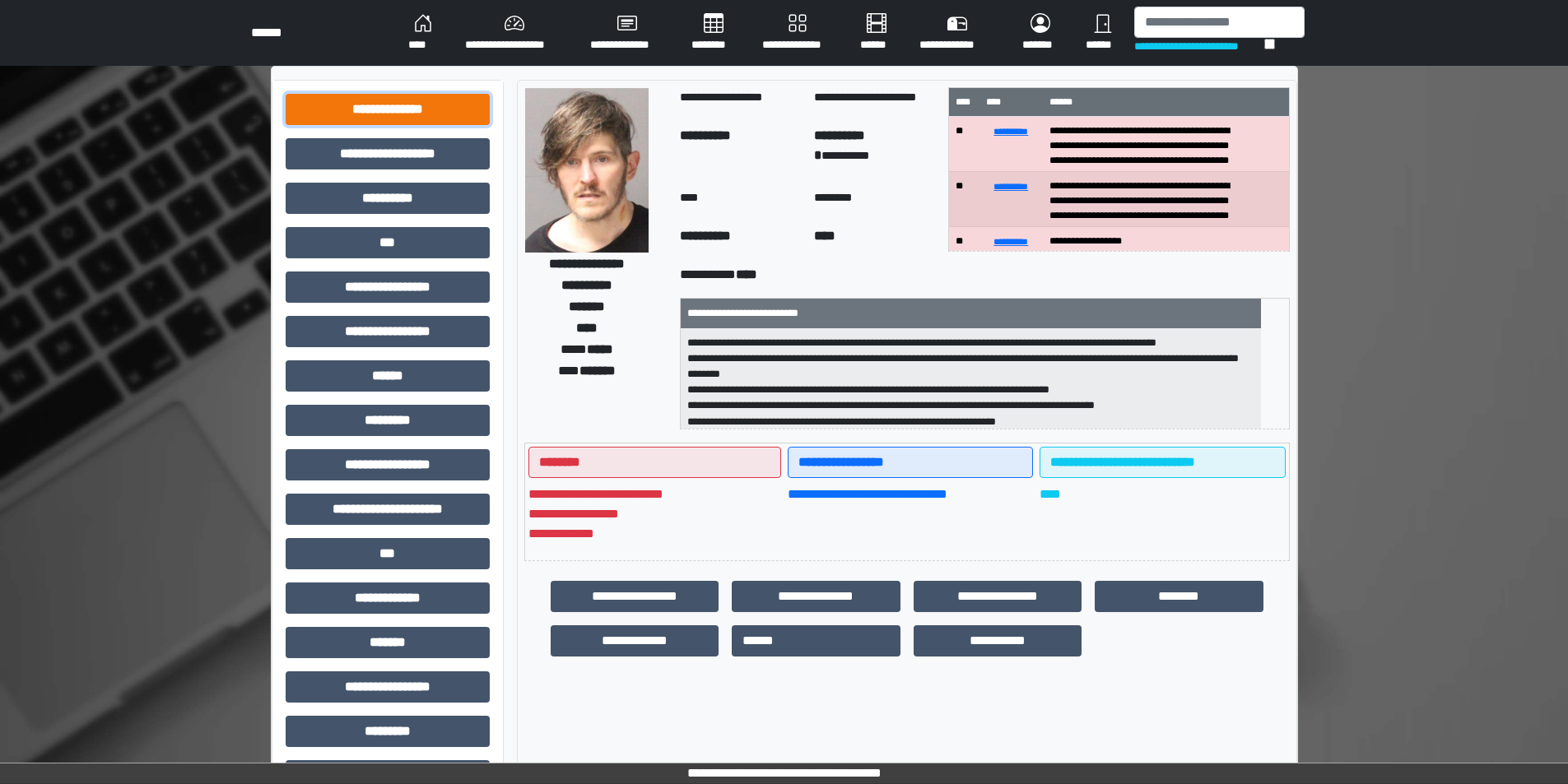click on "**********" at bounding box center (388, 109) 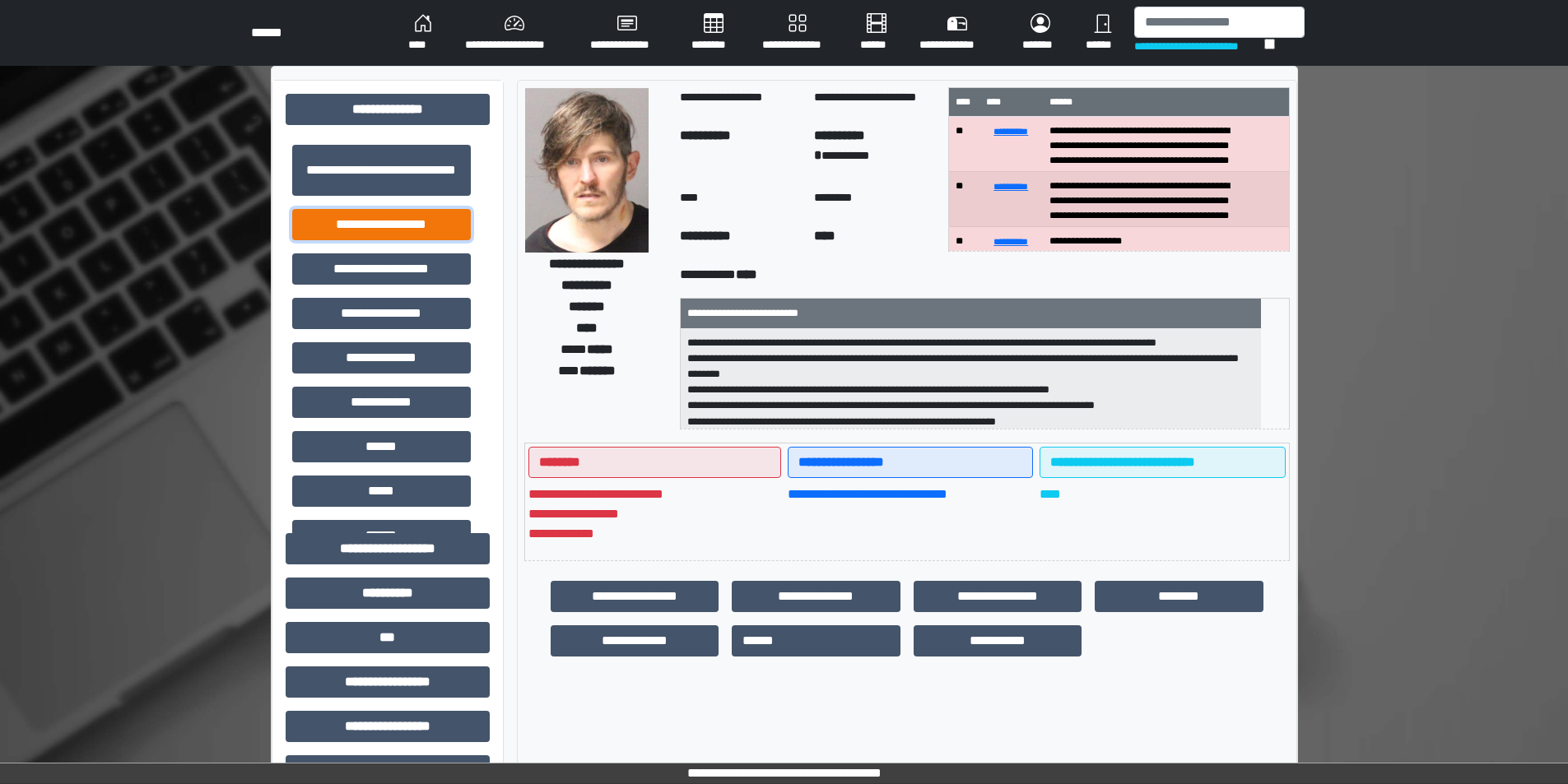 click on "**********" at bounding box center (381, 225) 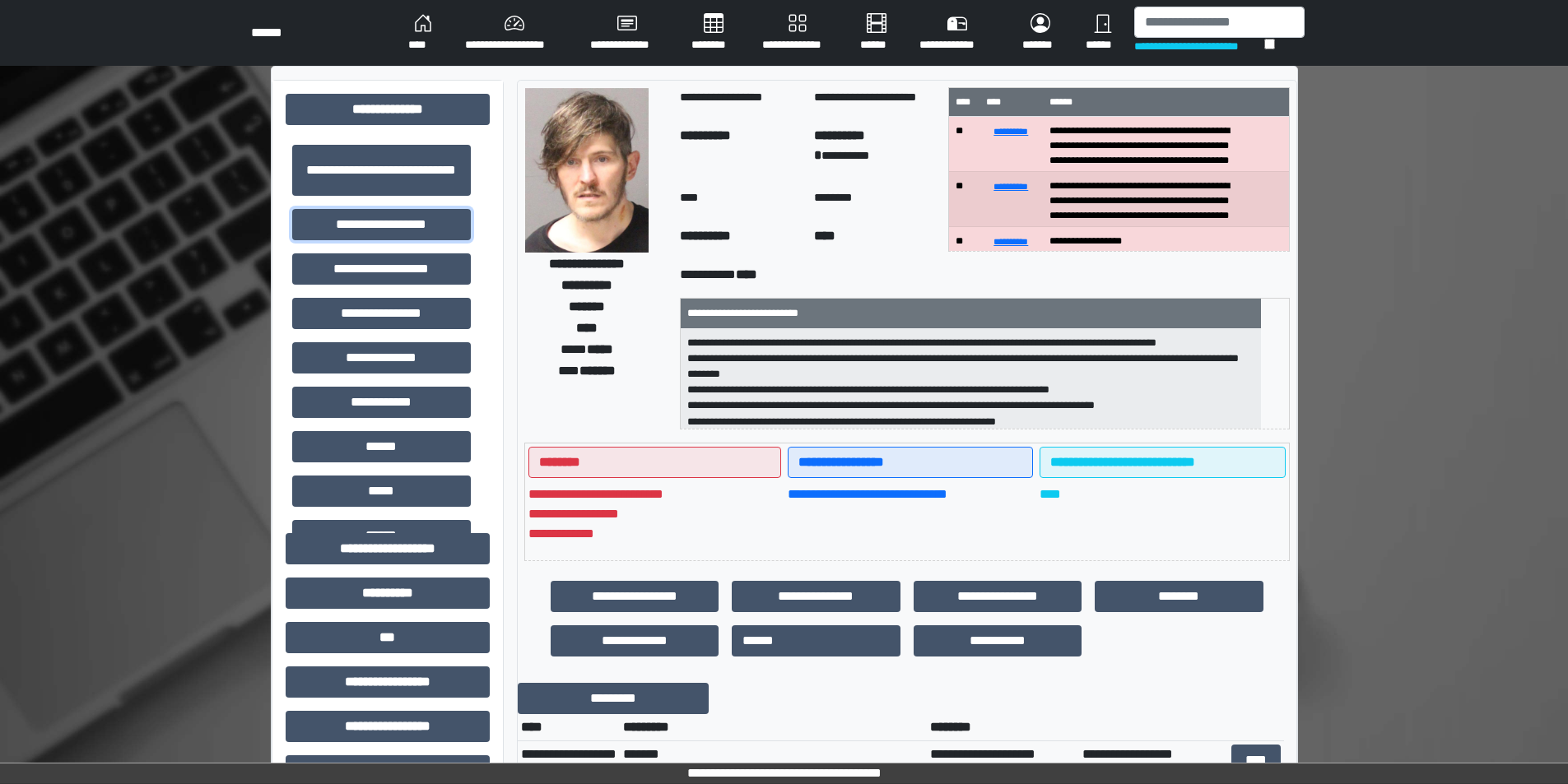 scroll, scrollTop: 2, scrollLeft: 0, axis: vertical 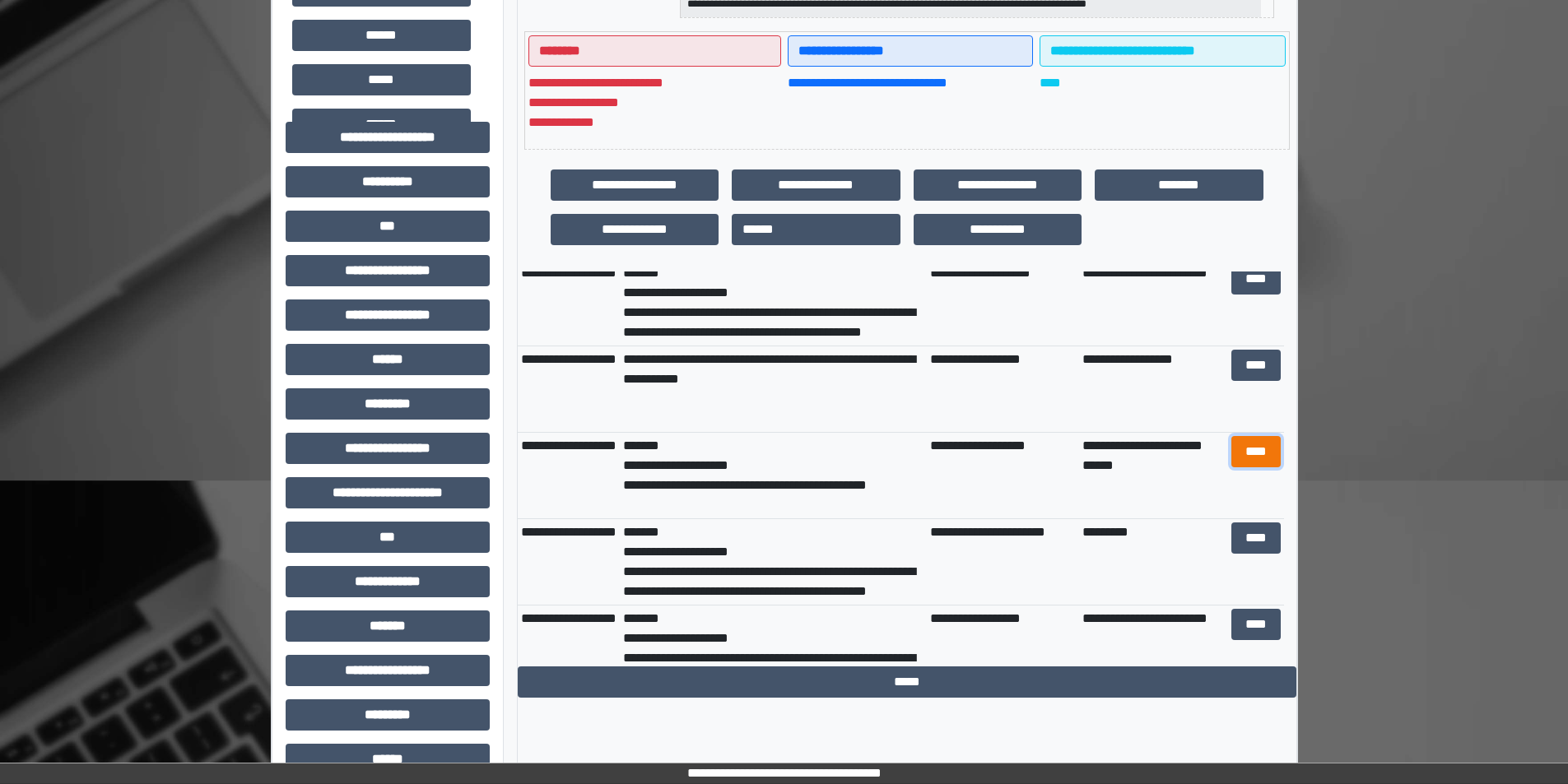click on "****" at bounding box center [1256, 452] 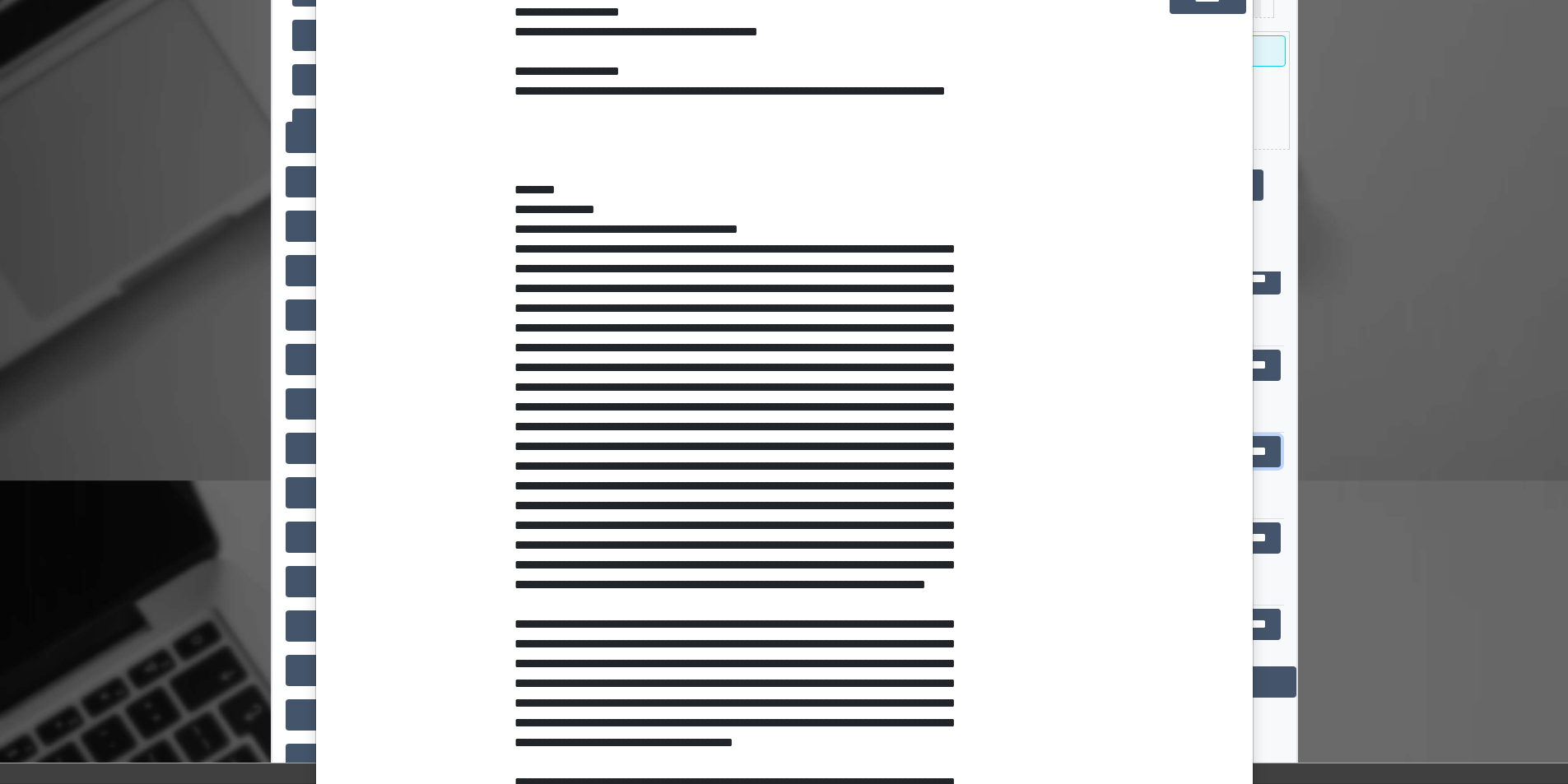scroll, scrollTop: 633, scrollLeft: 0, axis: vertical 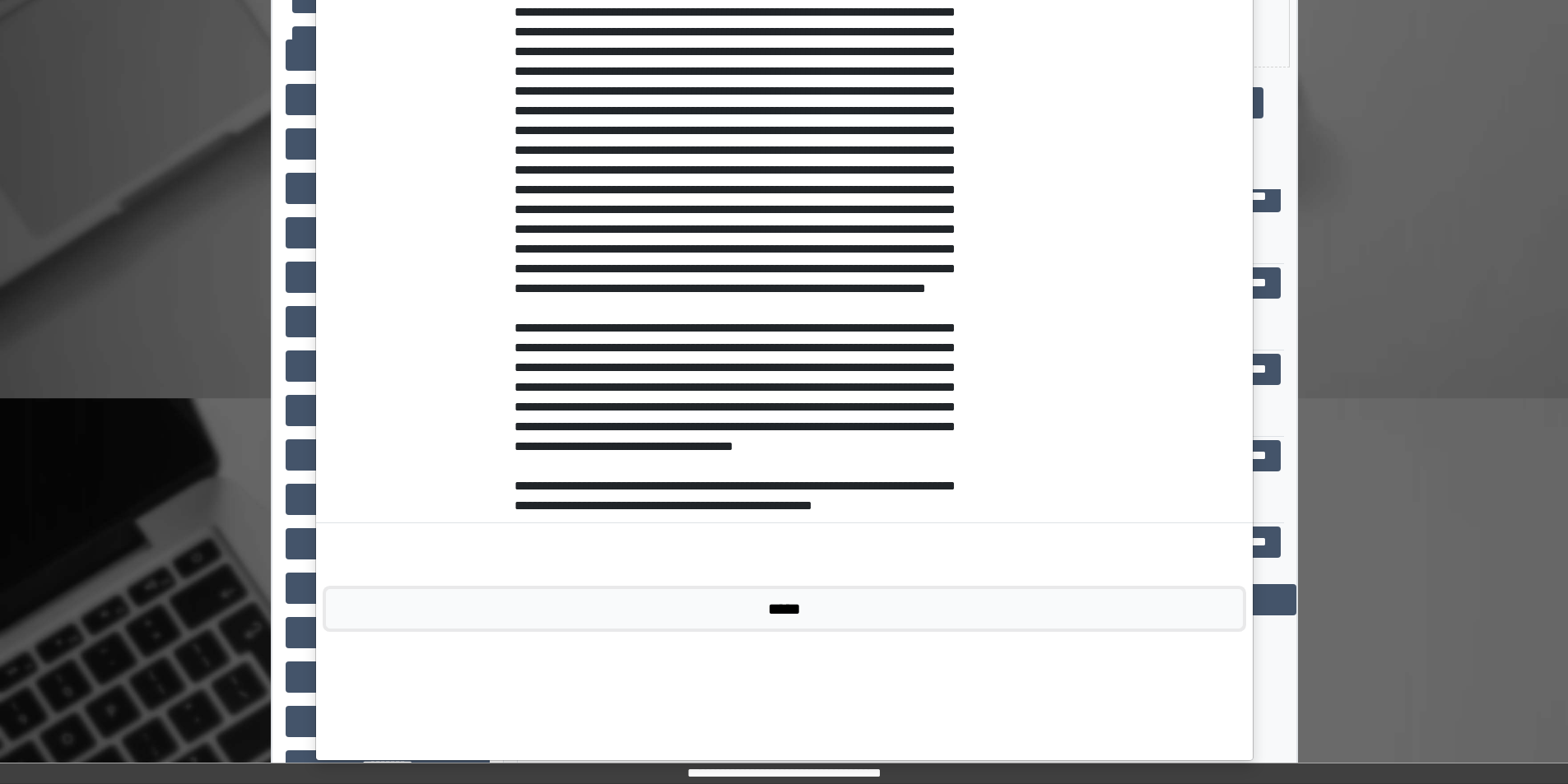 click on "*****" at bounding box center (784, 609) 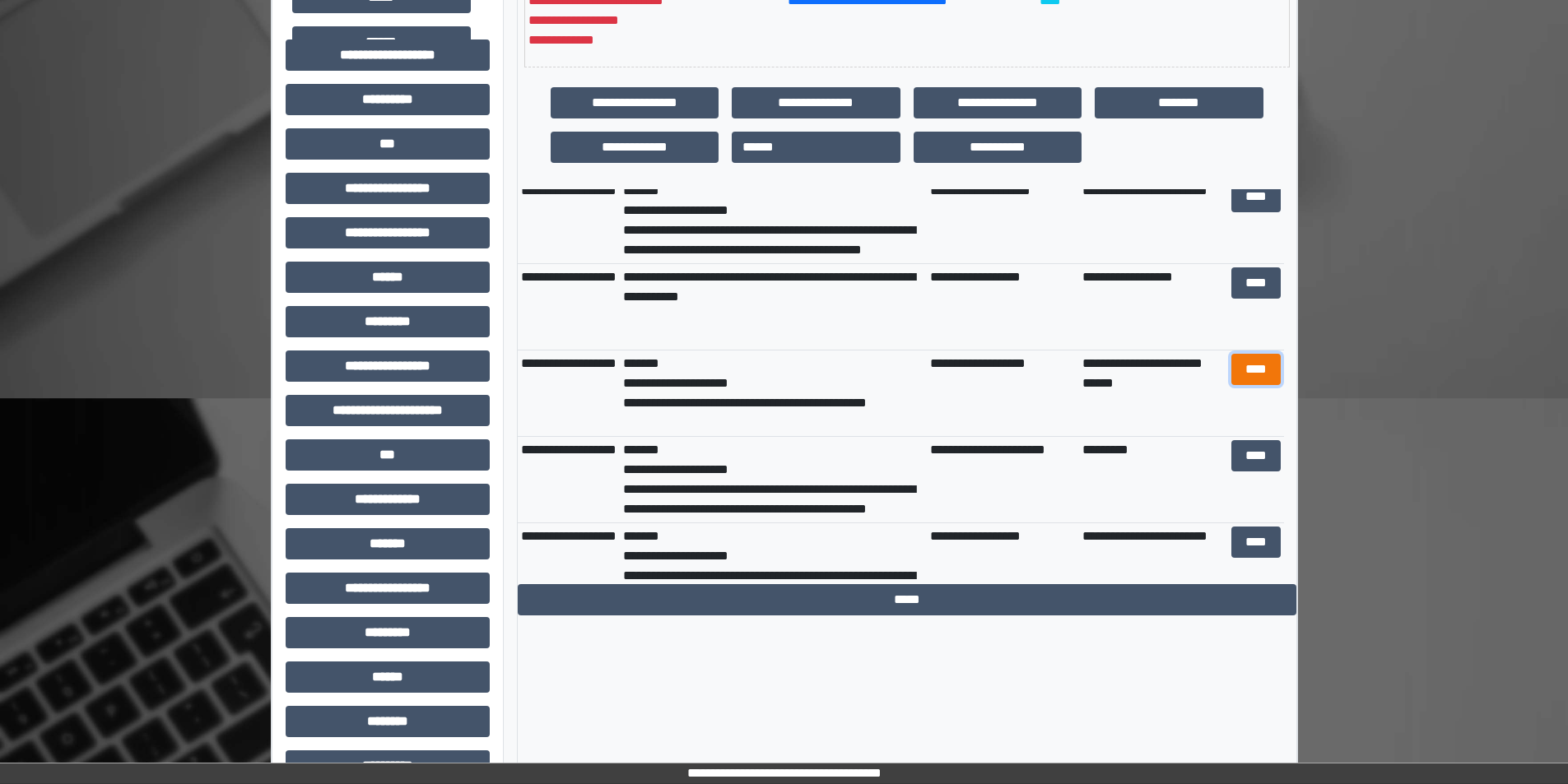 click on "****" at bounding box center (1256, 369) 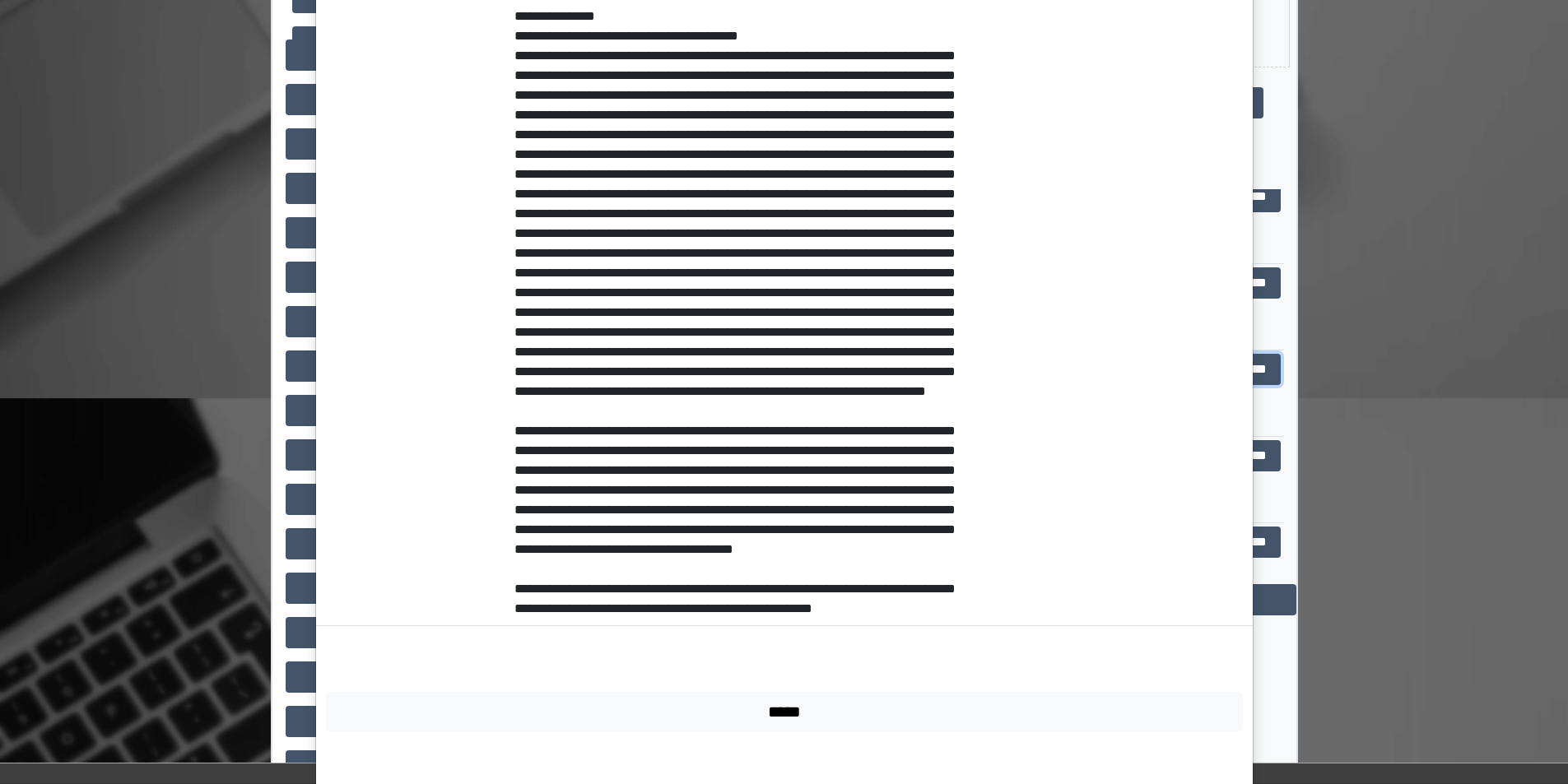 scroll, scrollTop: 633, scrollLeft: 0, axis: vertical 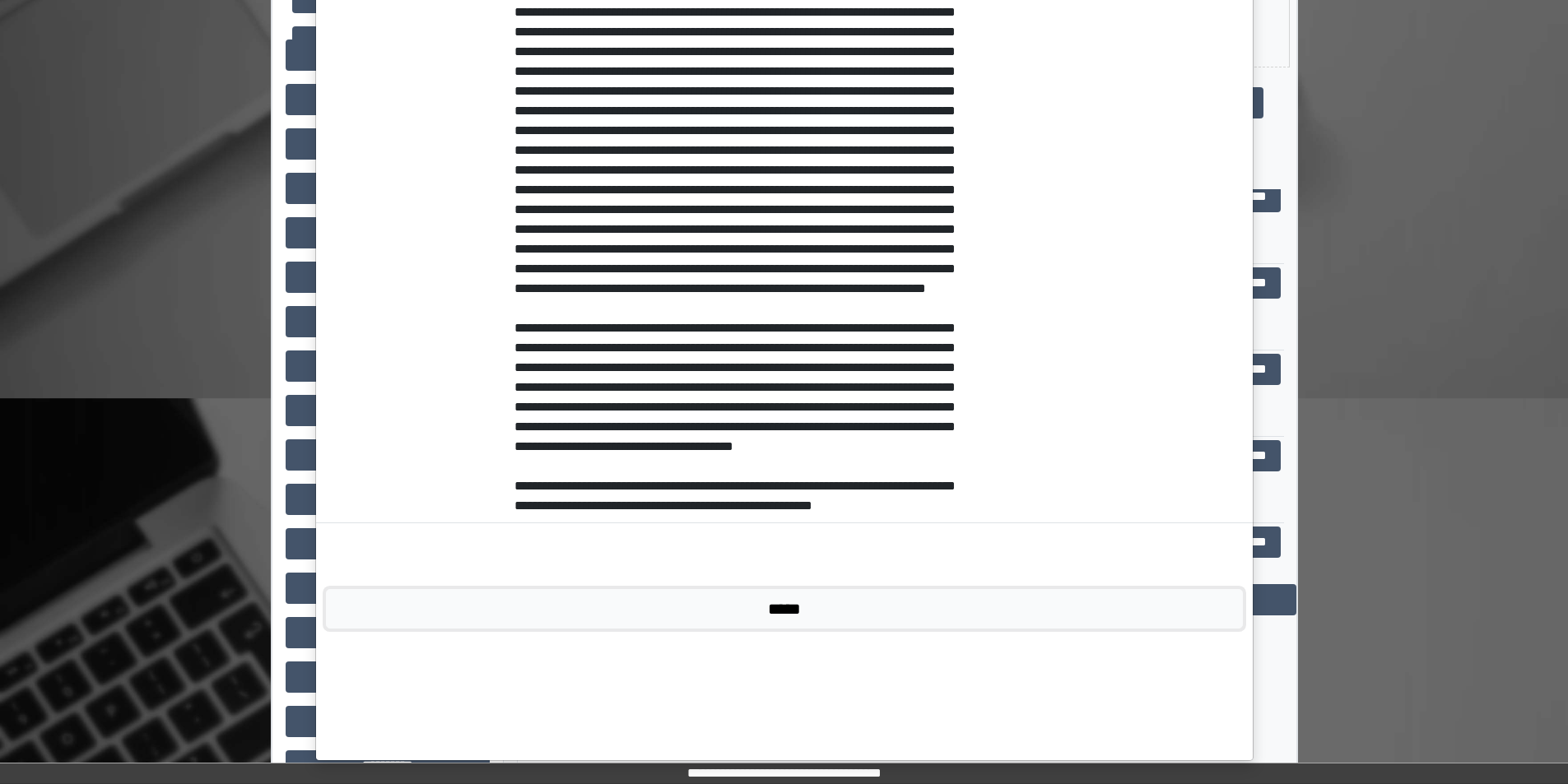 click on "*****" at bounding box center [784, 609] 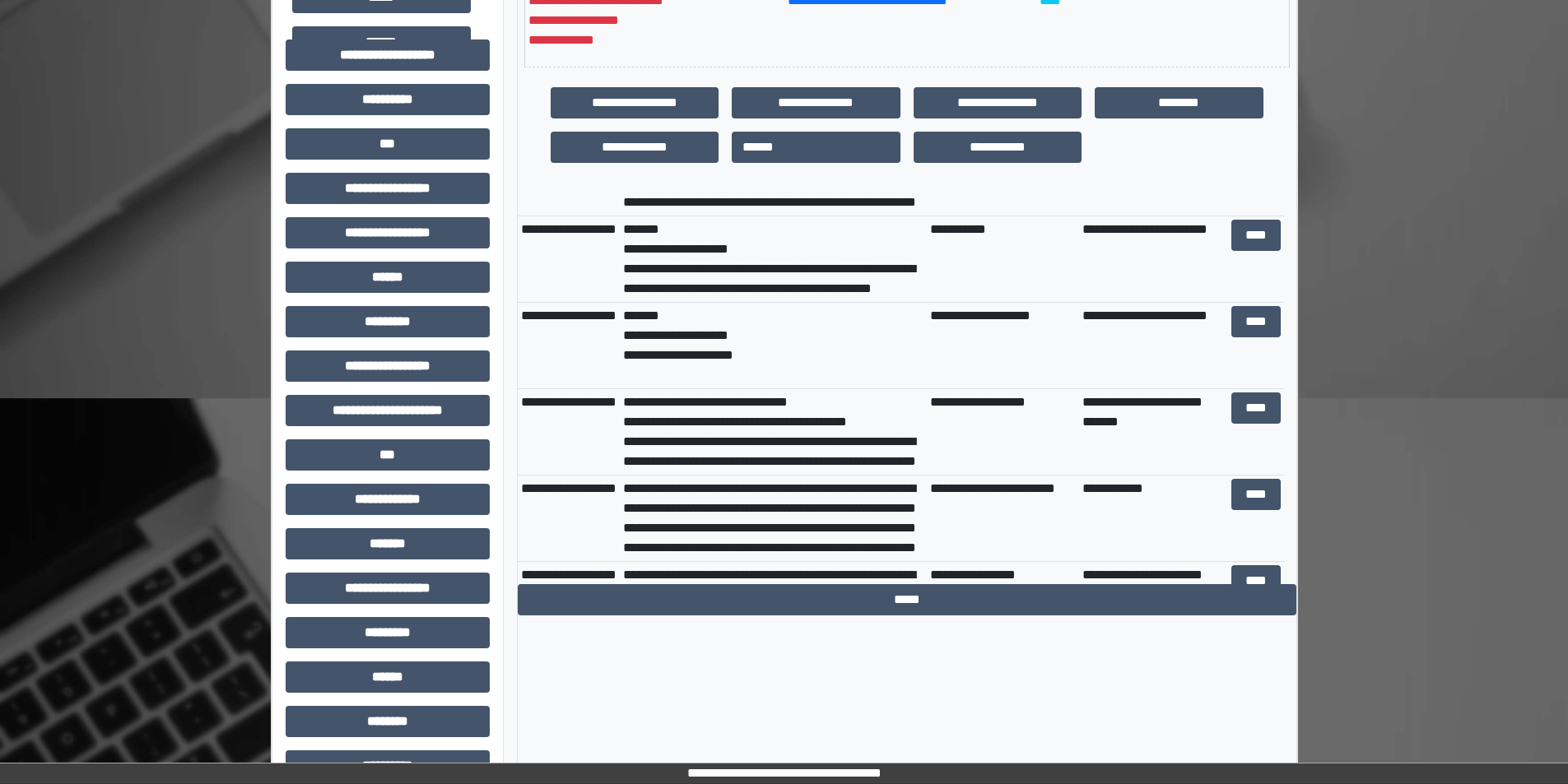 scroll, scrollTop: 1069, scrollLeft: 0, axis: vertical 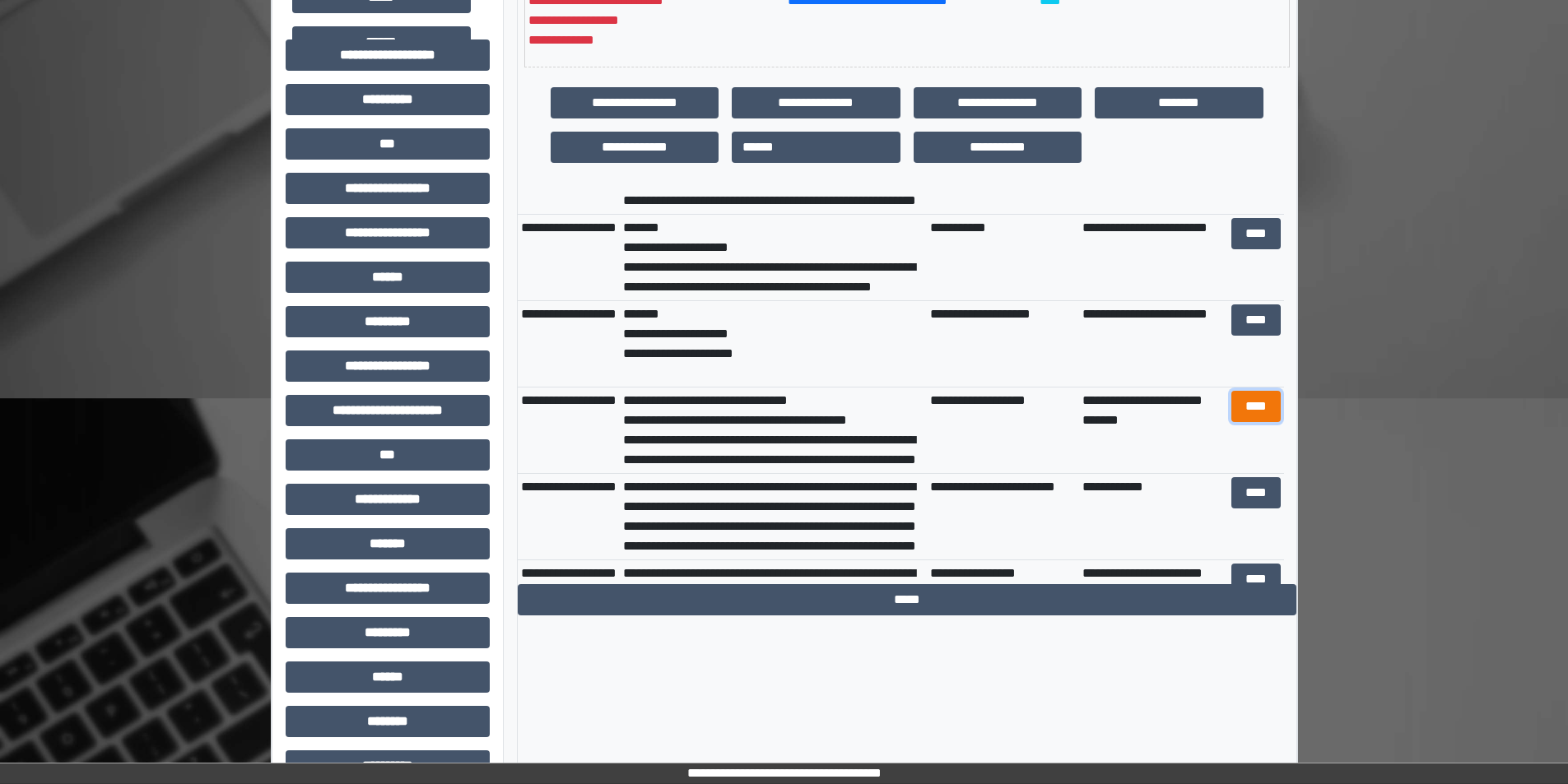 click on "****" at bounding box center (1256, 406) 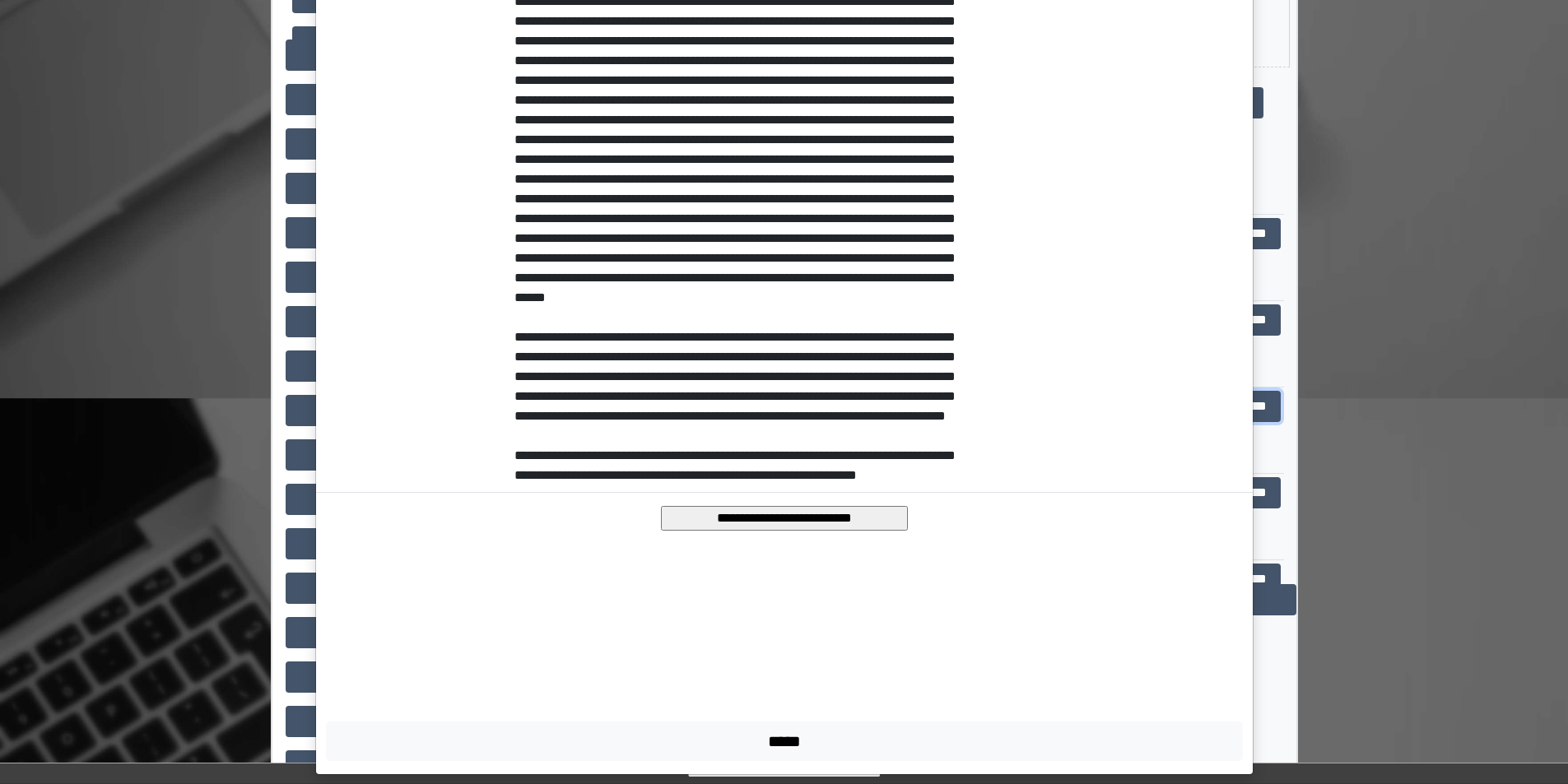 scroll, scrollTop: 678, scrollLeft: 0, axis: vertical 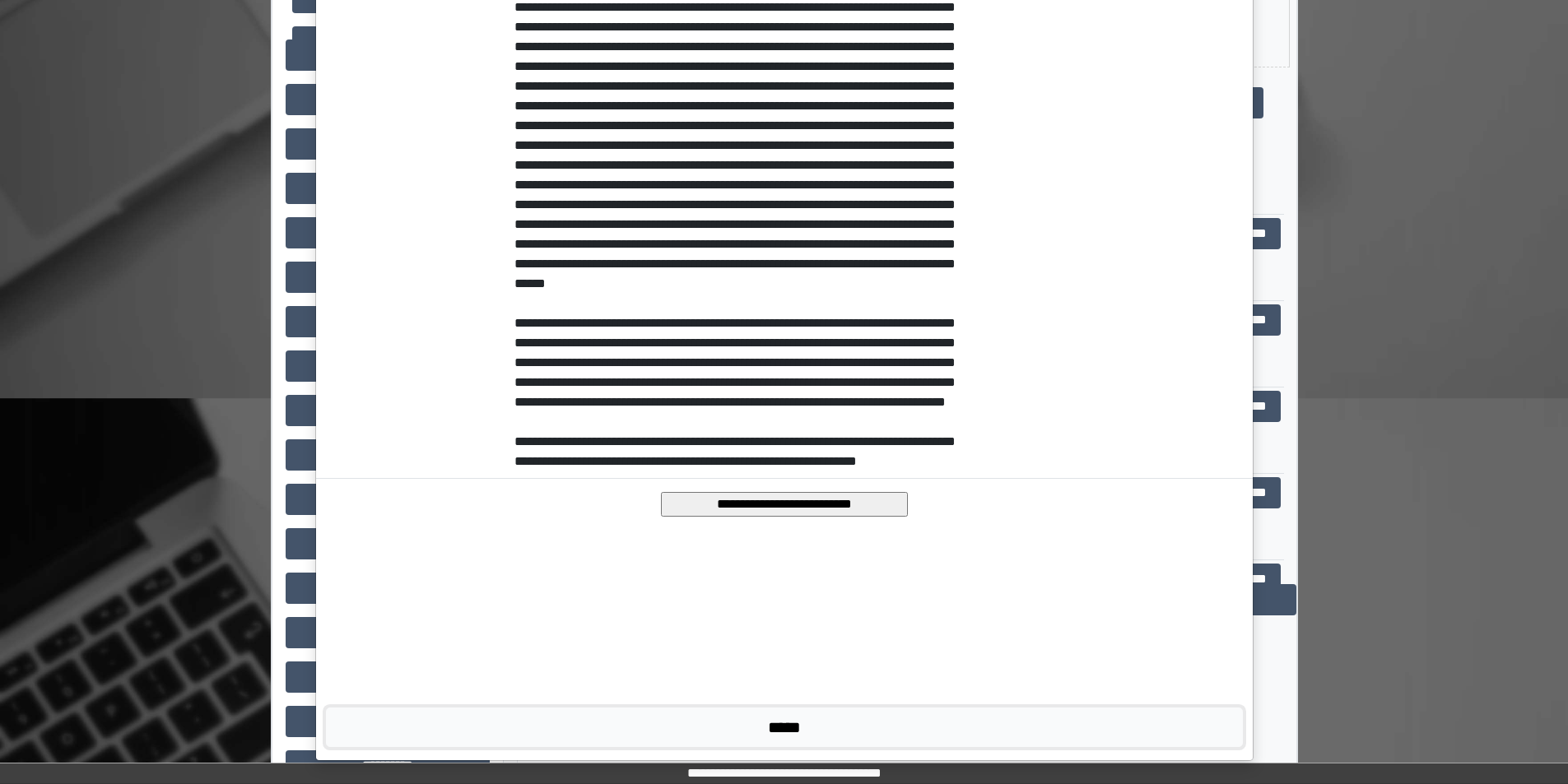 click on "*****" at bounding box center [784, 727] 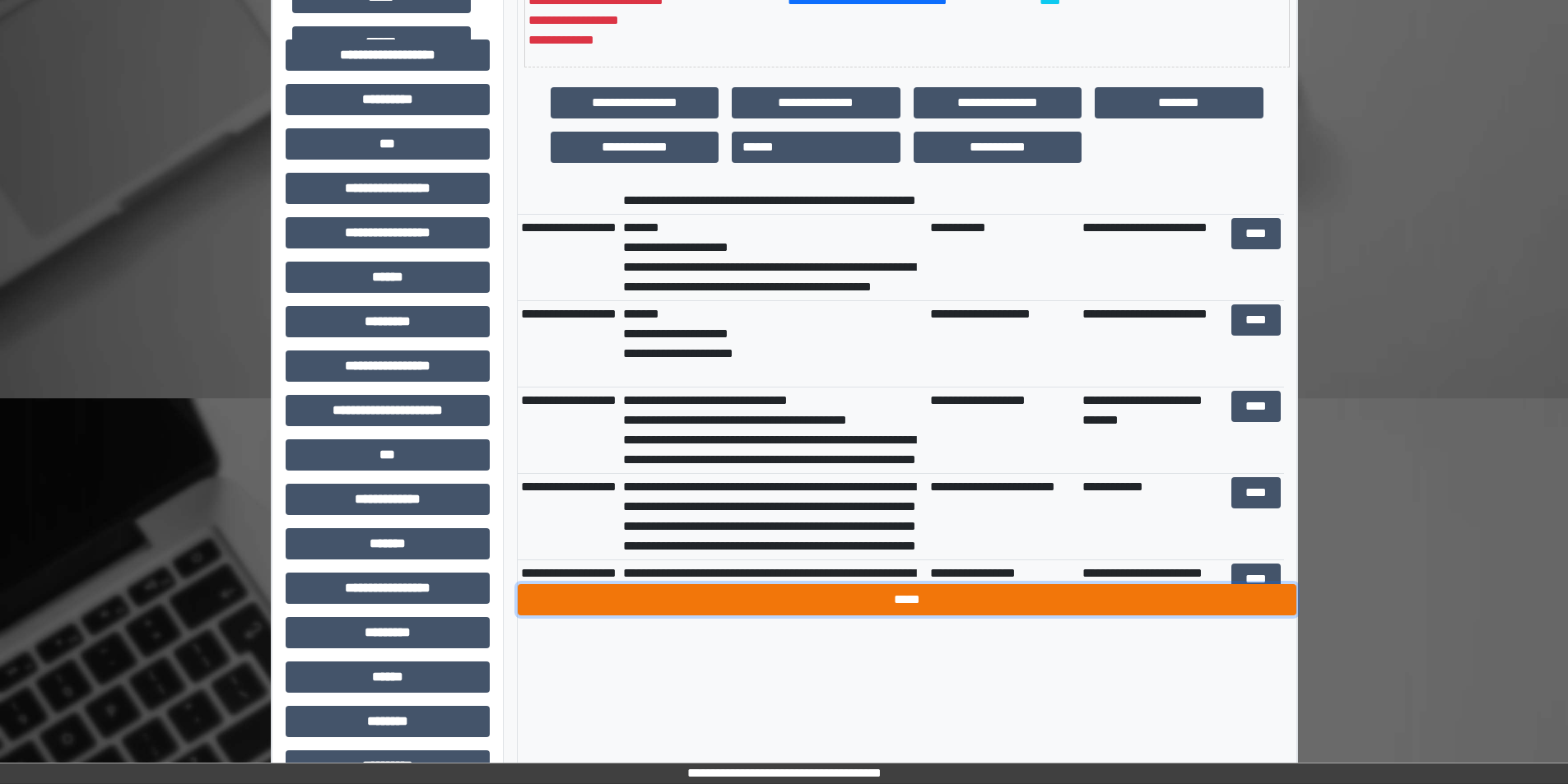 click on "*****" at bounding box center [907, 600] 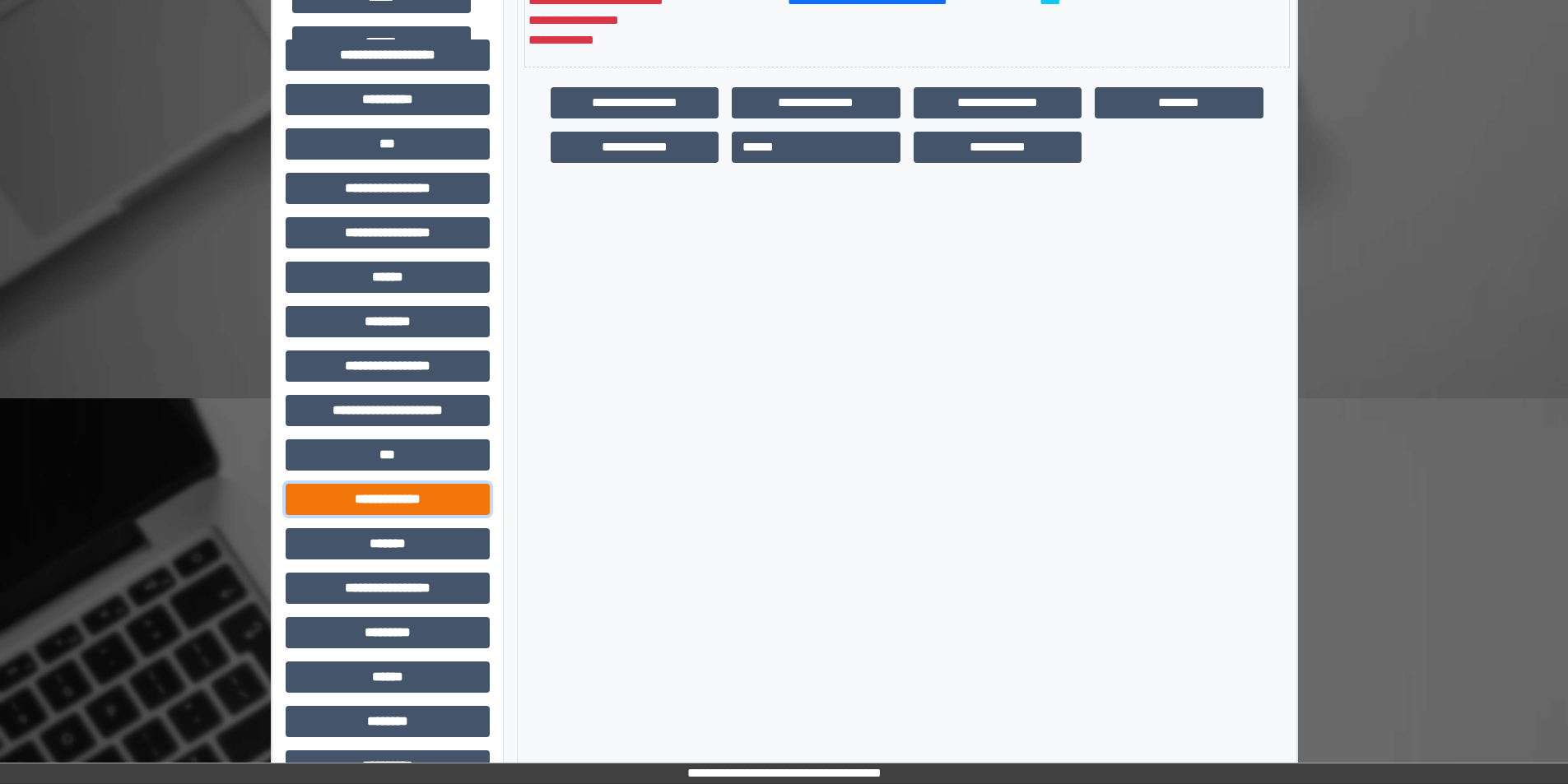 click on "**********" at bounding box center (388, 499) 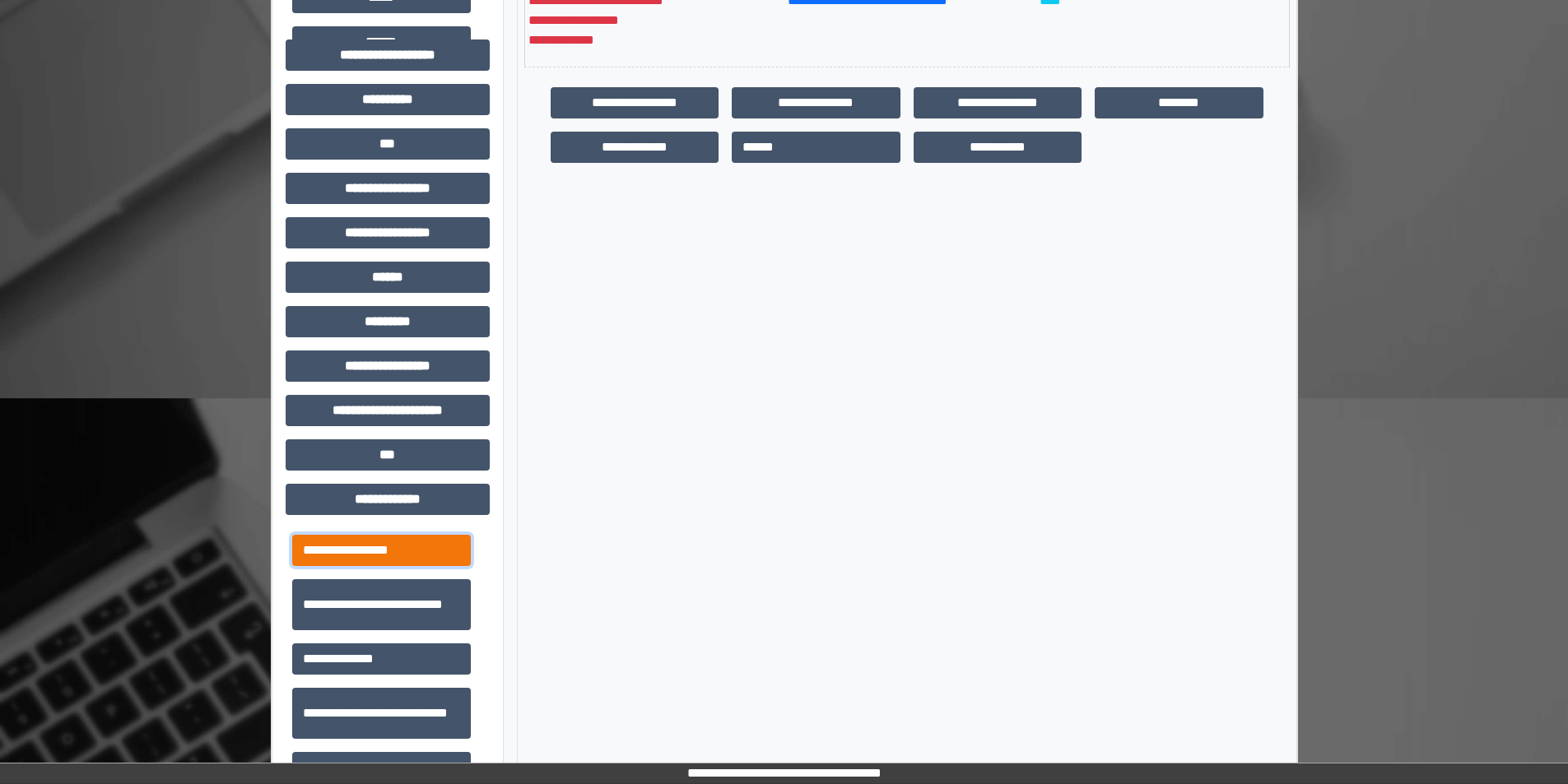 click on "**********" at bounding box center (381, 550) 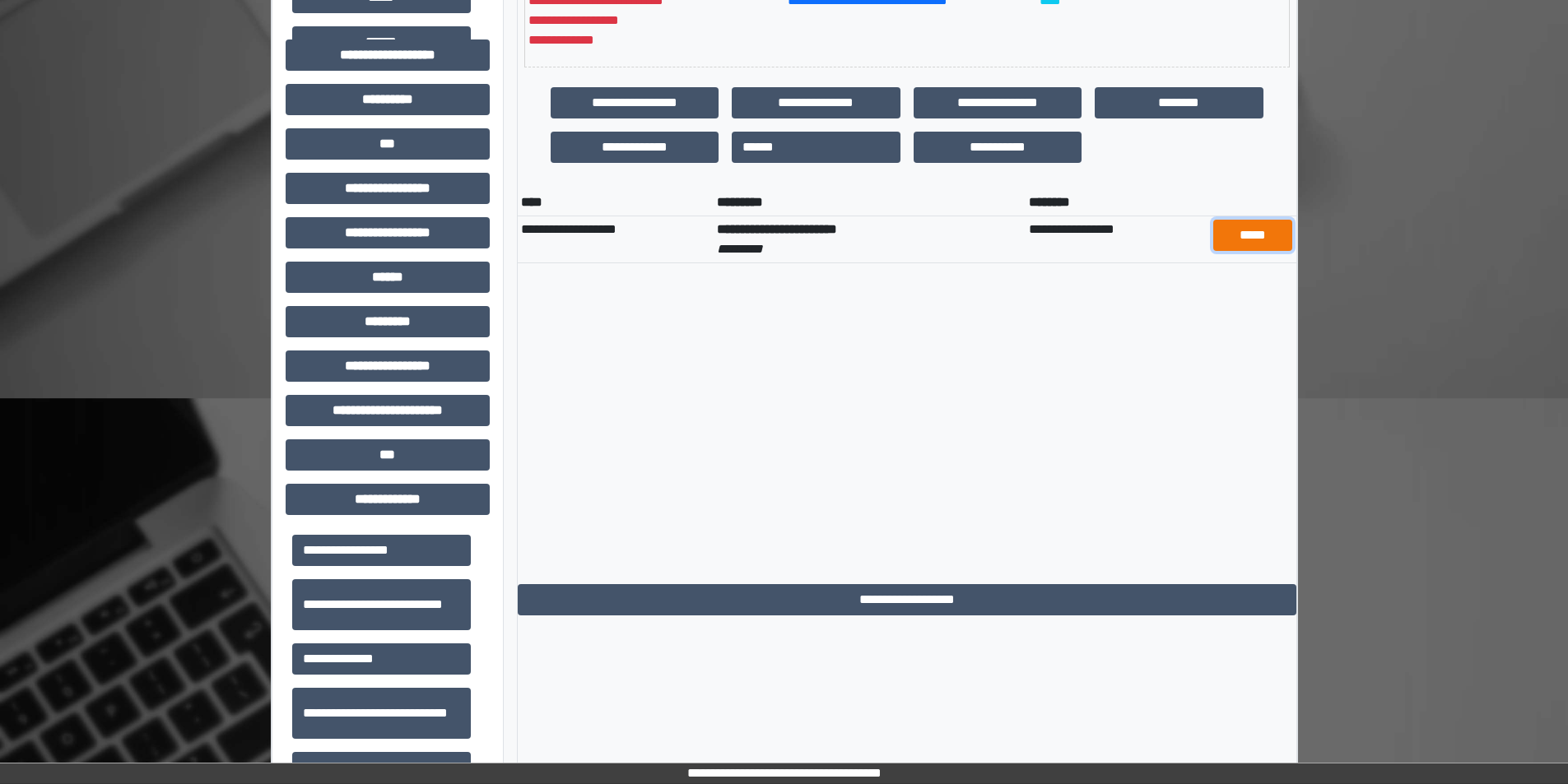 click on "*****" at bounding box center [1253, 235] 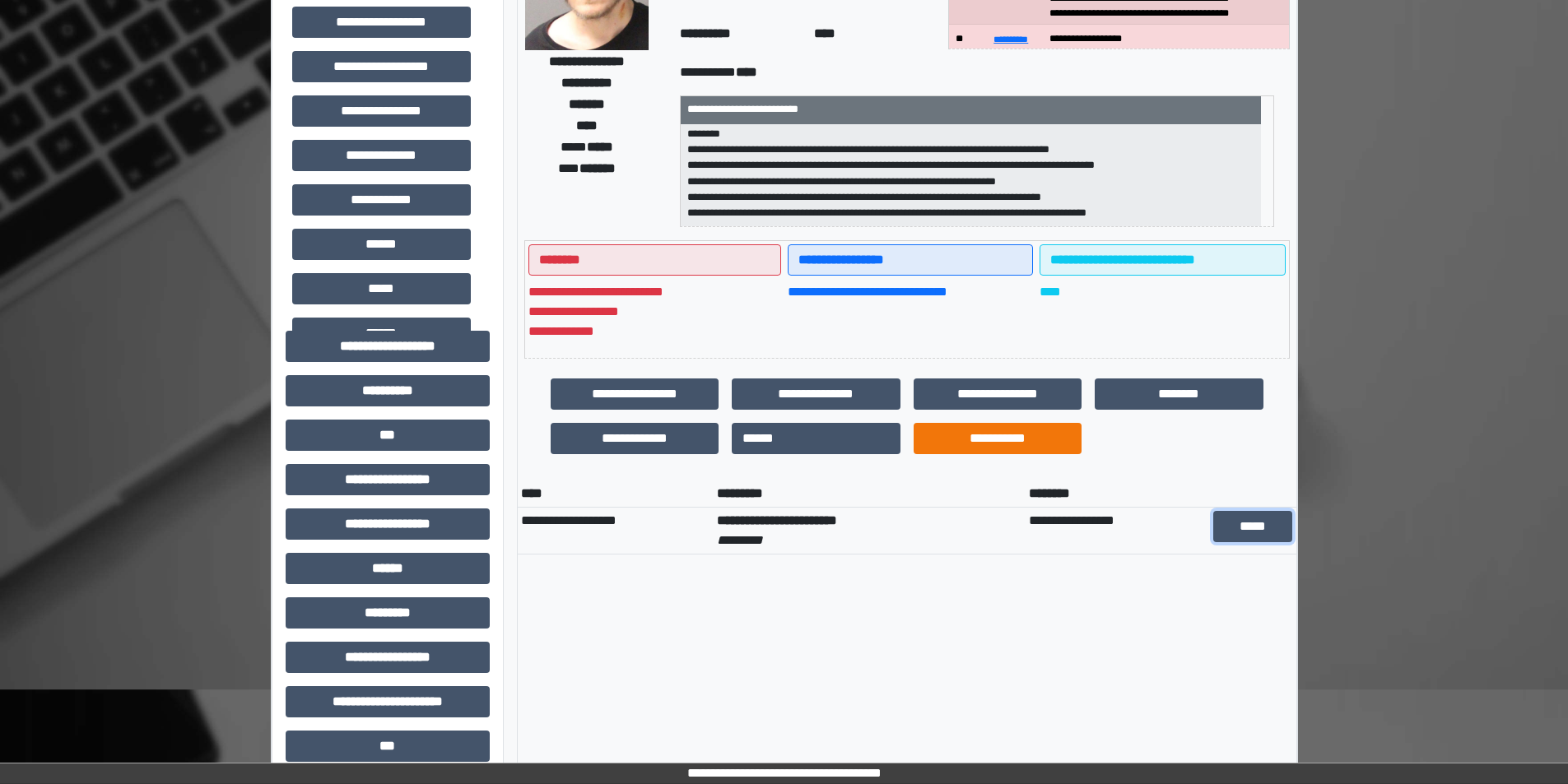 scroll, scrollTop: 0, scrollLeft: 0, axis: both 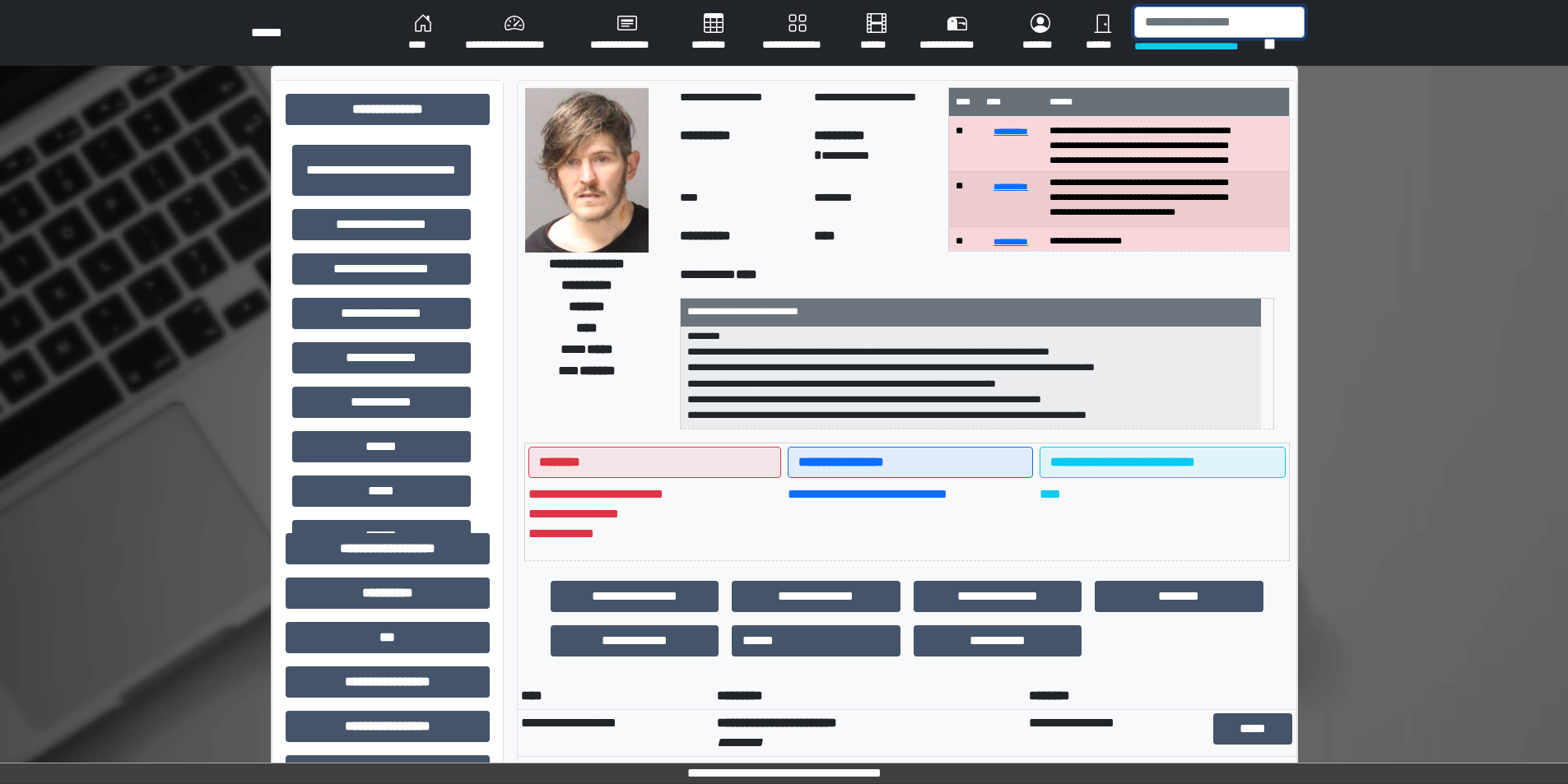 click at bounding box center (1219, 22) 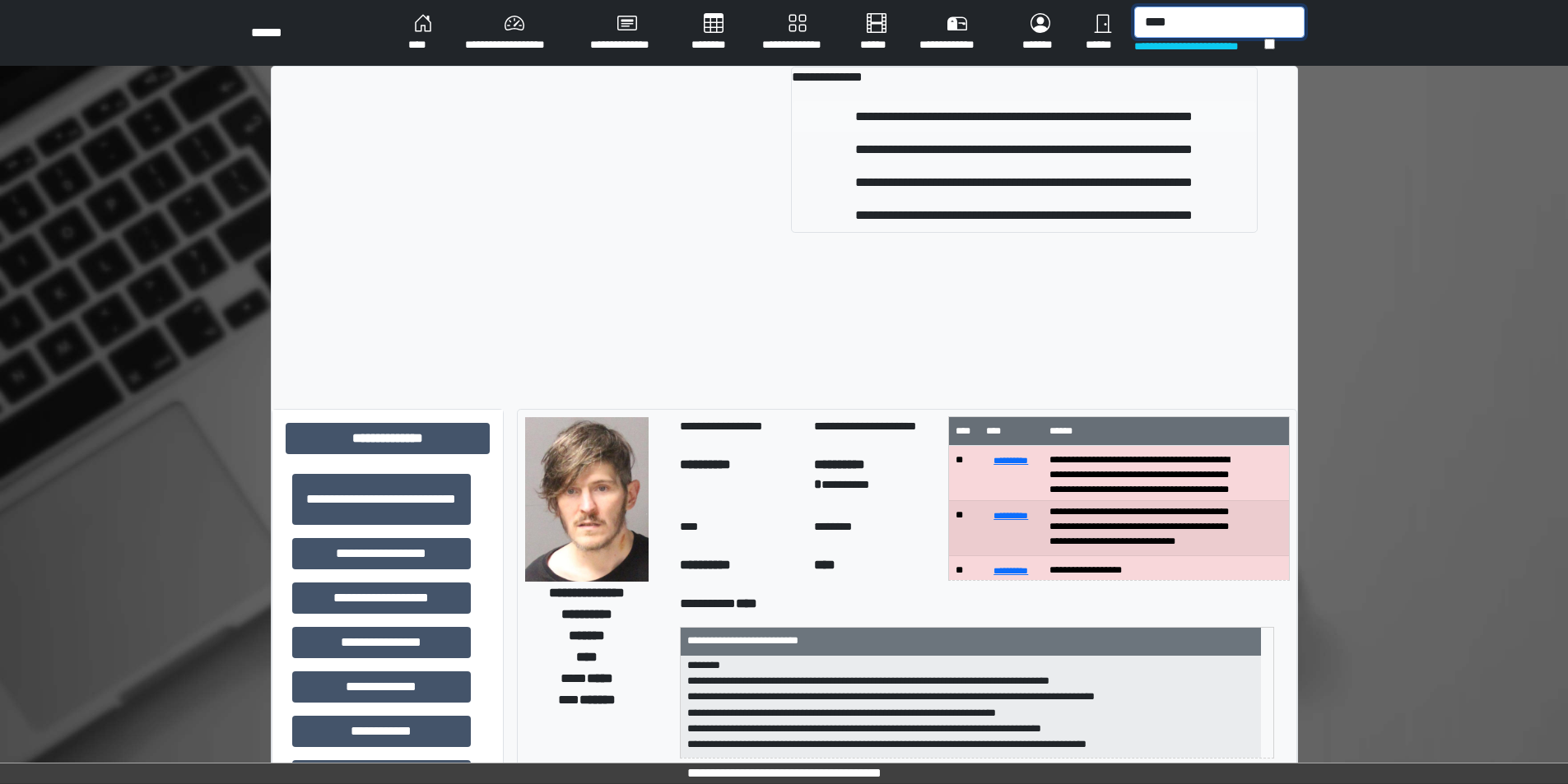 type on "****" 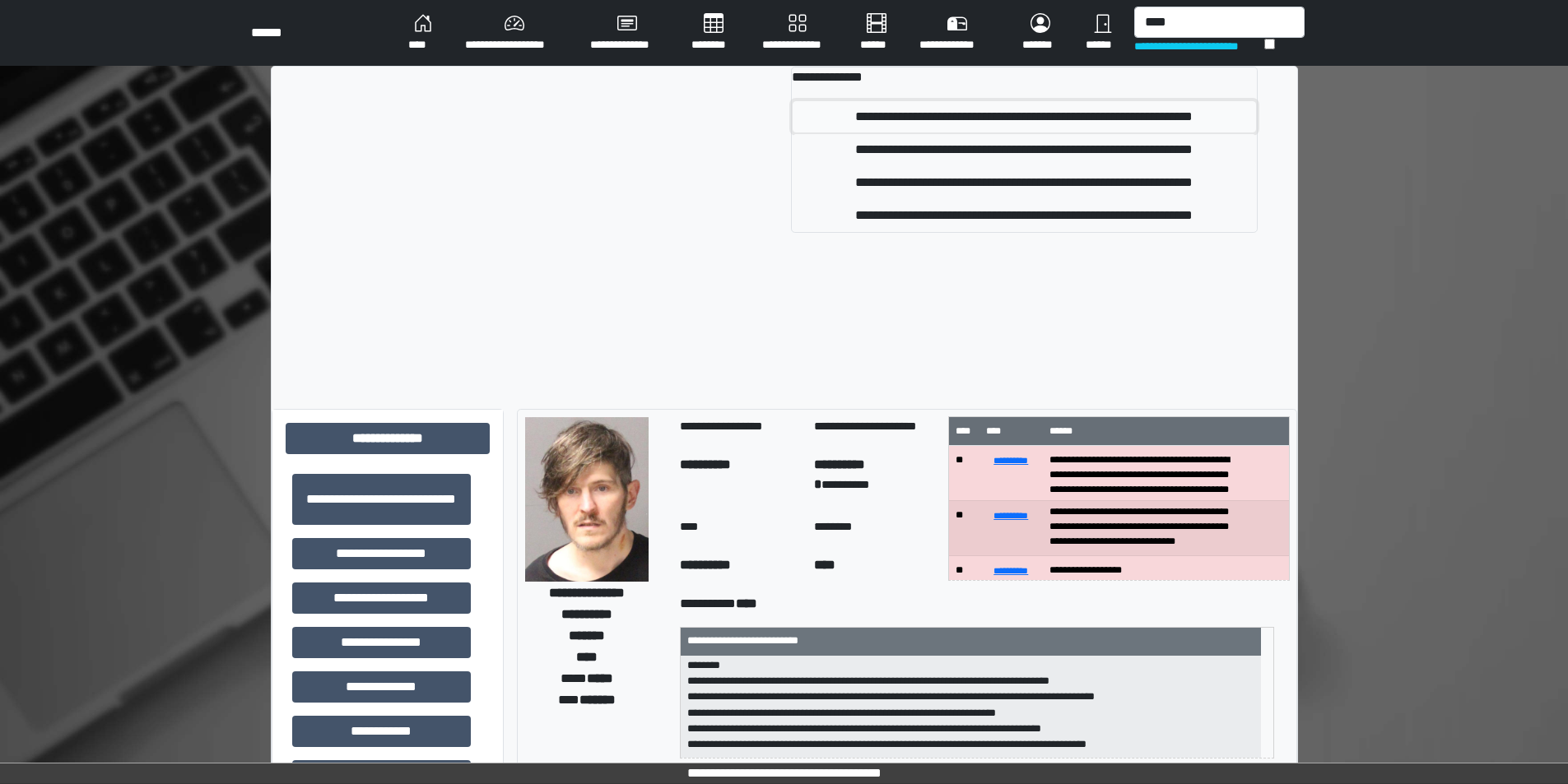 click on "**********" at bounding box center [1024, 117] 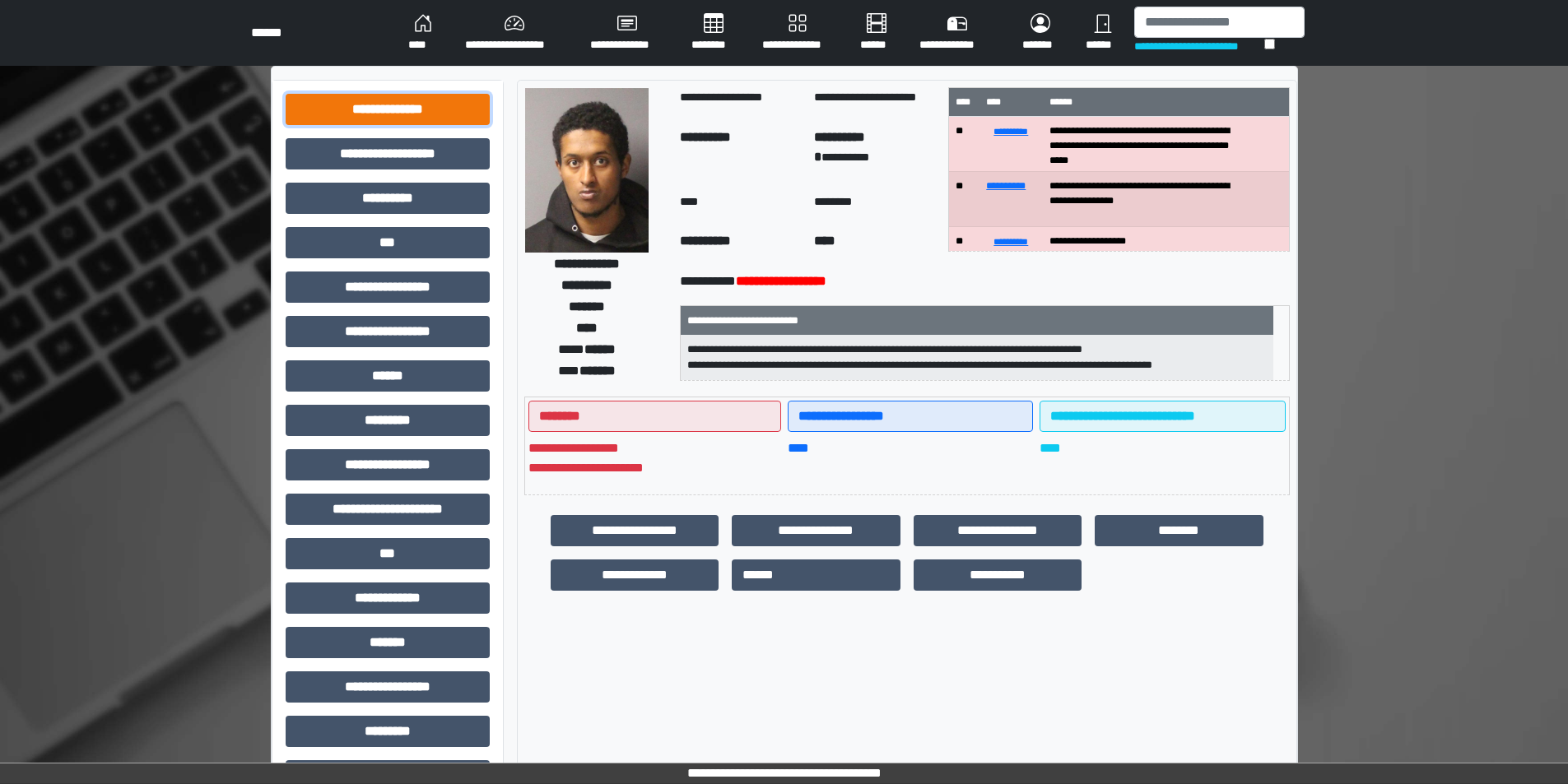 click on "**********" at bounding box center (388, 109) 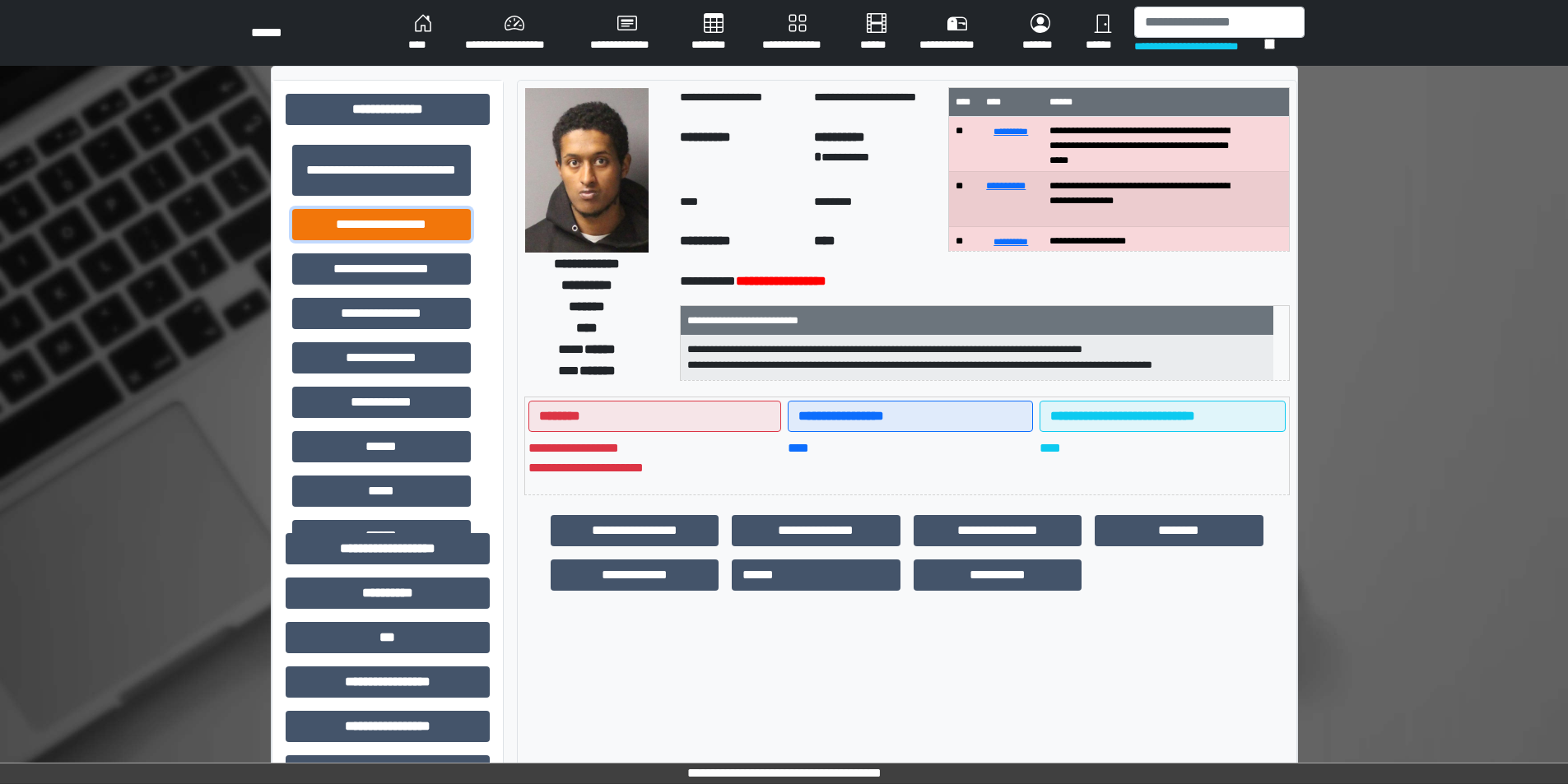 click on "**********" at bounding box center (381, 225) 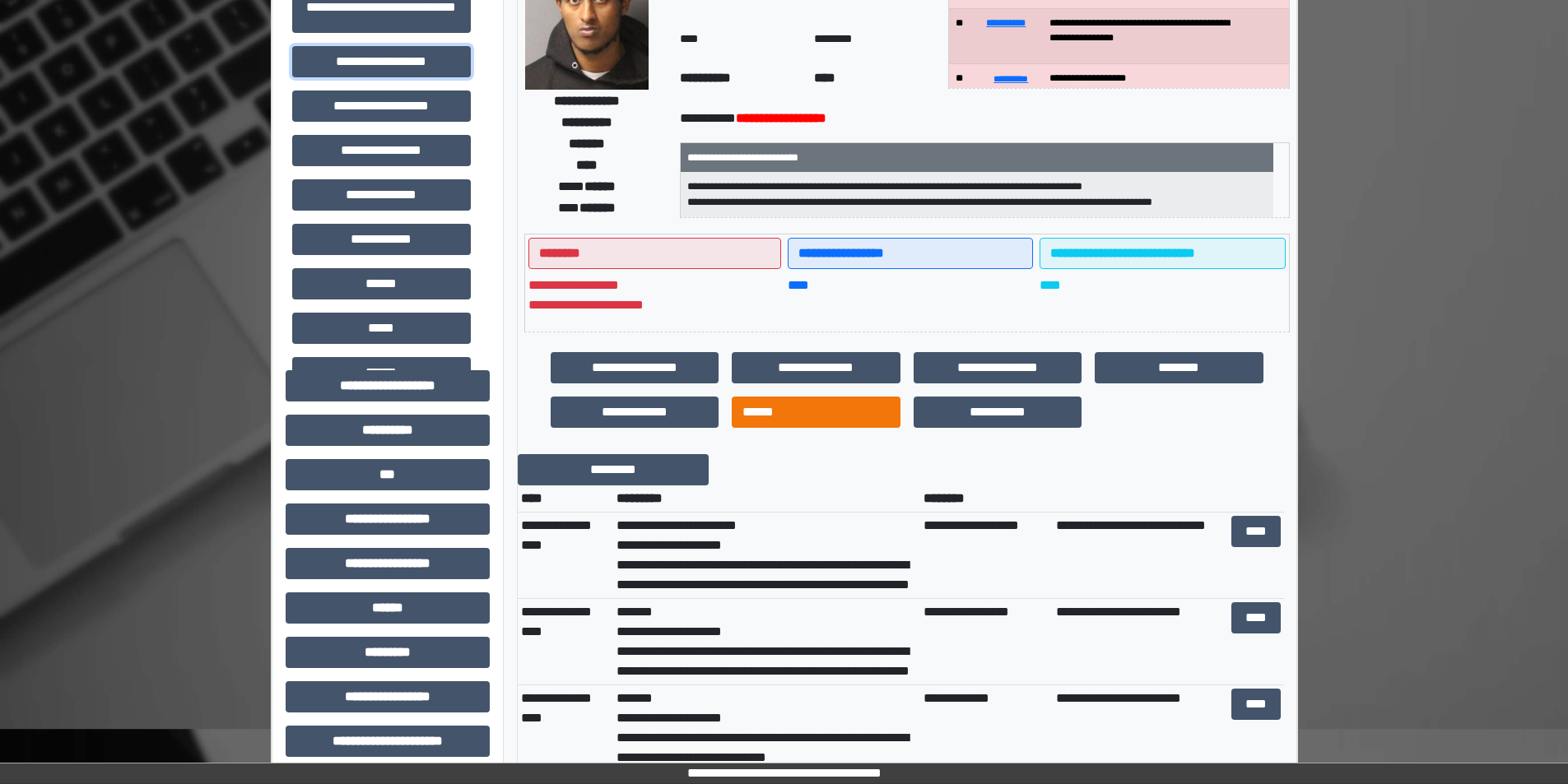 scroll, scrollTop: 165, scrollLeft: 0, axis: vertical 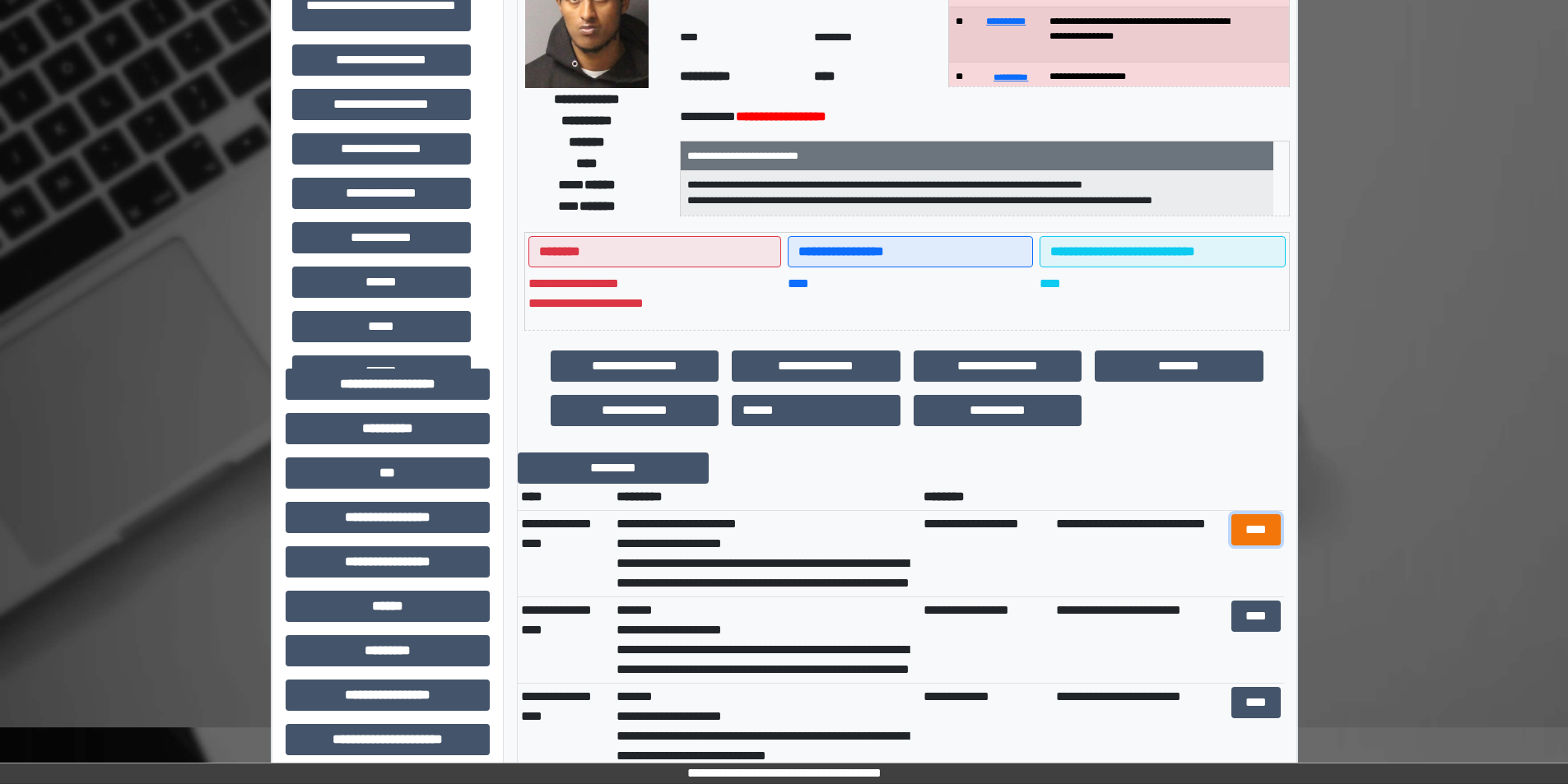 click on "****" at bounding box center (1256, 530) 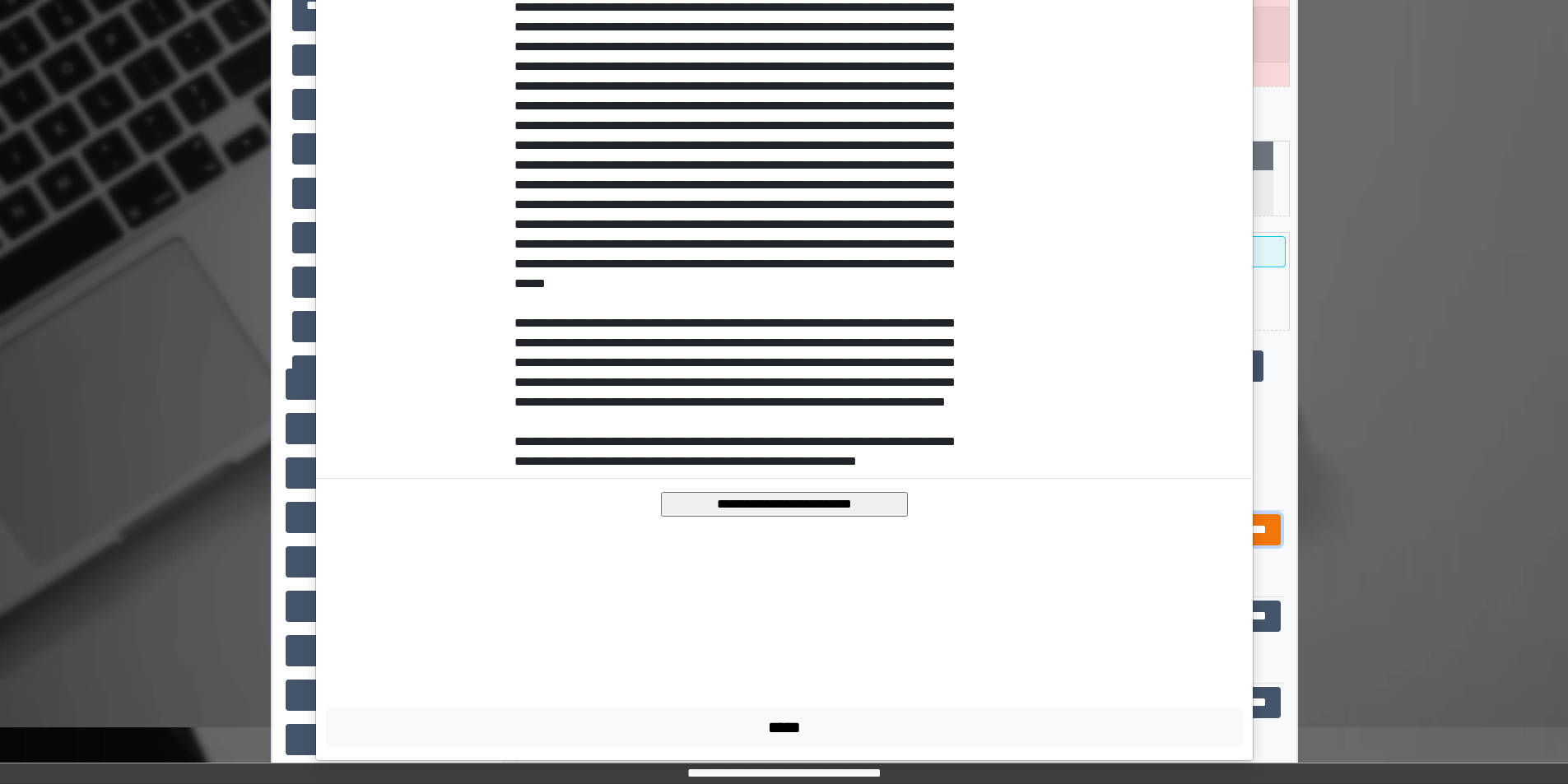 scroll, scrollTop: 278, scrollLeft: 0, axis: vertical 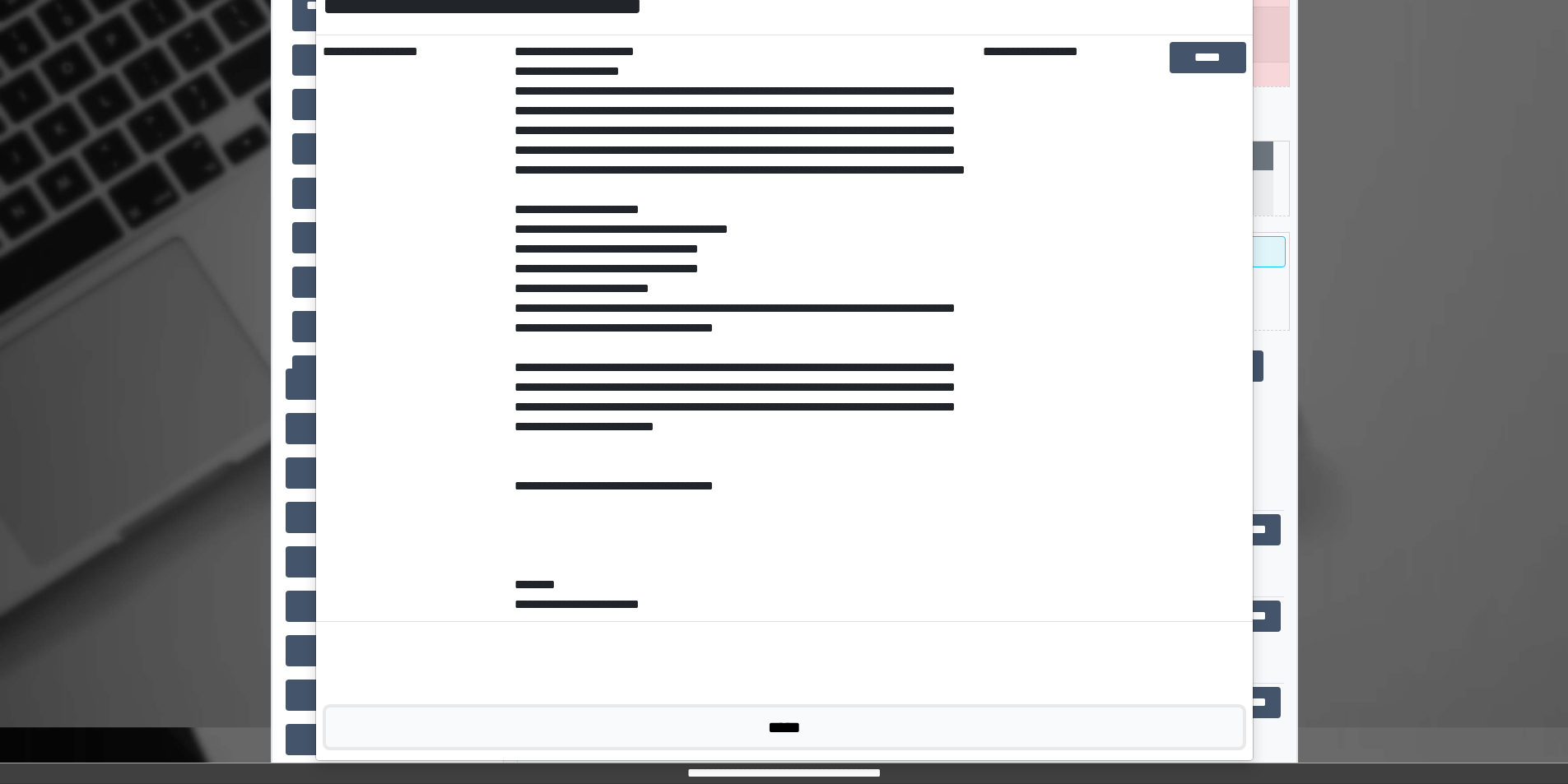 click on "*****" at bounding box center [784, 727] 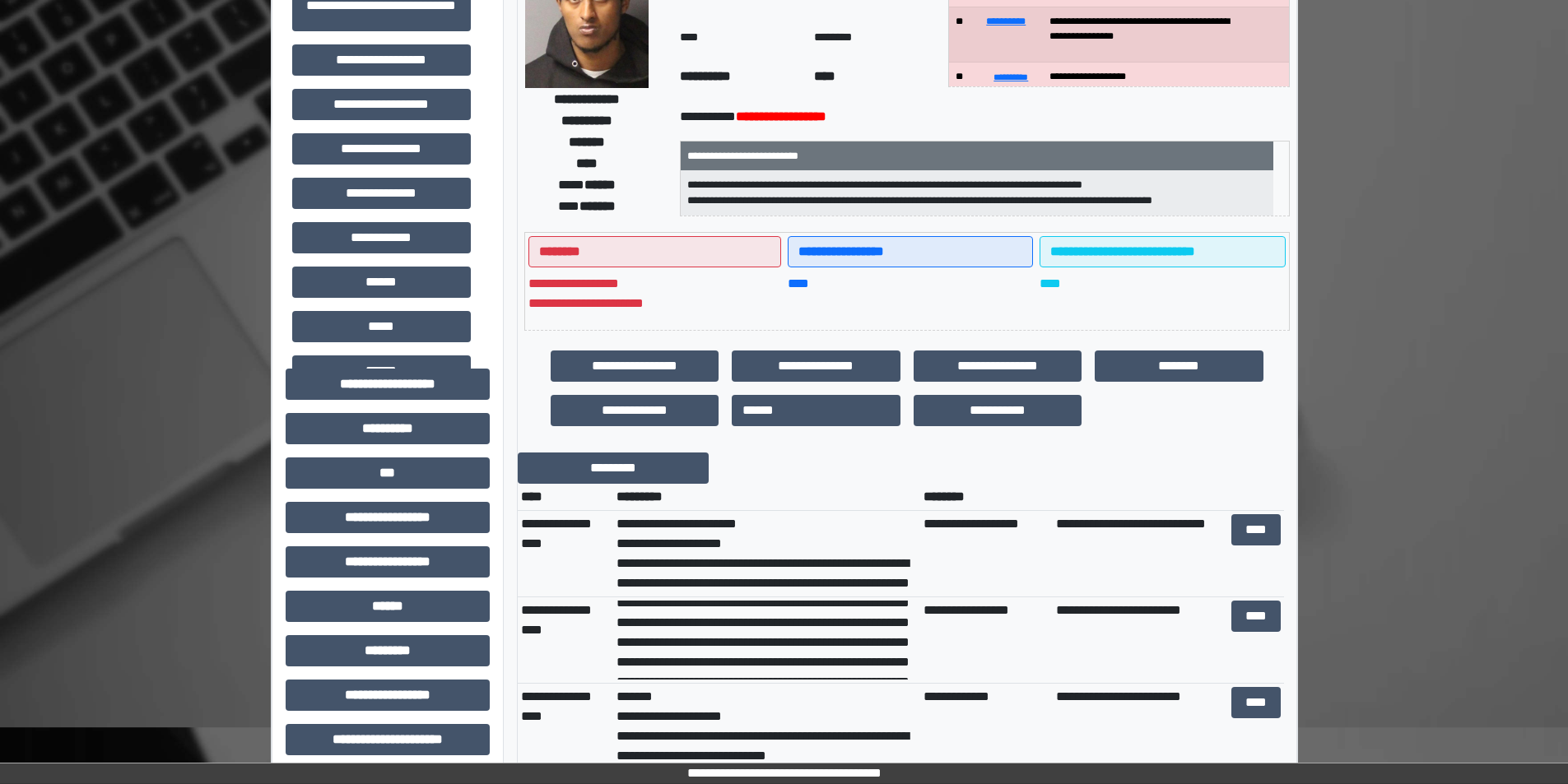 scroll, scrollTop: 411, scrollLeft: 0, axis: vertical 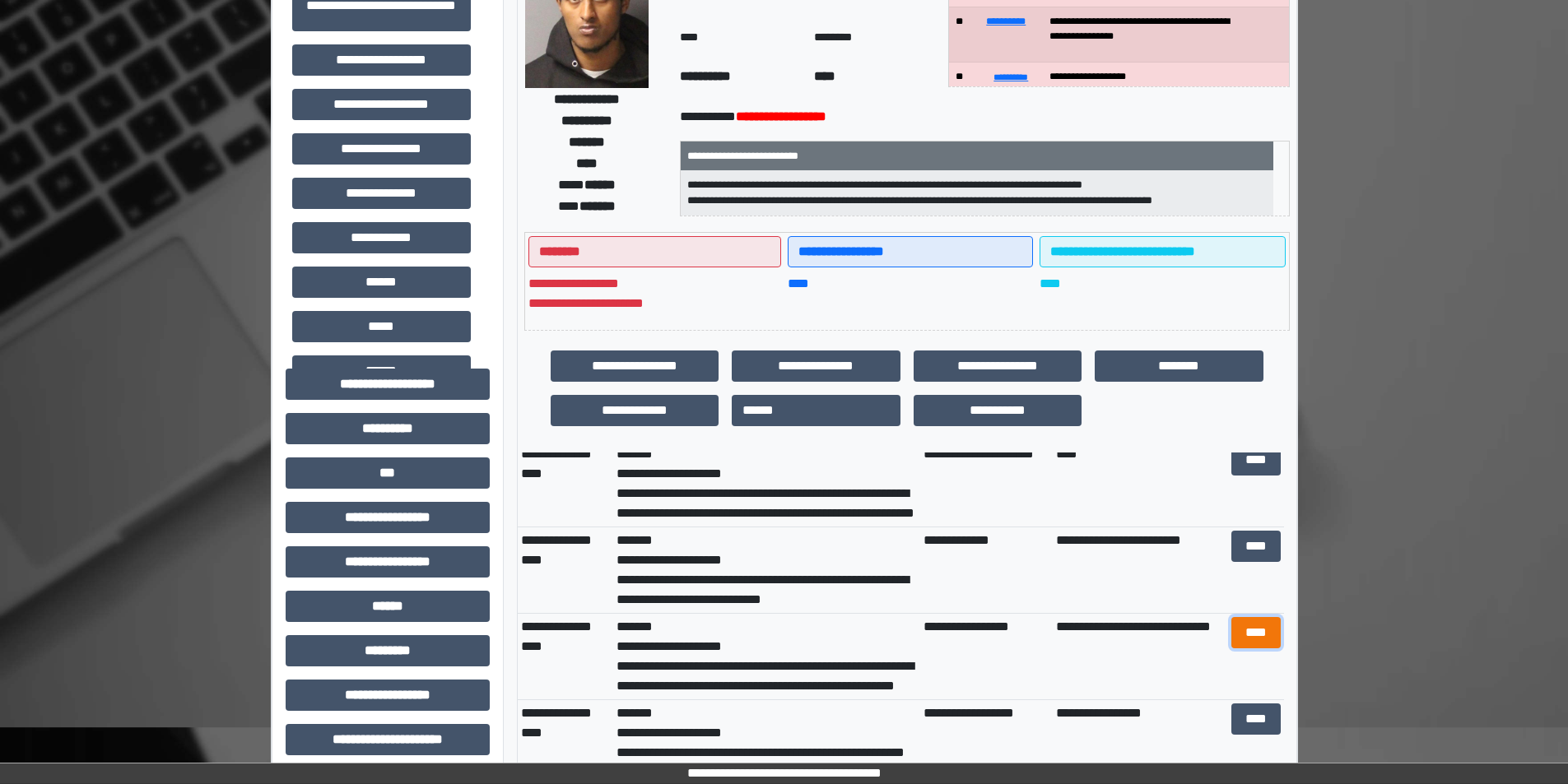 click on "****" at bounding box center (1256, 633) 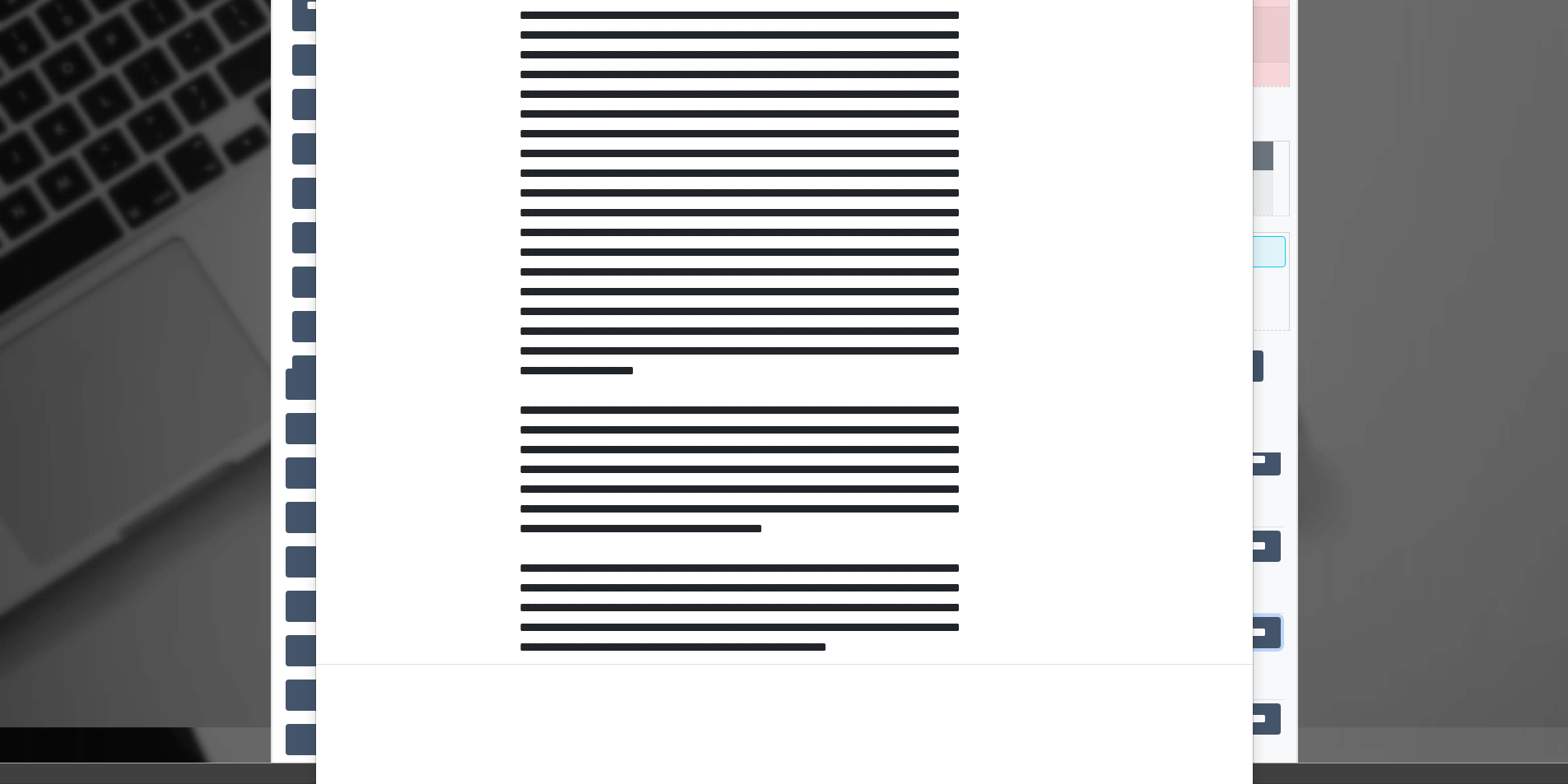 scroll, scrollTop: 870, scrollLeft: 0, axis: vertical 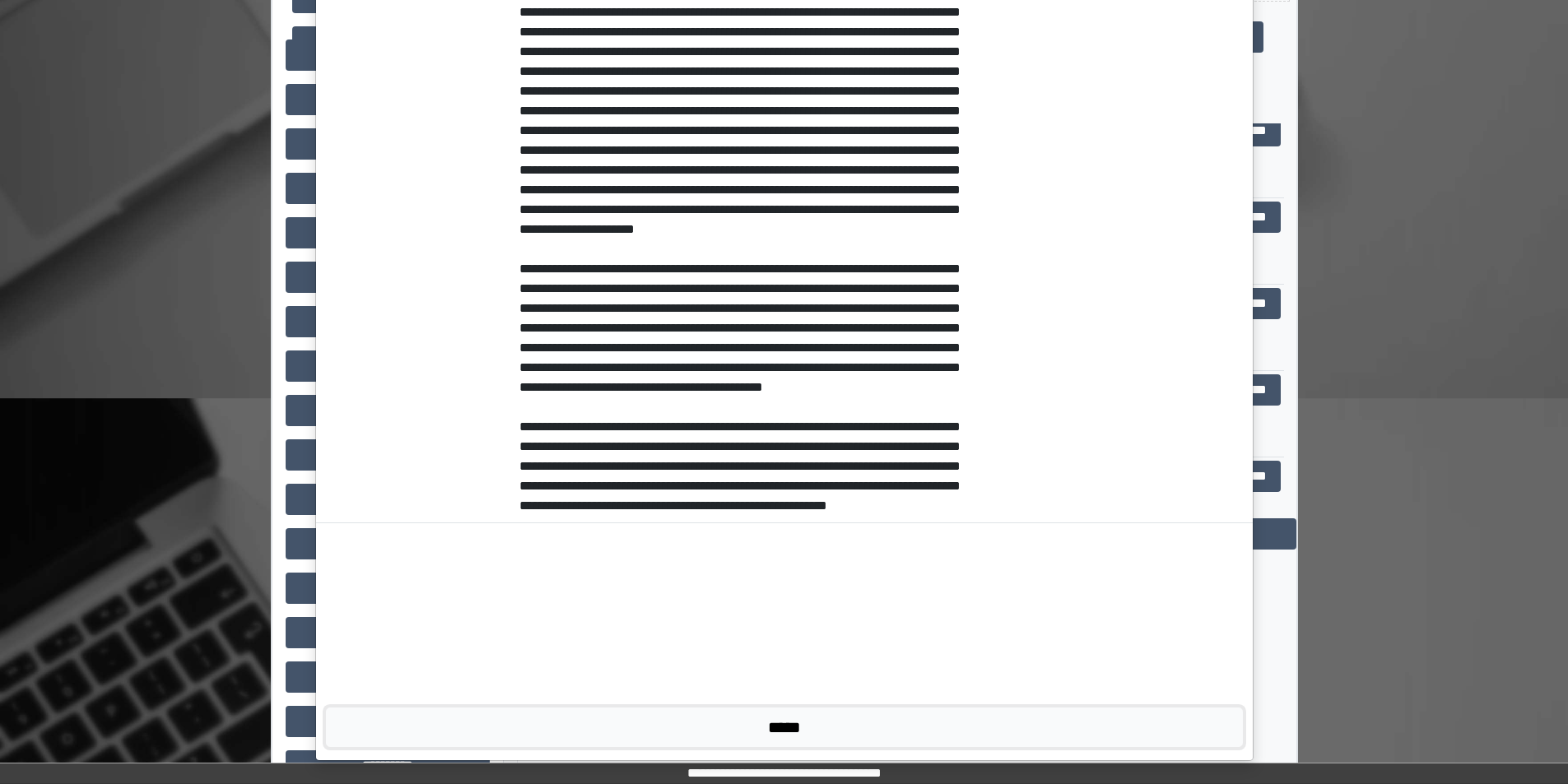 click on "*****" at bounding box center (784, 727) 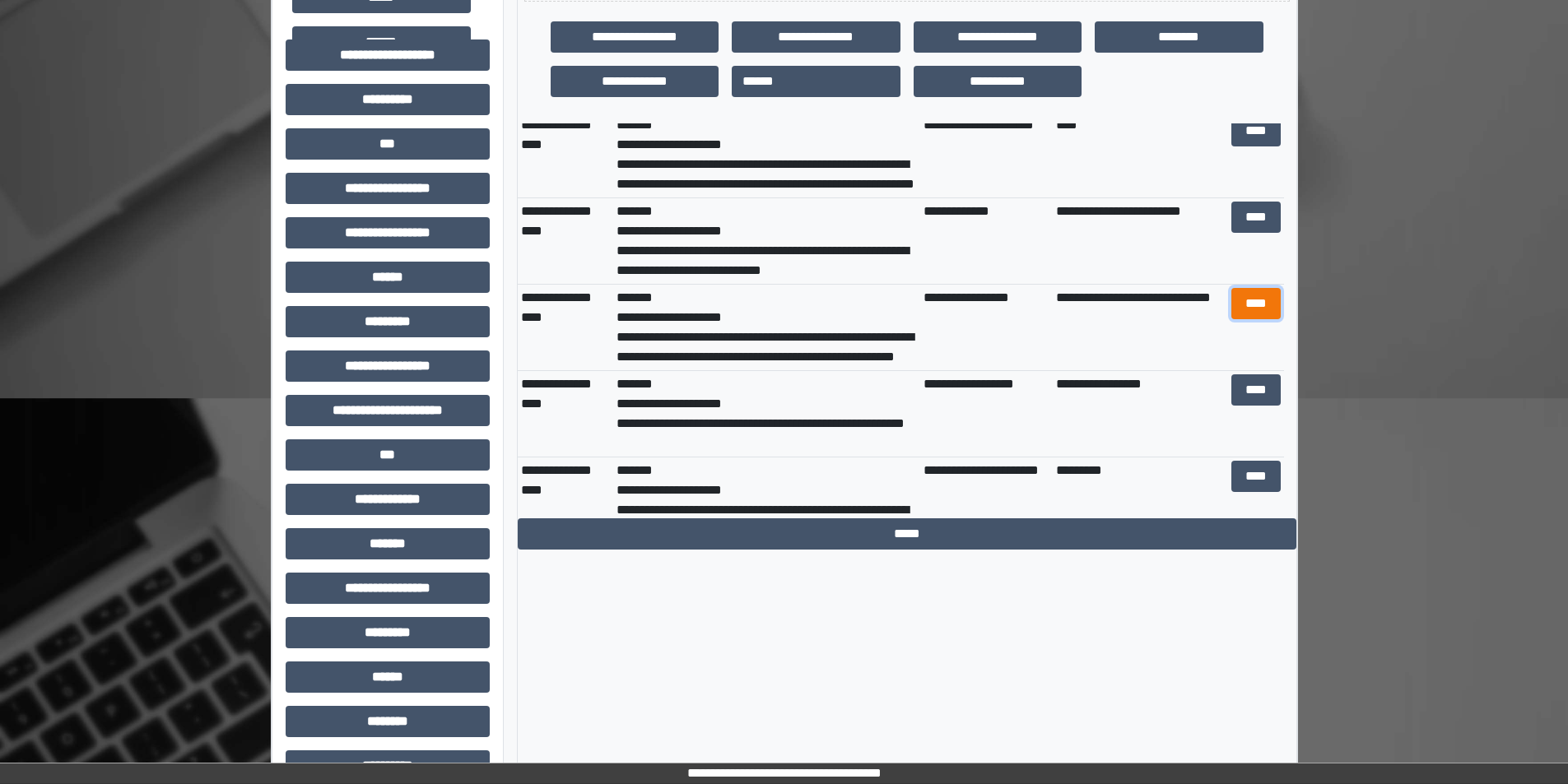 click on "****" at bounding box center (1256, 304) 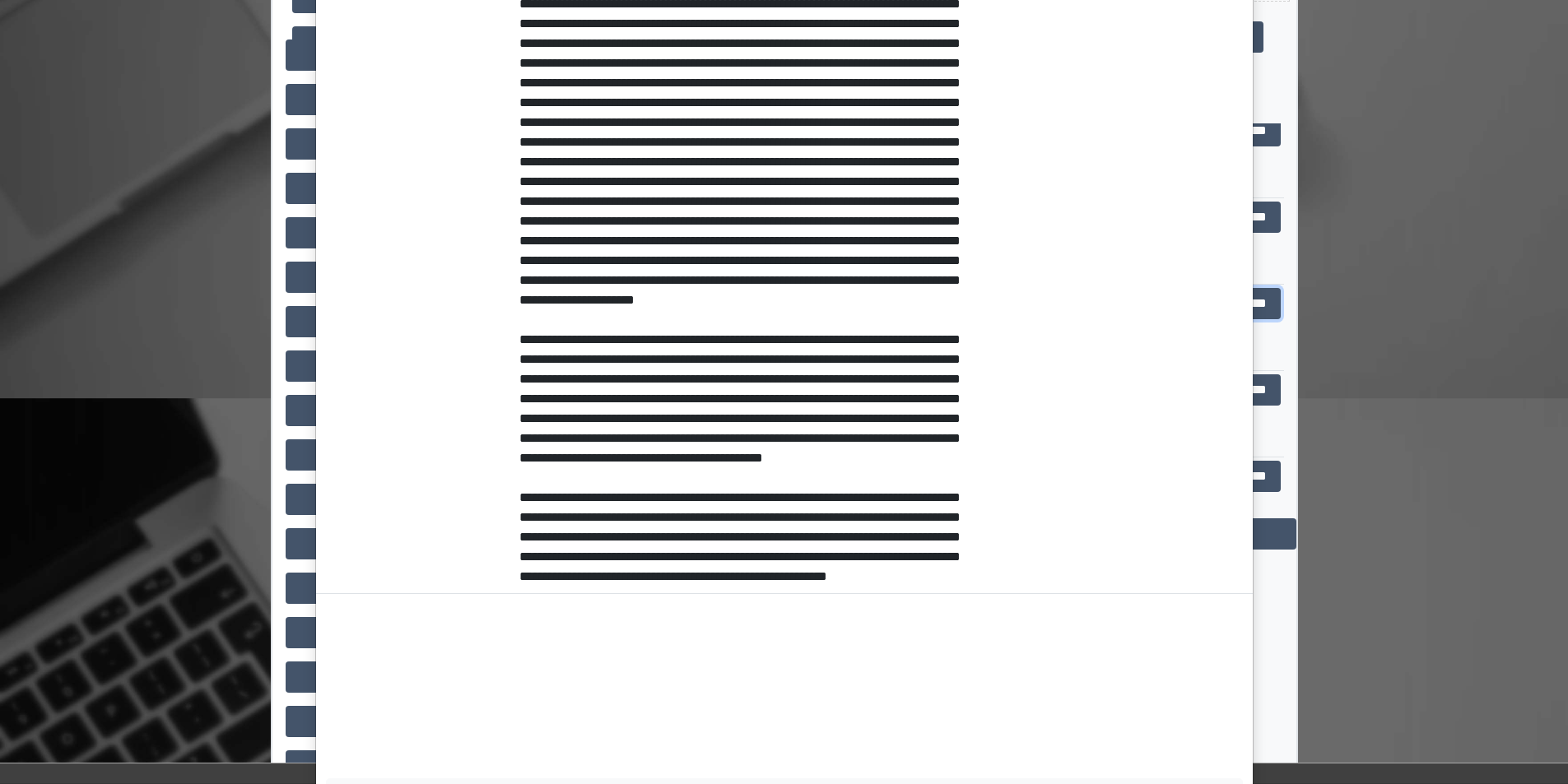 scroll, scrollTop: 870, scrollLeft: 0, axis: vertical 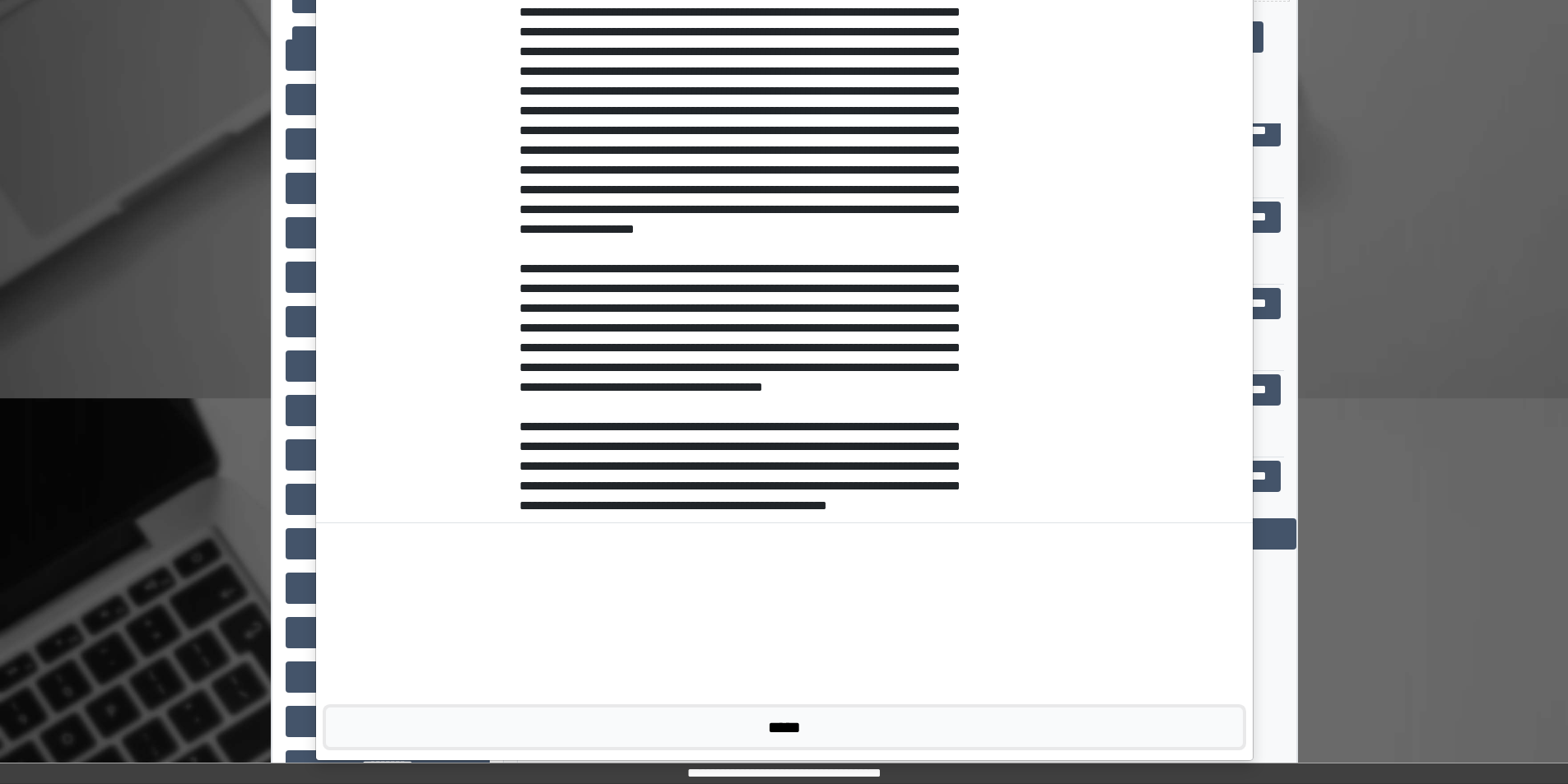 click on "*****" at bounding box center [784, 727] 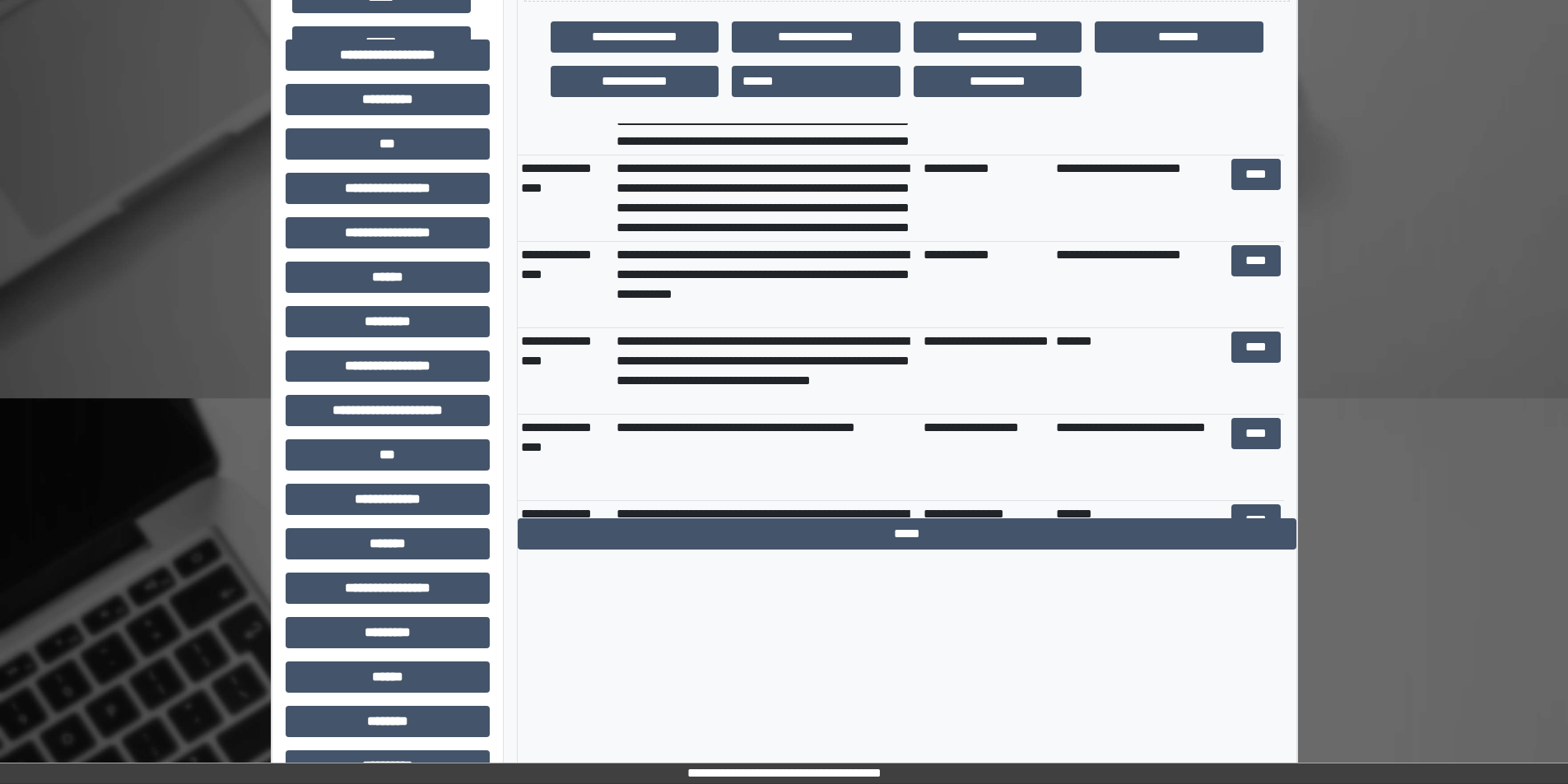 scroll, scrollTop: 1728, scrollLeft: 0, axis: vertical 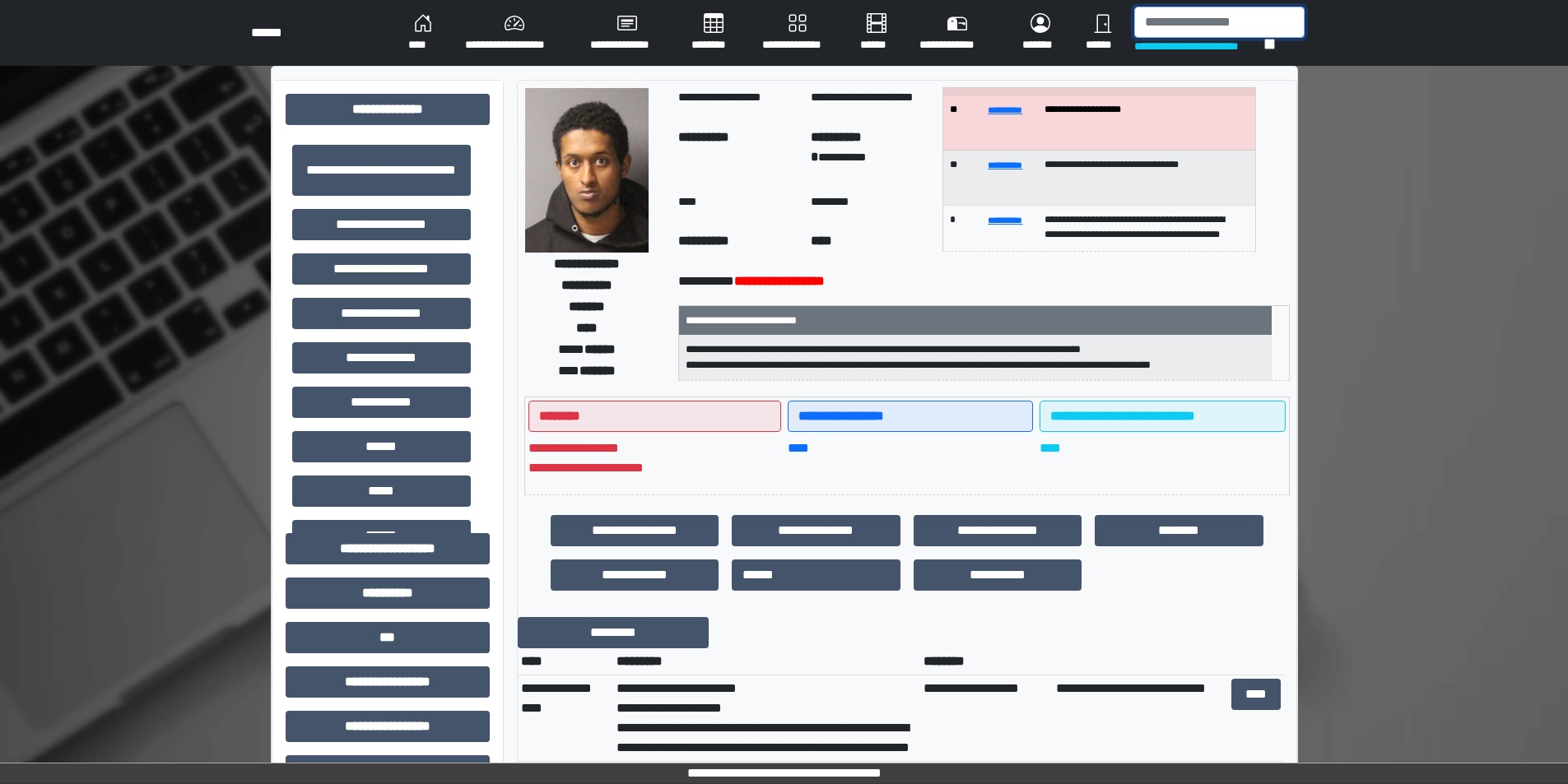 click at bounding box center [1219, 22] 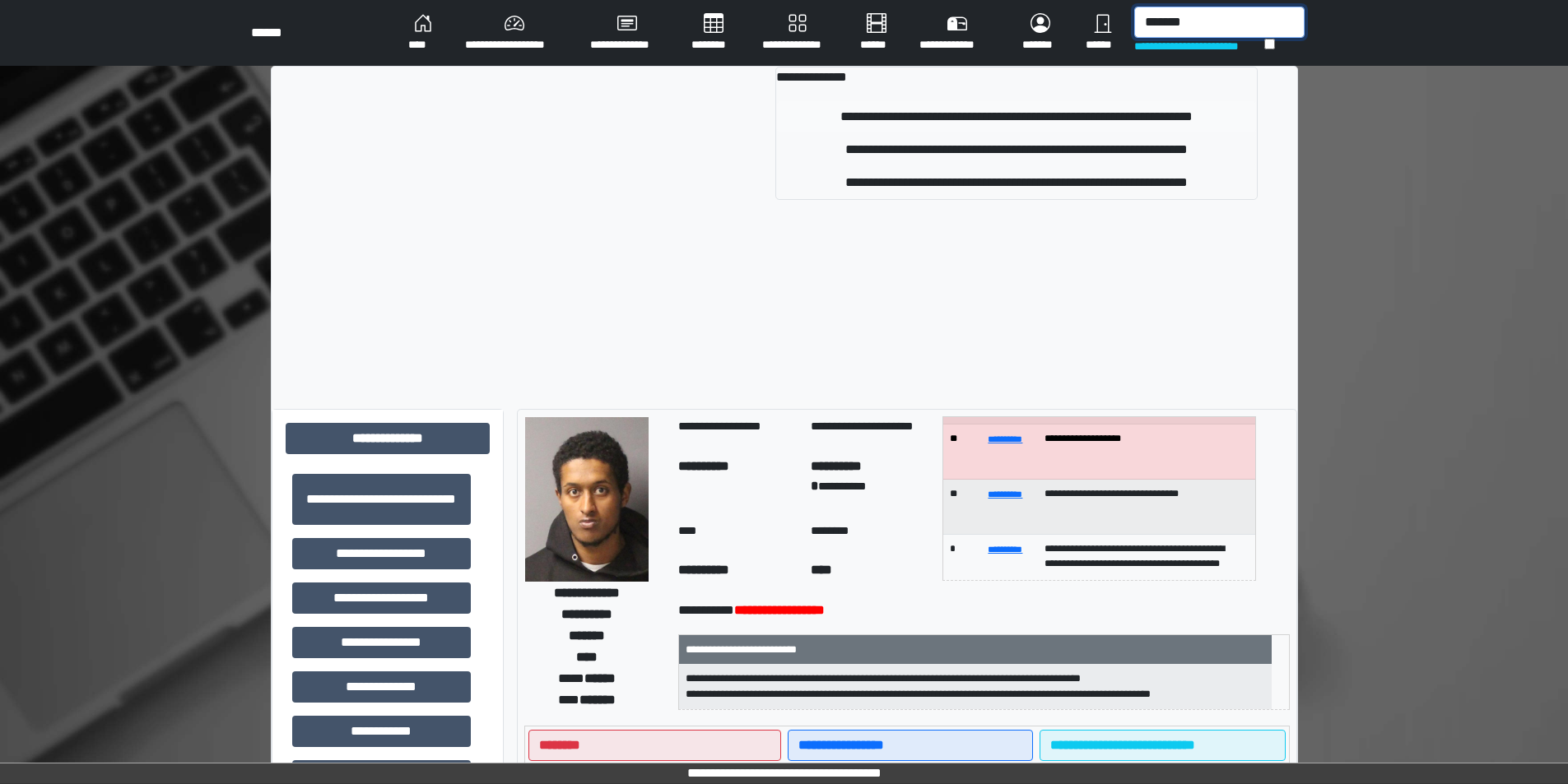 type on "*******" 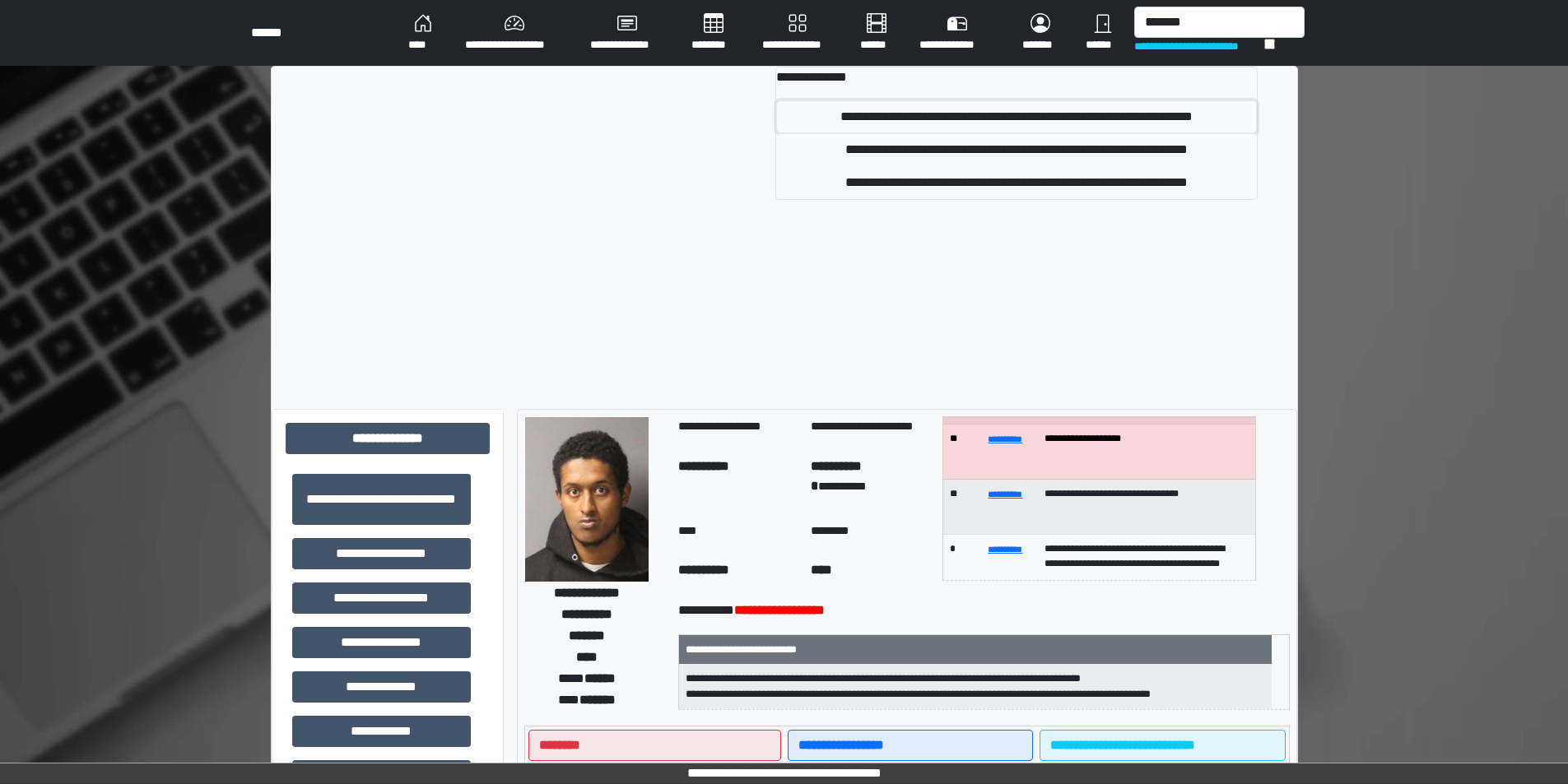 click on "**********" at bounding box center (1017, 117) 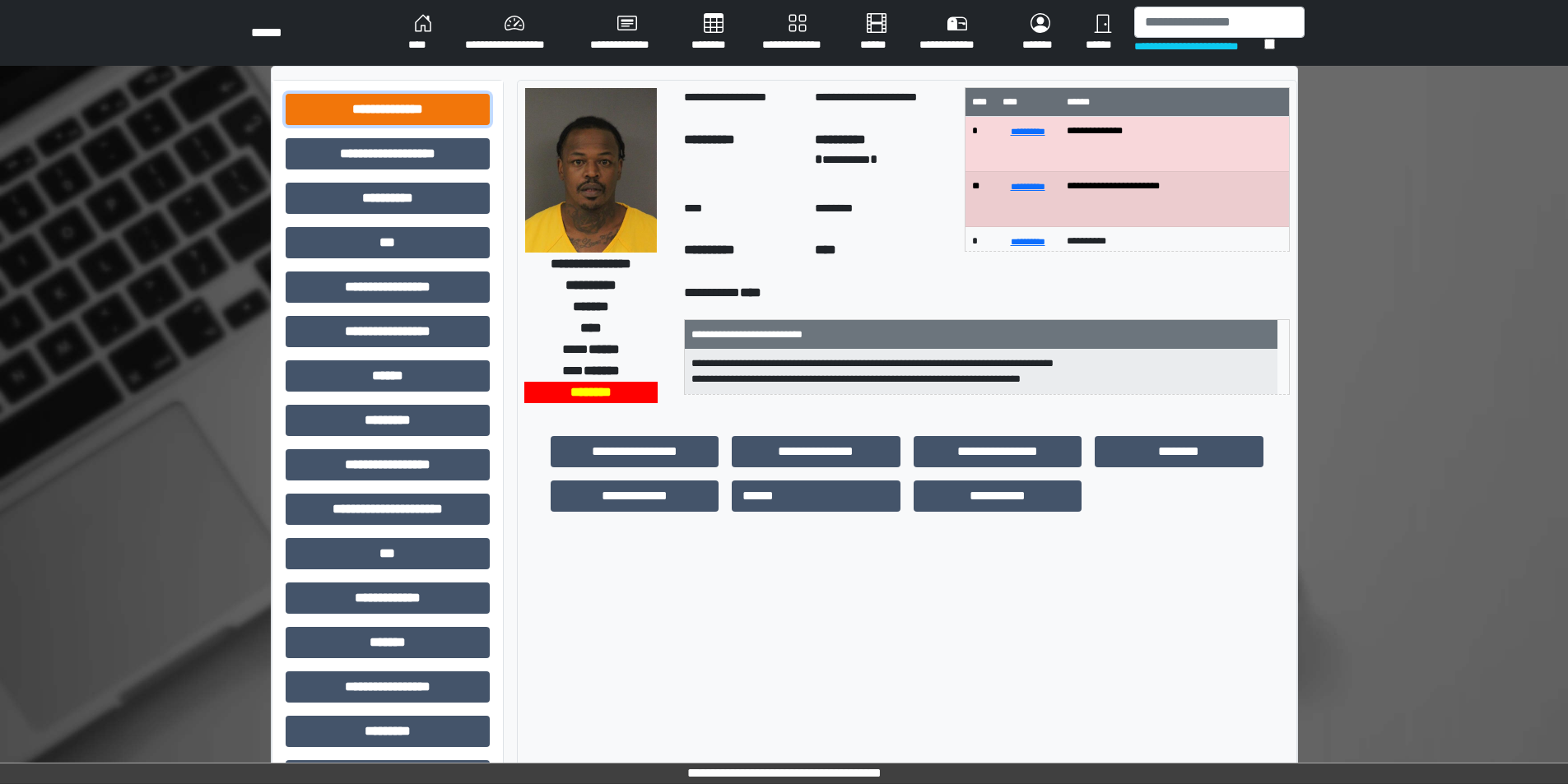 click on "**********" at bounding box center [388, 109] 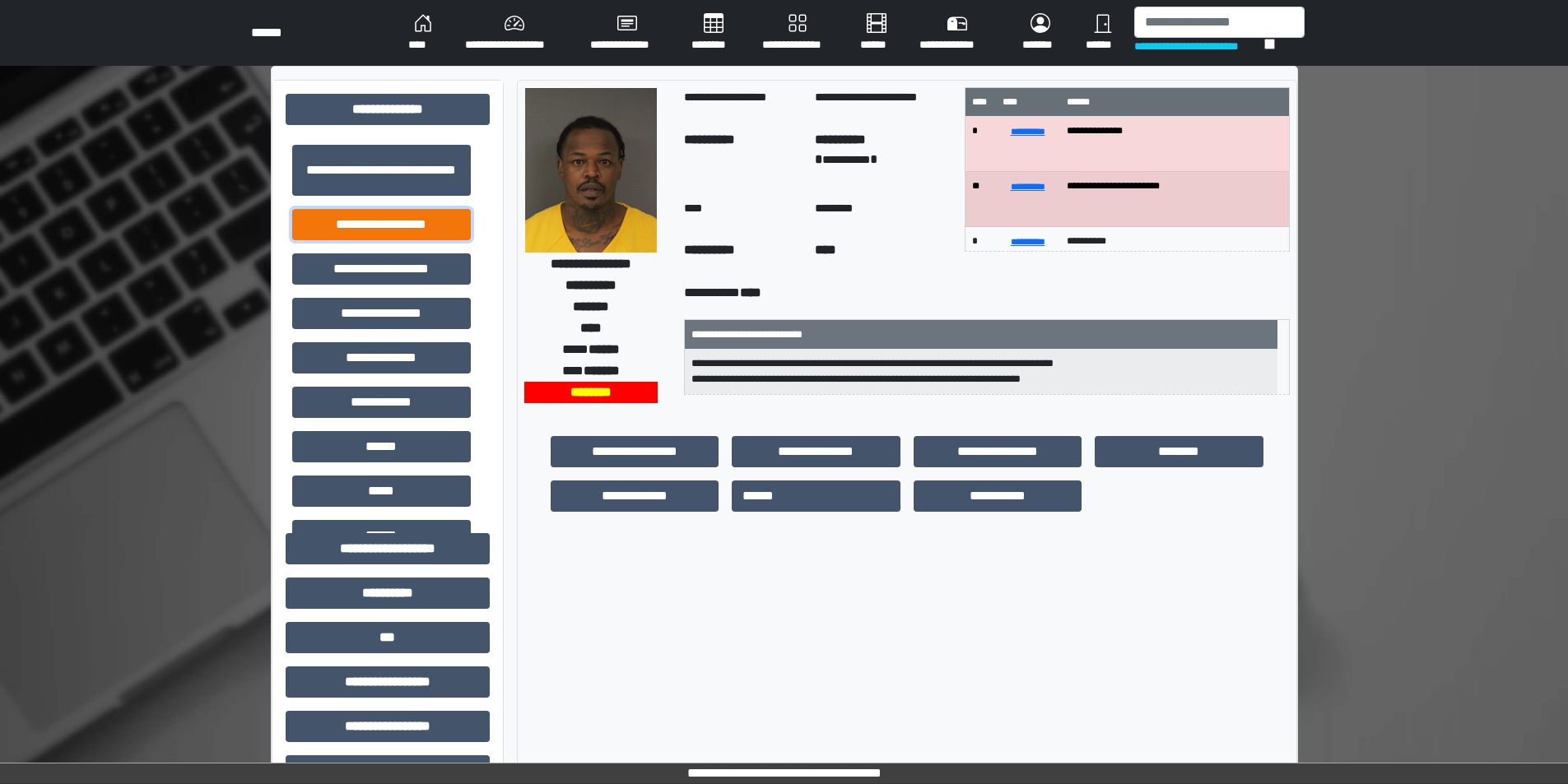 click on "**********" at bounding box center [381, 225] 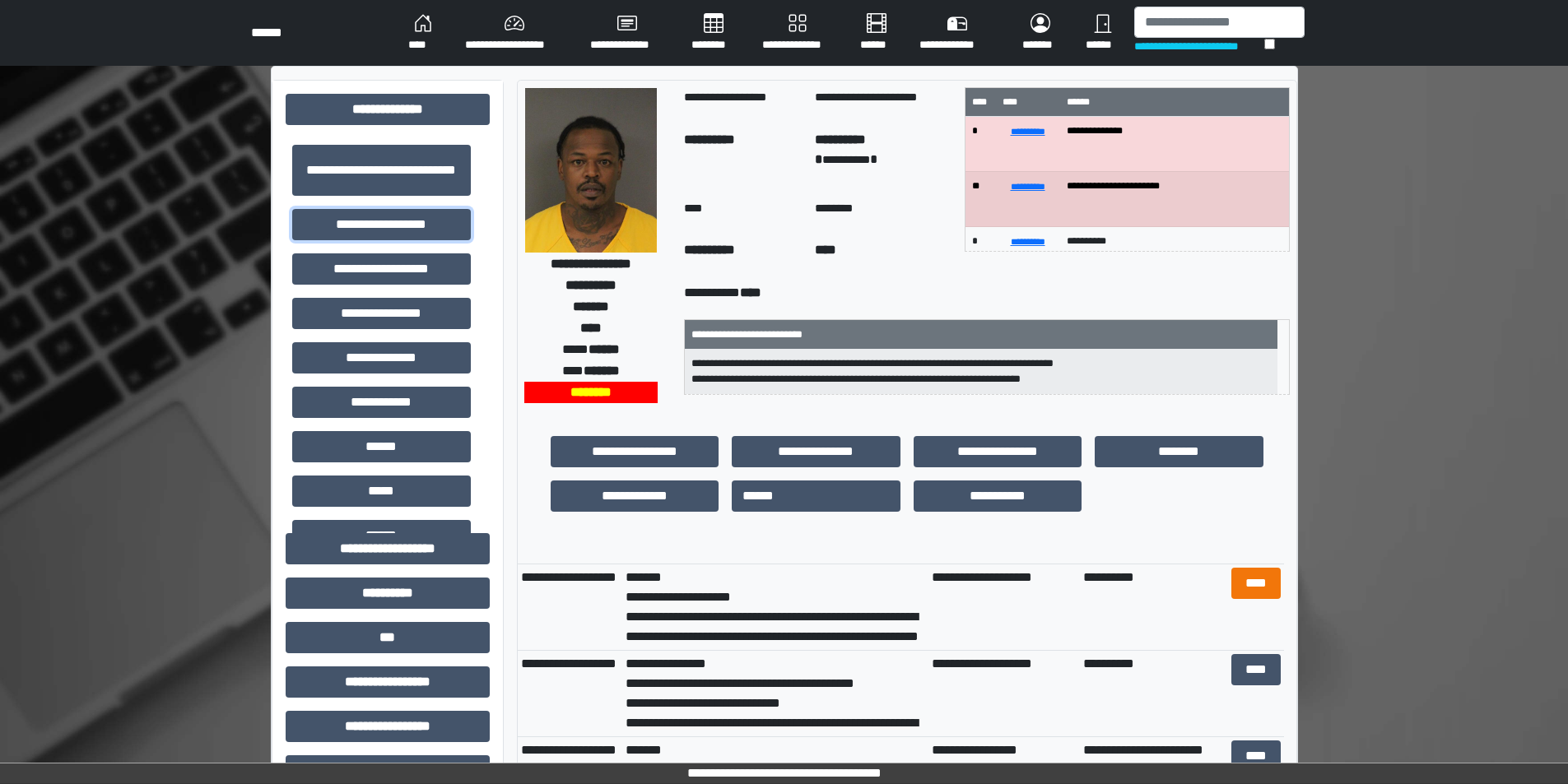 scroll, scrollTop: 247, scrollLeft: 0, axis: vertical 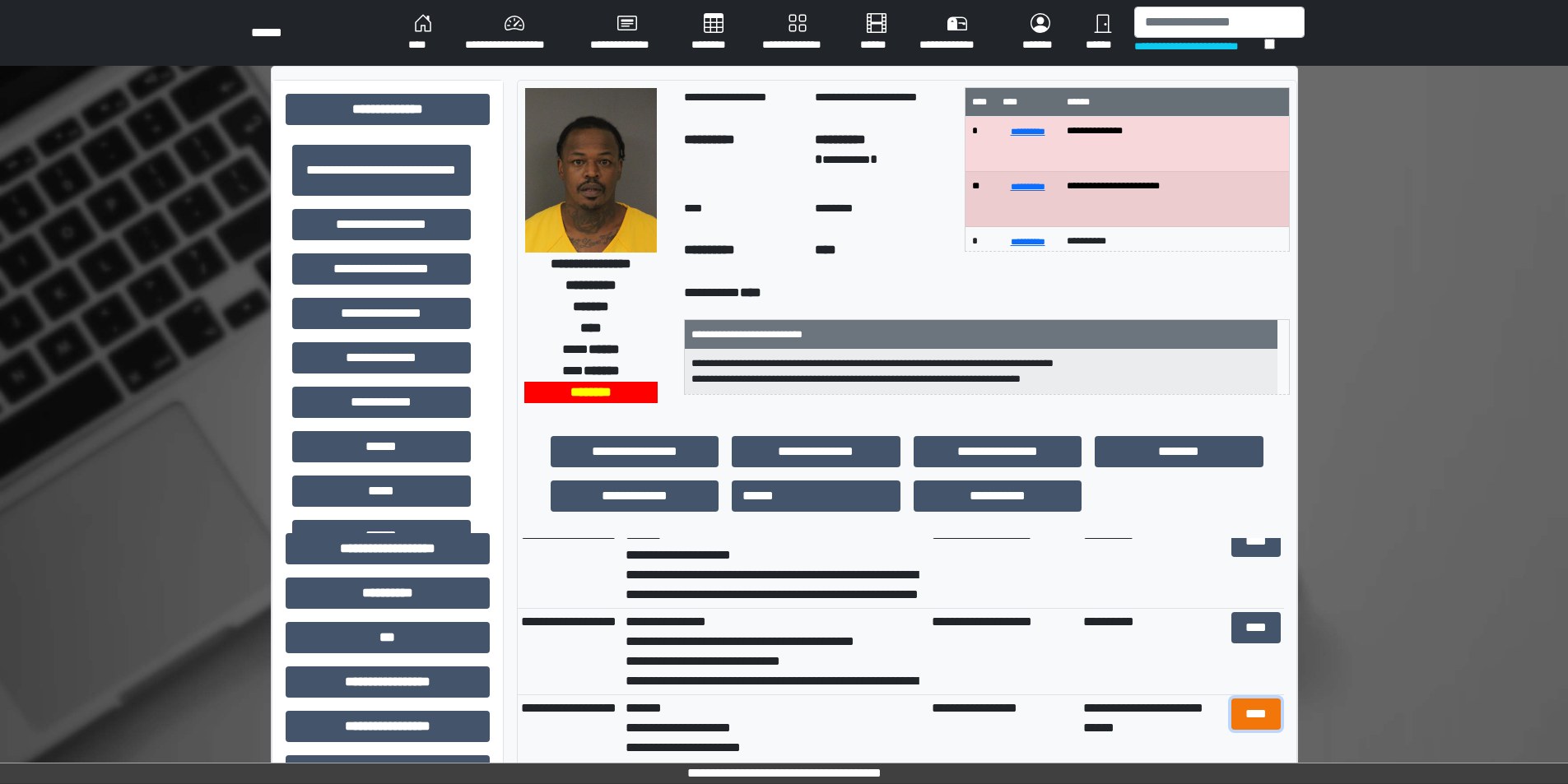 click on "****" at bounding box center [1256, 714] 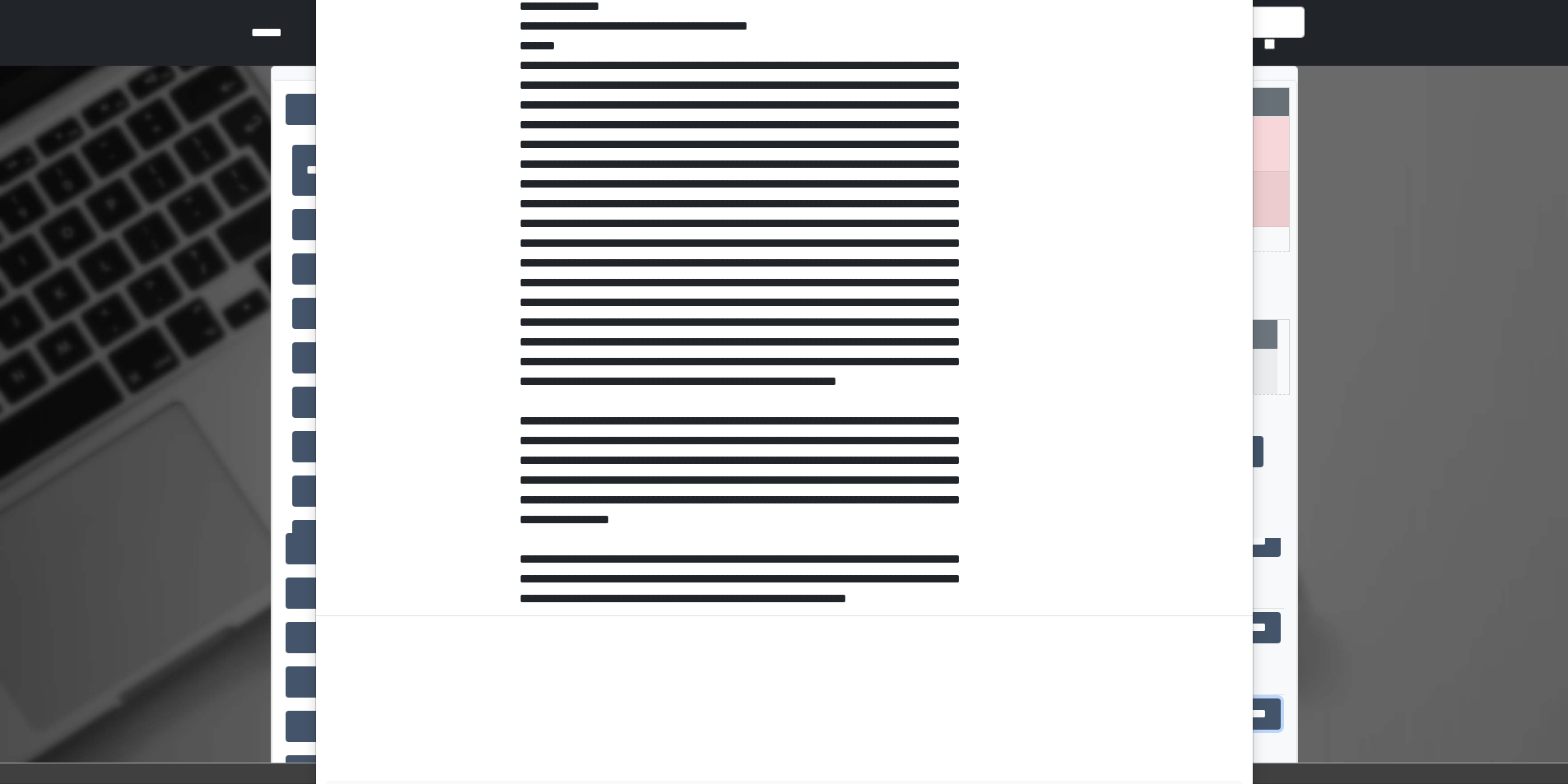 scroll, scrollTop: 554, scrollLeft: 0, axis: vertical 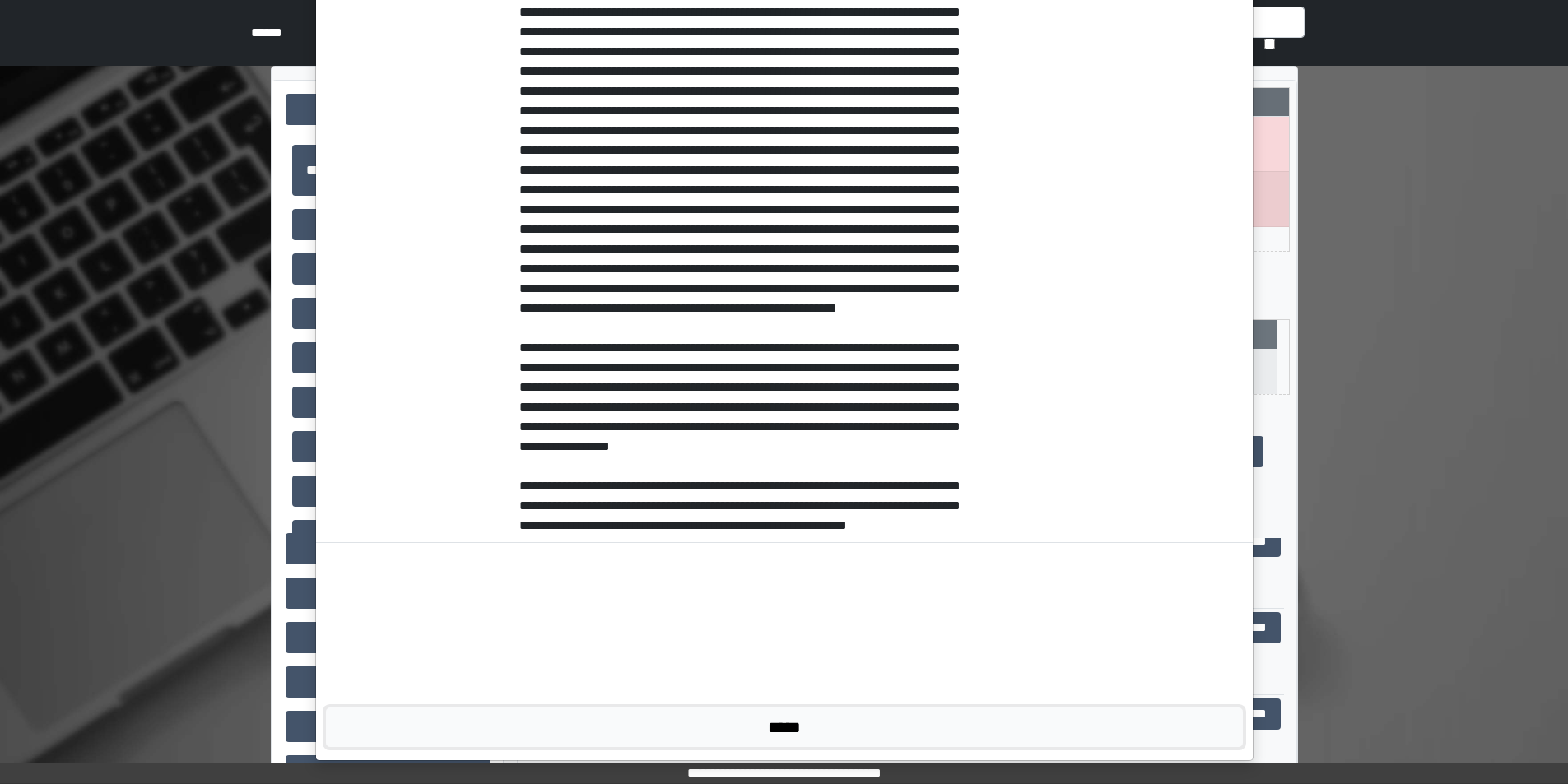 click on "*****" at bounding box center [784, 727] 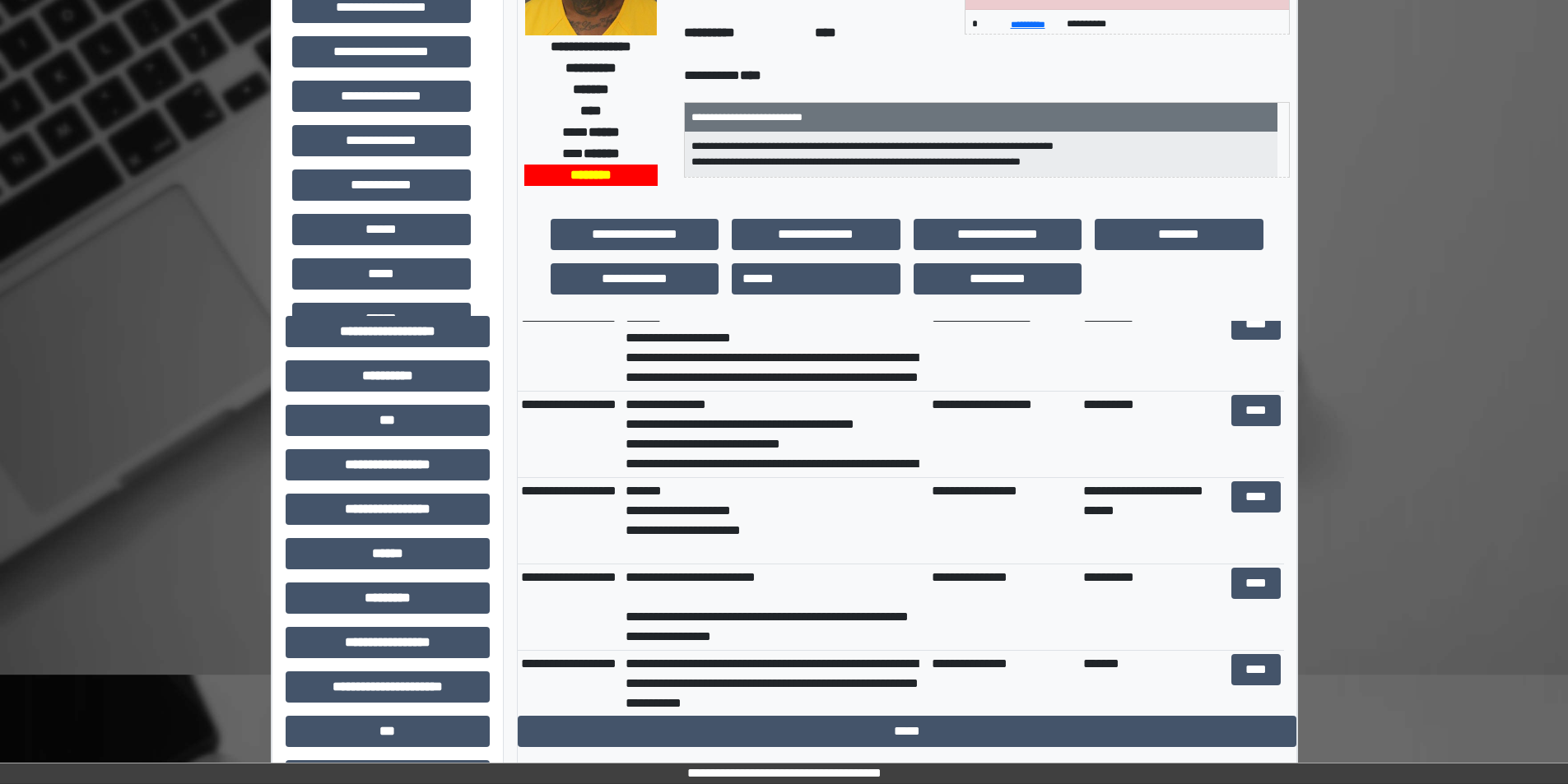 scroll, scrollTop: 329, scrollLeft: 0, axis: vertical 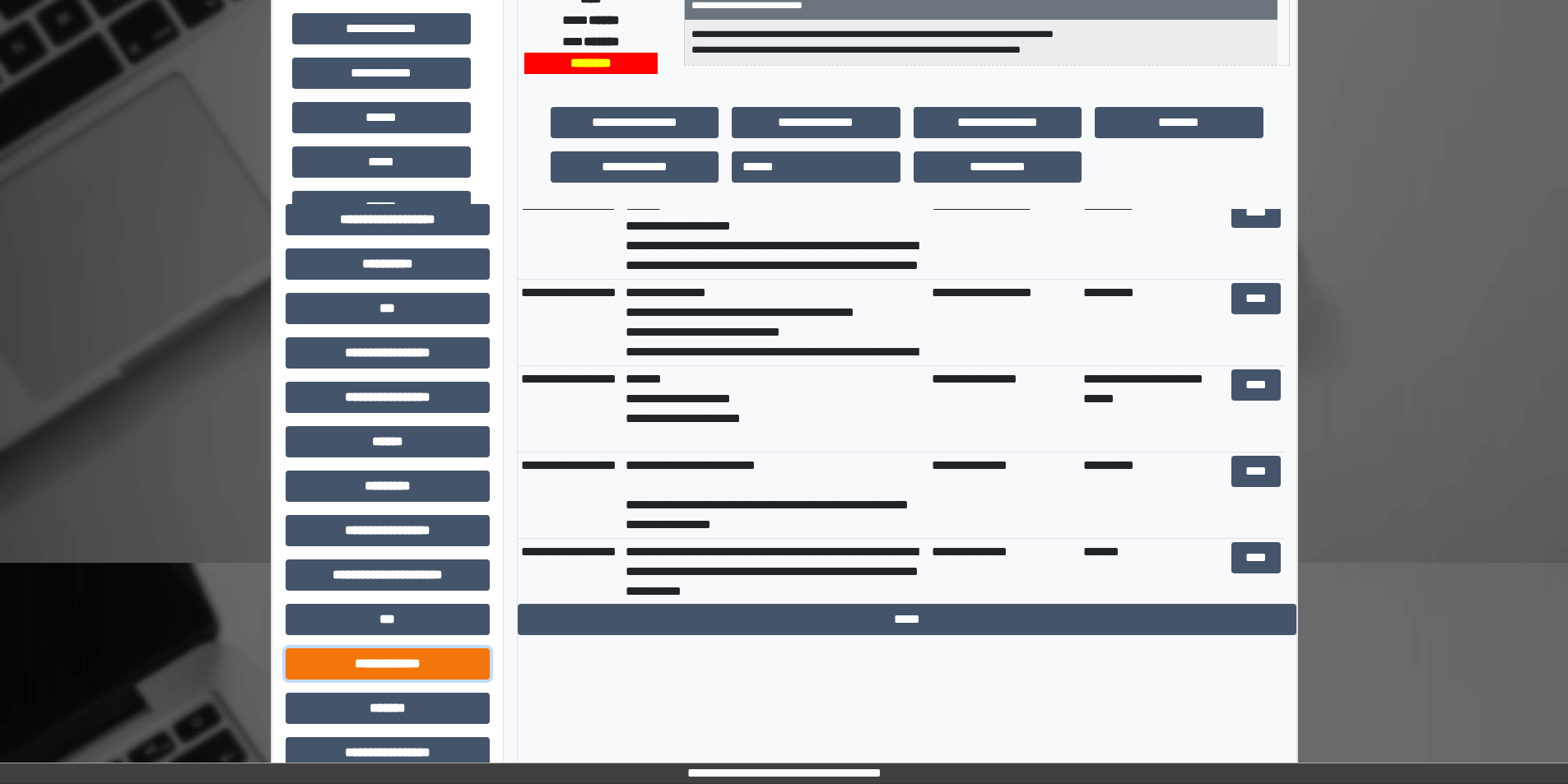 click on "**********" at bounding box center (388, 664) 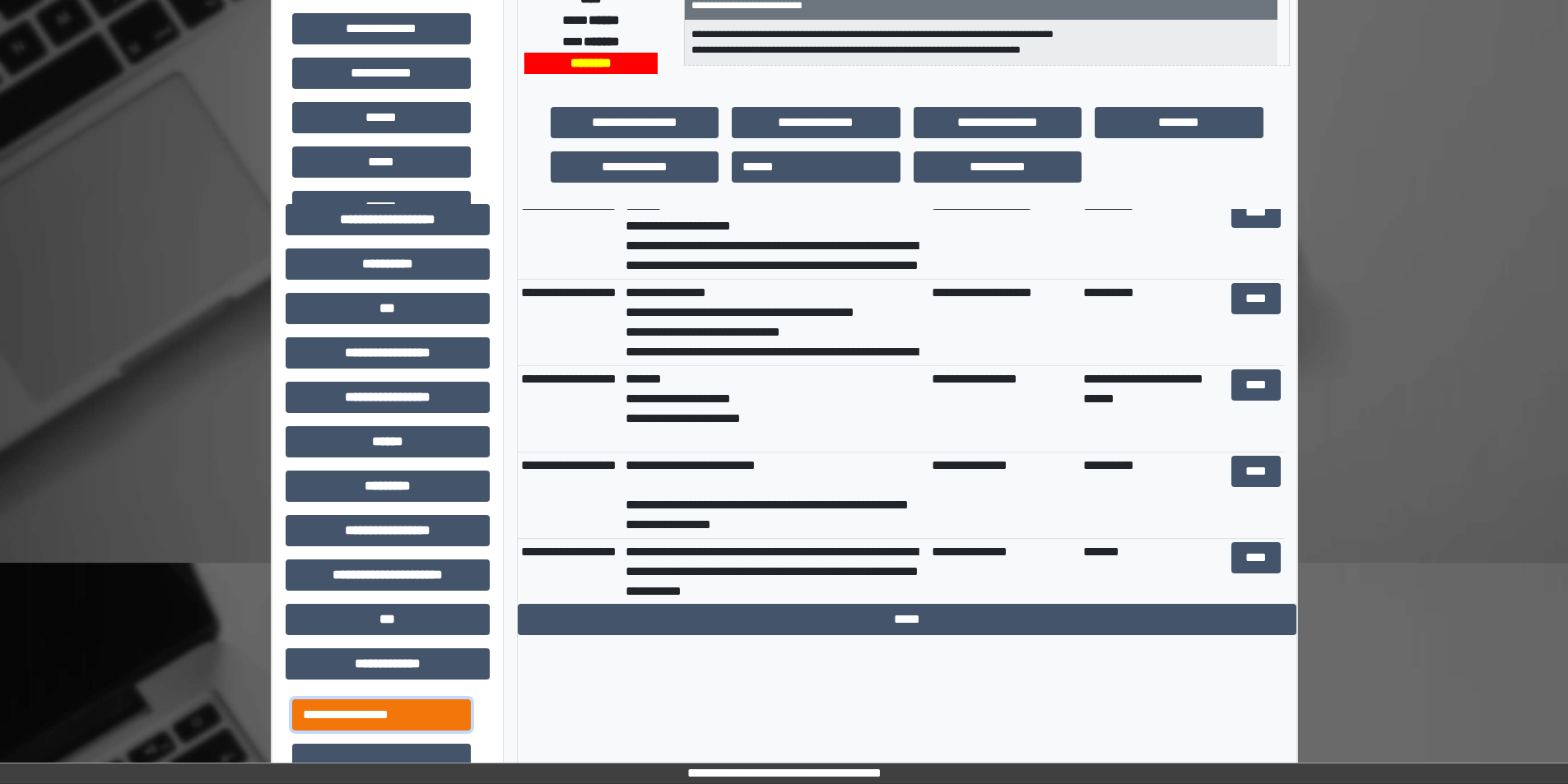 click on "**********" at bounding box center [381, 715] 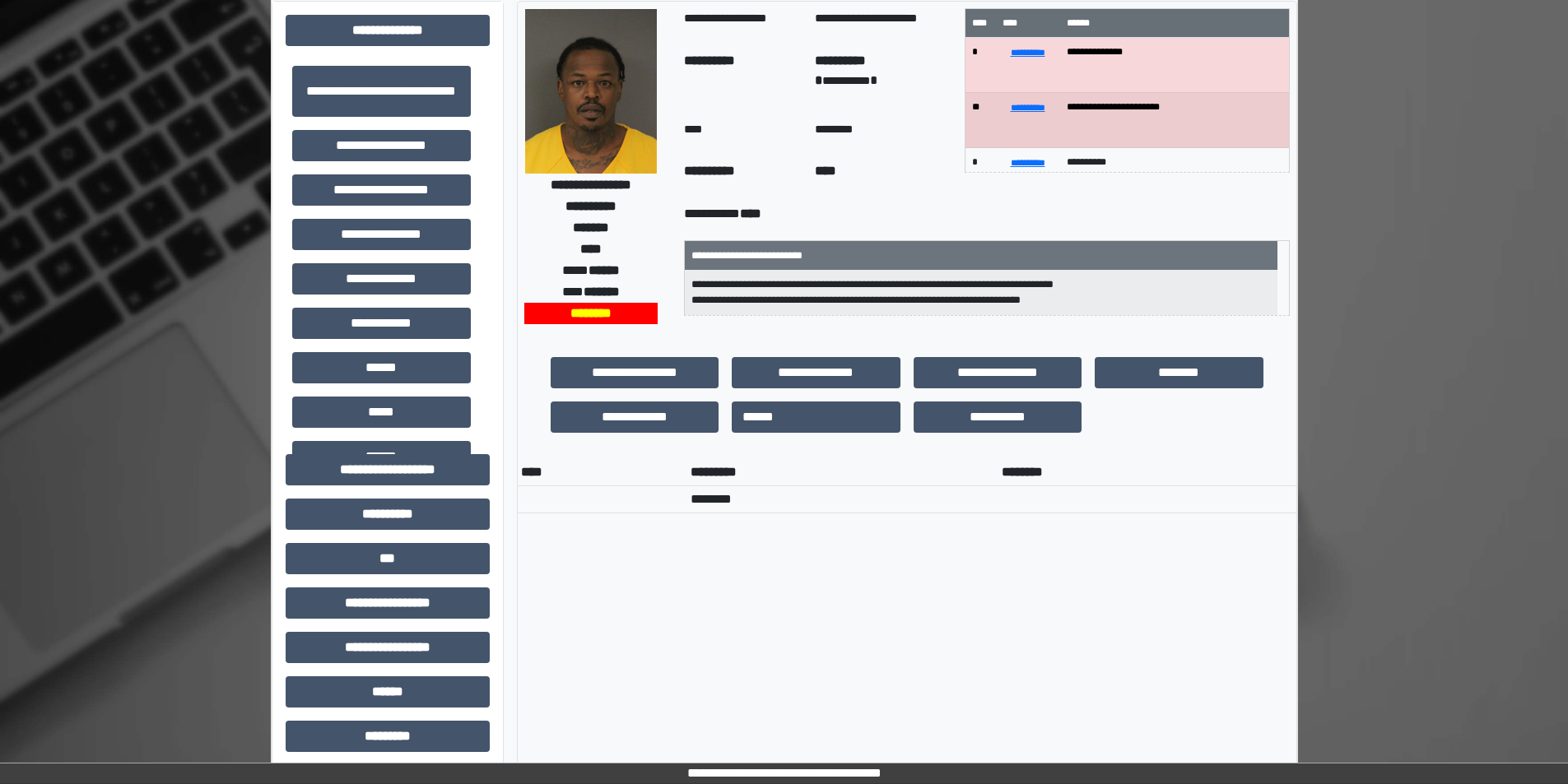 scroll, scrollTop: 0, scrollLeft: 0, axis: both 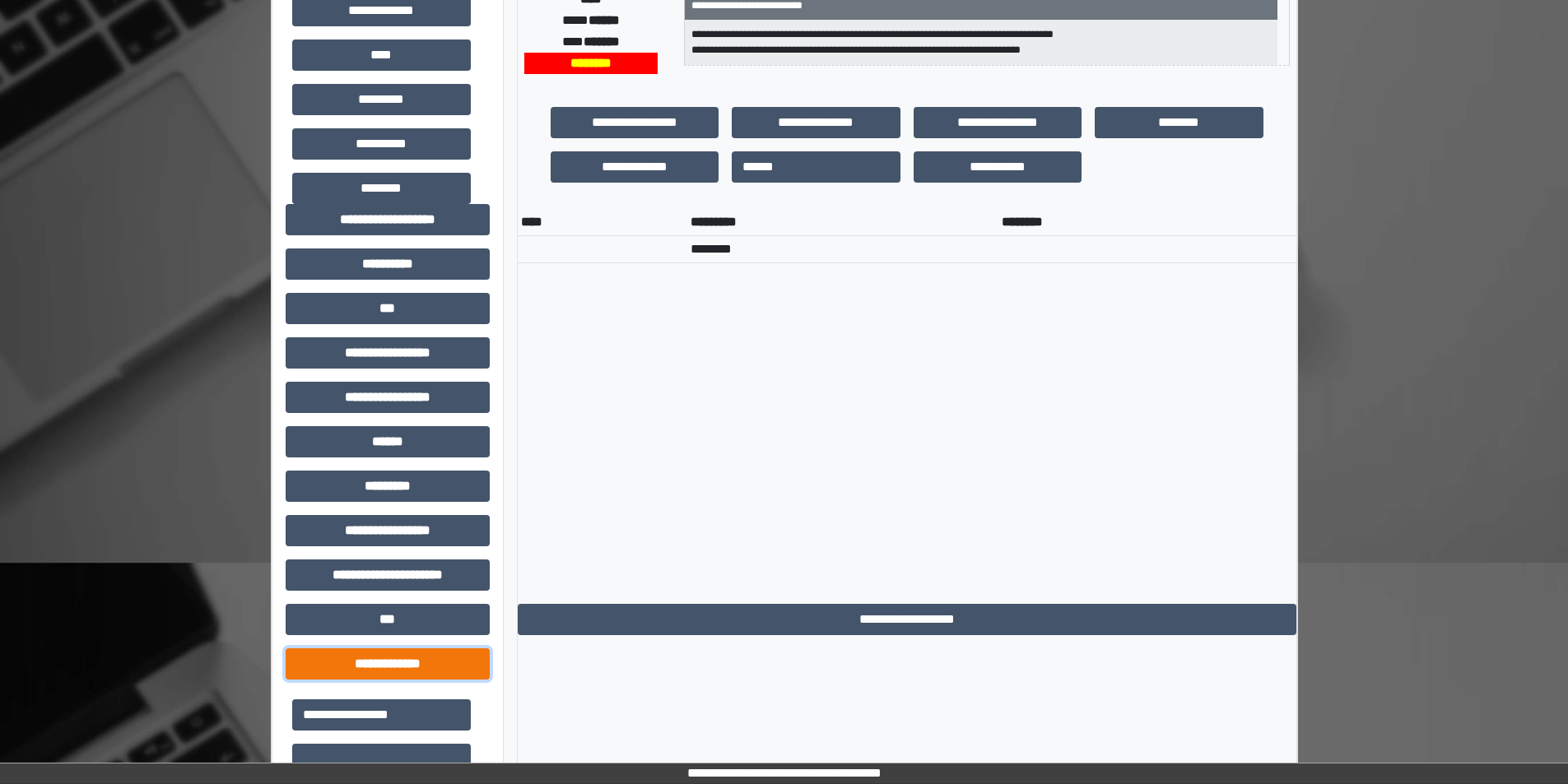 click on "**********" at bounding box center [388, 664] 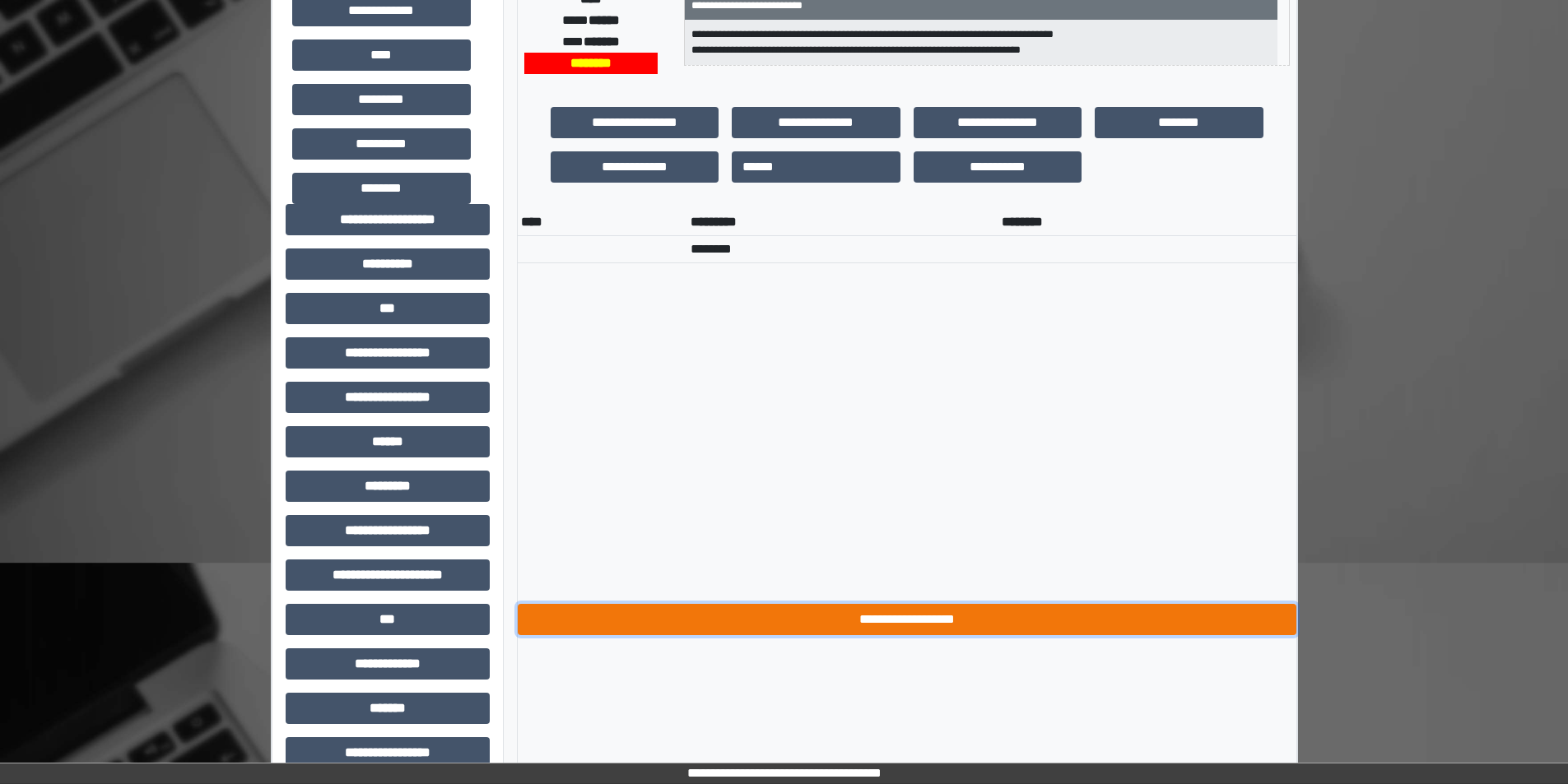click on "**********" at bounding box center [907, 619] 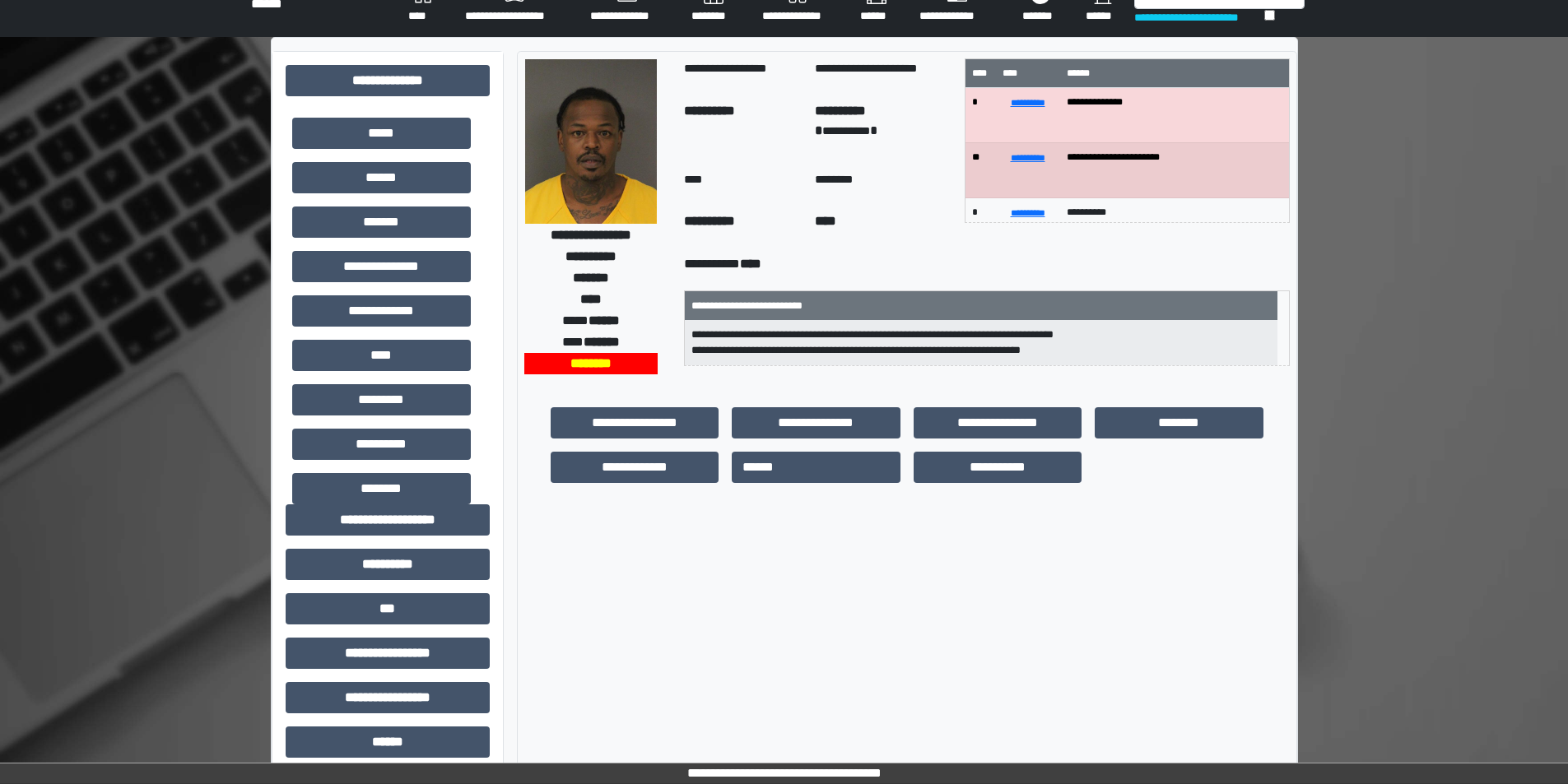 scroll, scrollTop: 0, scrollLeft: 0, axis: both 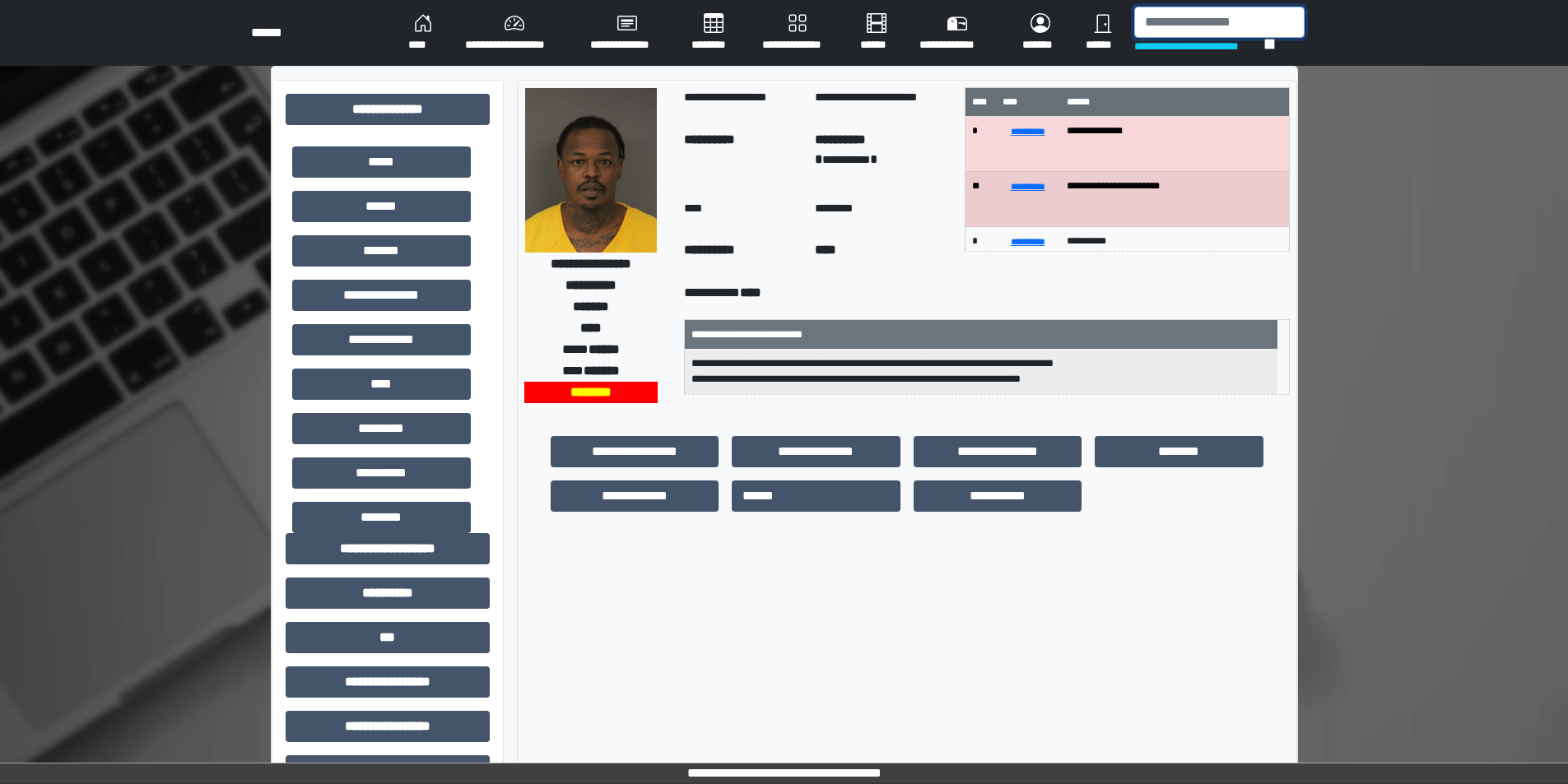 click at bounding box center [1219, 22] 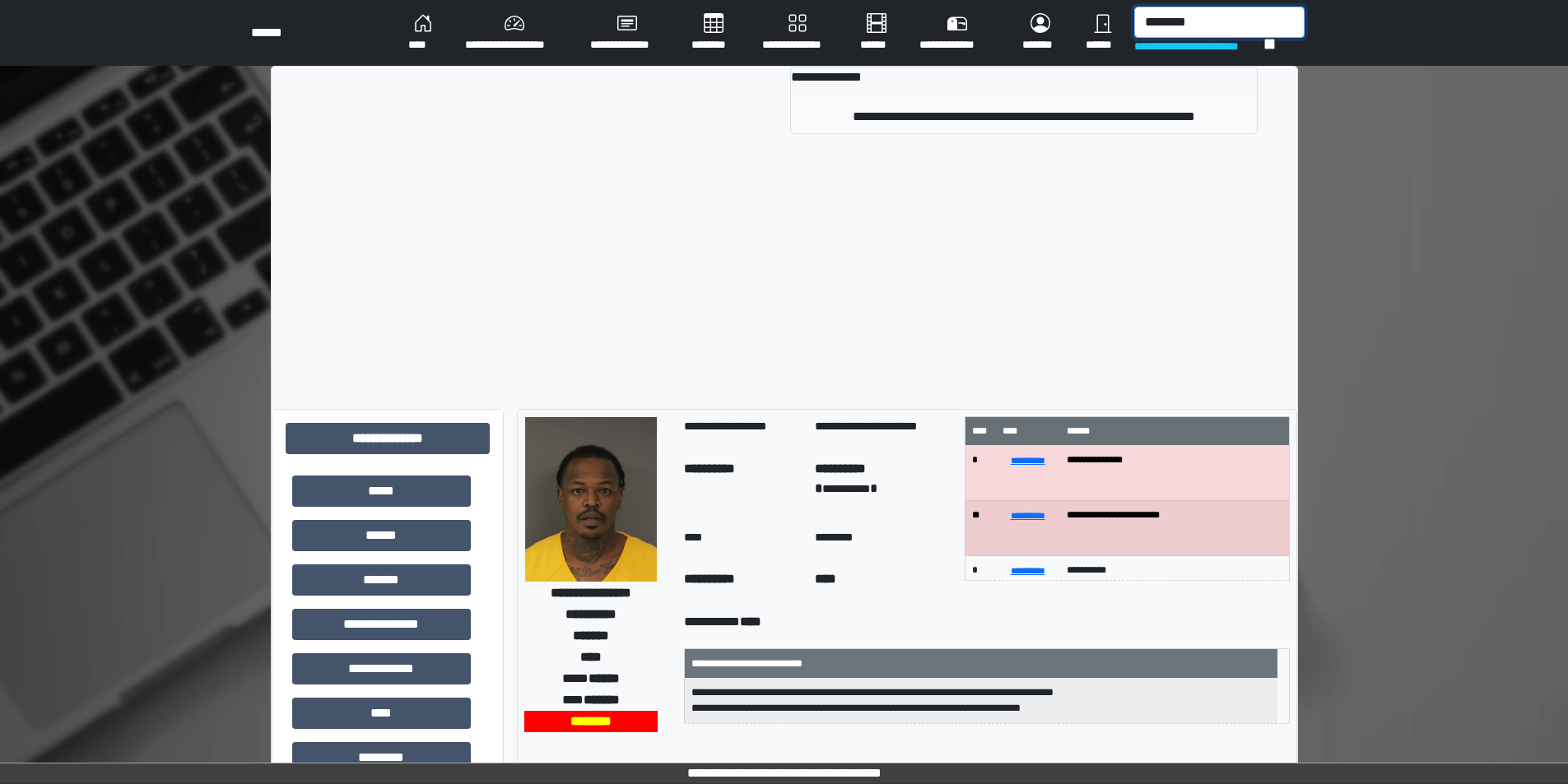 type on "********" 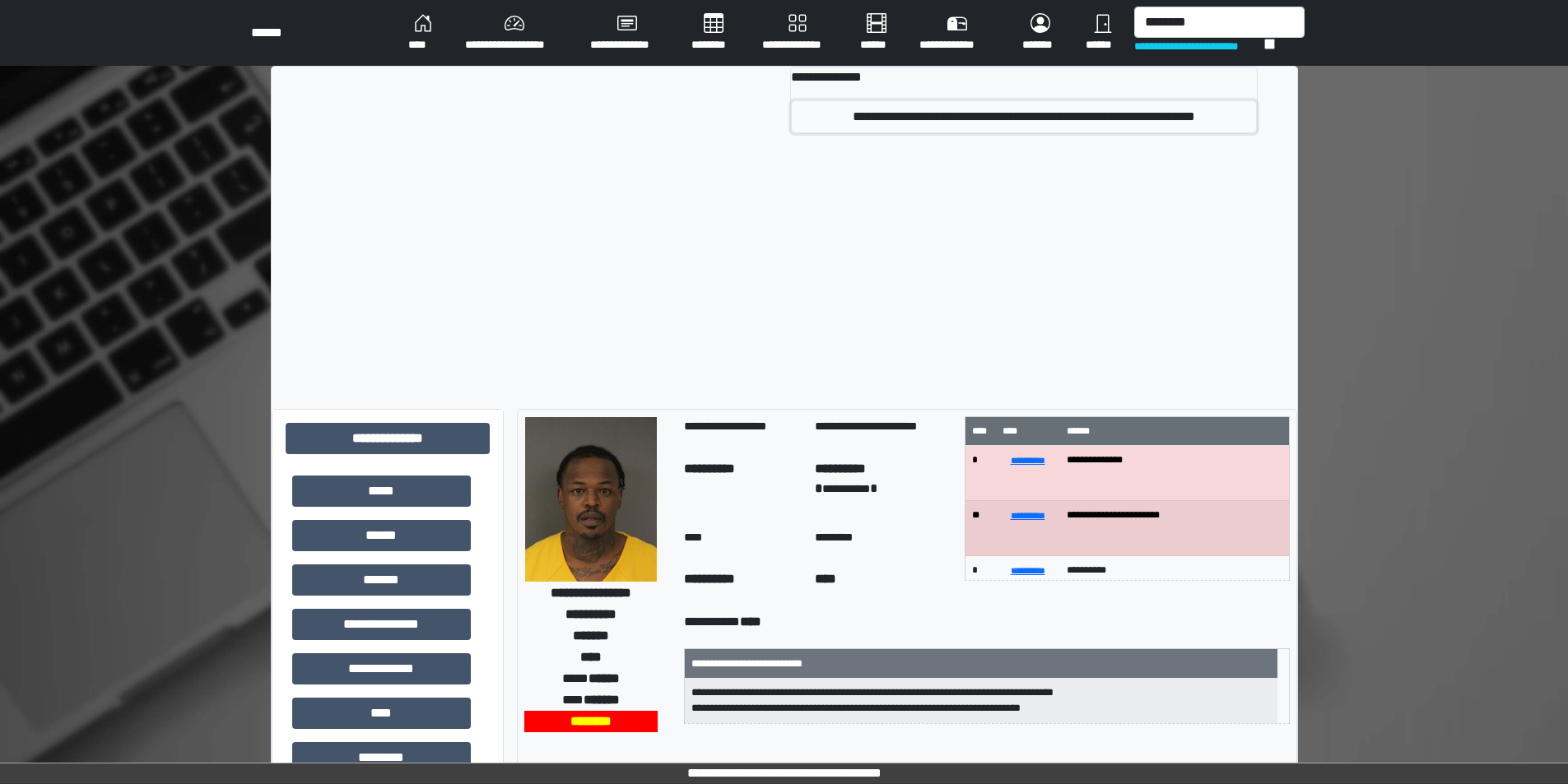 click on "**********" at bounding box center (1023, 117) 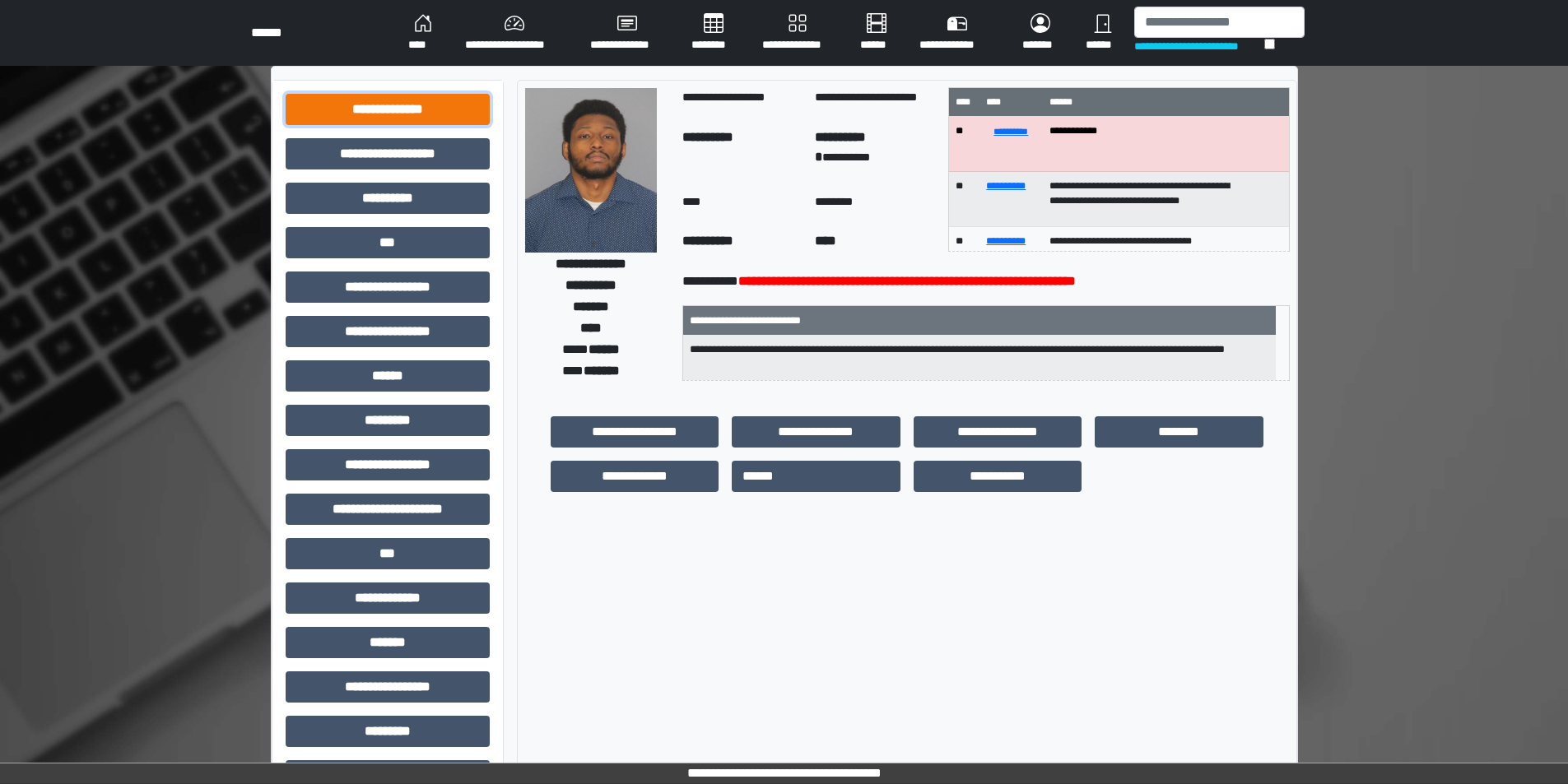 click on "**********" at bounding box center [388, 109] 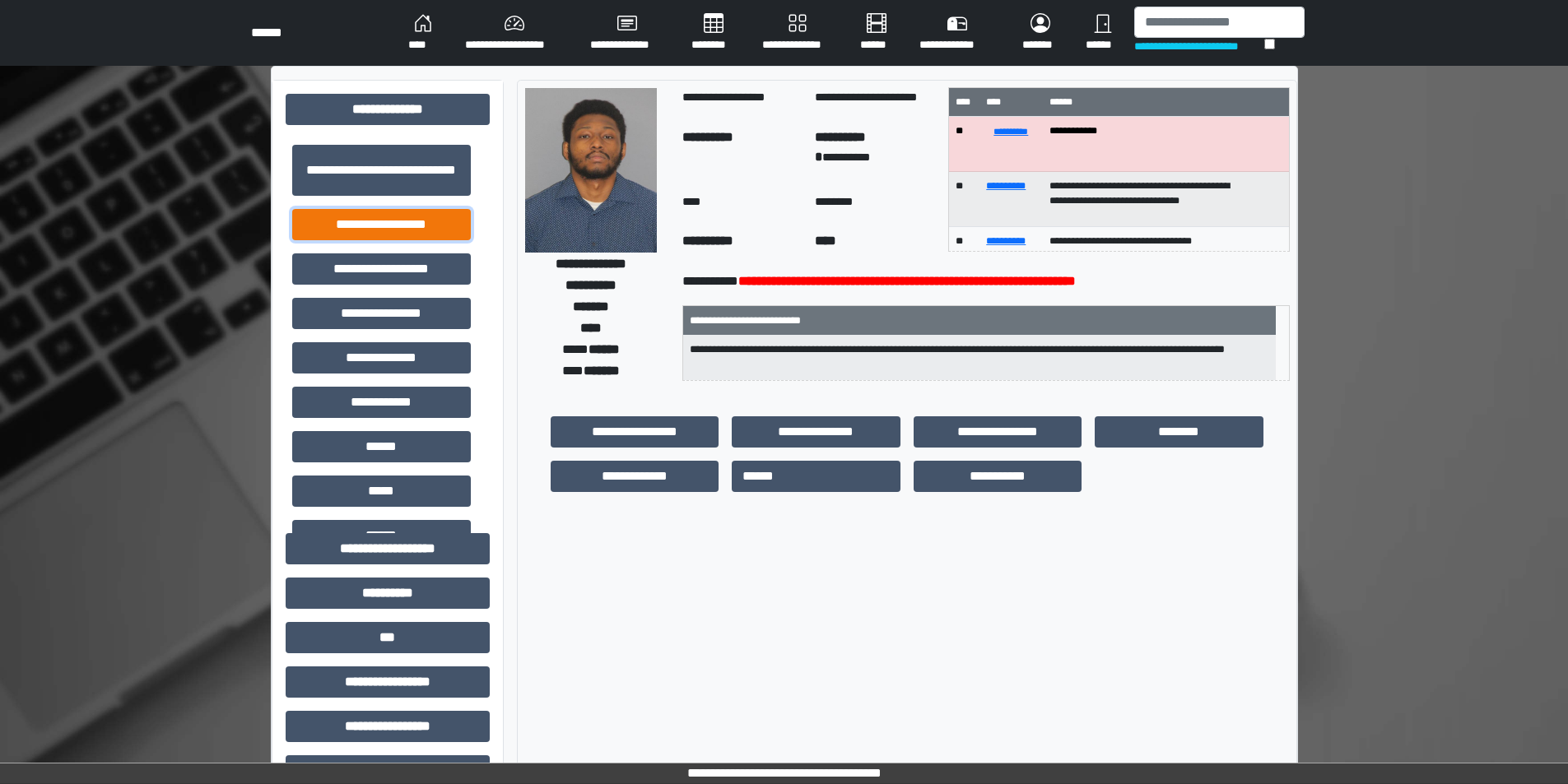 click on "**********" at bounding box center [381, 225] 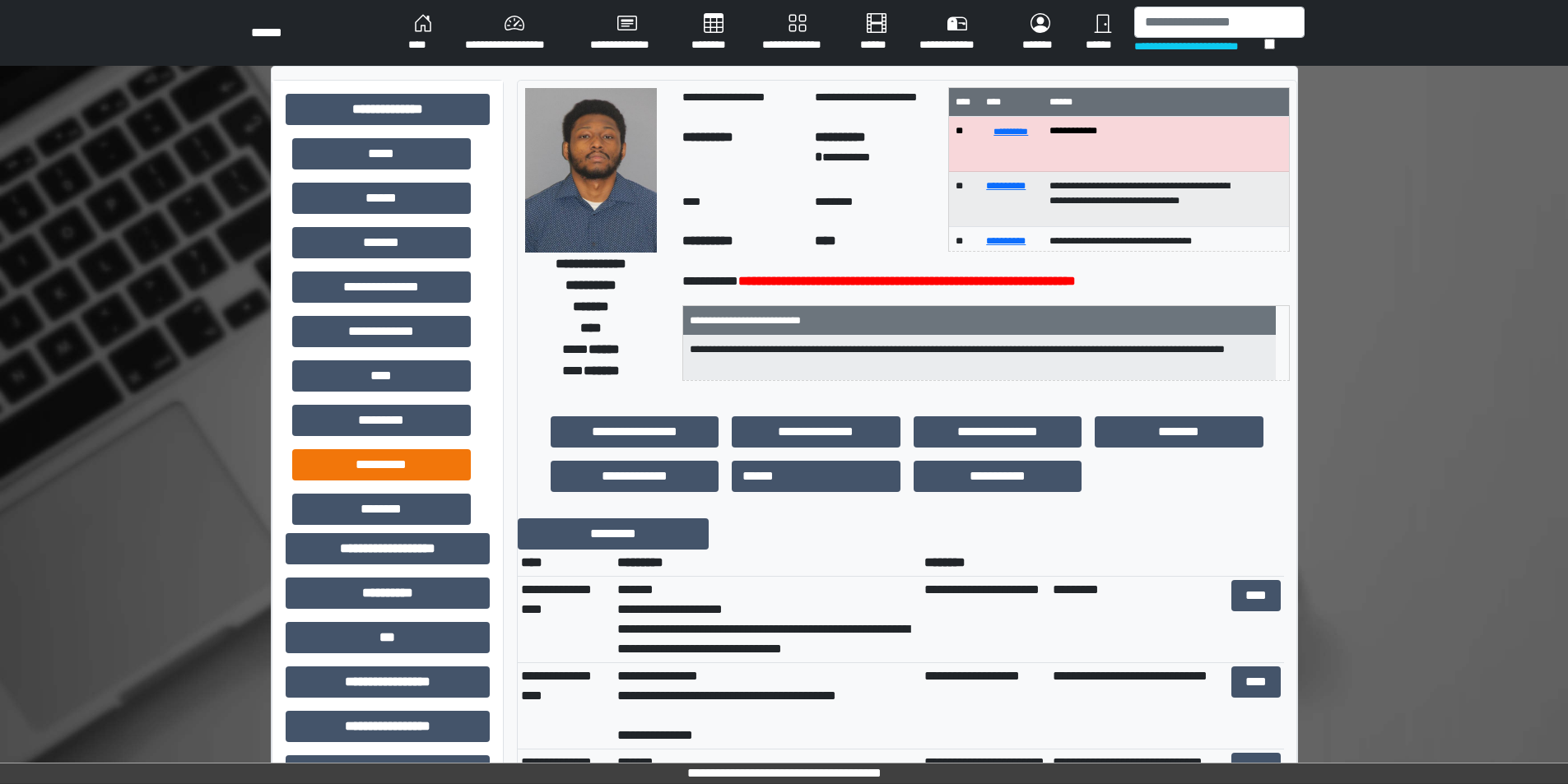 scroll, scrollTop: 477, scrollLeft: 0, axis: vertical 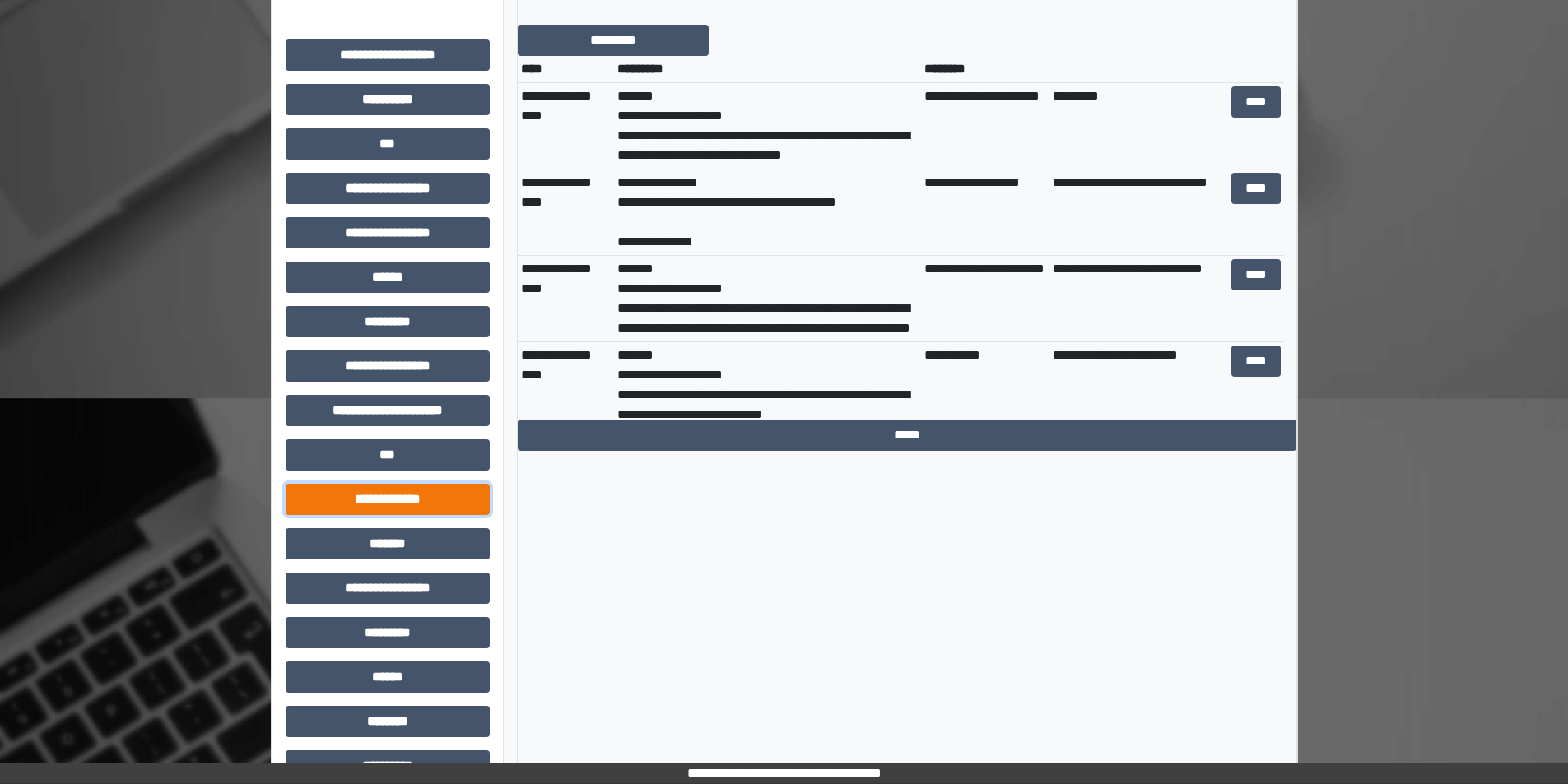 click on "**********" at bounding box center (388, 499) 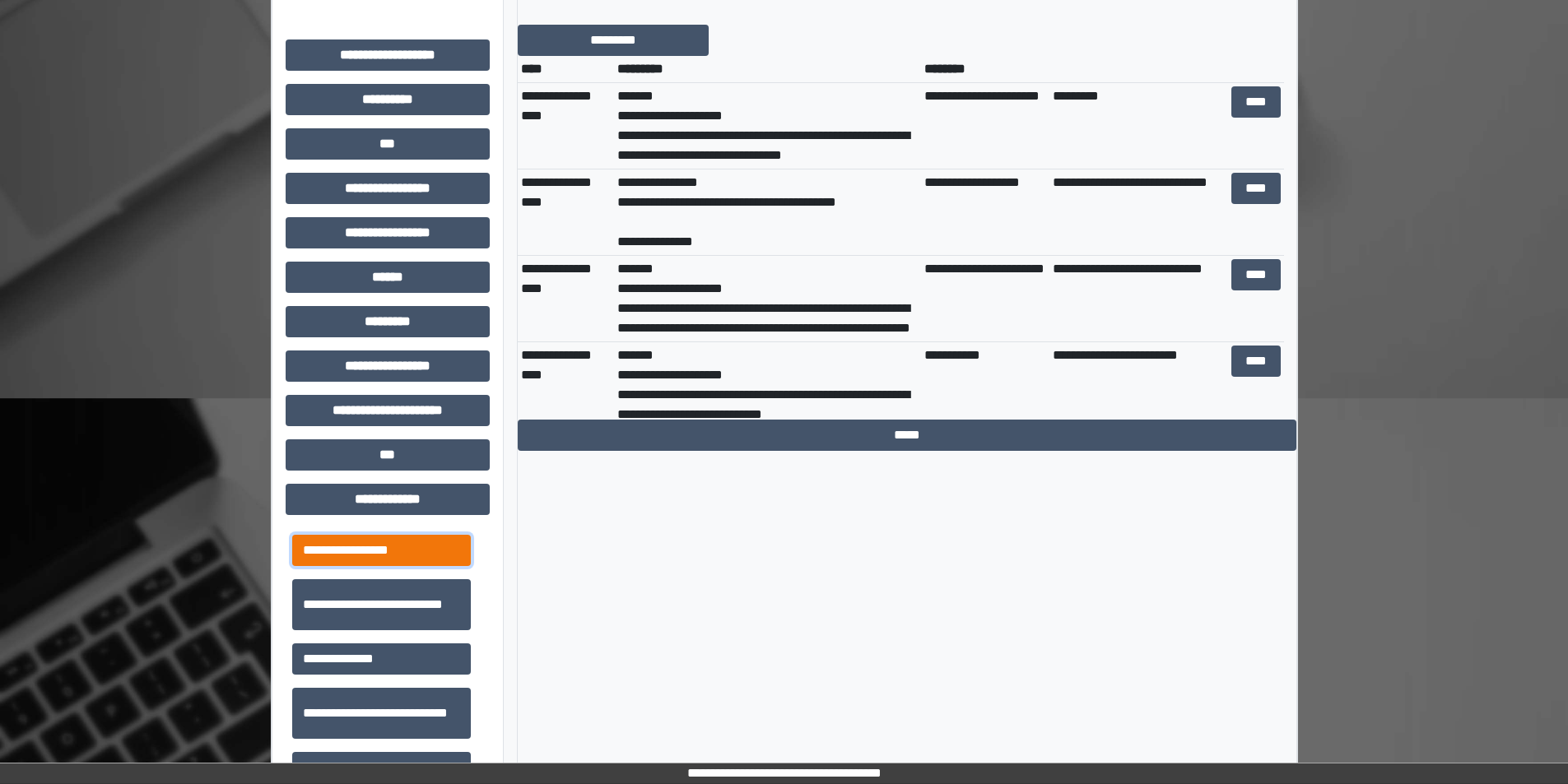 click on "**********" at bounding box center [381, 550] 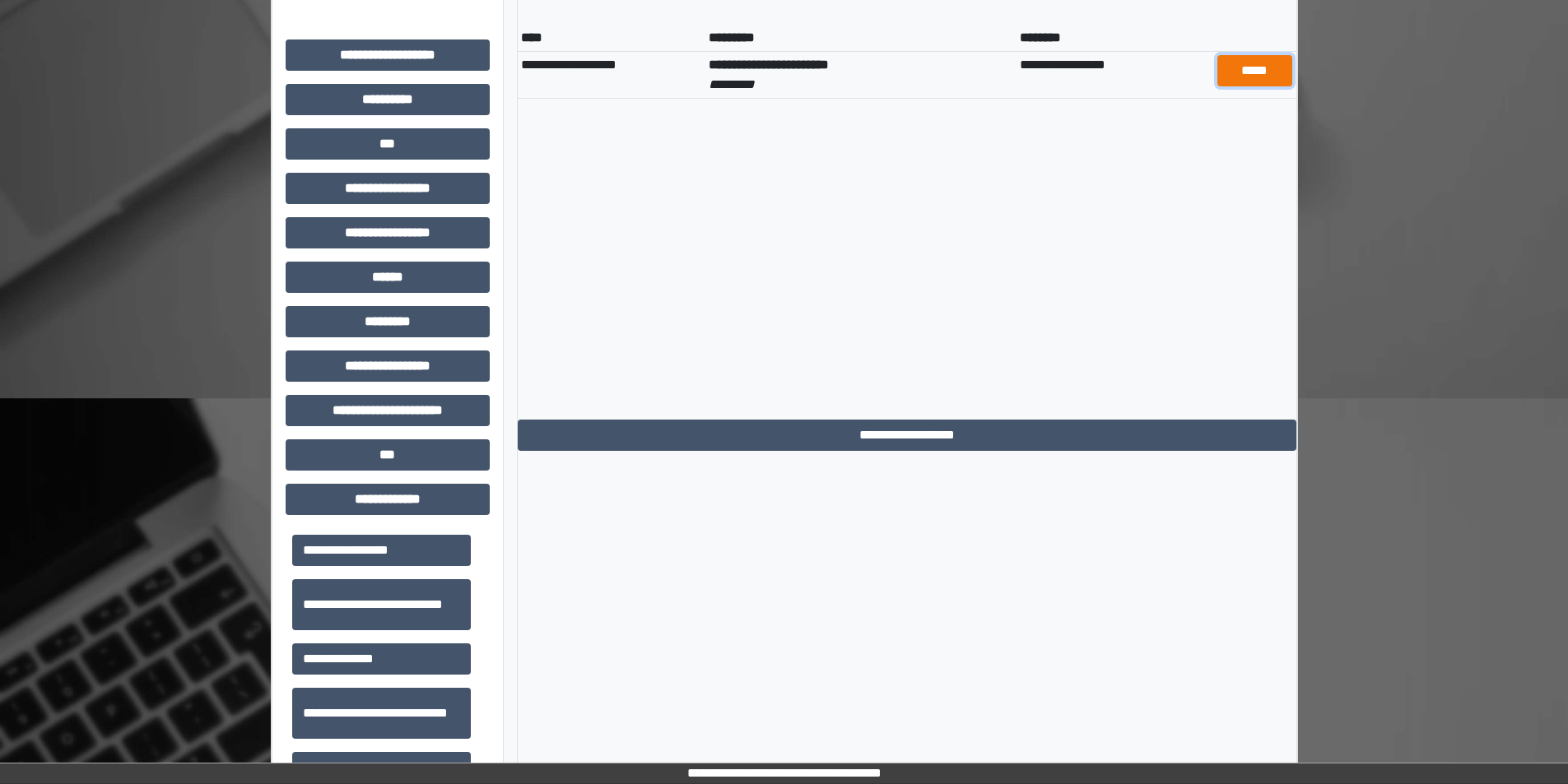 click on "*****" at bounding box center [1254, 71] 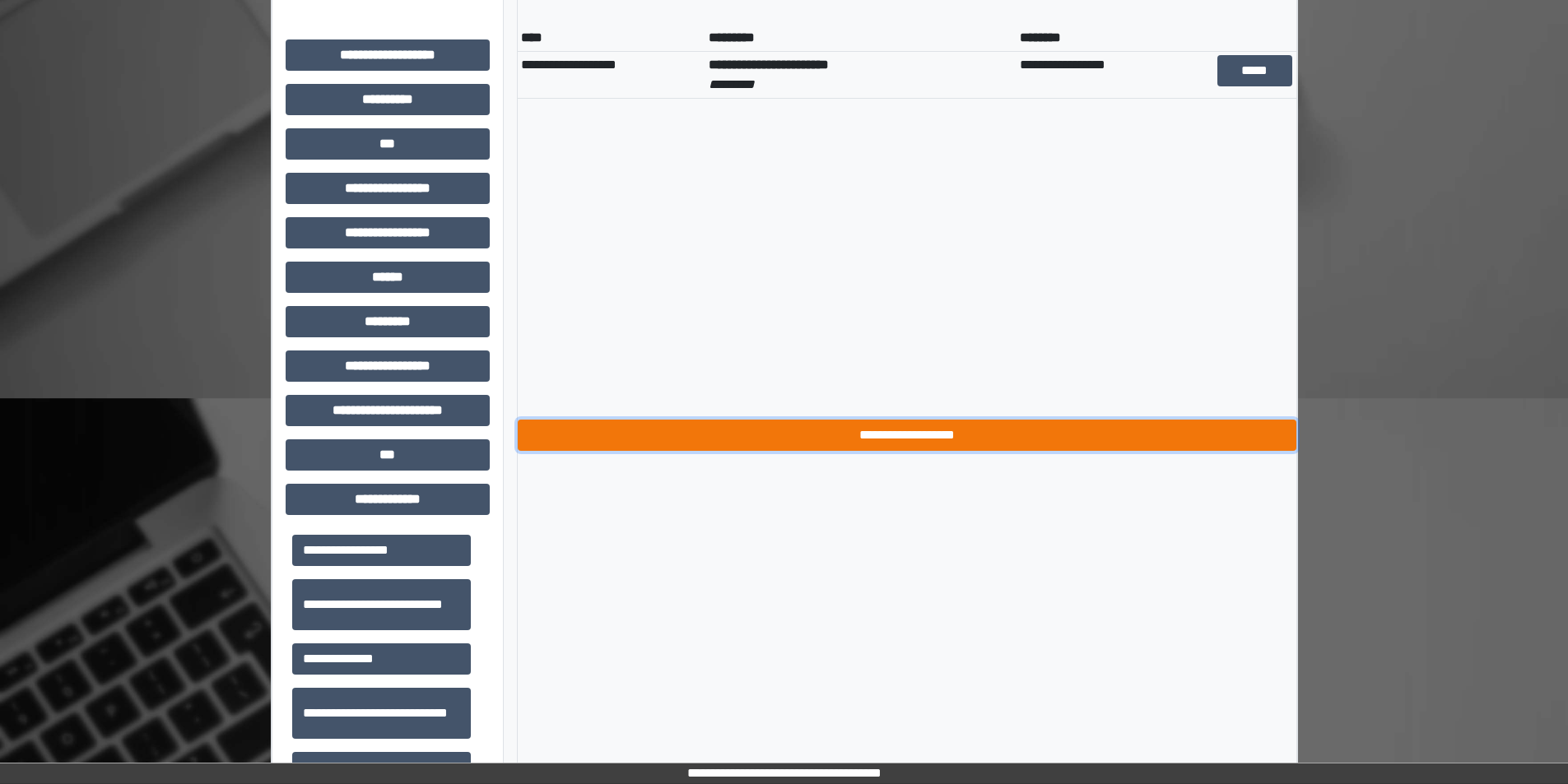 click on "**********" at bounding box center [907, 435] 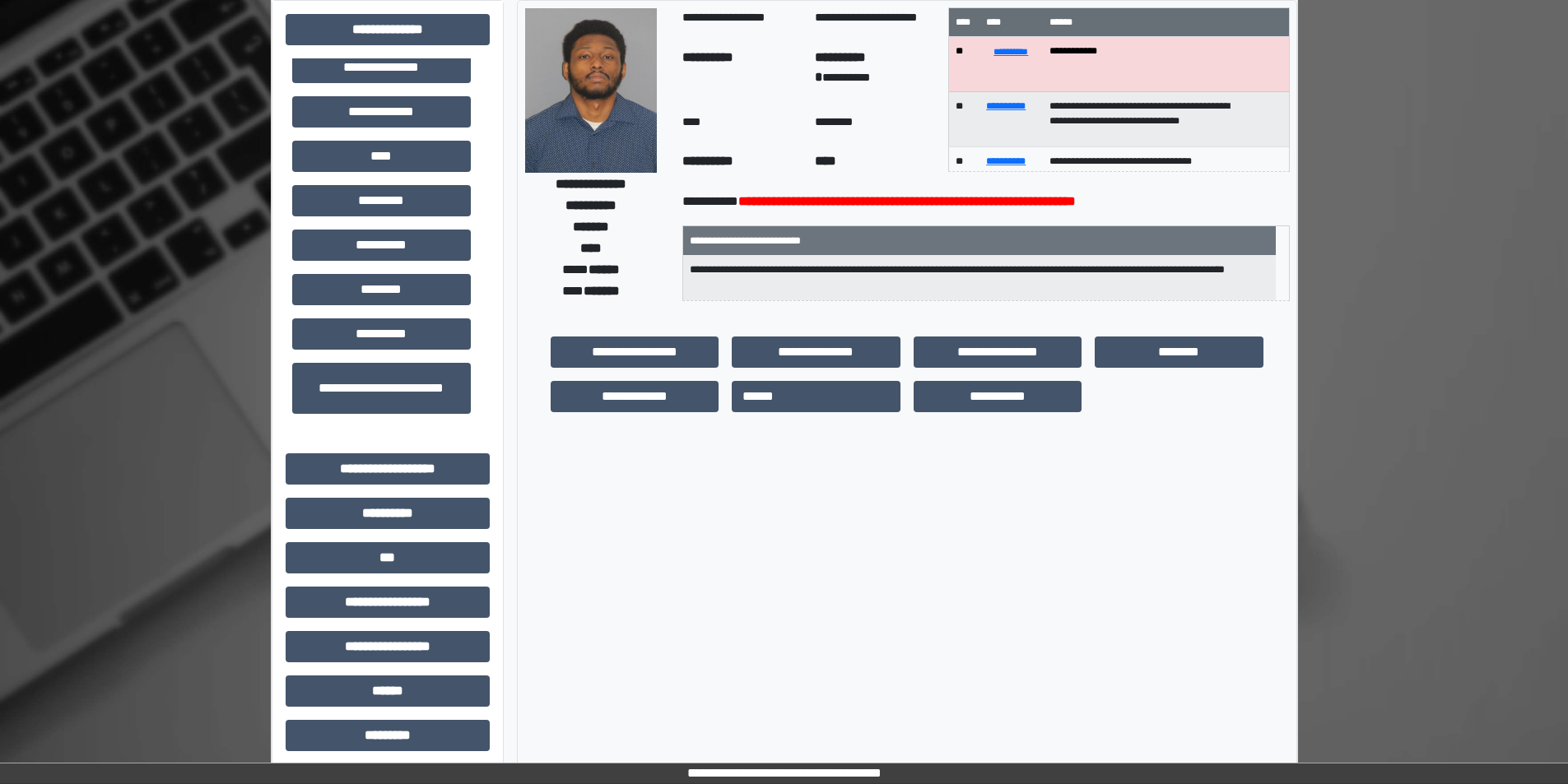 scroll, scrollTop: 0, scrollLeft: 0, axis: both 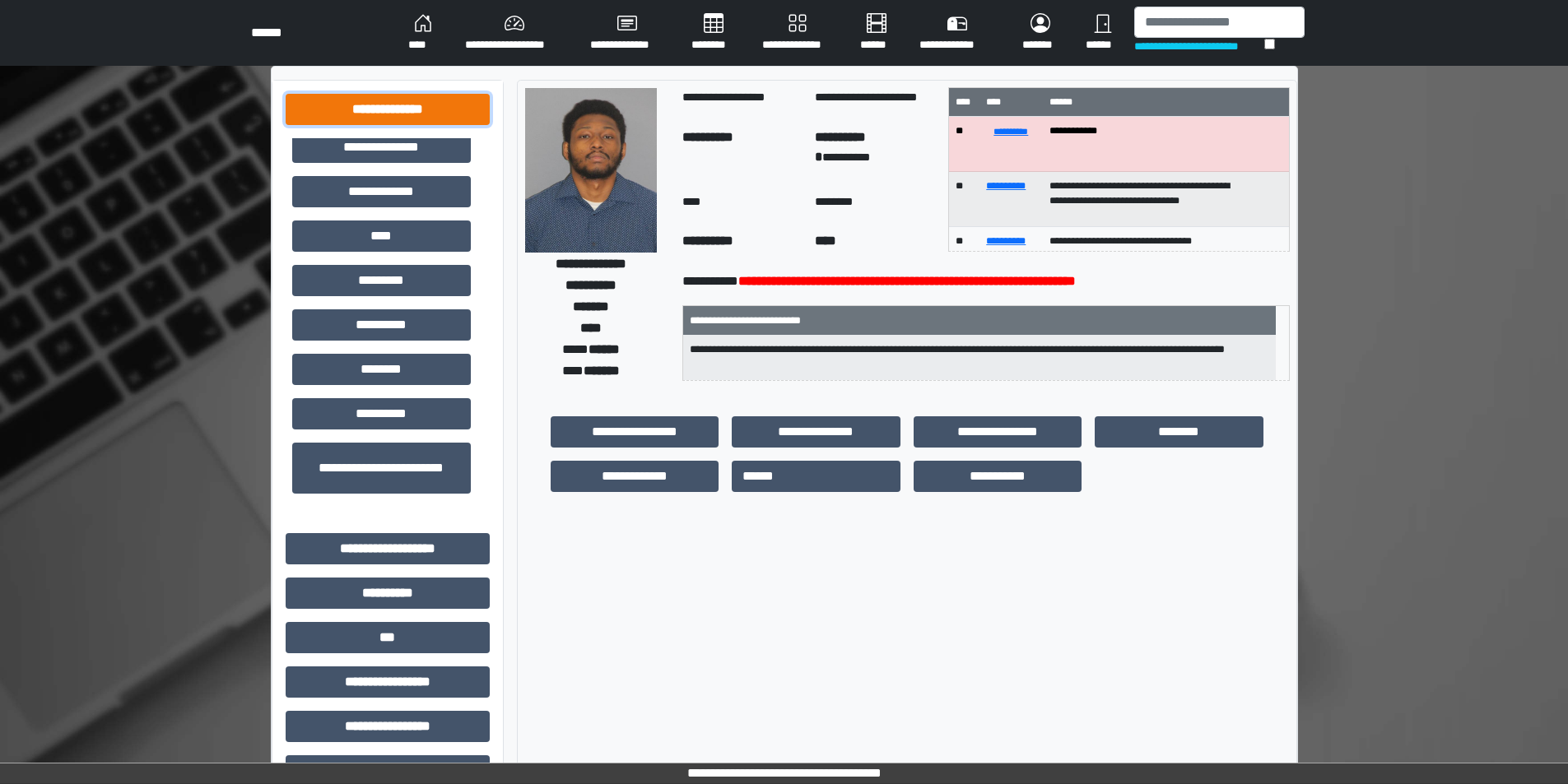 click on "**********" at bounding box center (388, 109) 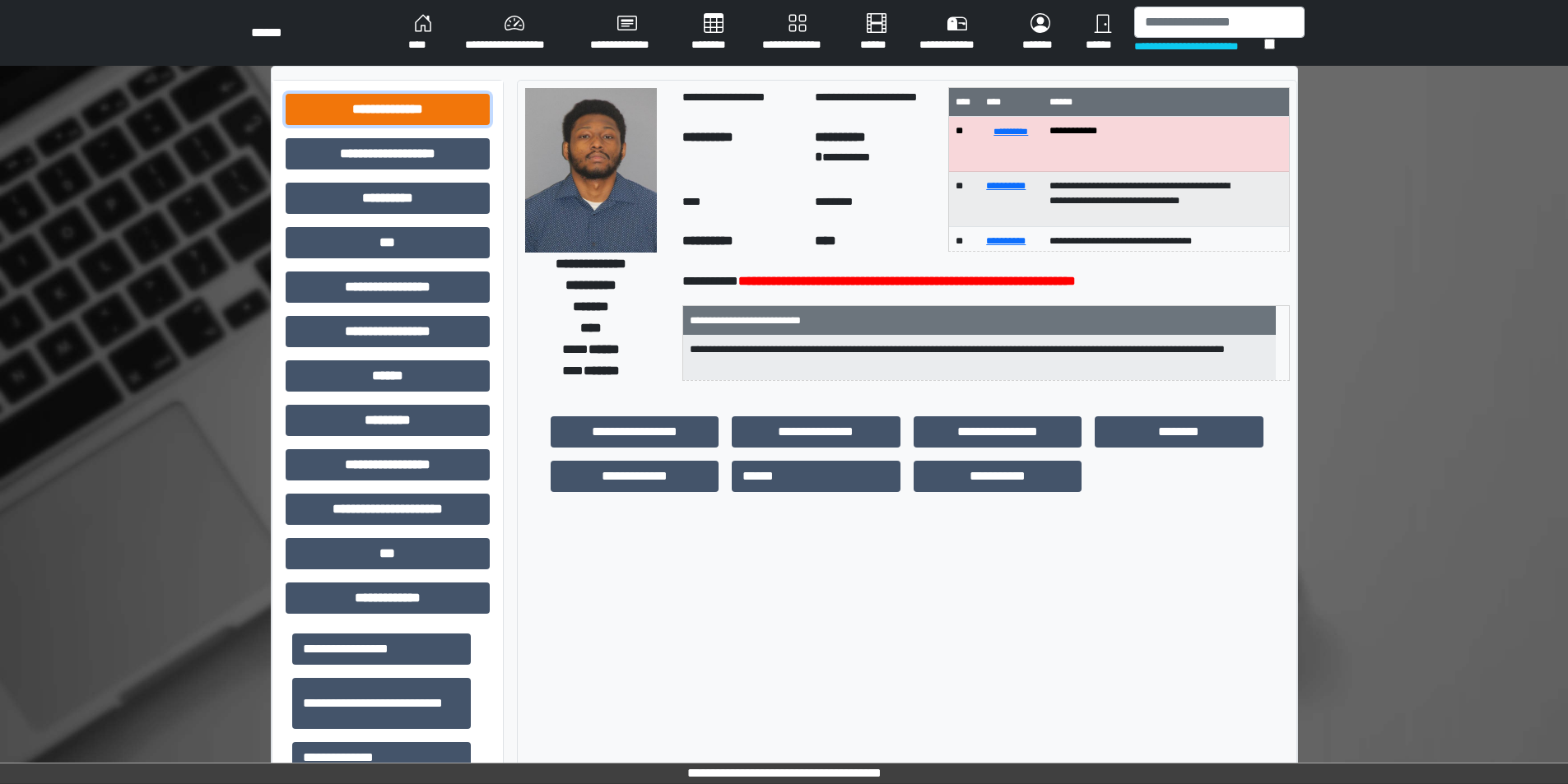 click on "**********" at bounding box center (388, 109) 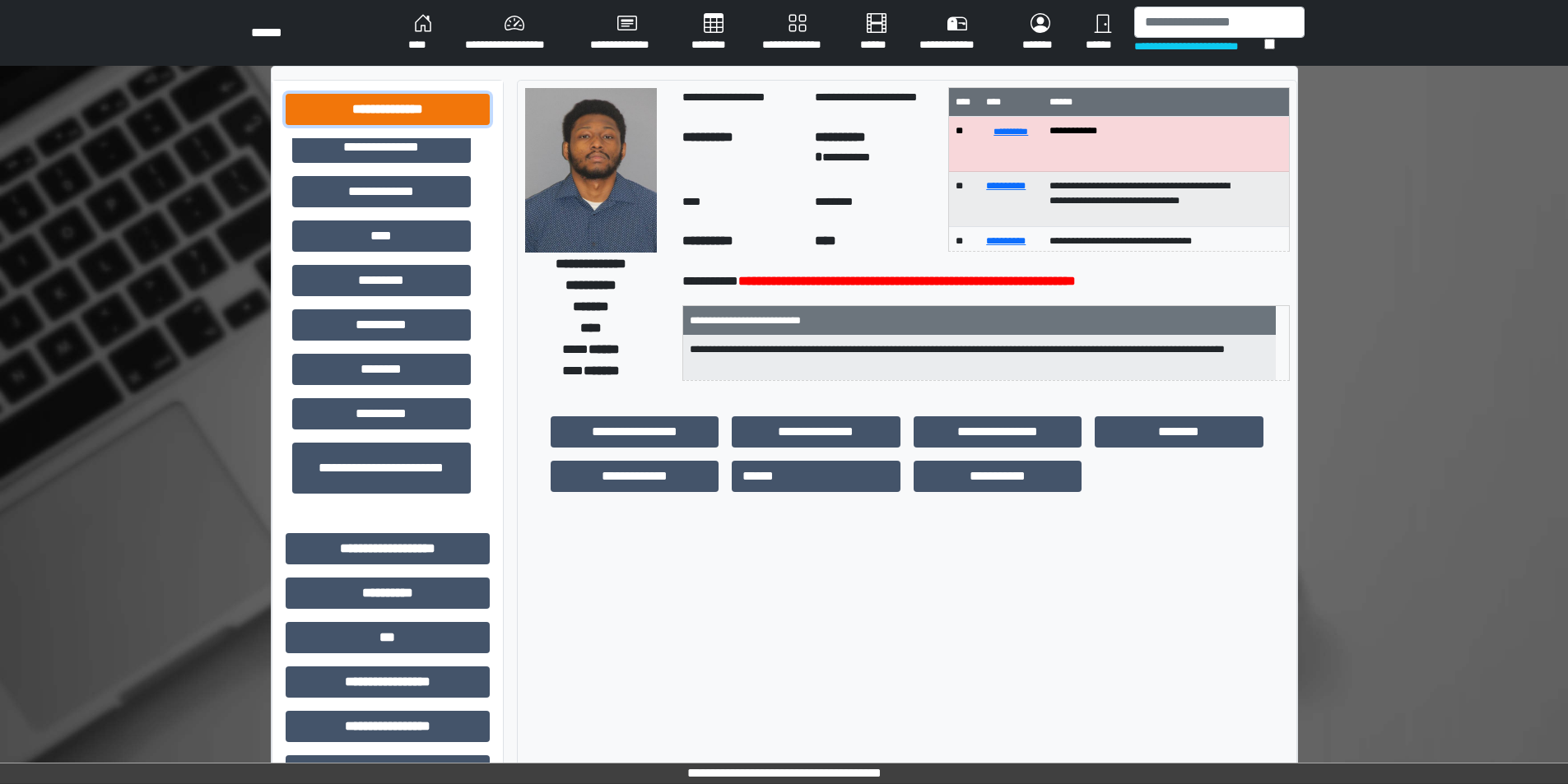click on "**********" at bounding box center (388, 109) 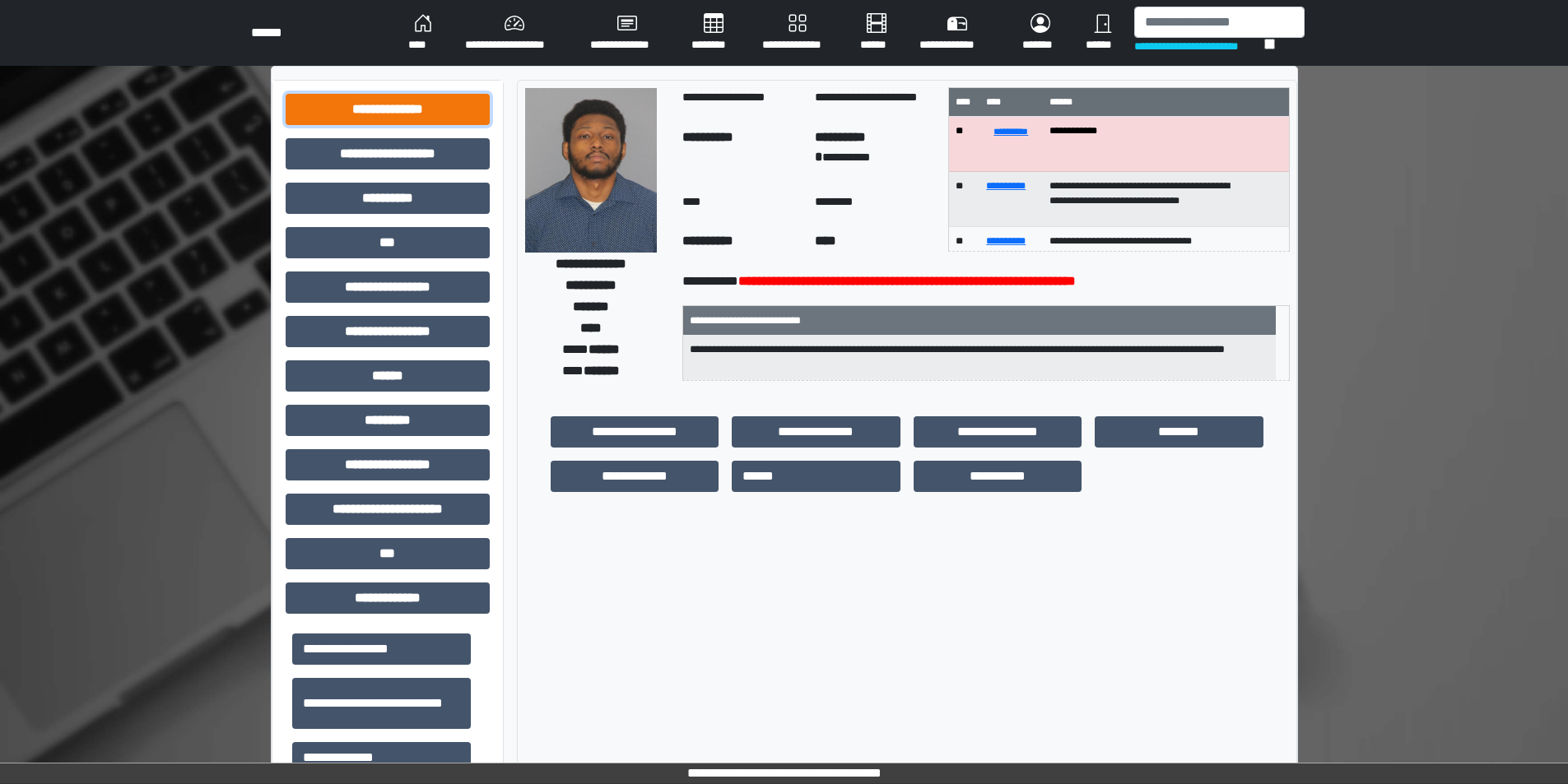 click on "**********" at bounding box center (388, 109) 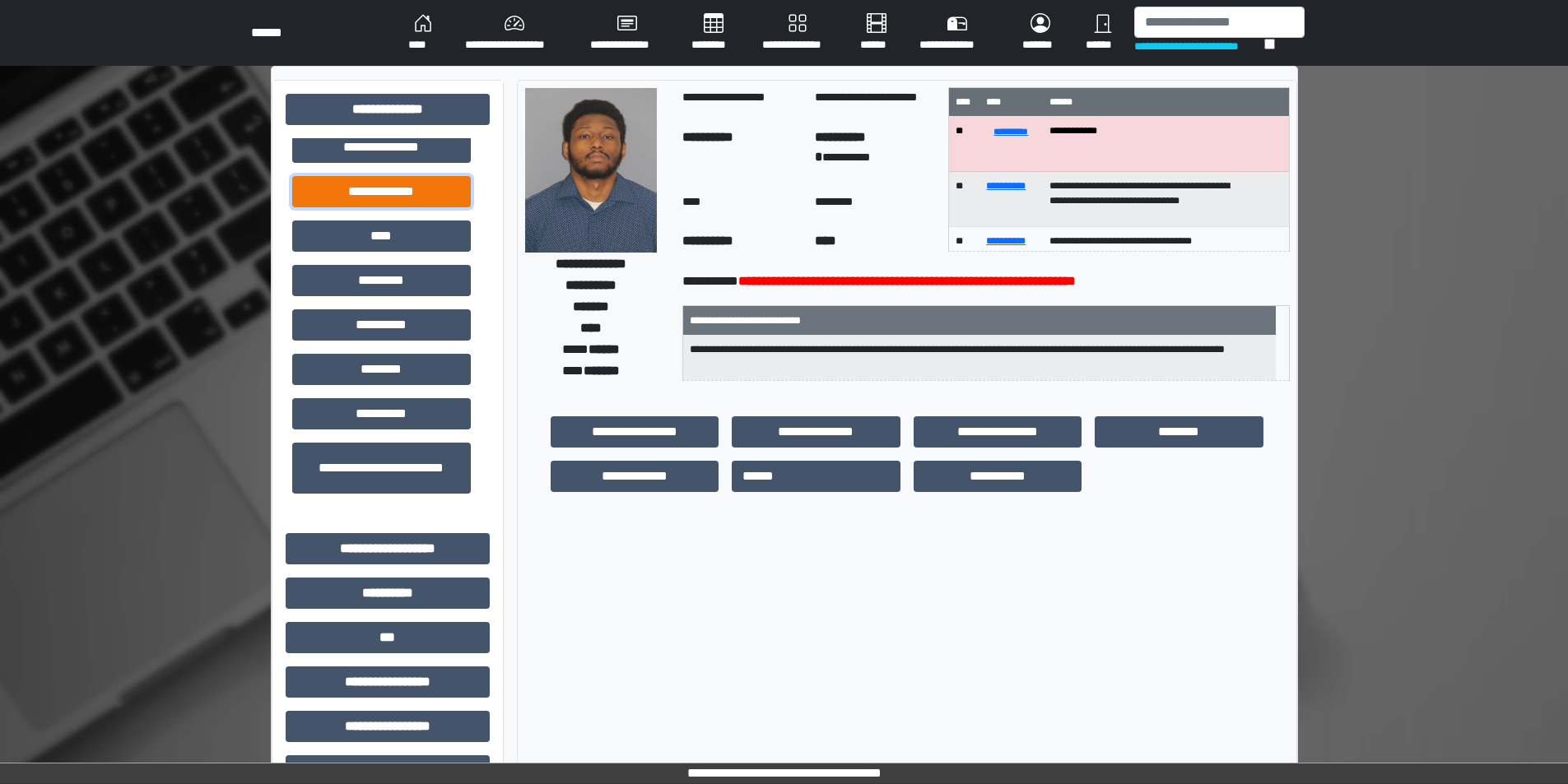 click on "**********" at bounding box center (381, 192) 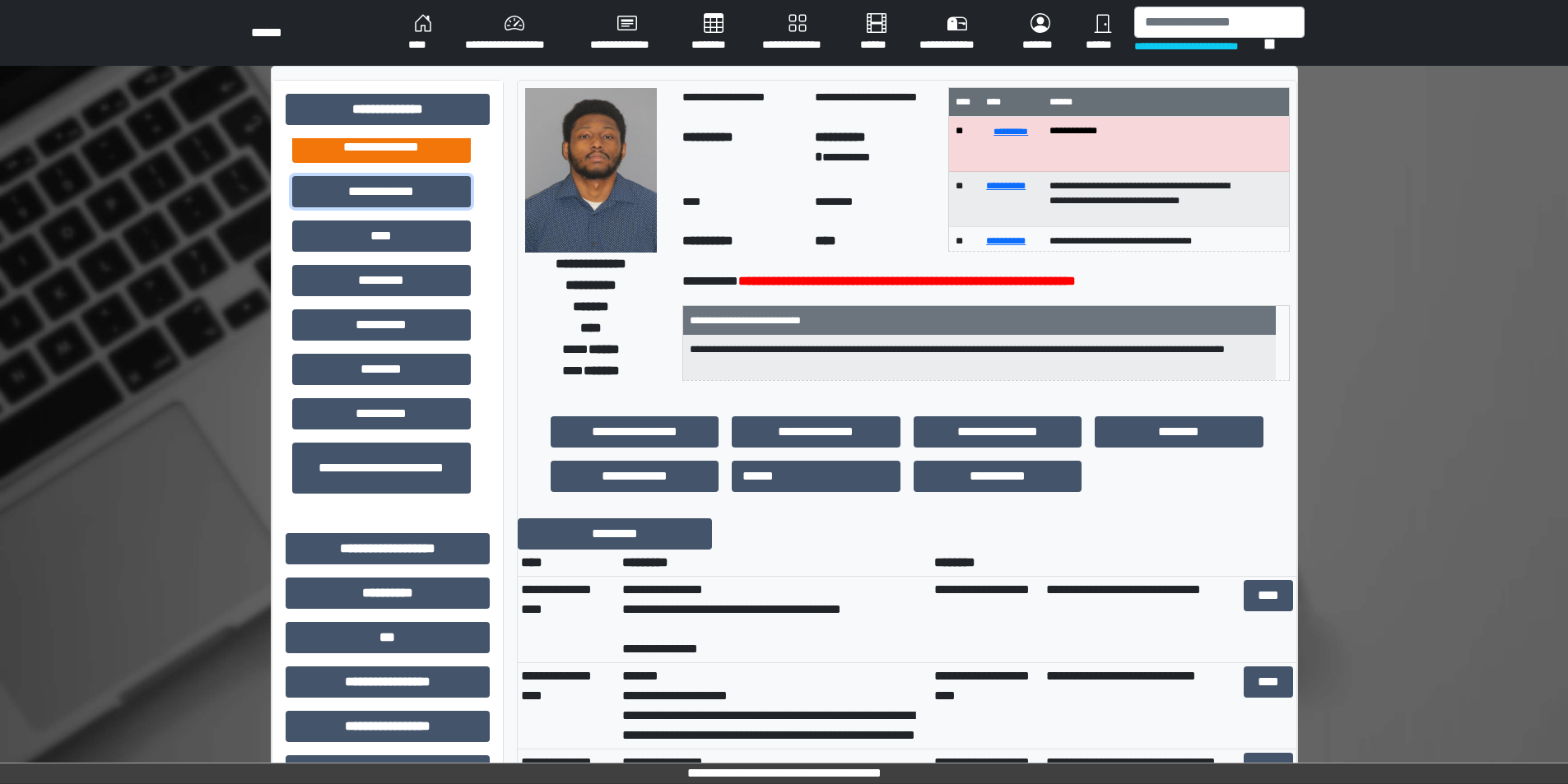 scroll, scrollTop: 395, scrollLeft: 0, axis: vertical 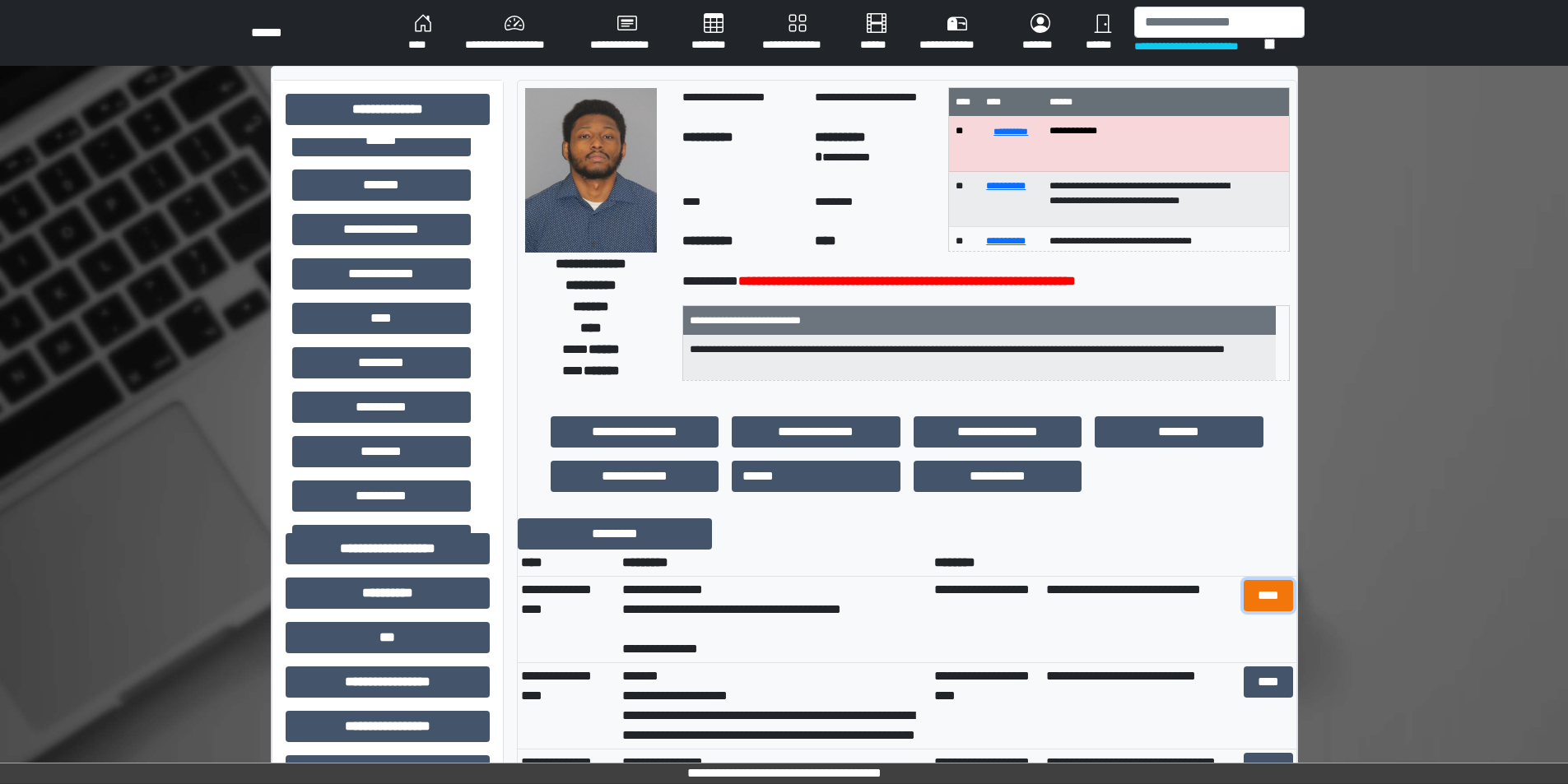 click on "****" at bounding box center (1268, 596) 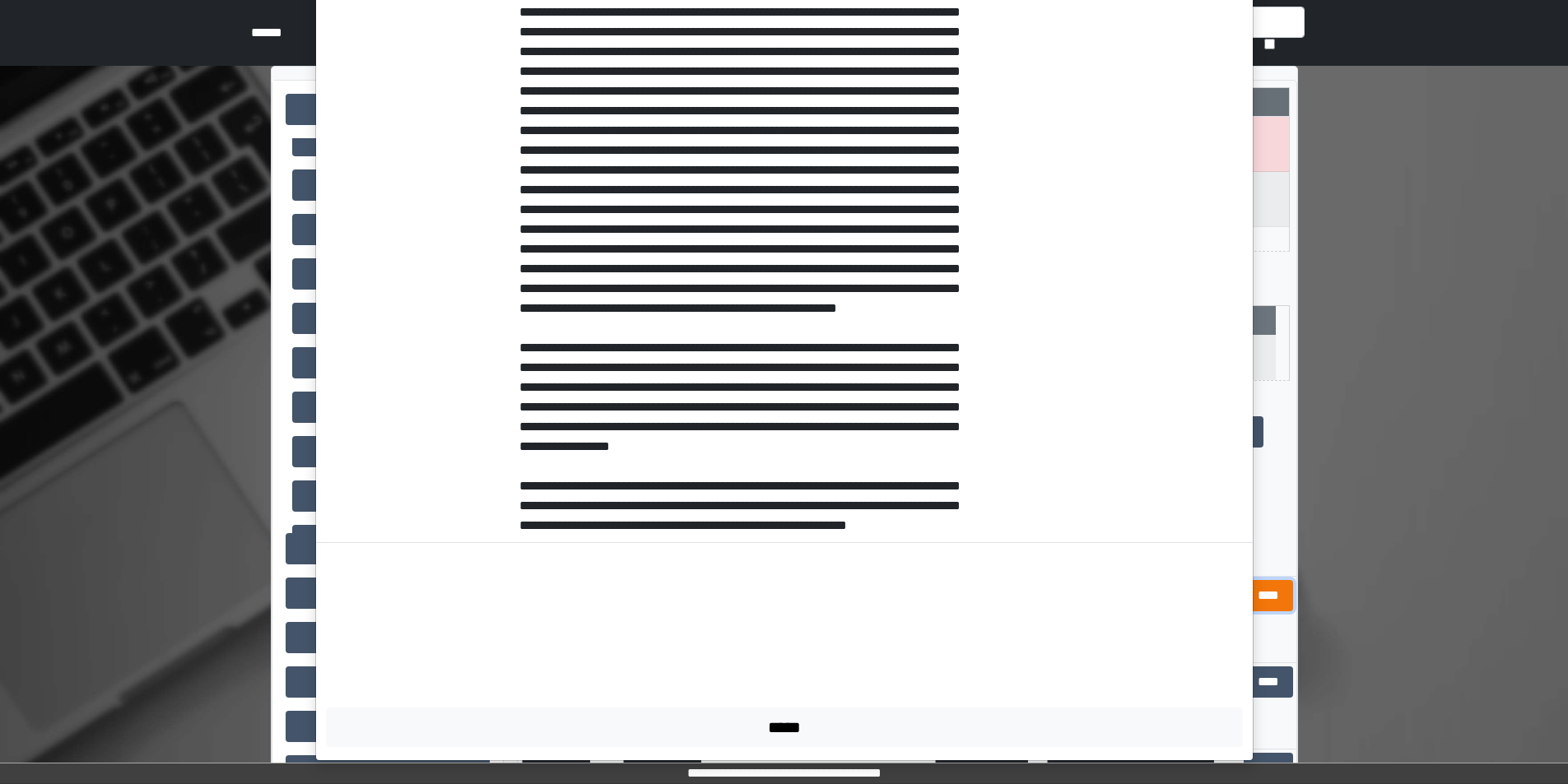 scroll, scrollTop: 476, scrollLeft: 0, axis: vertical 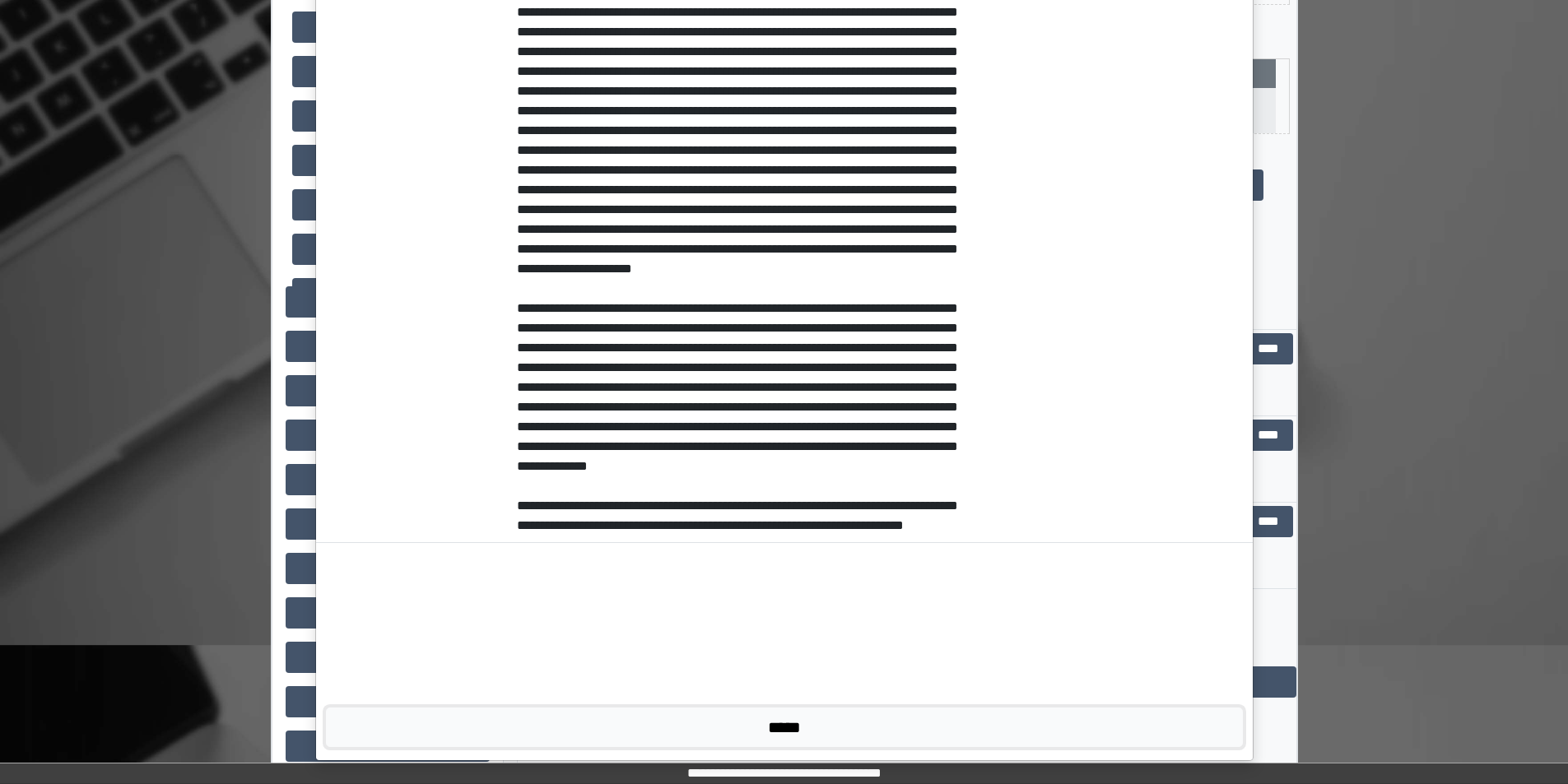 click on "*****" at bounding box center [784, 727] 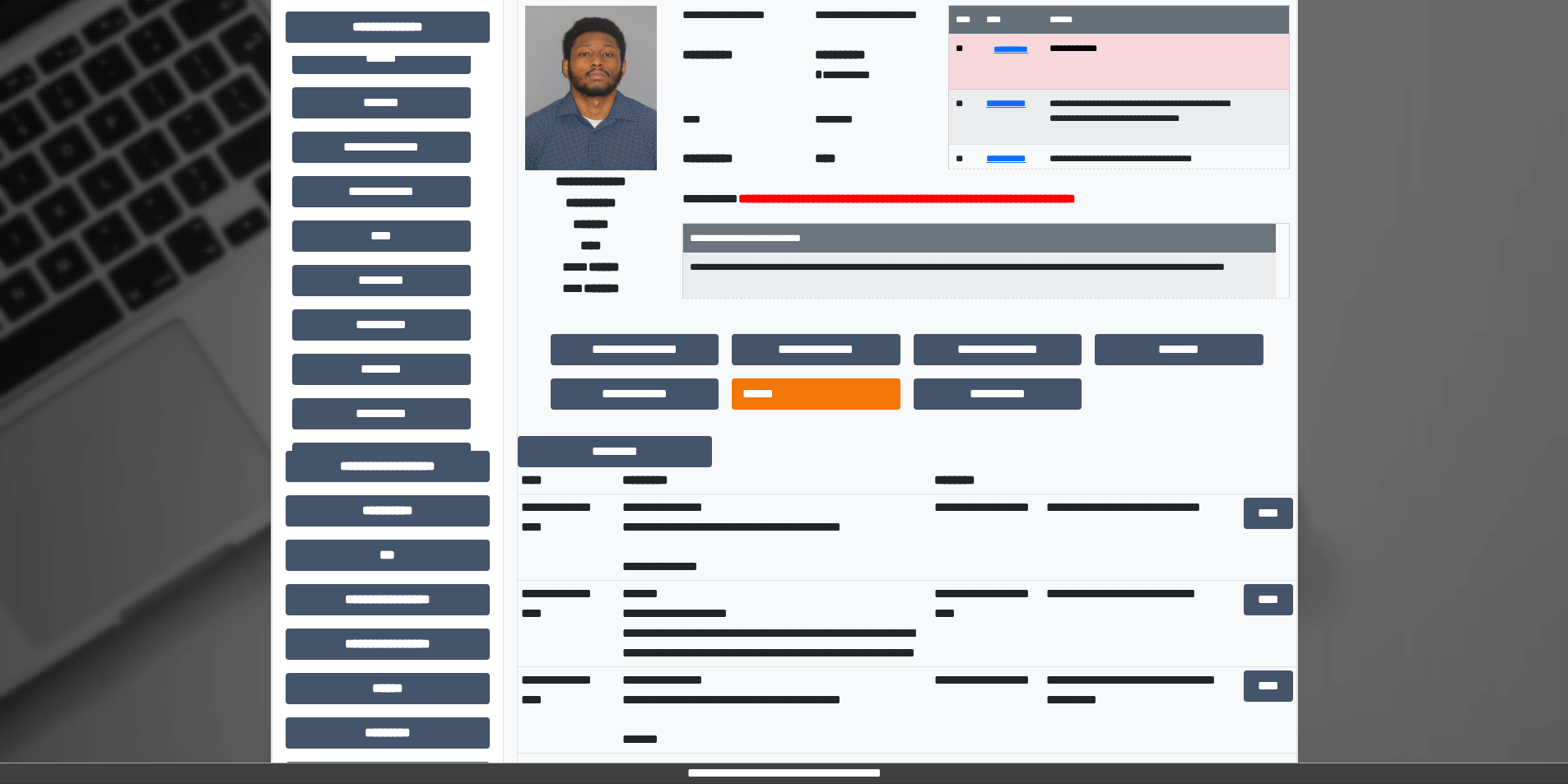 scroll, scrollTop: 0, scrollLeft: 0, axis: both 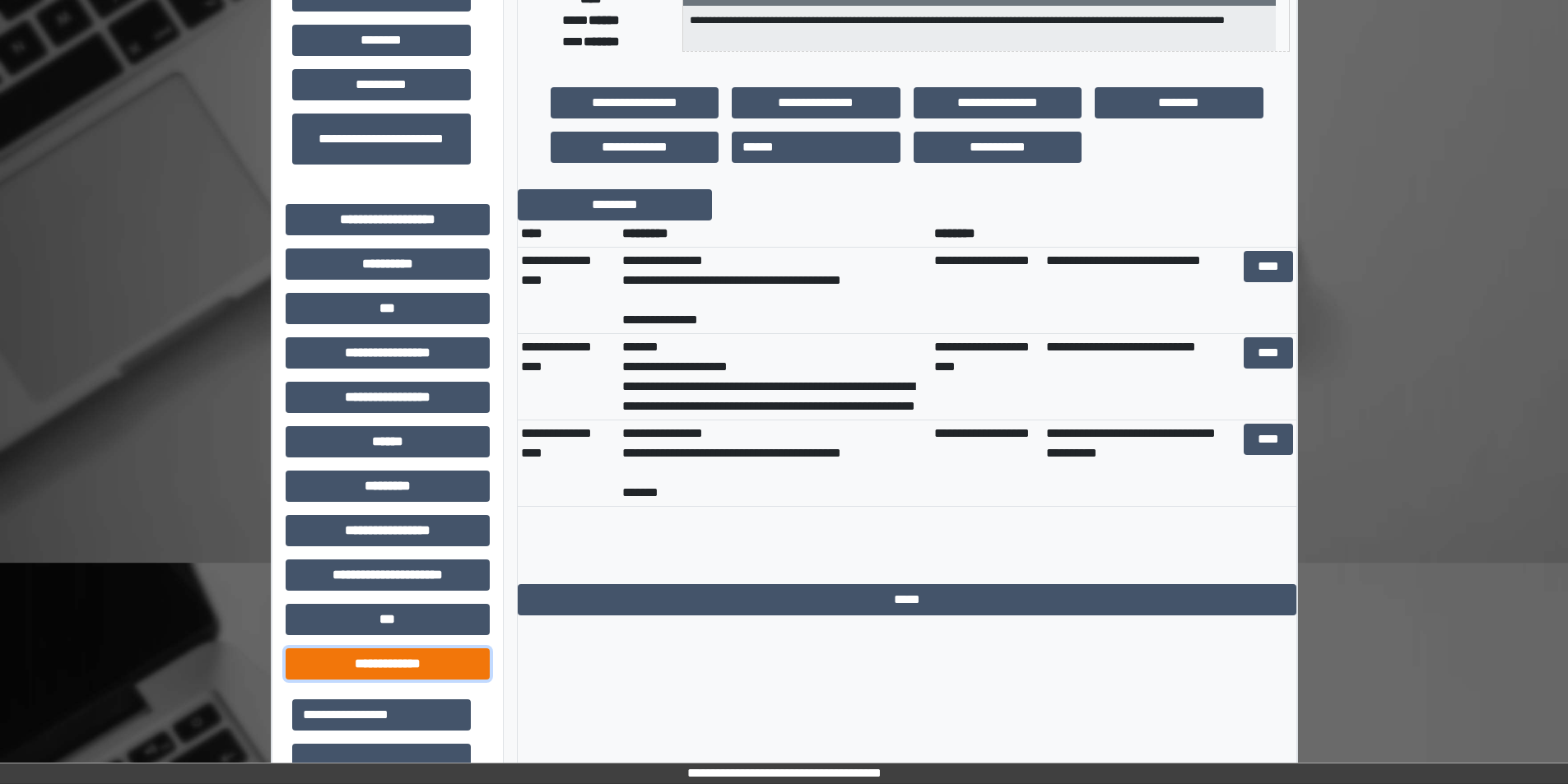 click on "**********" at bounding box center (388, 664) 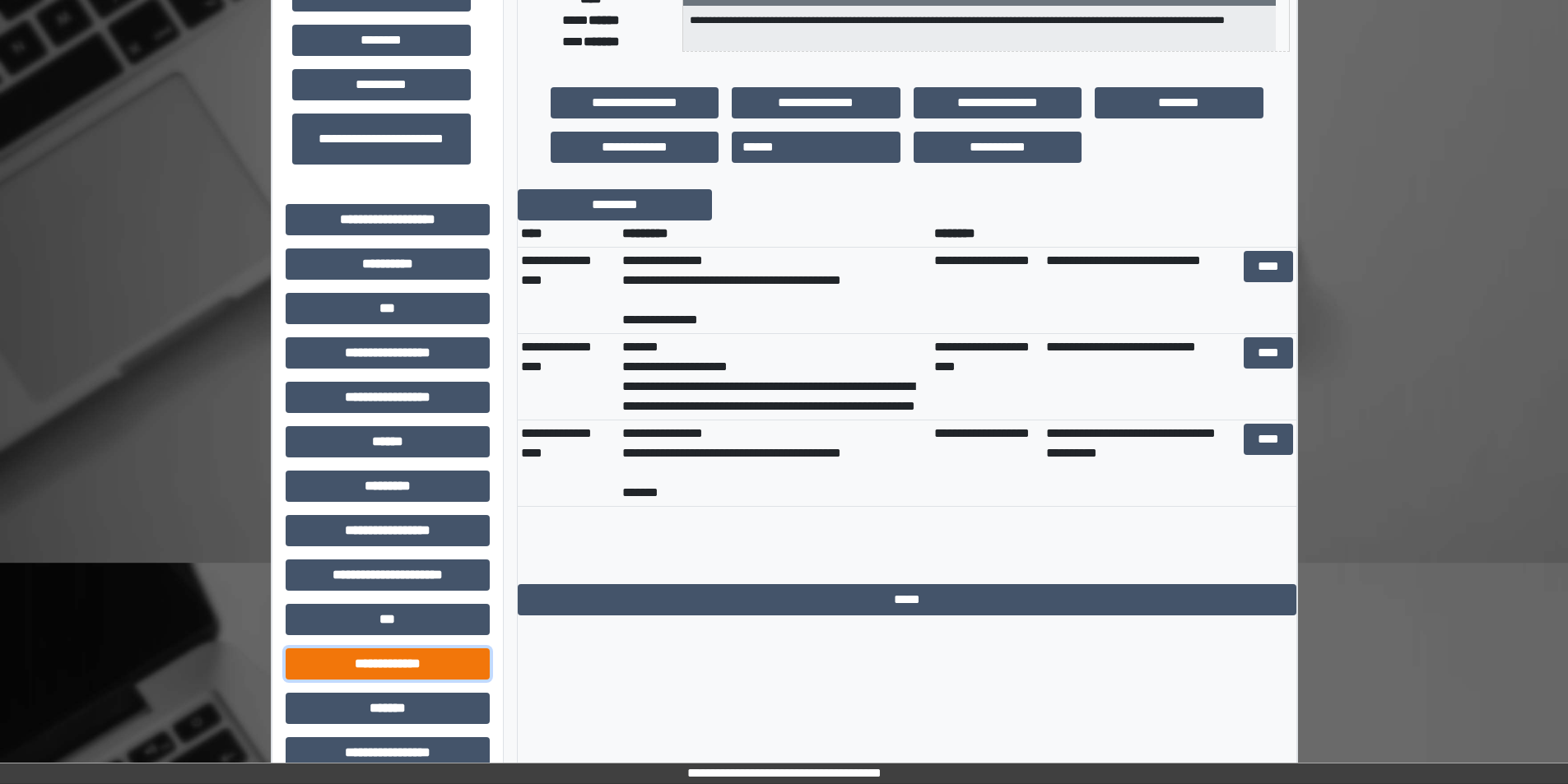 click on "**********" at bounding box center (388, 664) 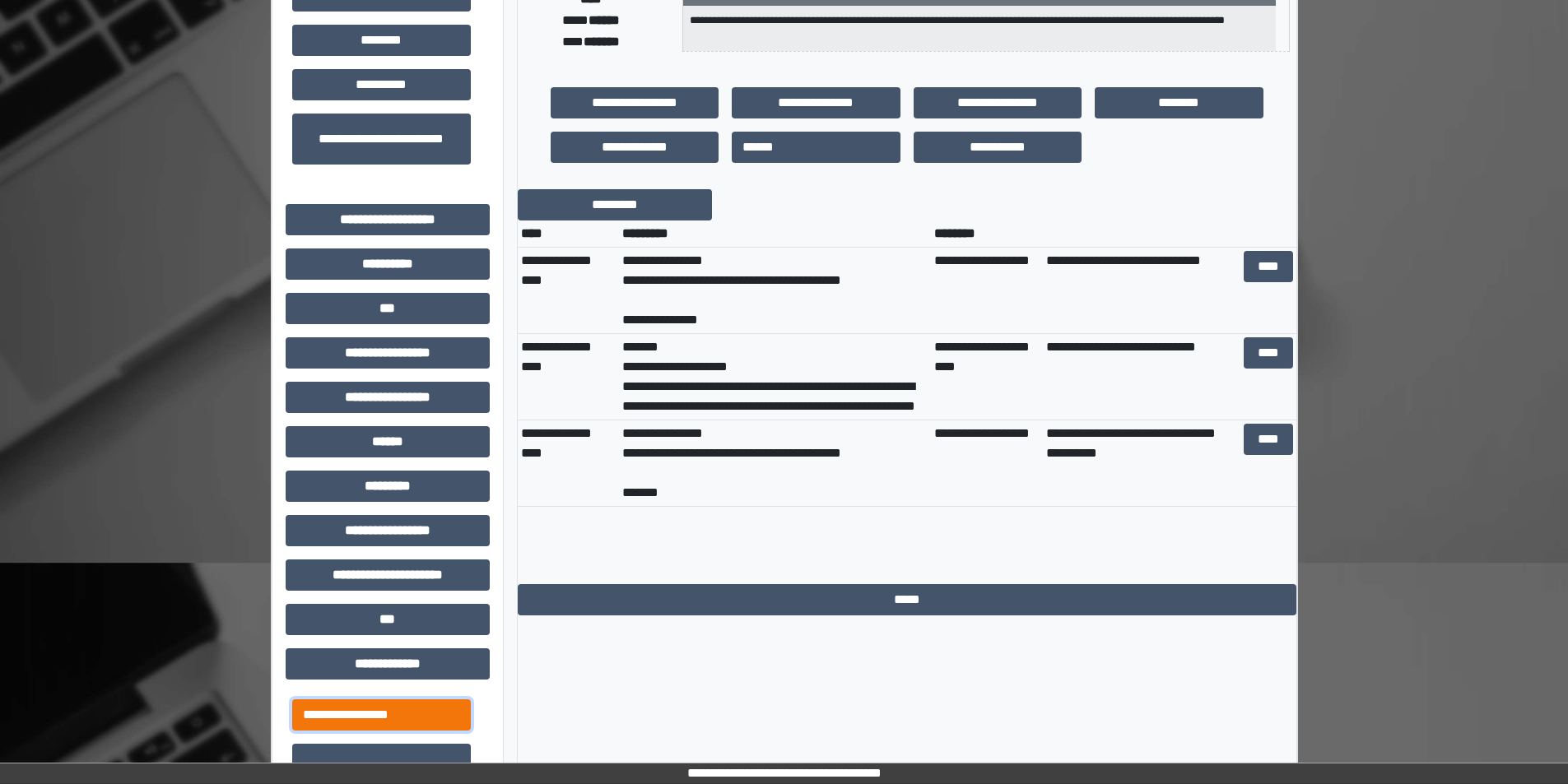 click on "**********" at bounding box center (381, 715) 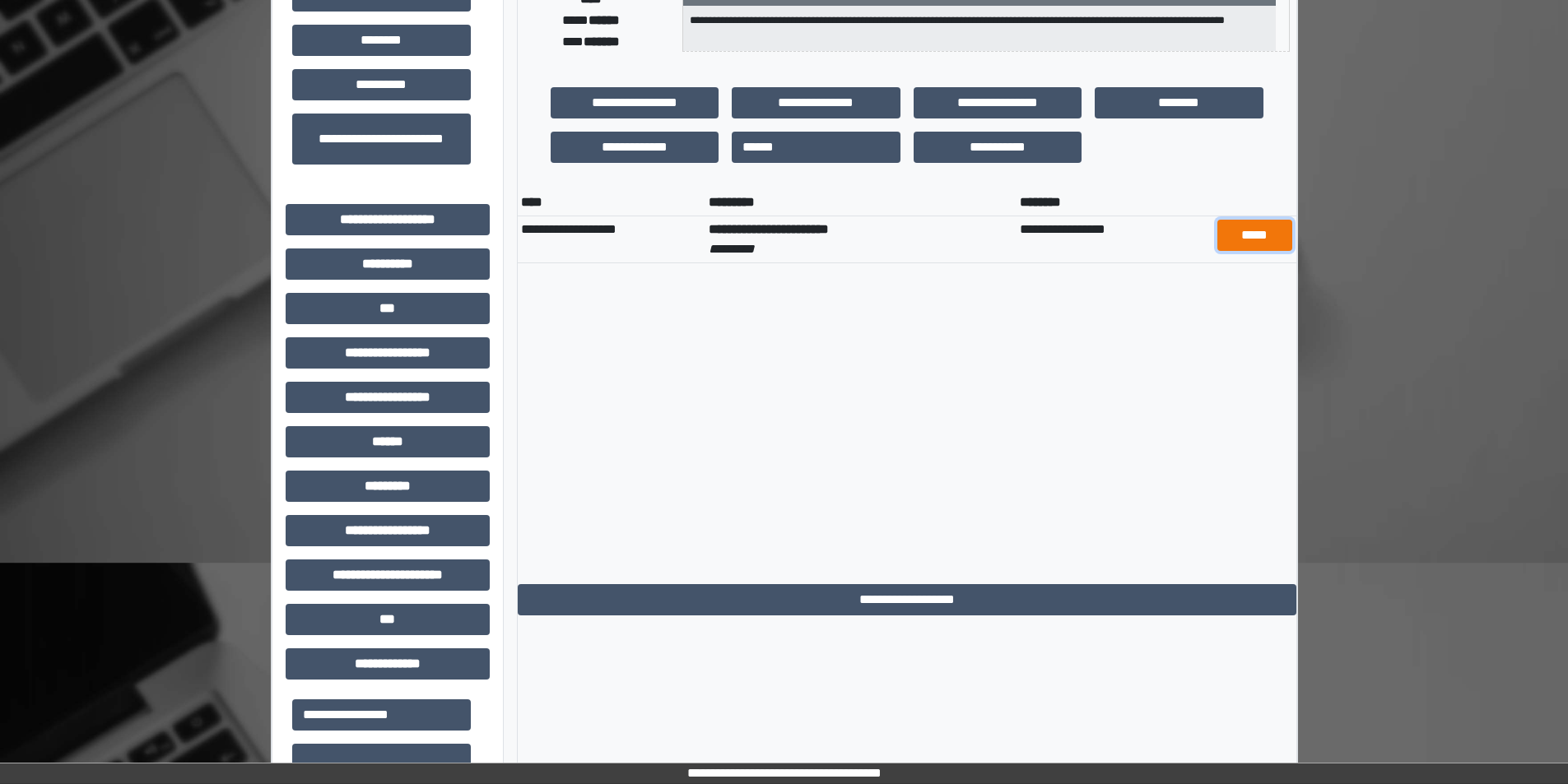 click on "*****" at bounding box center [1254, 235] 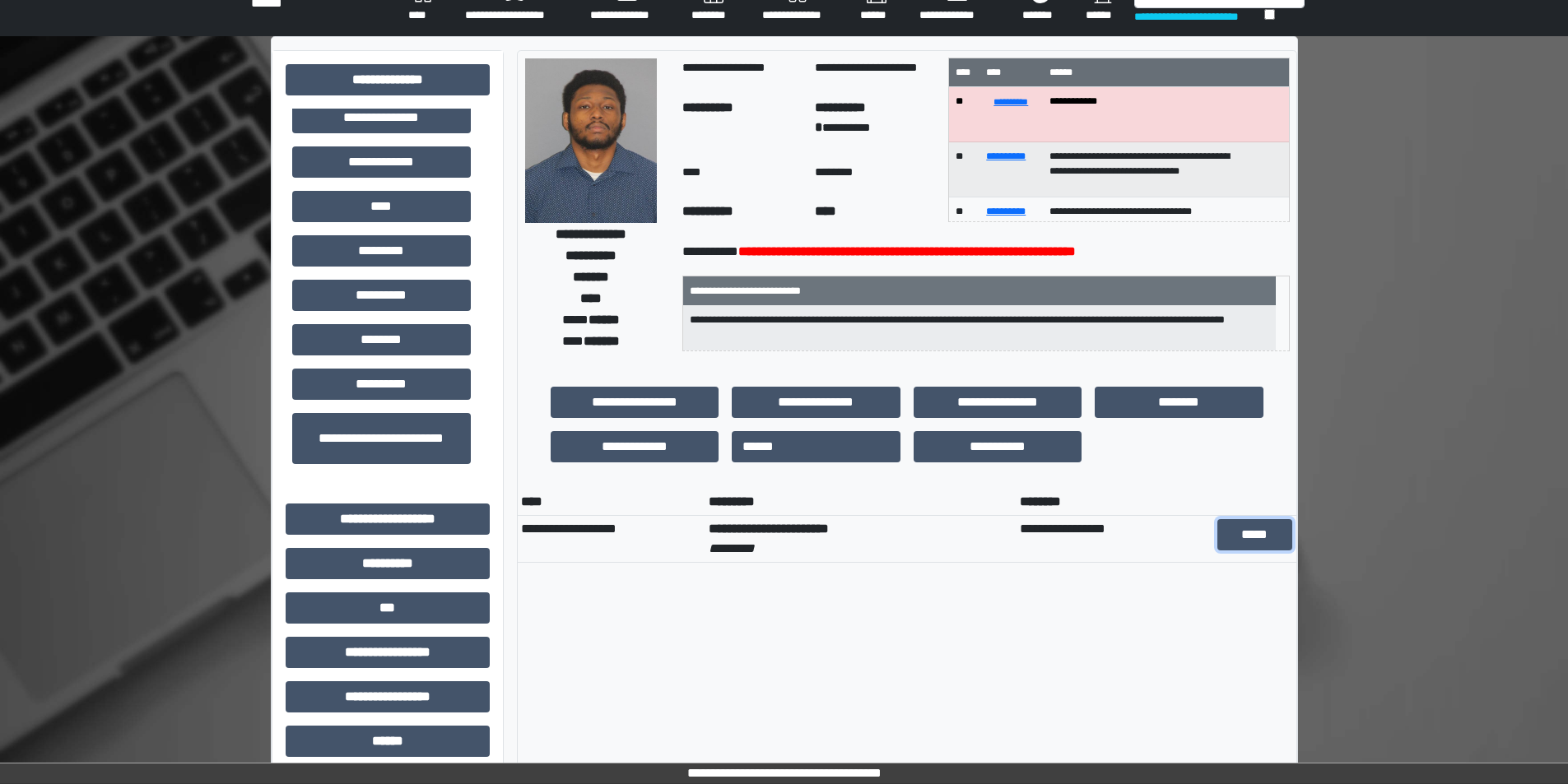 scroll, scrollTop: 0, scrollLeft: 0, axis: both 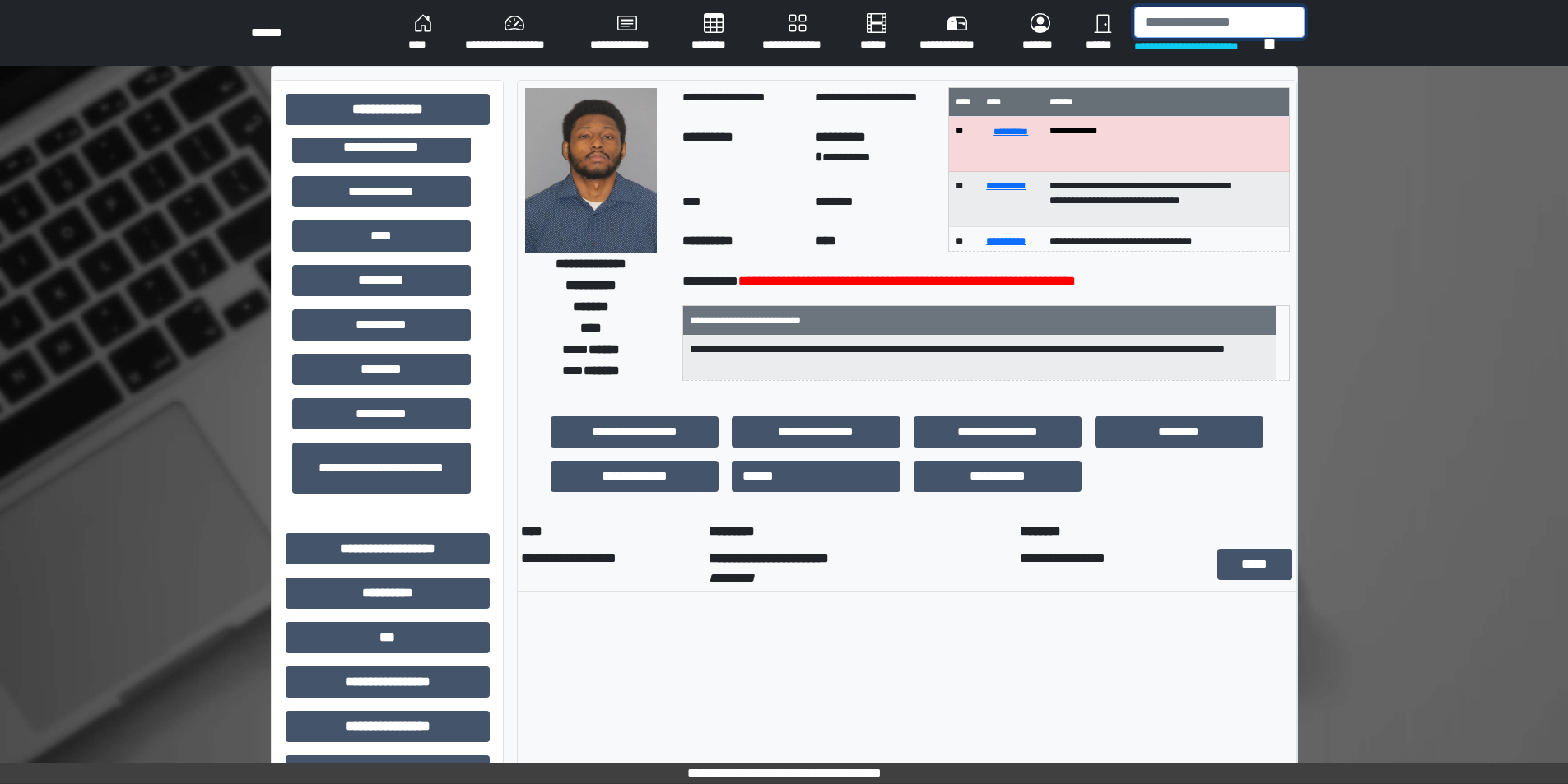 click at bounding box center [1219, 22] 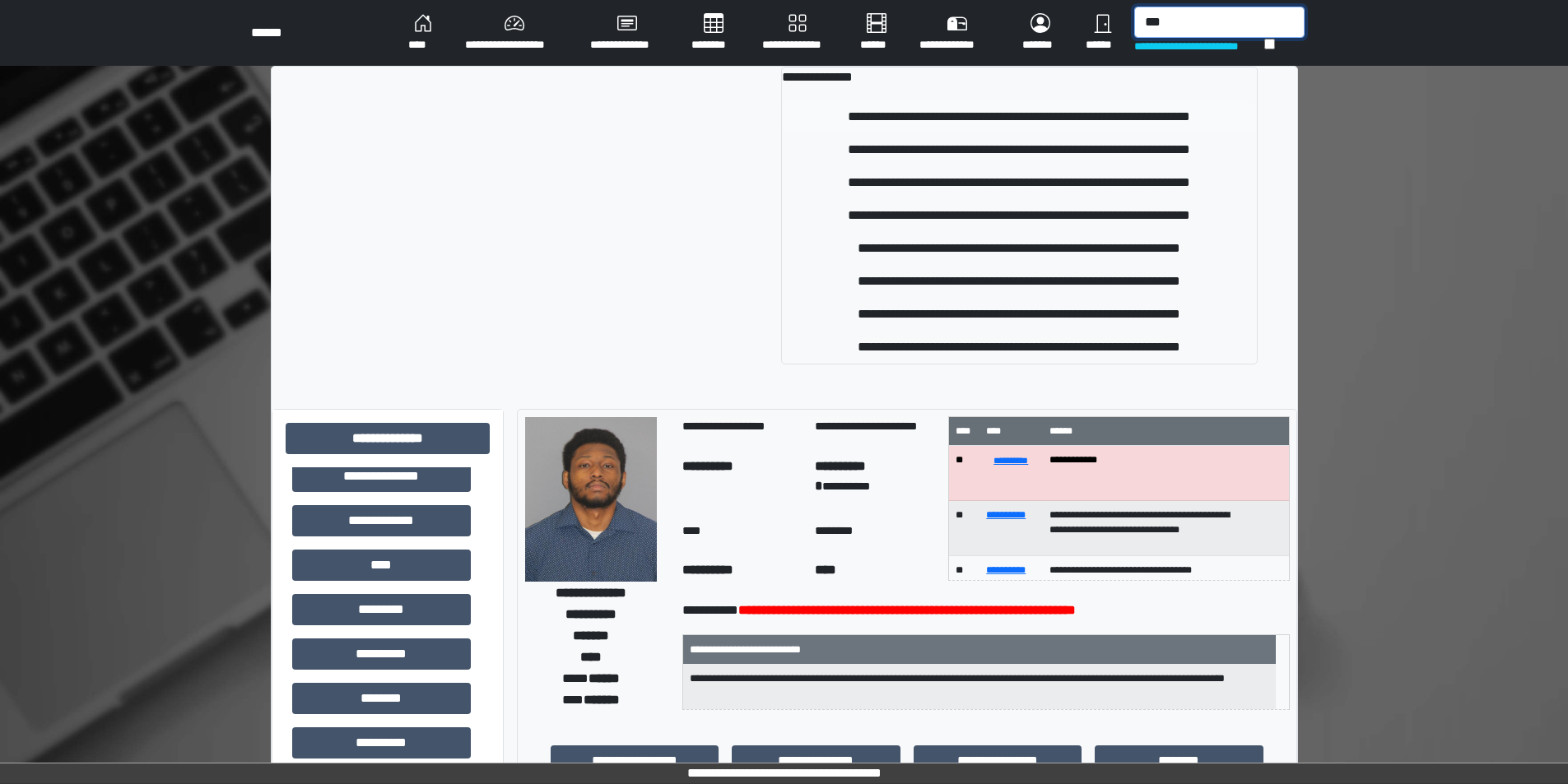 type on "***" 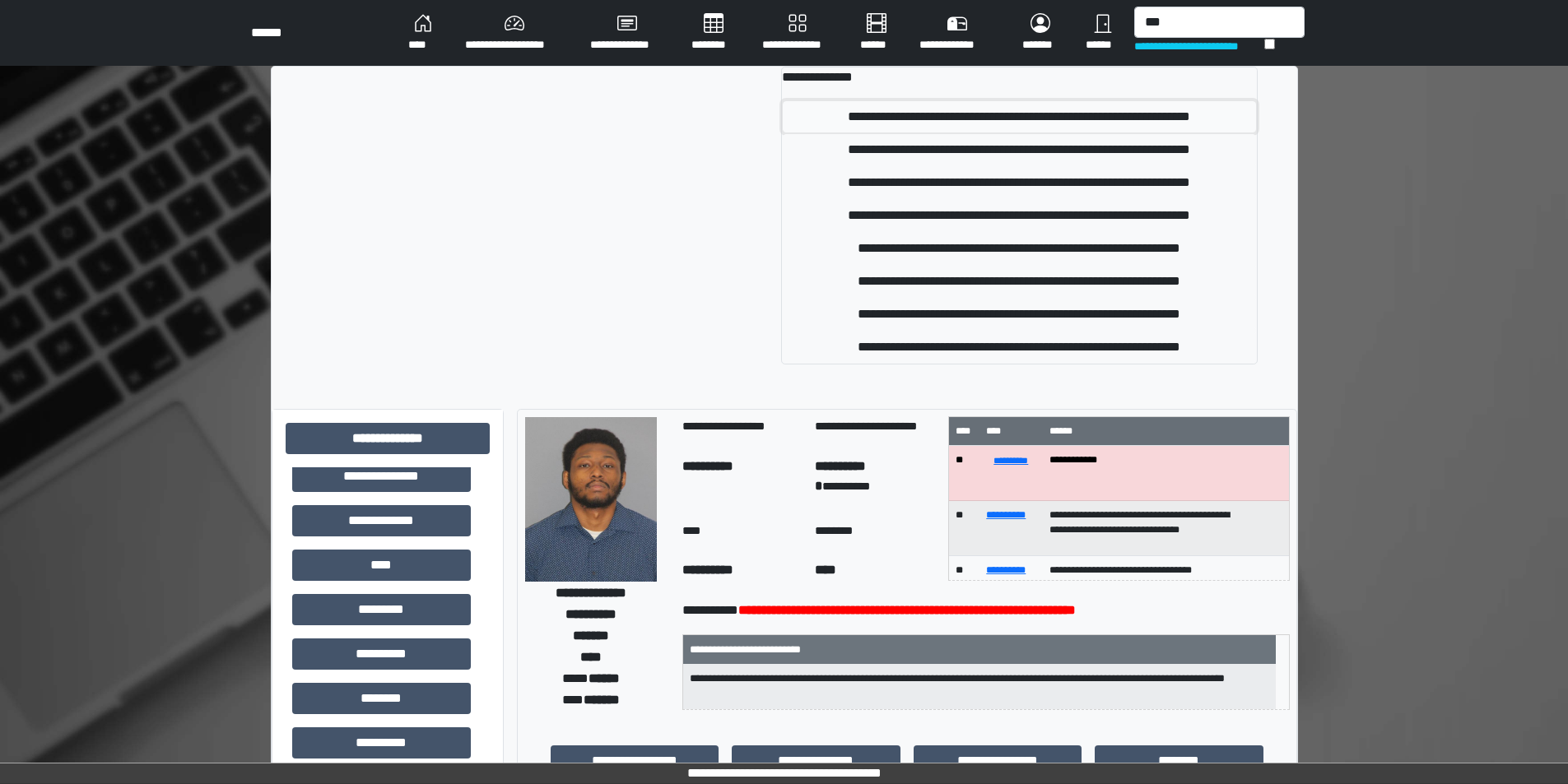 click on "**********" at bounding box center [1019, 117] 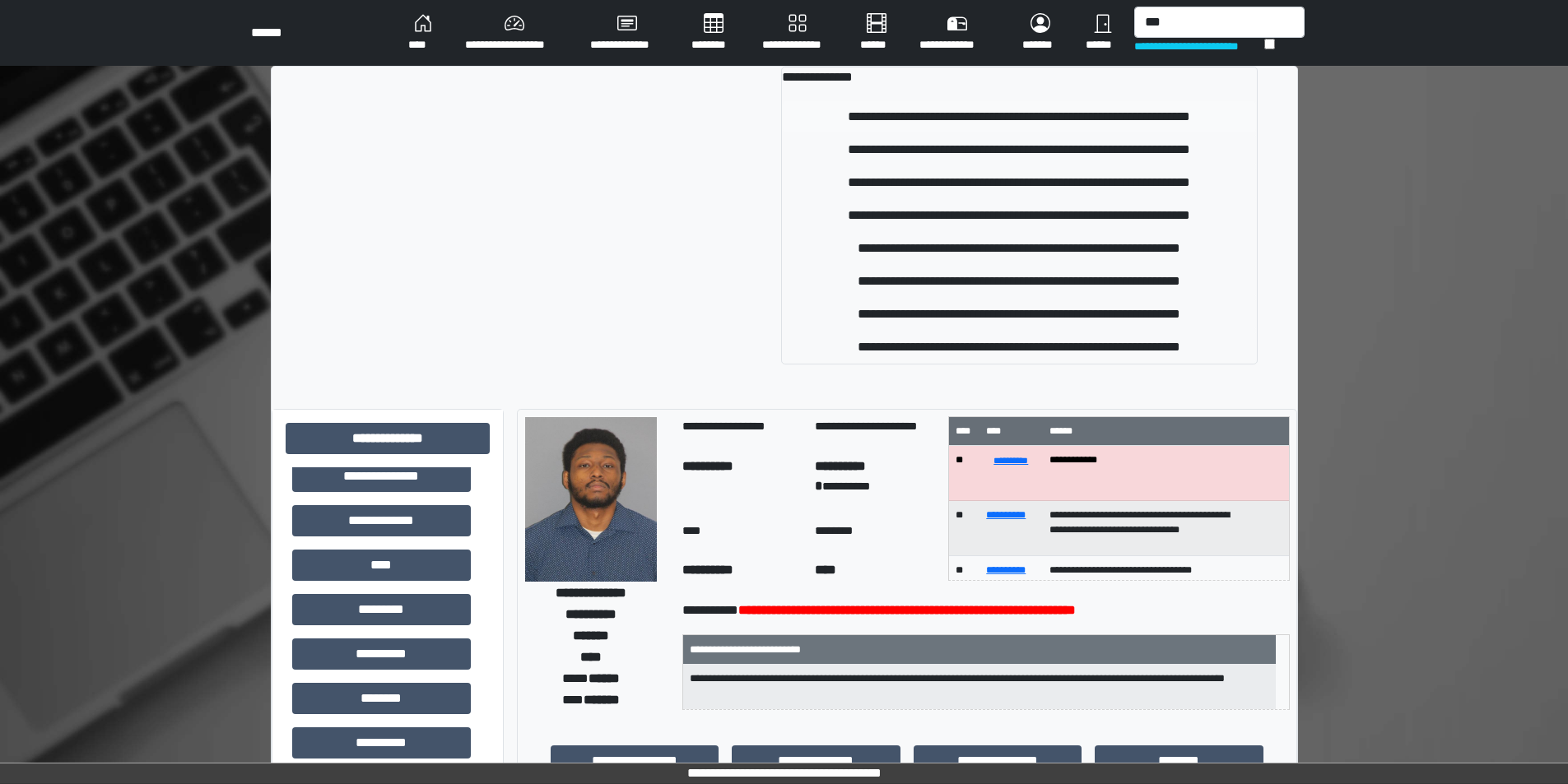 type 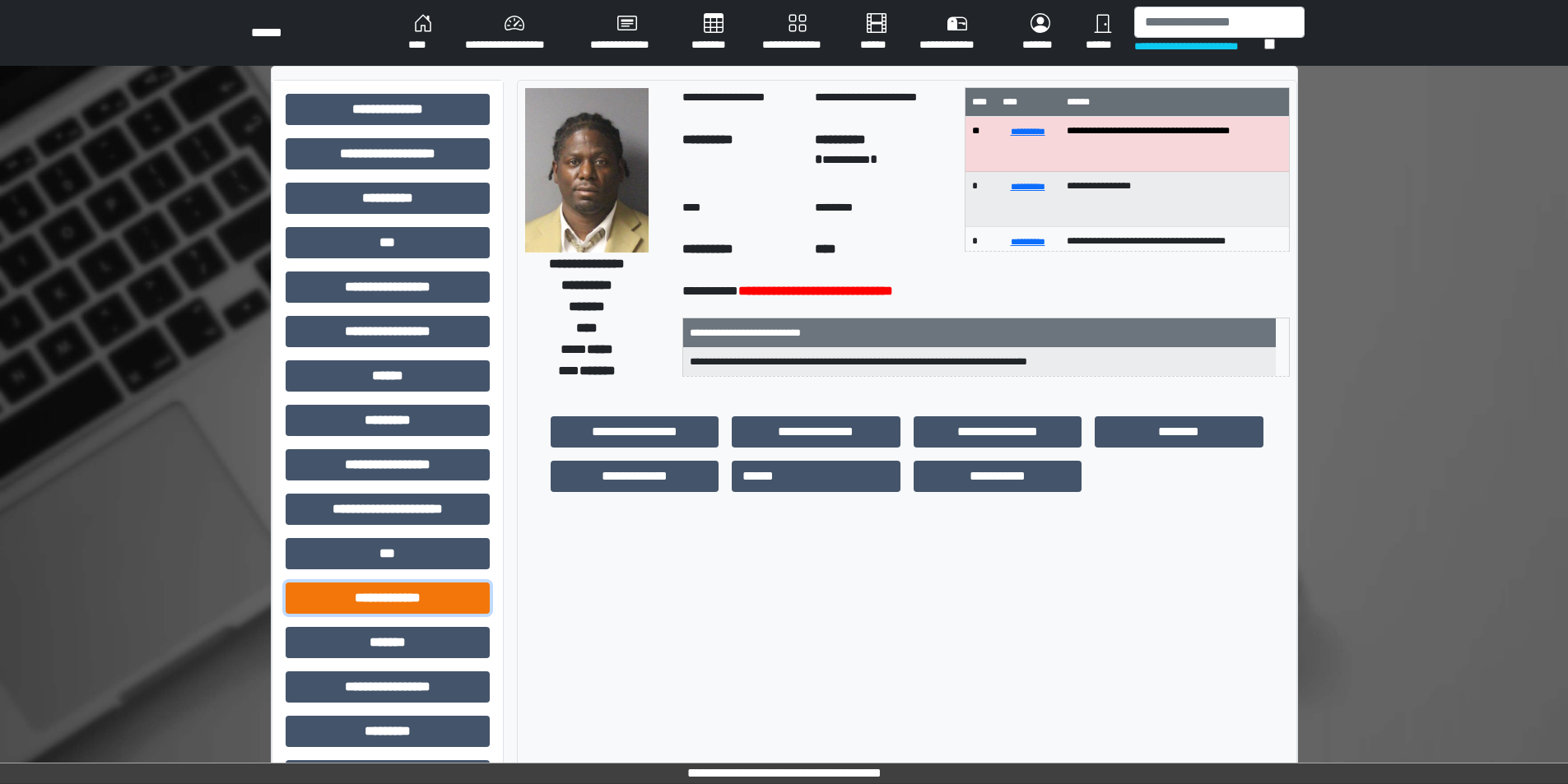 click on "**********" at bounding box center (388, 598) 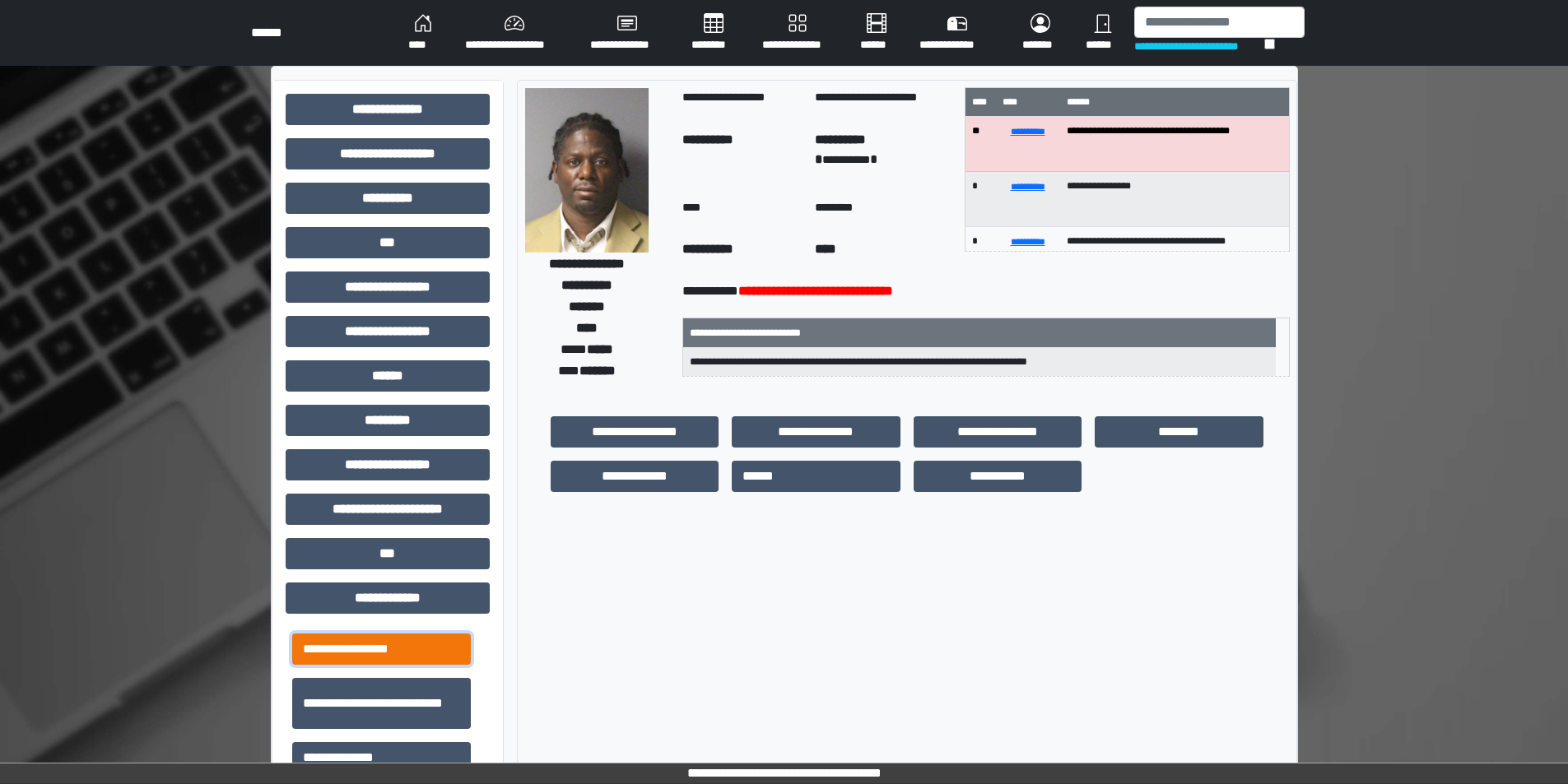 click on "**********" at bounding box center (381, 649) 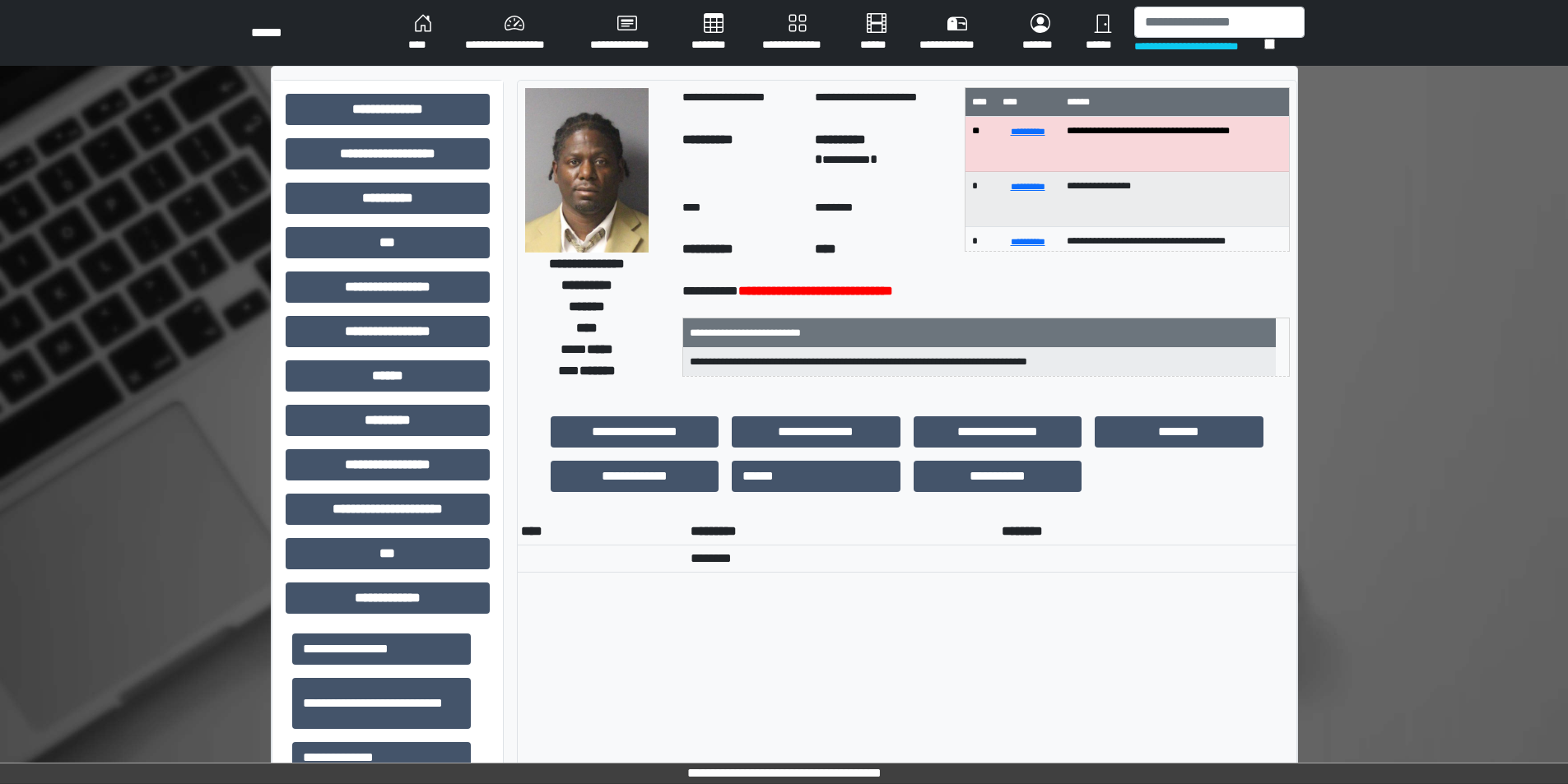 click on "**********" at bounding box center (388, 713) 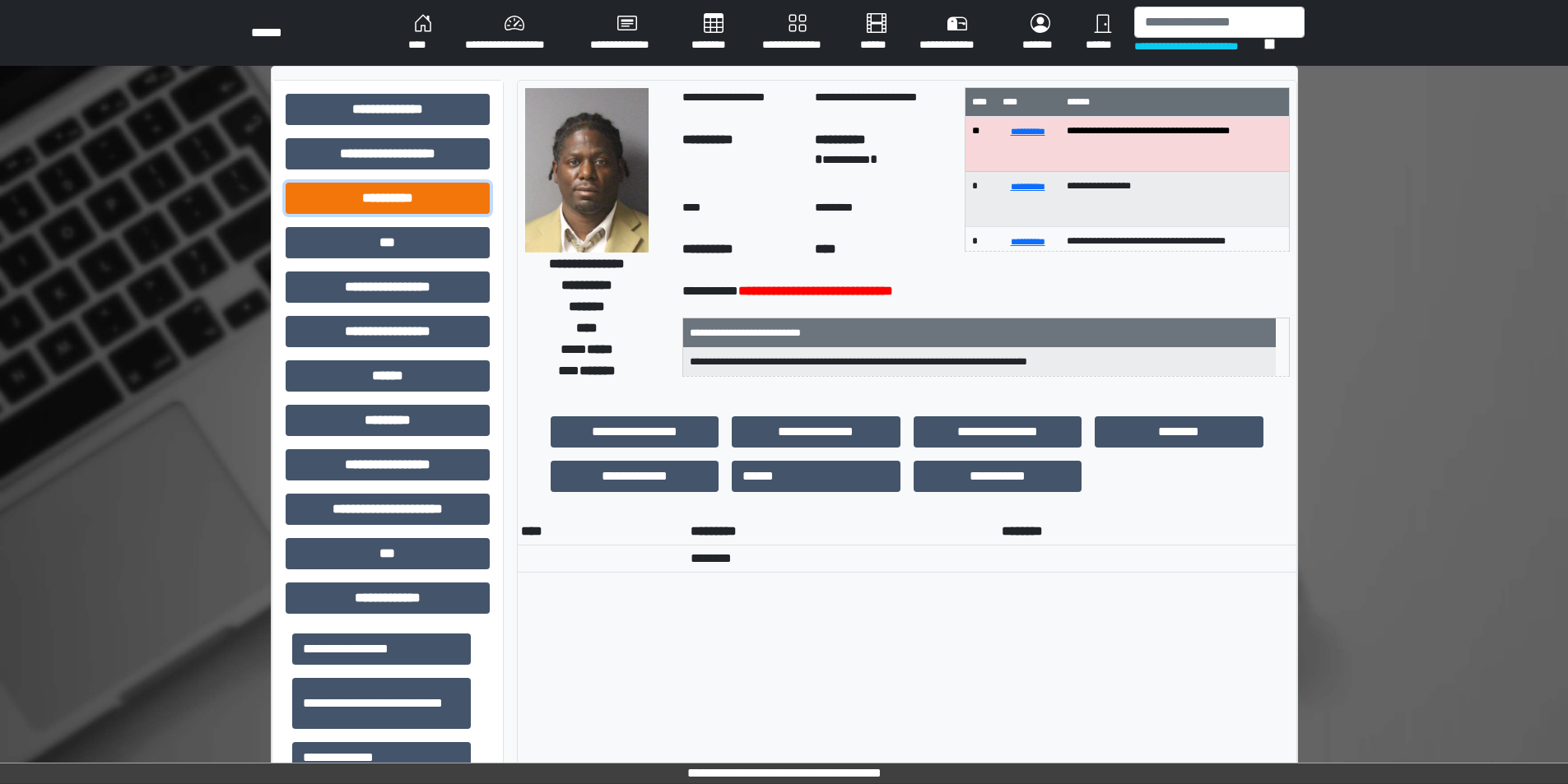click on "**********" at bounding box center (388, 198) 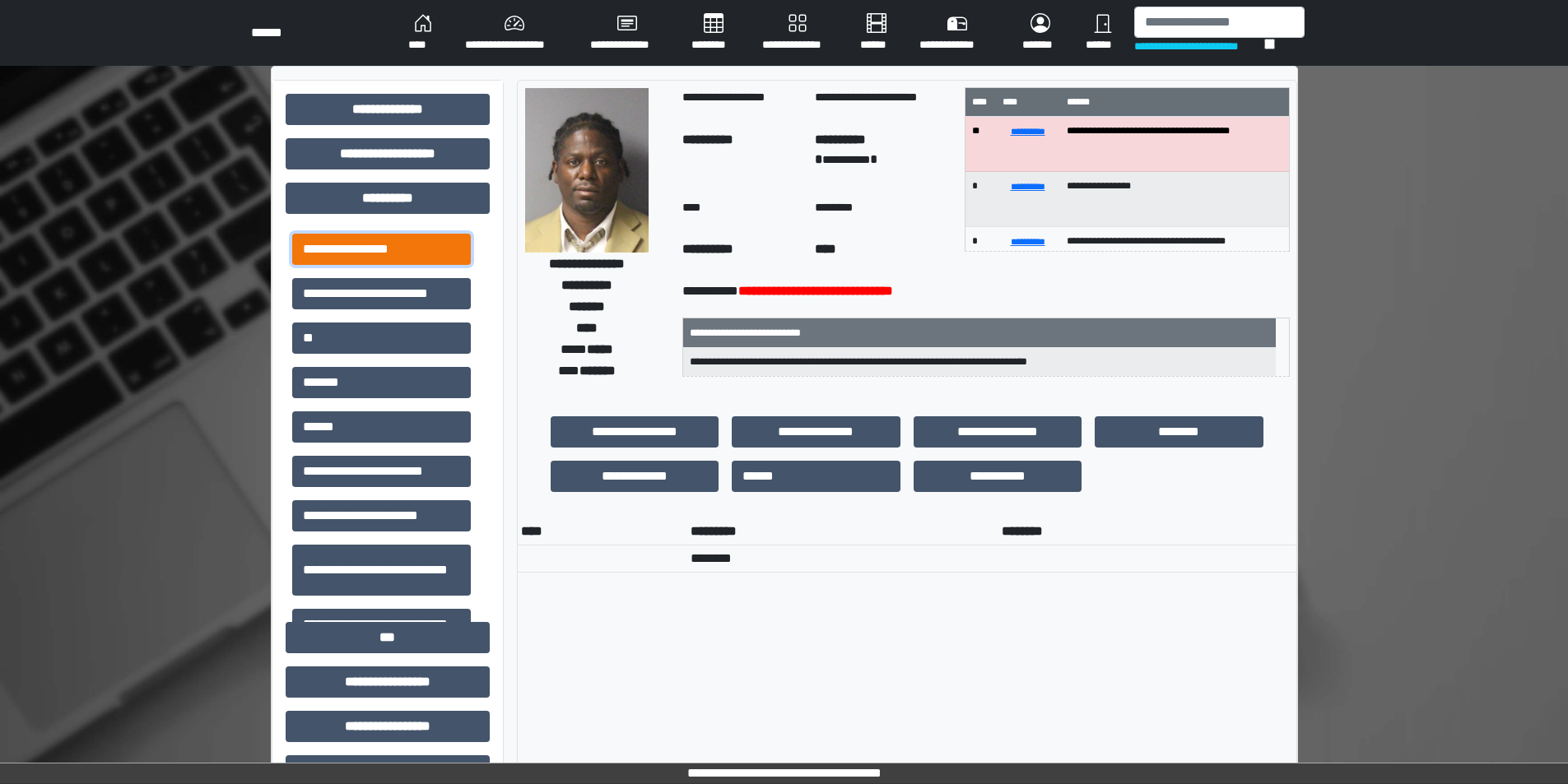 click on "**********" at bounding box center (381, 249) 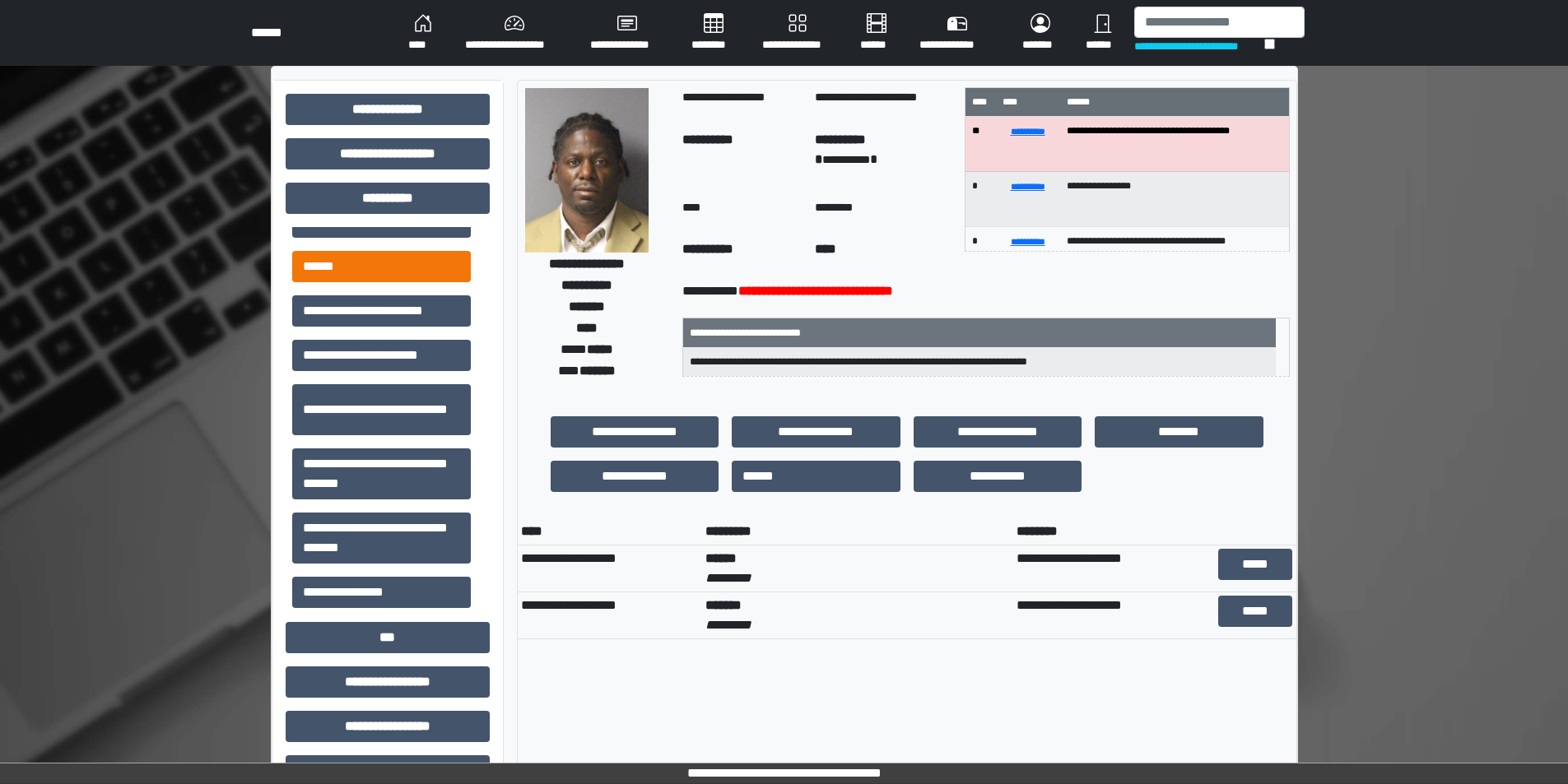 scroll, scrollTop: 166, scrollLeft: 0, axis: vertical 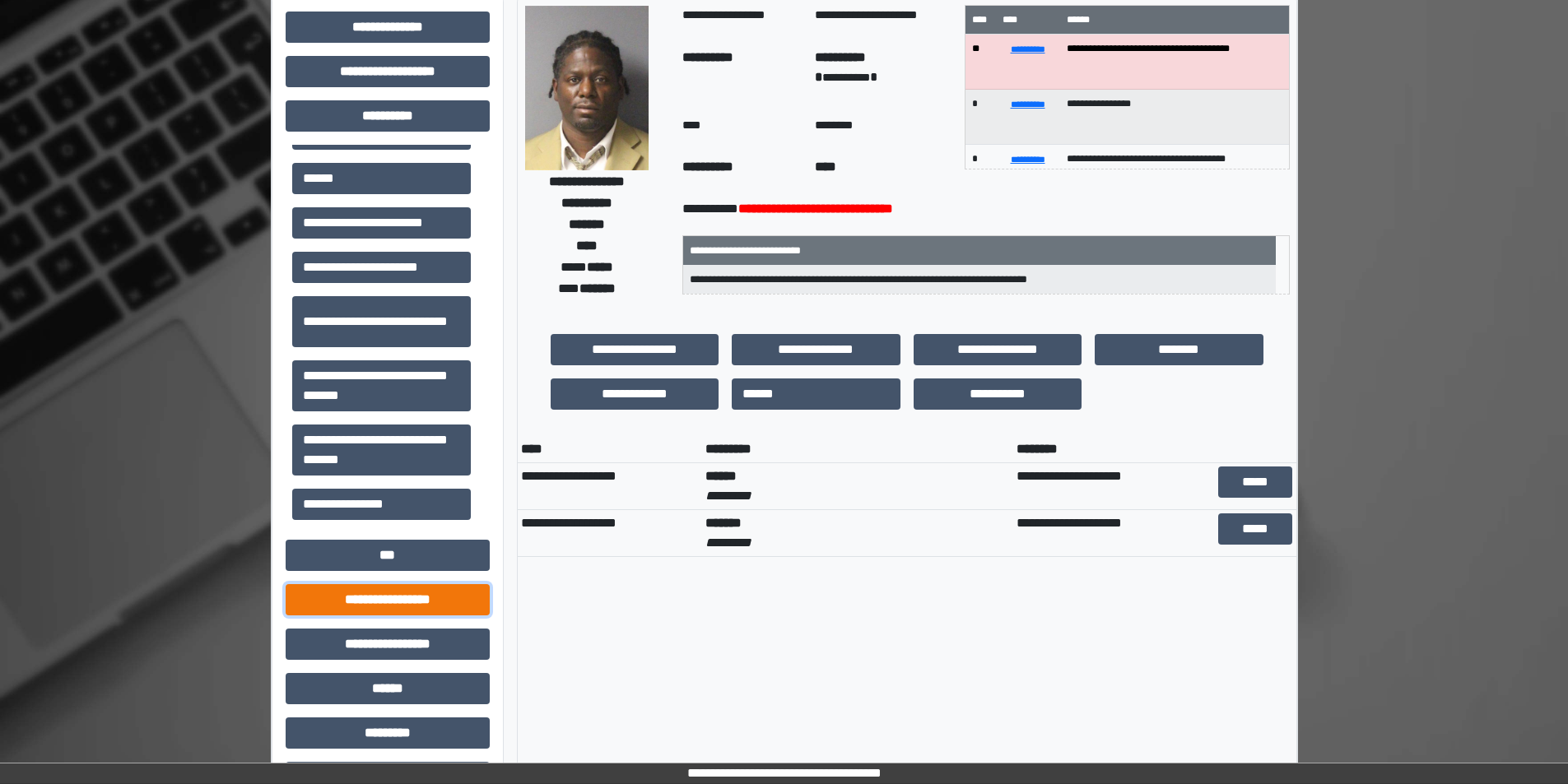 click on "**********" at bounding box center [388, 600] 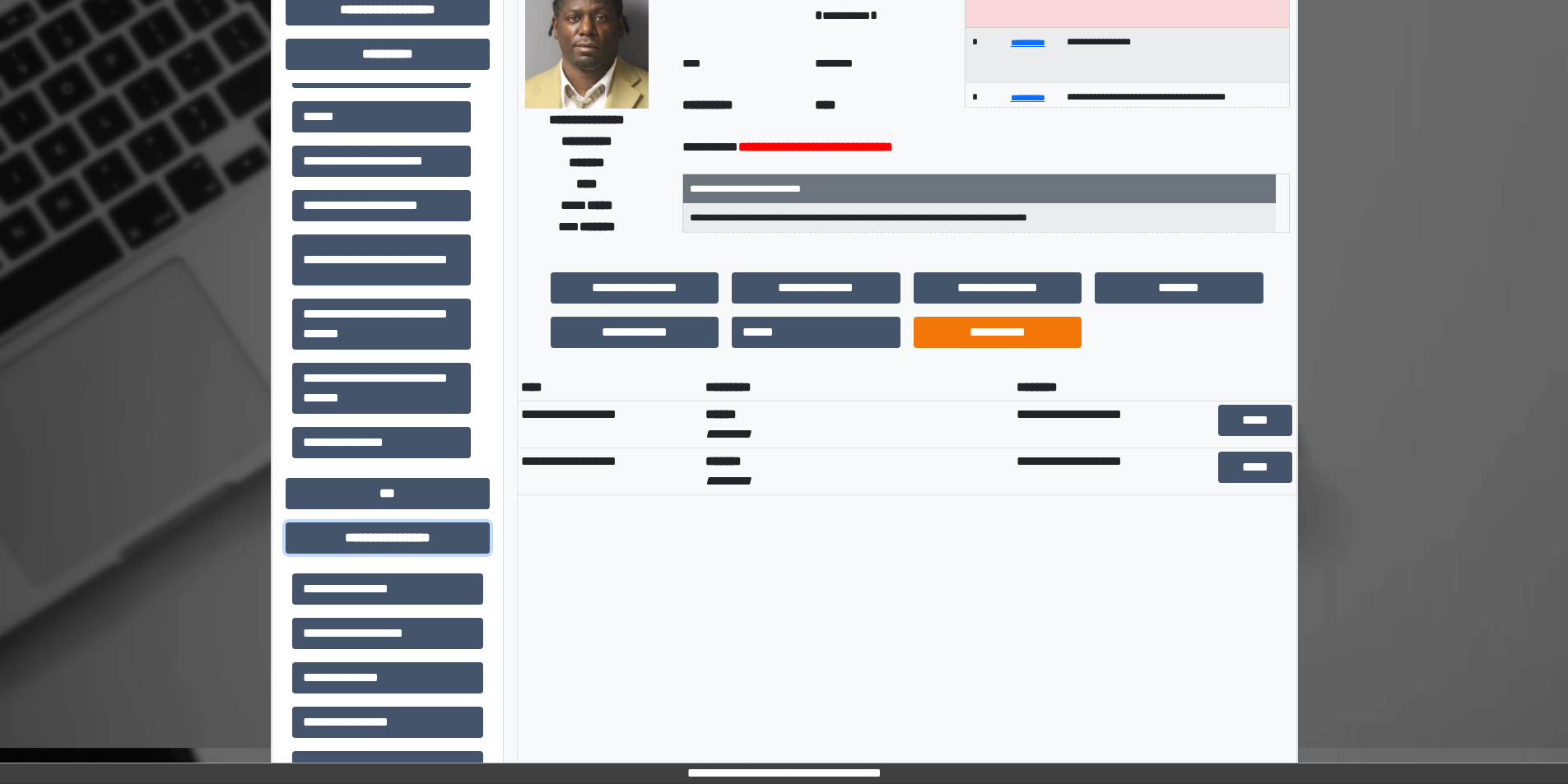 scroll, scrollTop: 247, scrollLeft: 0, axis: vertical 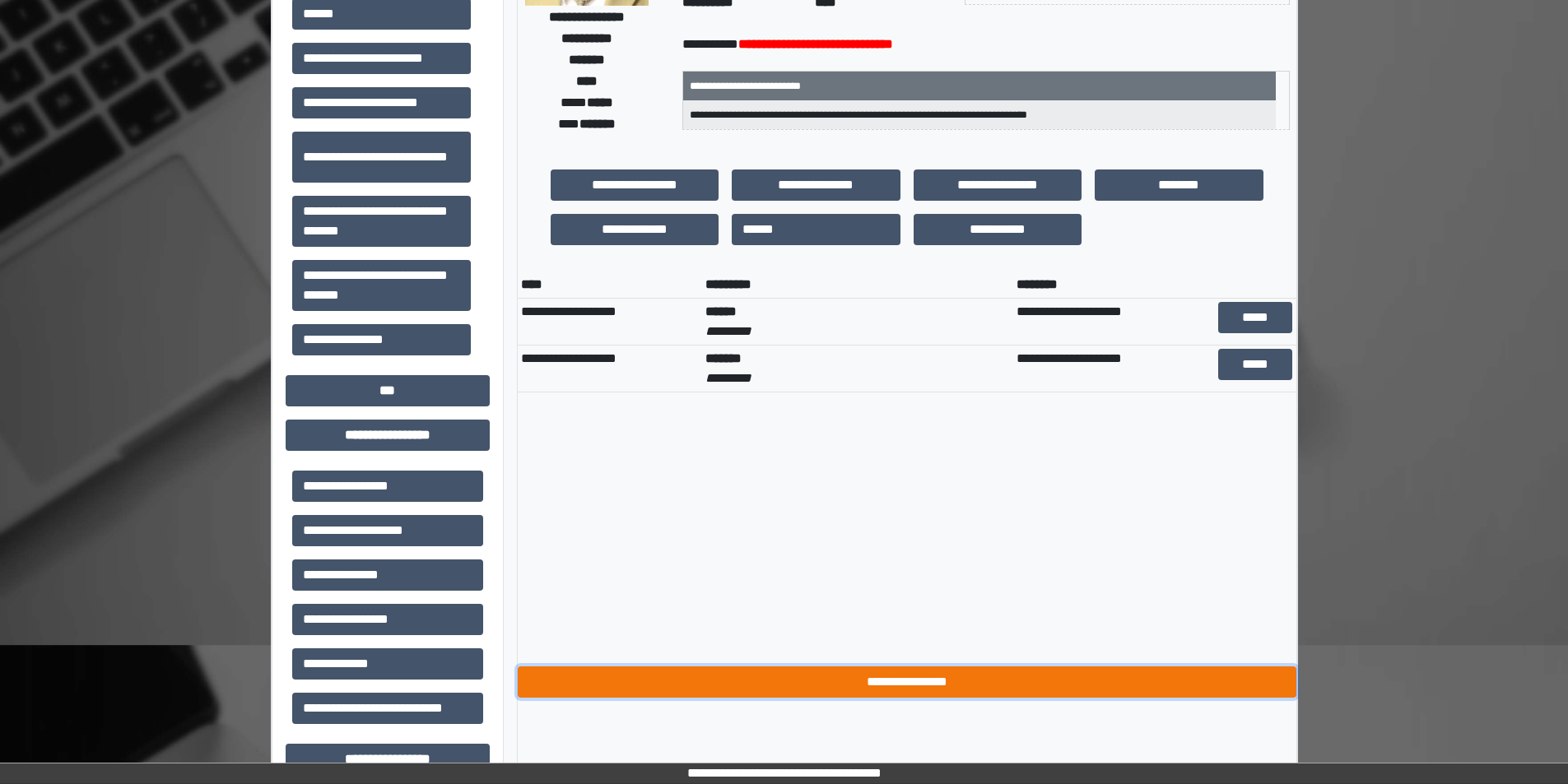click on "**********" at bounding box center [907, 682] 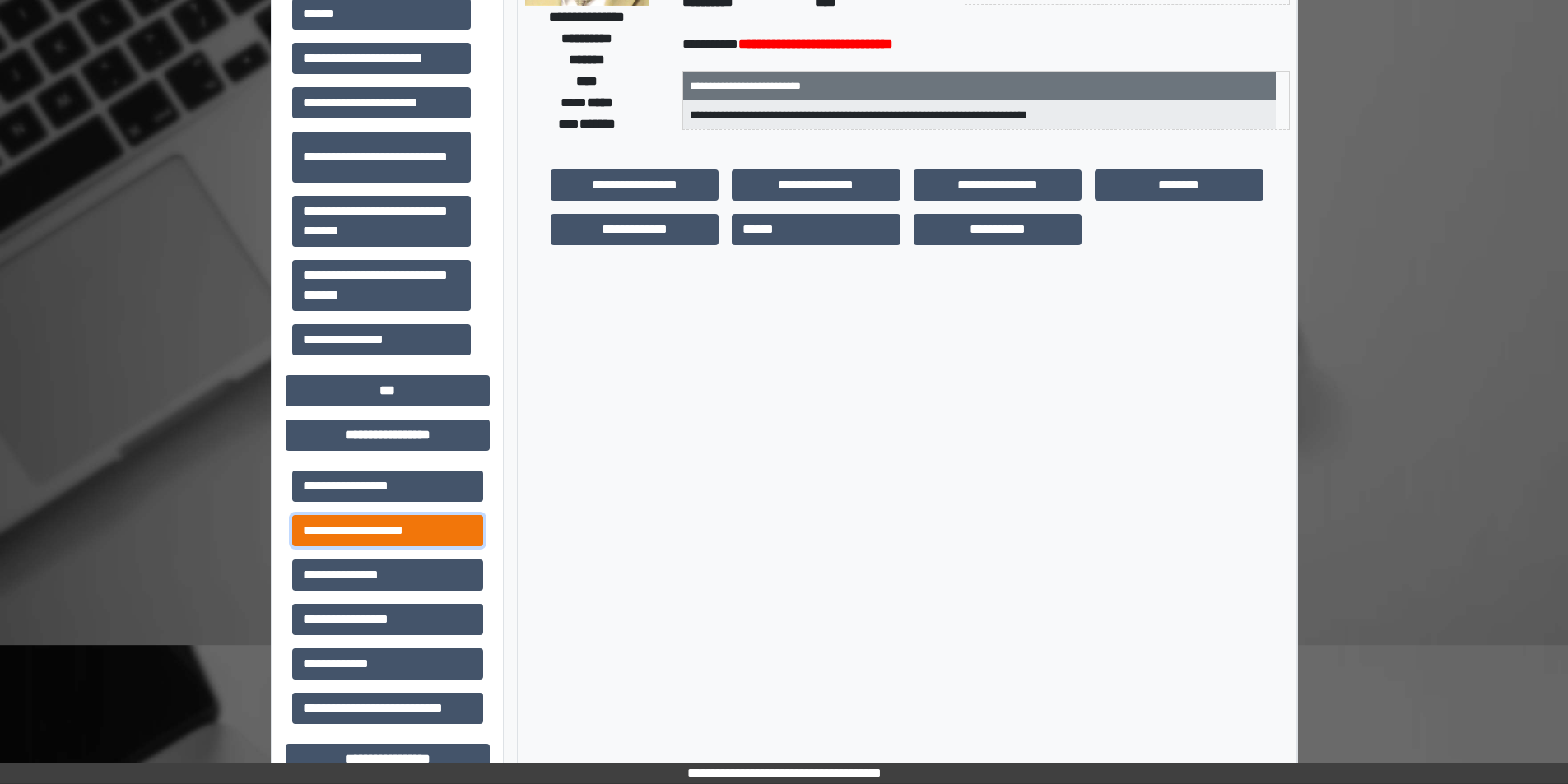 click on "**********" at bounding box center [388, 531] 